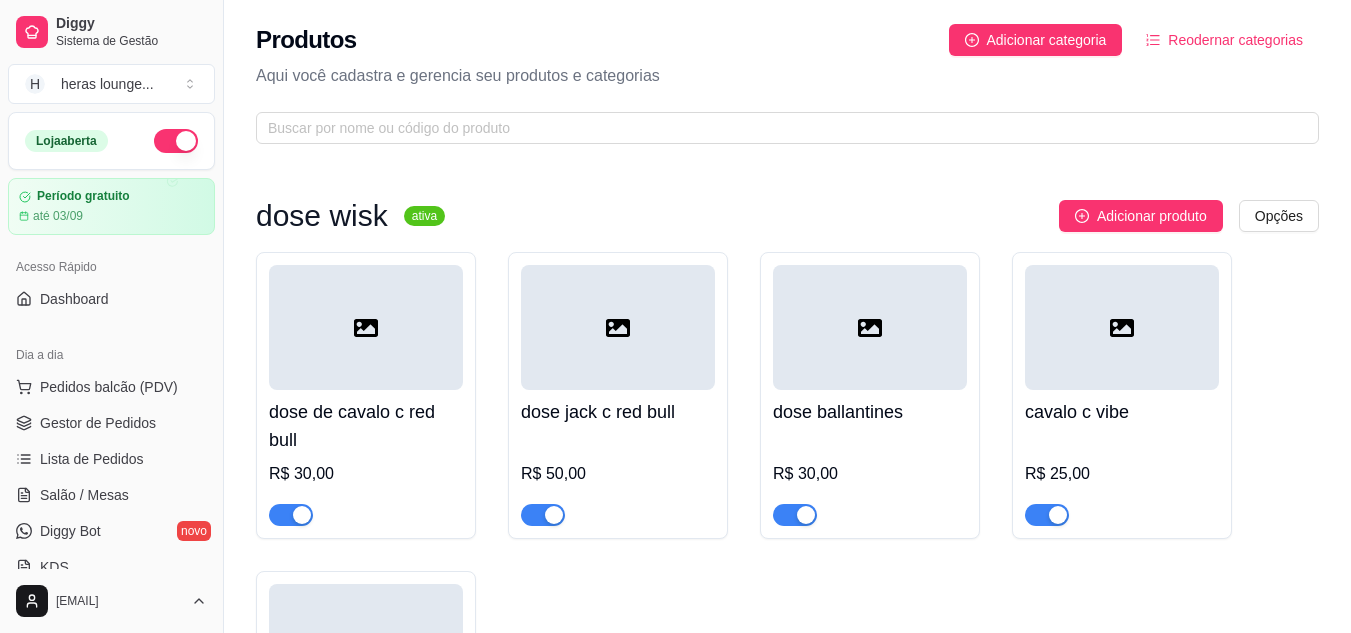 scroll, scrollTop: 0, scrollLeft: 0, axis: both 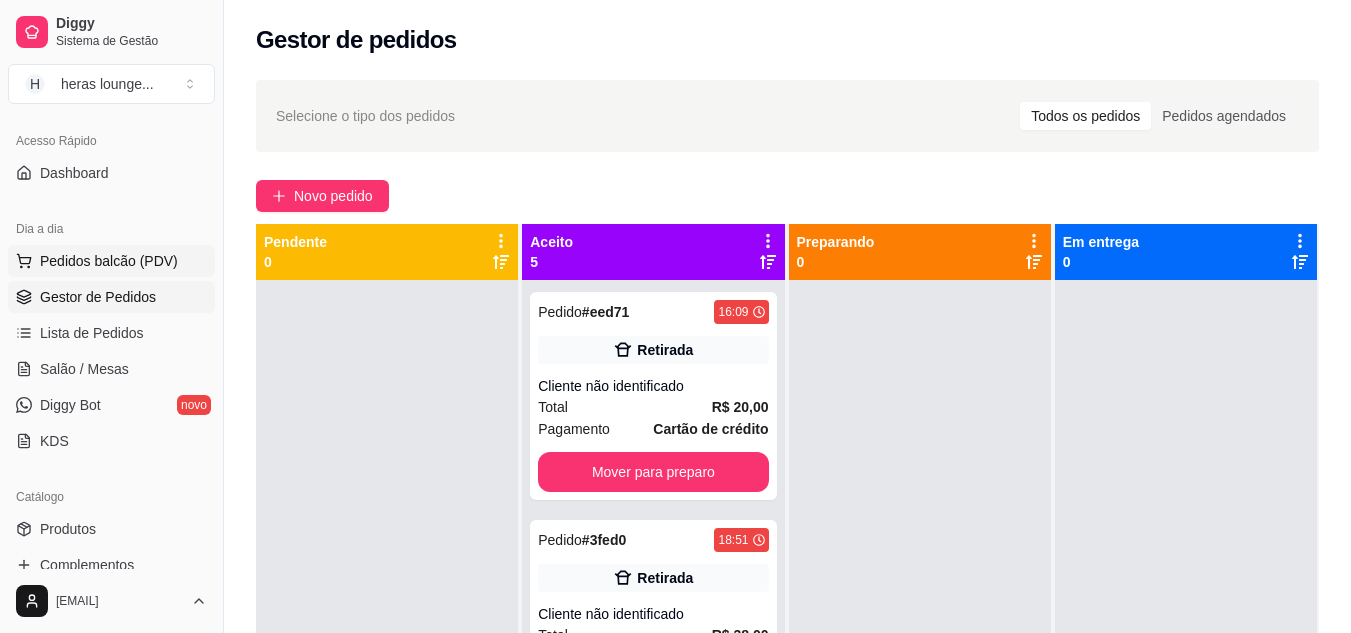 click on "Pedidos balcão (PDV)" at bounding box center [109, 261] 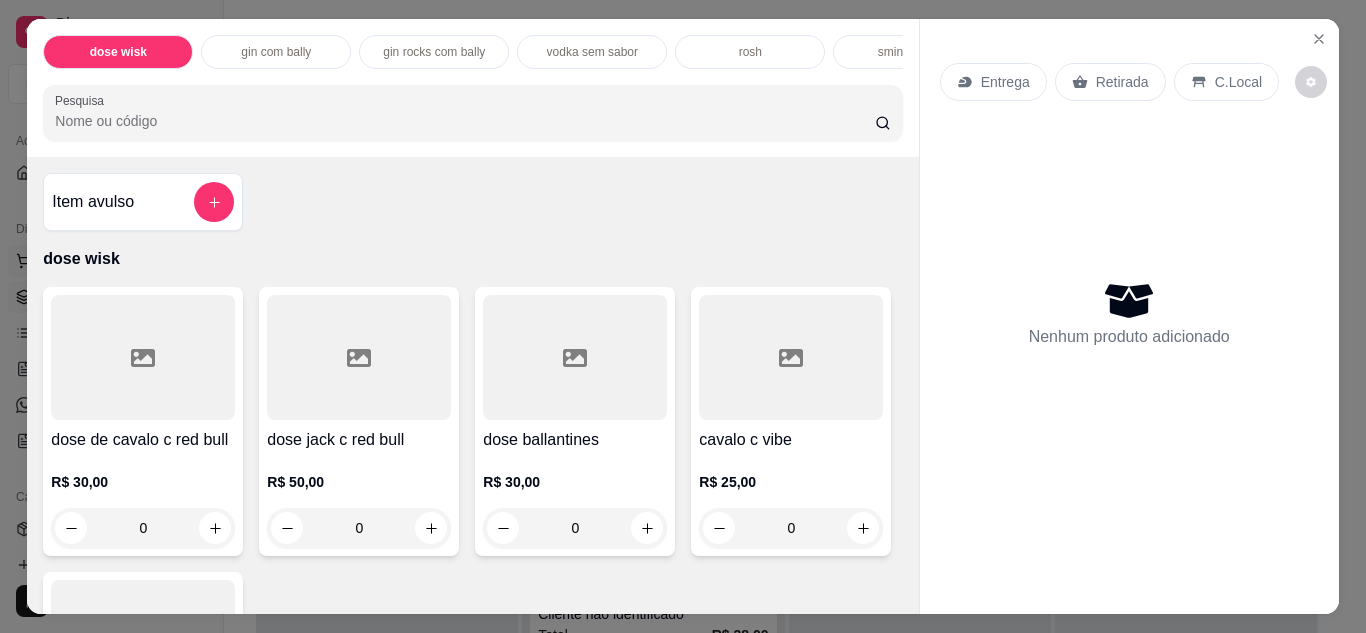click 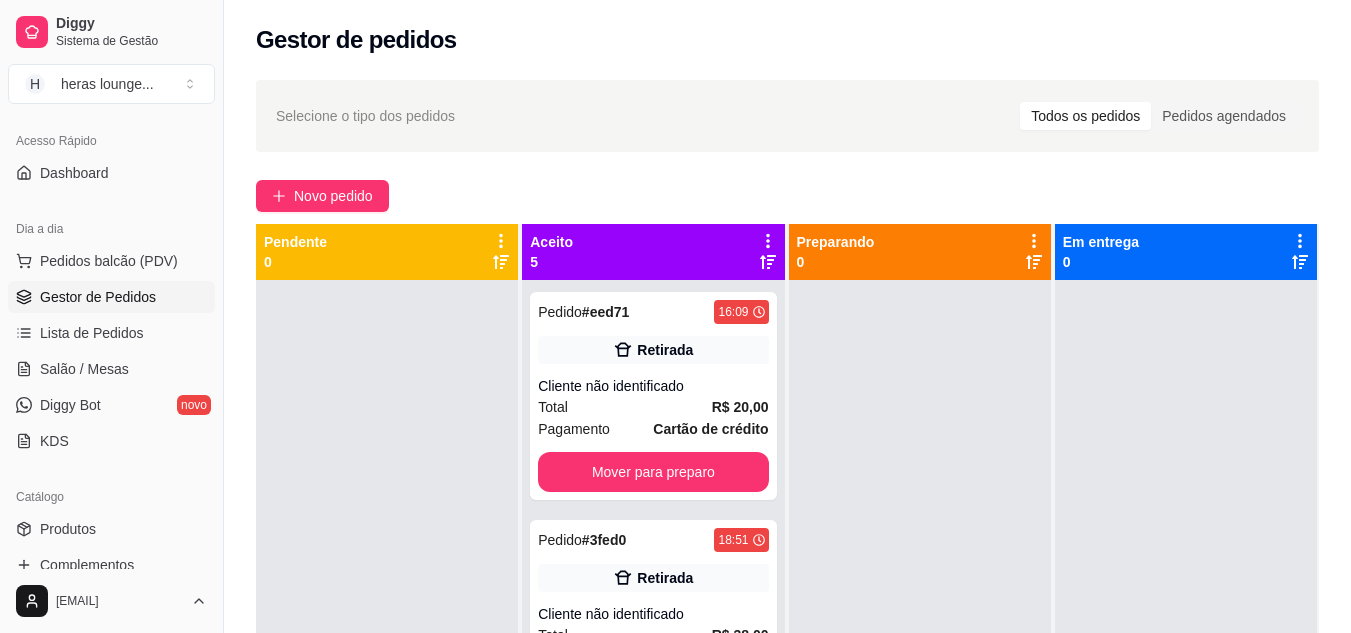 click on "Selecione o tipo dos pedidos Todos os pedidos Pedidos agendados" at bounding box center [787, 116] 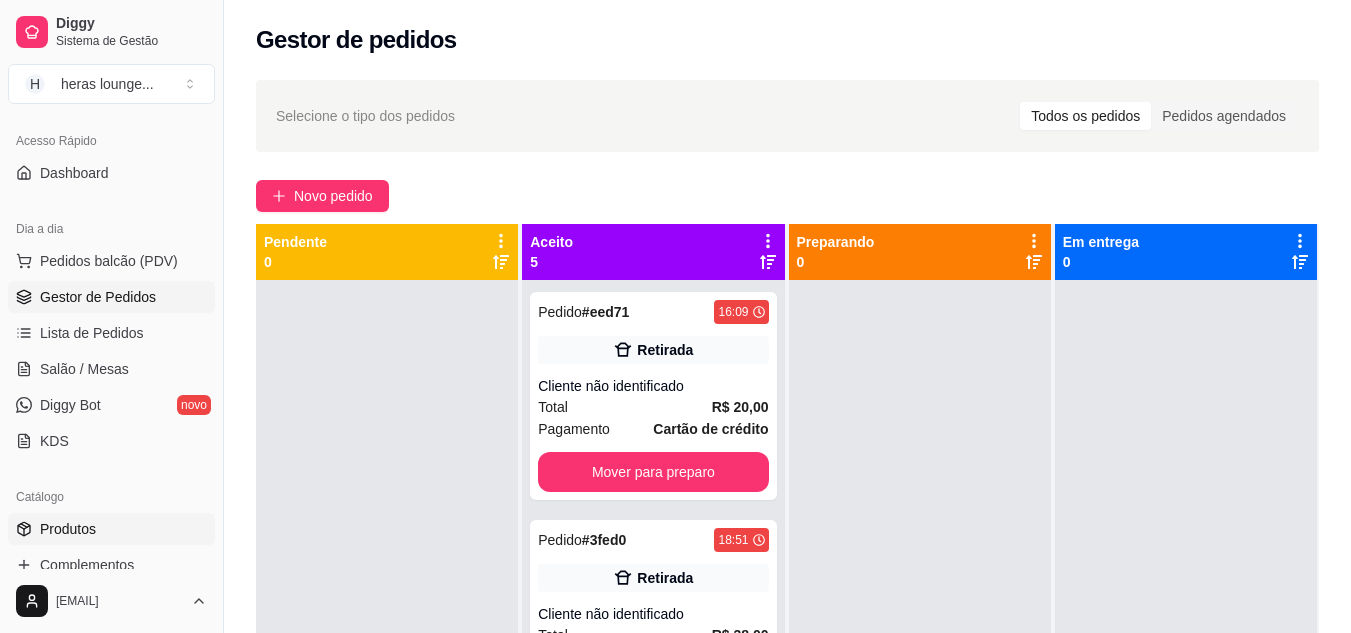 click on "Produtos" at bounding box center (68, 529) 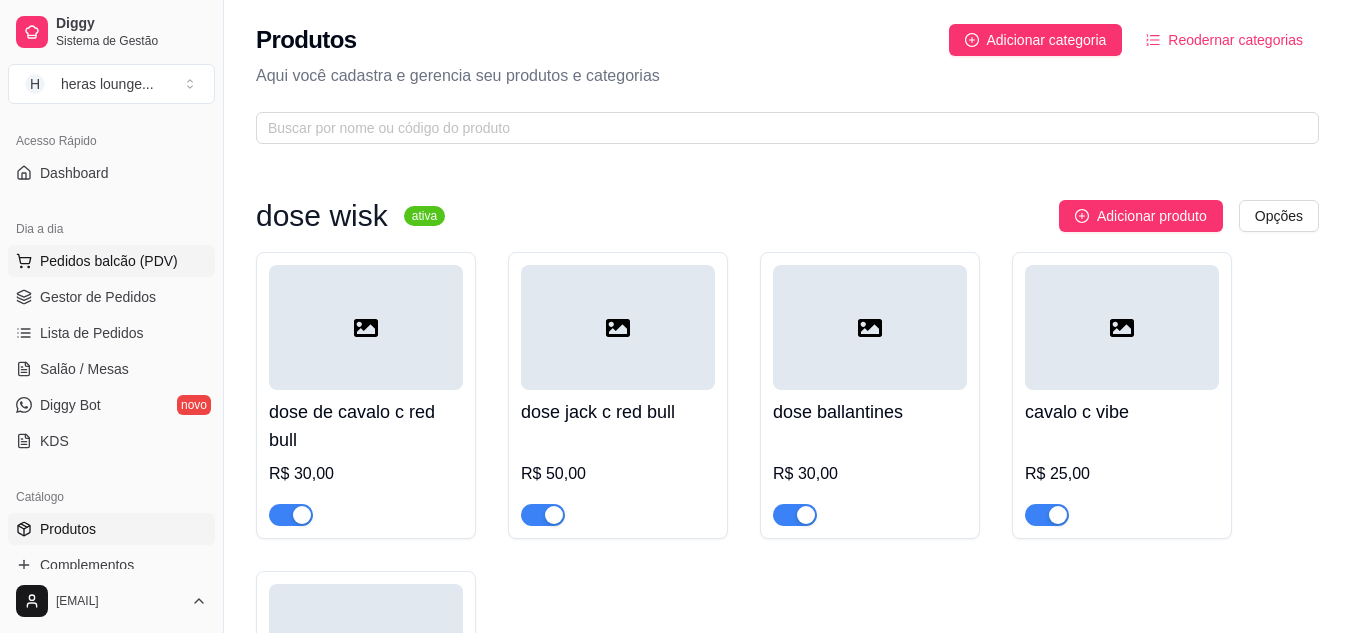 click on "Pedidos balcão (PDV)" at bounding box center [109, 261] 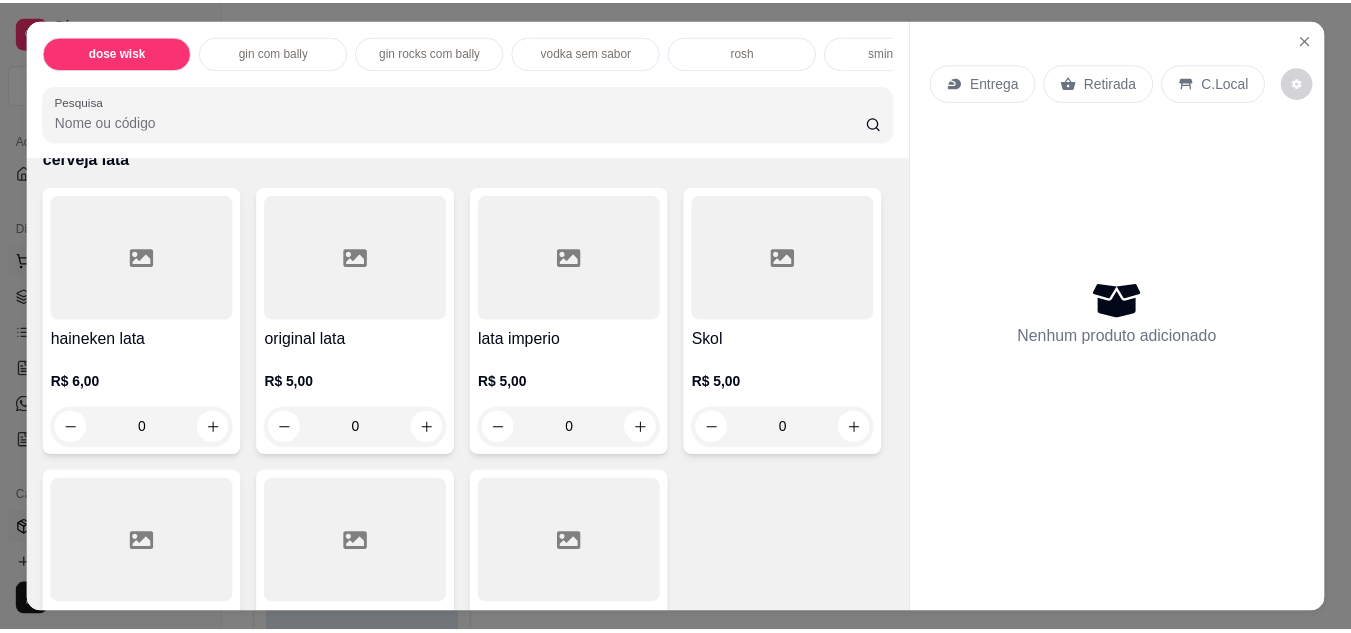 scroll, scrollTop: 3048, scrollLeft: 0, axis: vertical 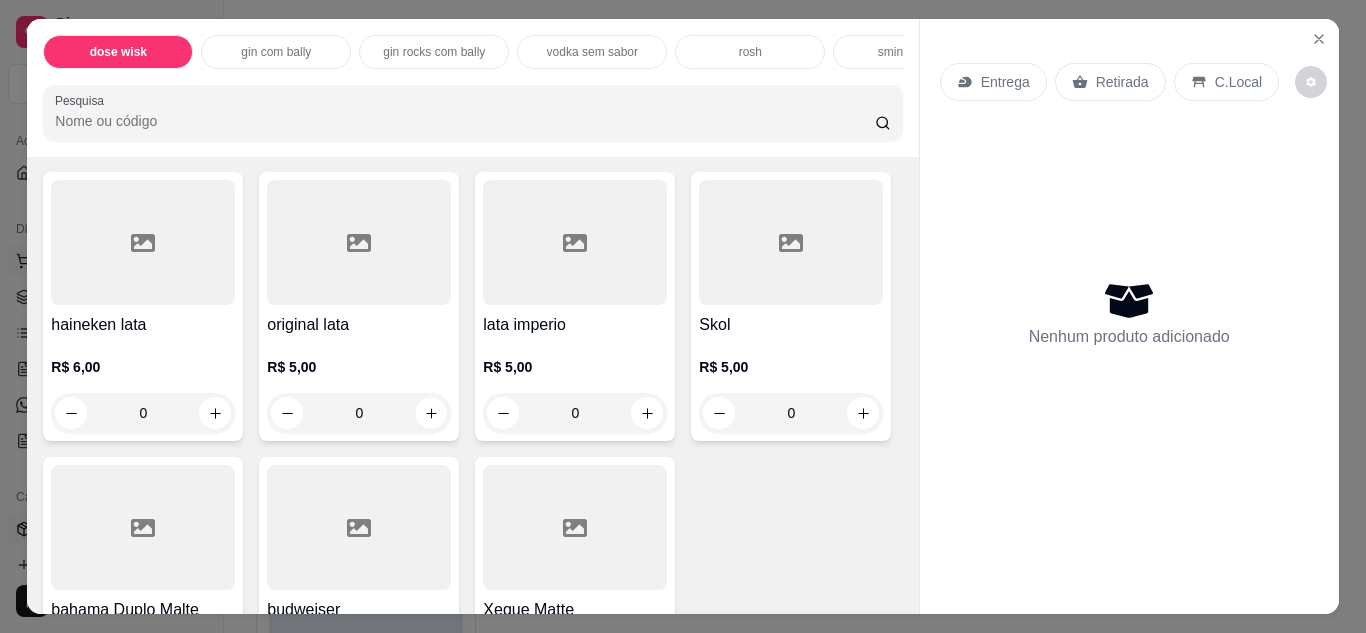 click 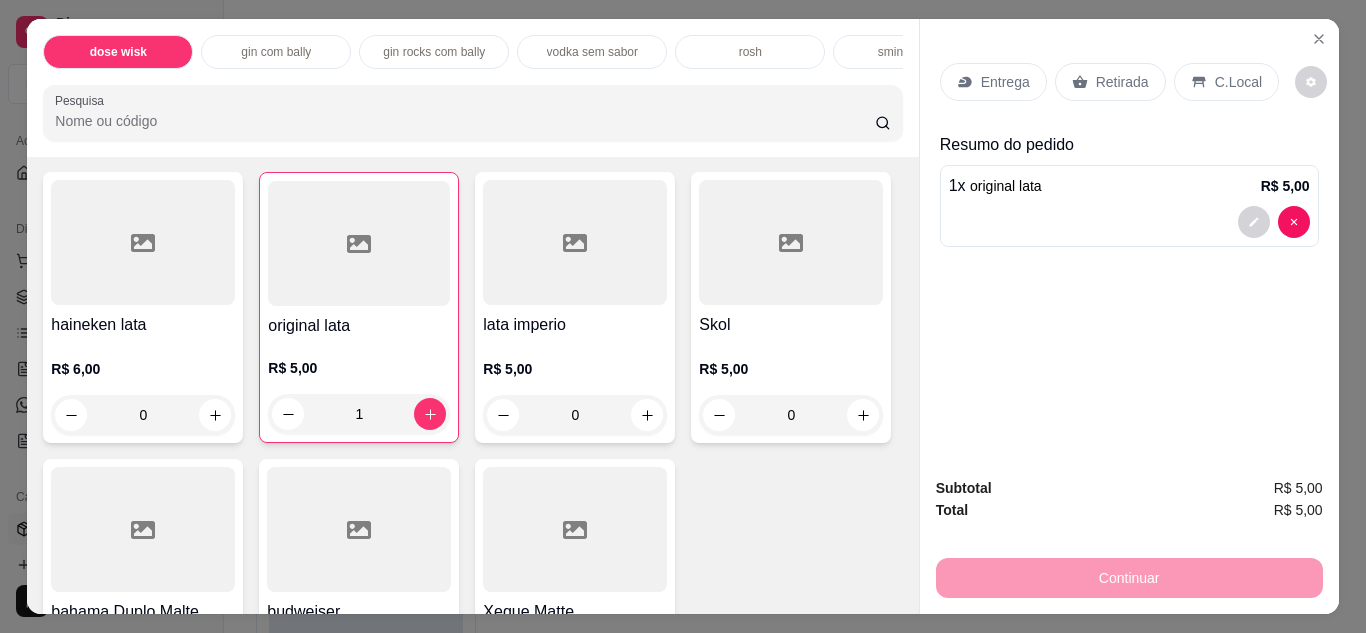 click on "C.Local" at bounding box center [1238, 82] 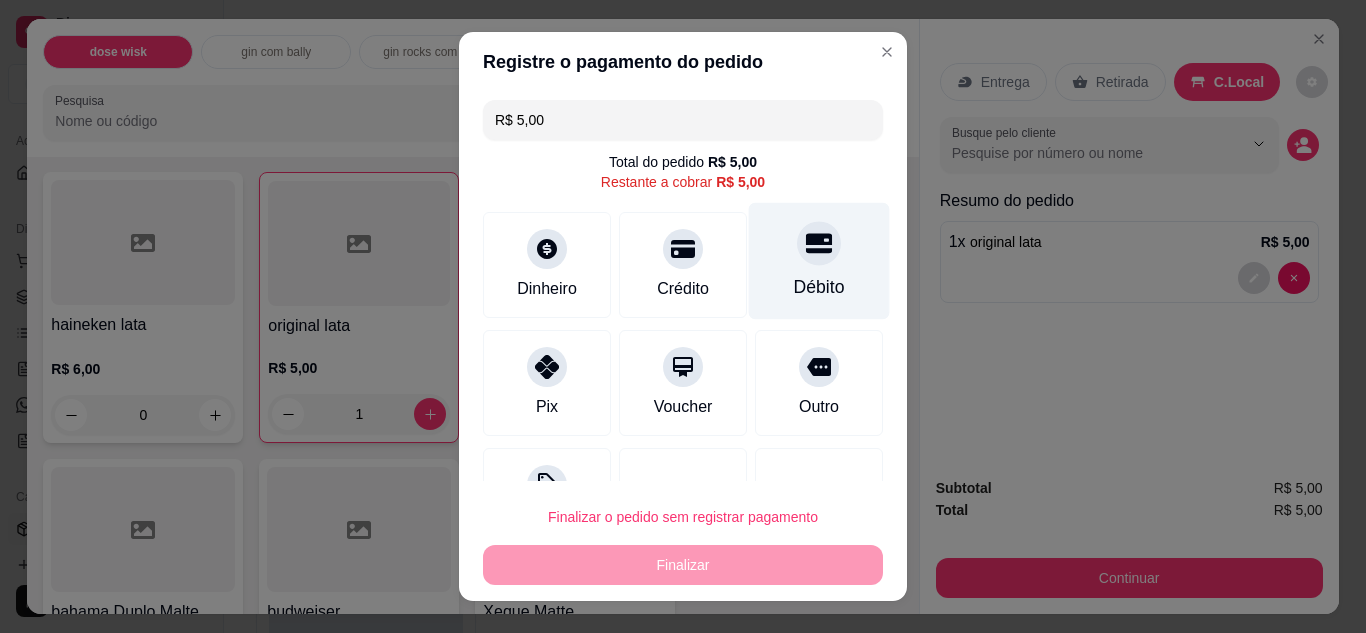 click at bounding box center [819, 243] 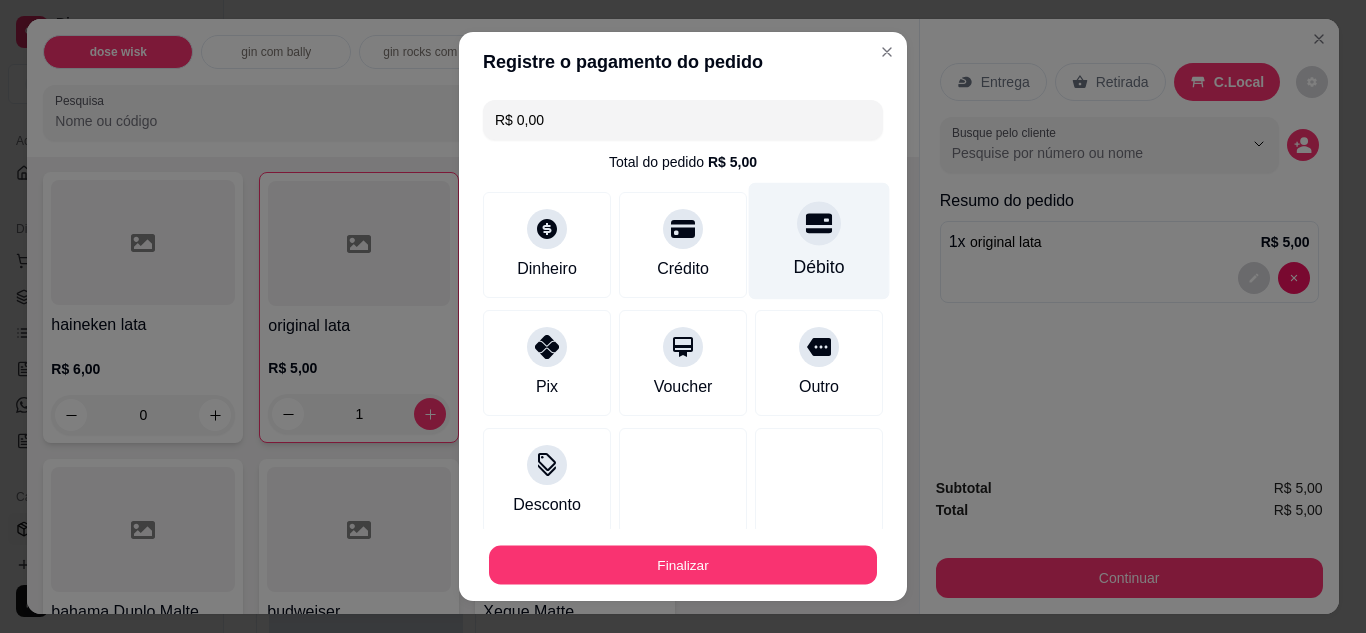 click on "Finalizar" at bounding box center [683, 565] 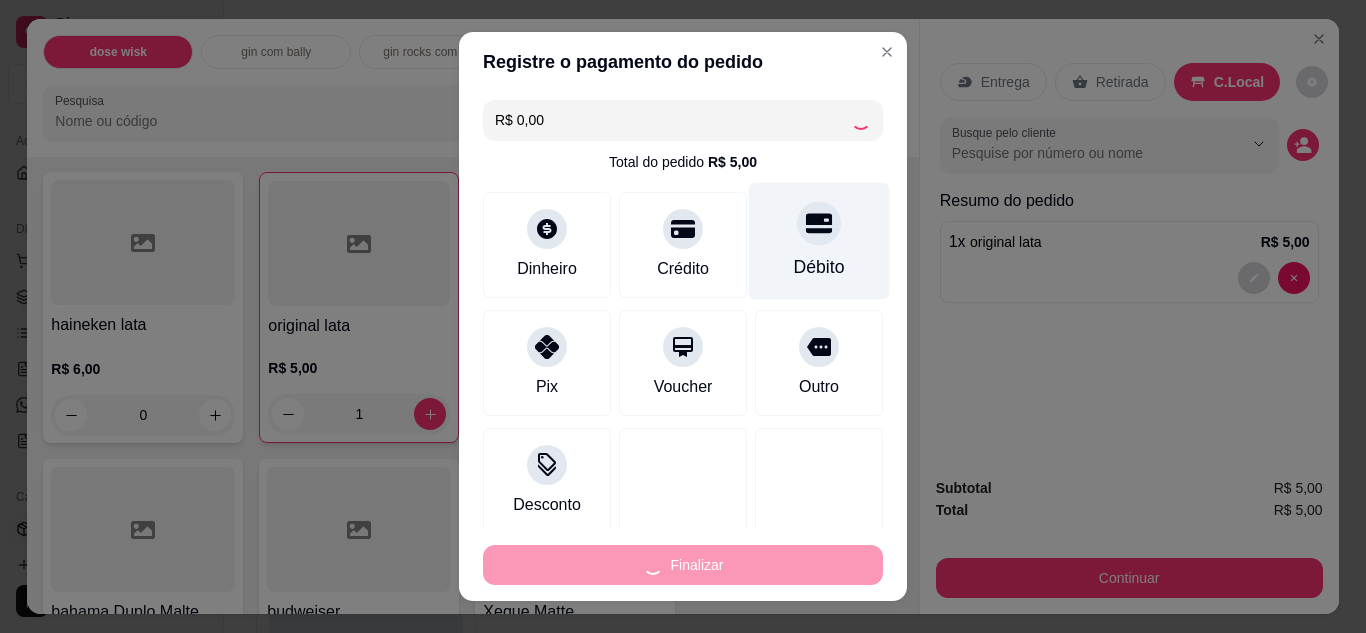 type on "0" 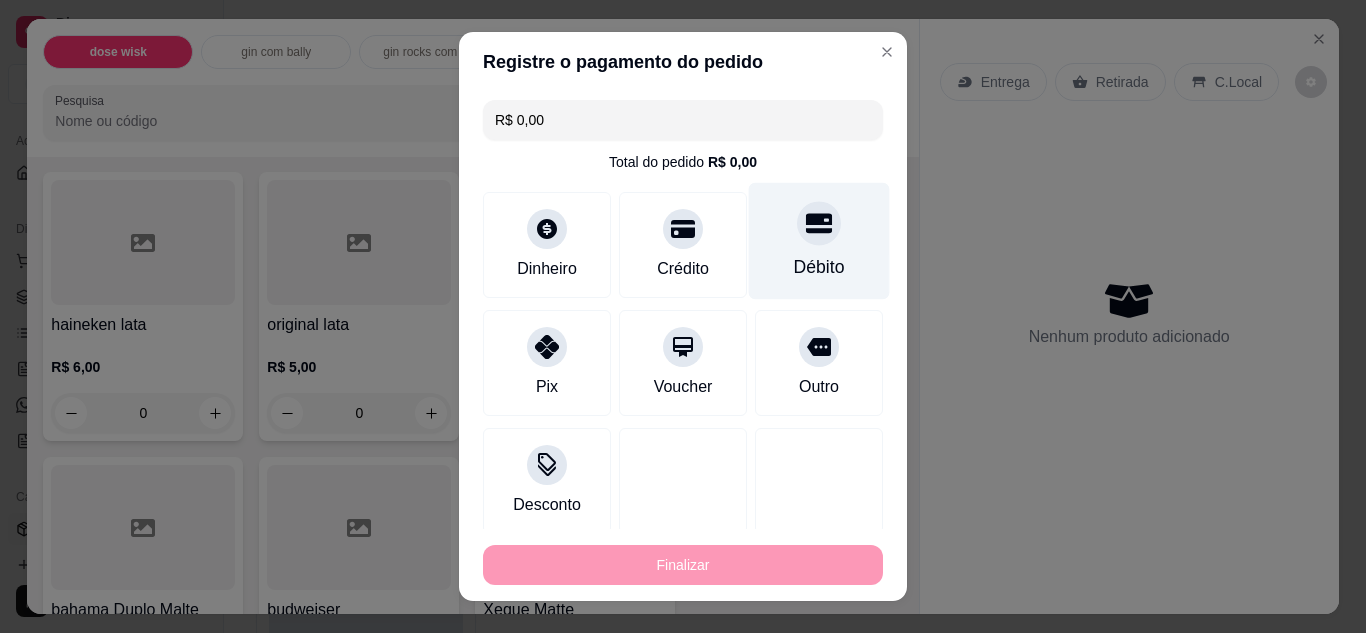 type on "-R$ 5,00" 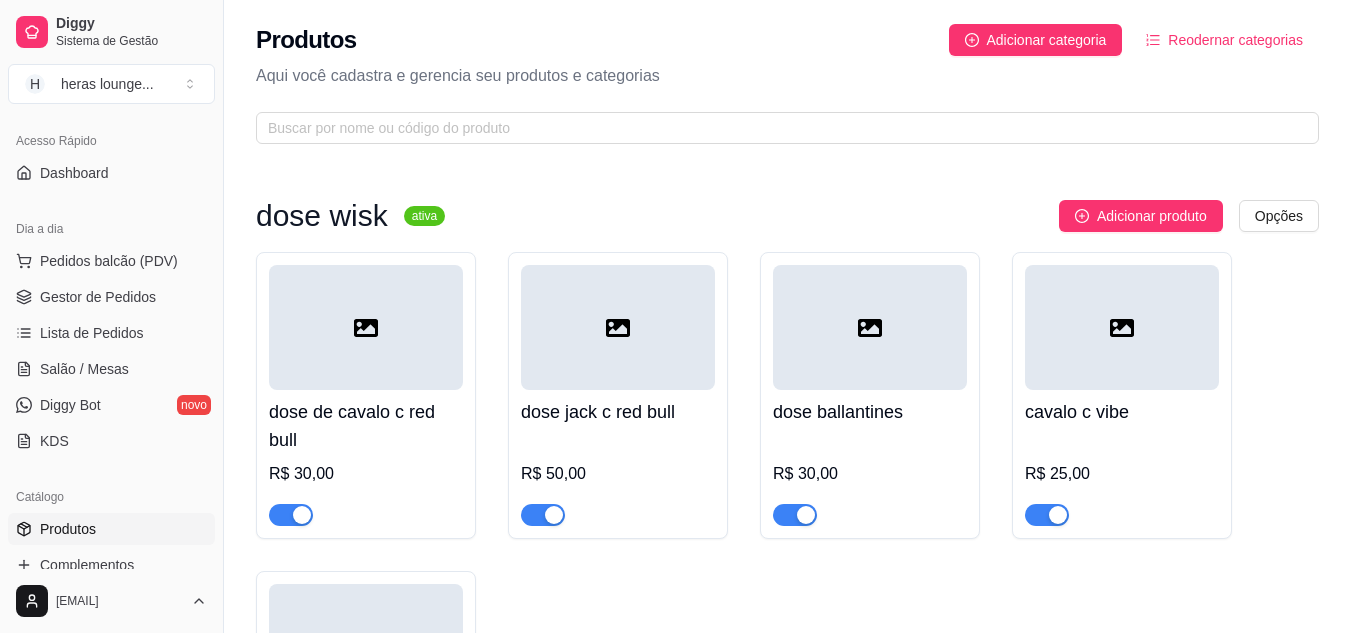 click on "dose de cavalo c red bull   R$ 30,00 dose jack c red bull   R$ 50,00 dose ballantines    R$ 30,00 cavalo c vibe   R$ 25,00 ballantines c vibe   R$ 25,00" at bounding box center [787, 541] 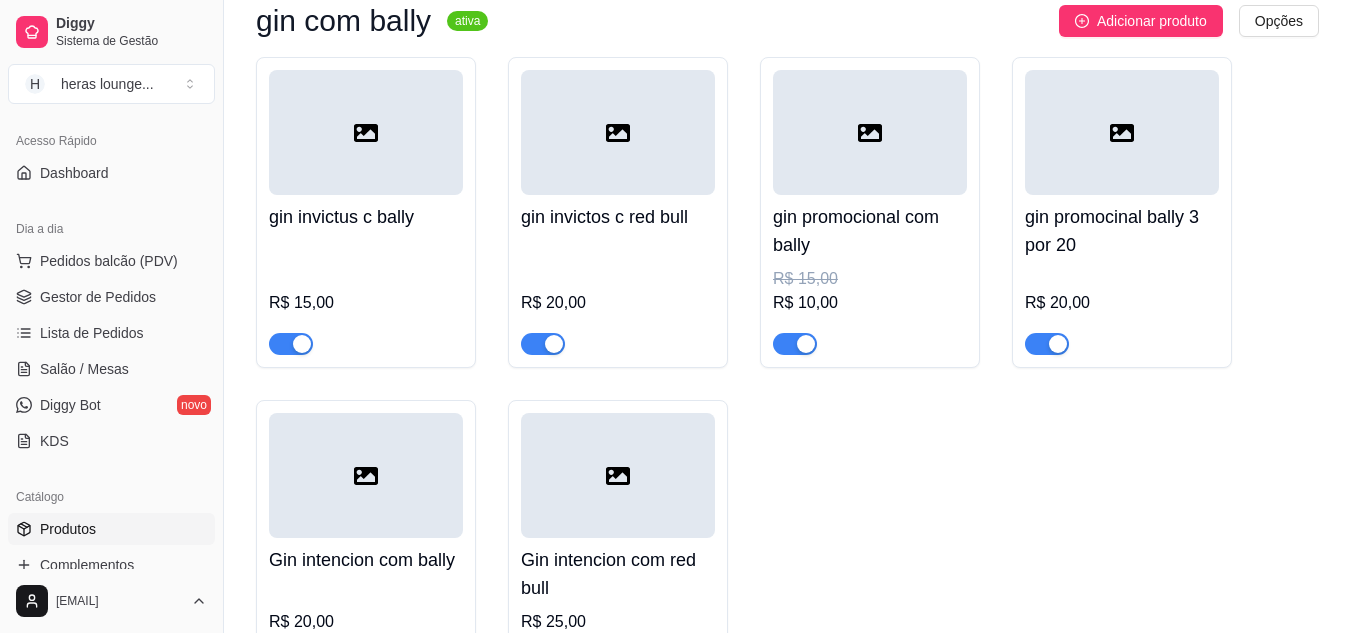 scroll, scrollTop: 953, scrollLeft: 0, axis: vertical 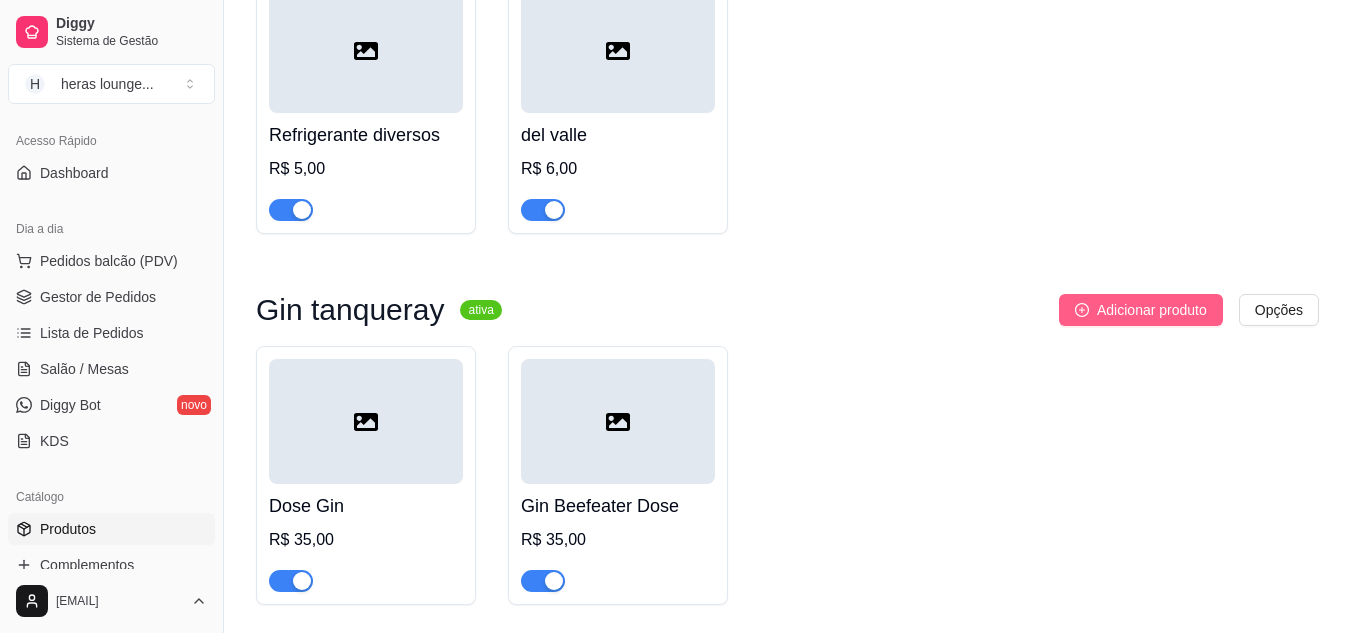 click on "Adicionar produto" at bounding box center [1152, 310] 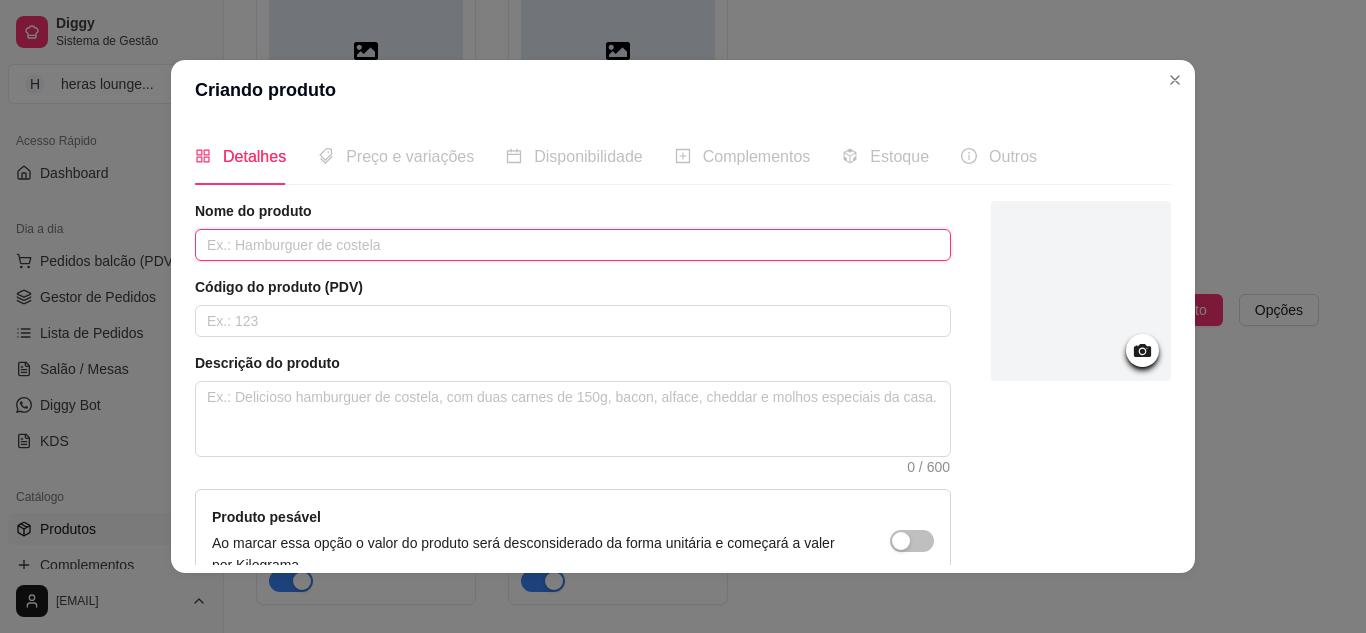 click at bounding box center [573, 245] 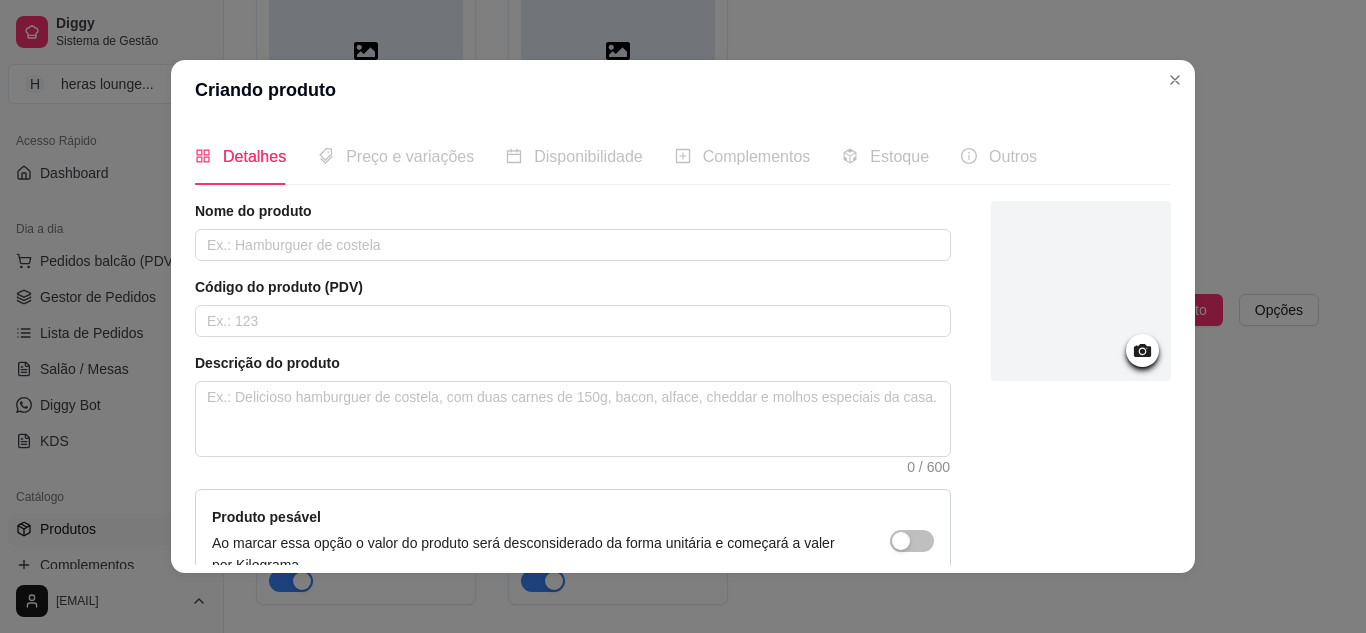click on "Refrigerante diversos   R$ 5,00 del valle   R$ 6,00" at bounding box center [787, 104] 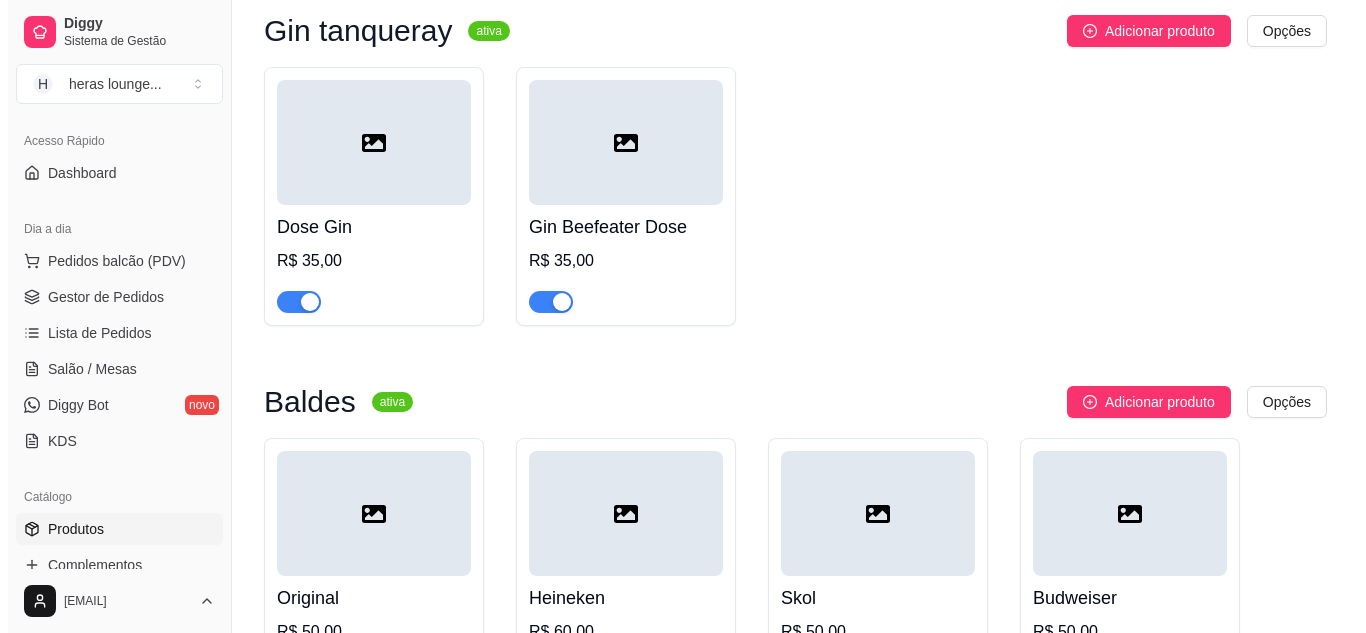 scroll, scrollTop: 6794, scrollLeft: 0, axis: vertical 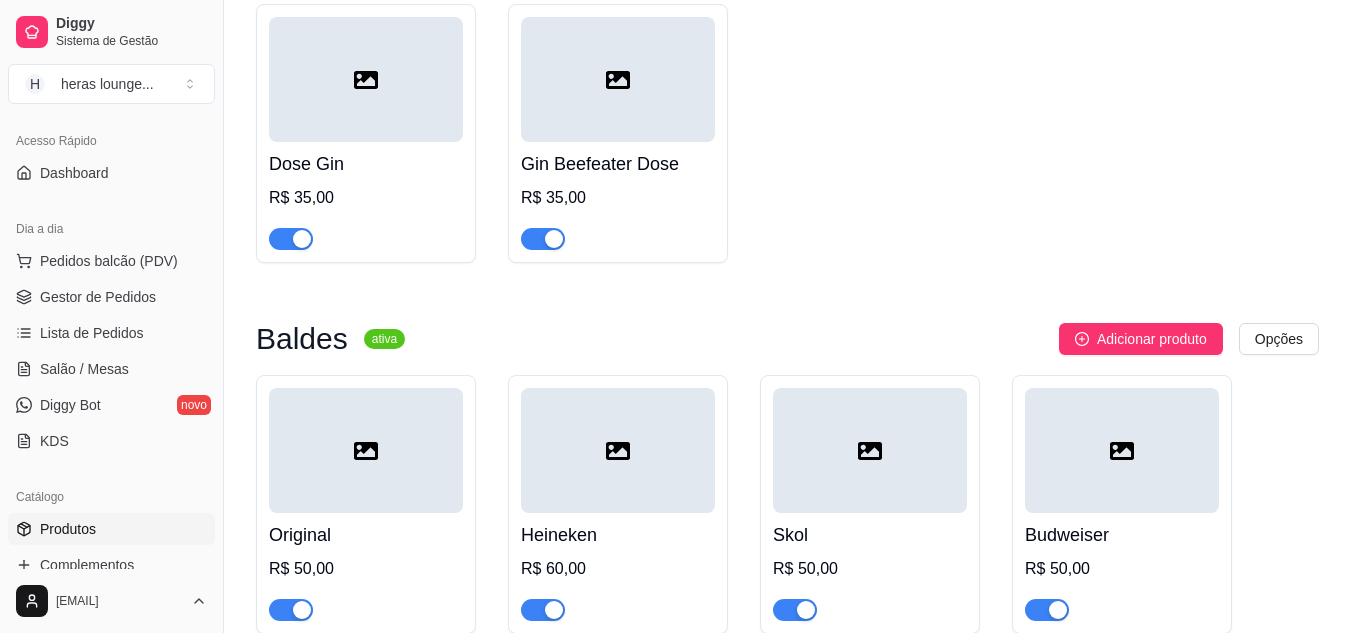 click at bounding box center (618, 79) 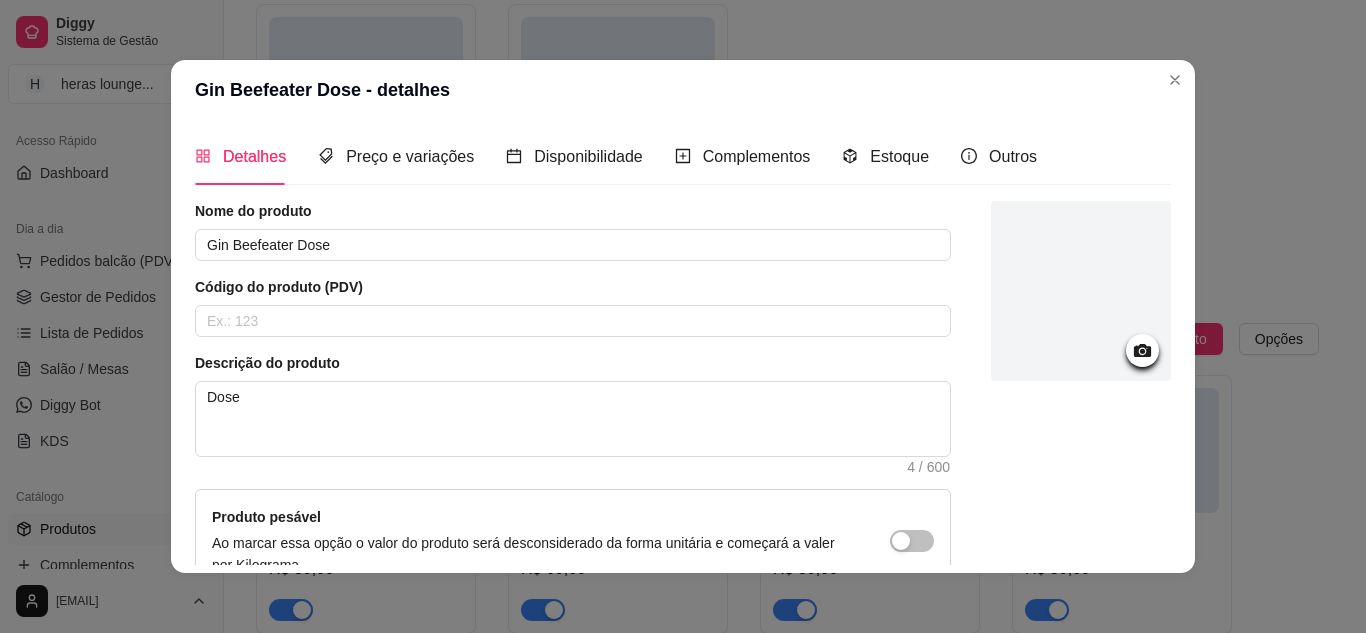 click on "Dose Gin    R$ 35,00 Gin Beefeater Dose   R$ 35,00" at bounding box center (787, 133) 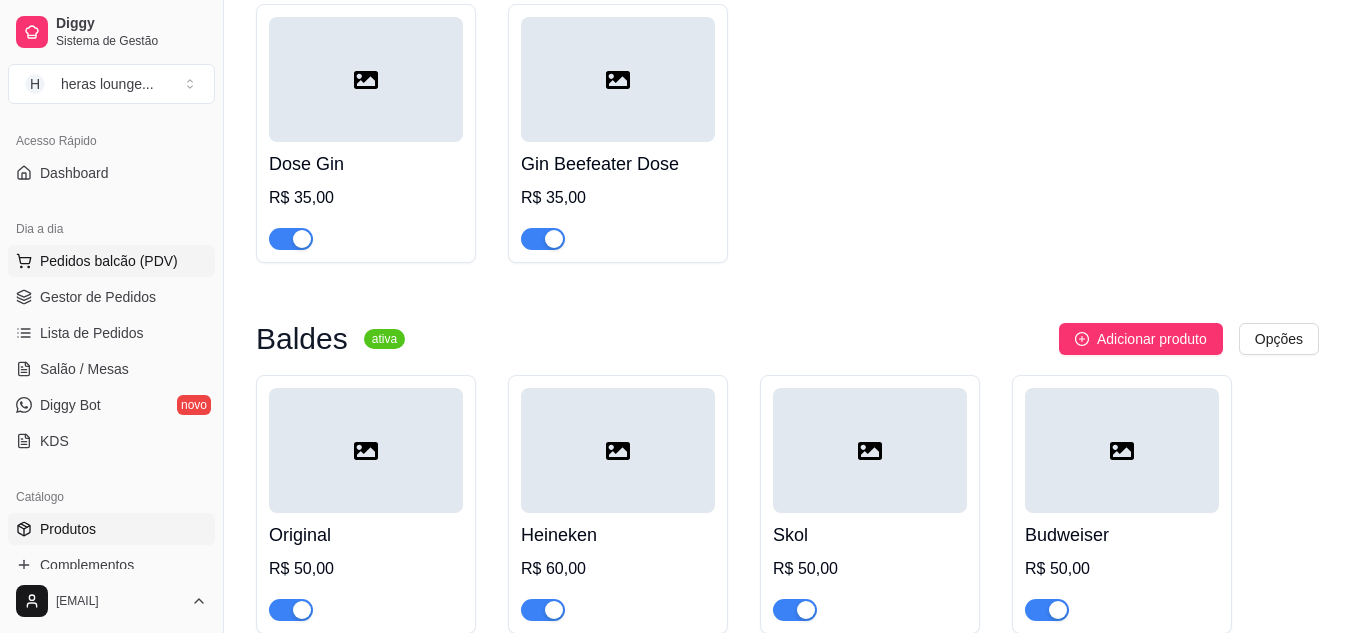 click on "Pedidos balcão (PDV)" at bounding box center (109, 261) 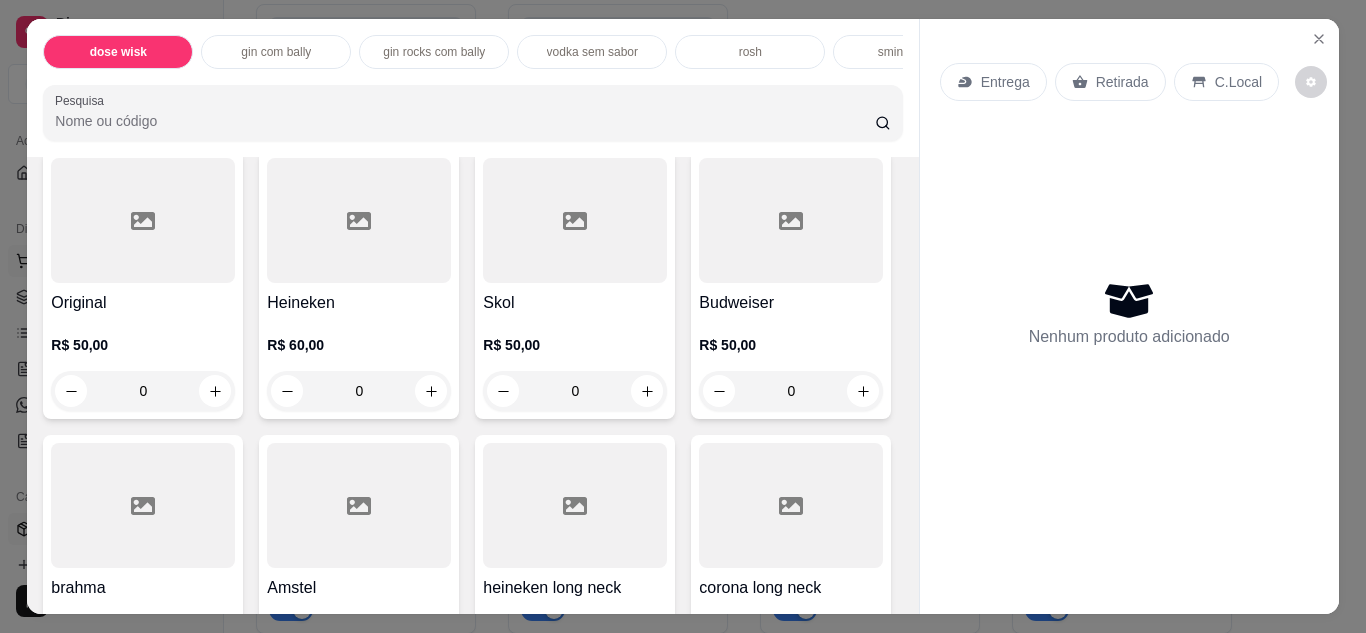 scroll, scrollTop: 6288, scrollLeft: 0, axis: vertical 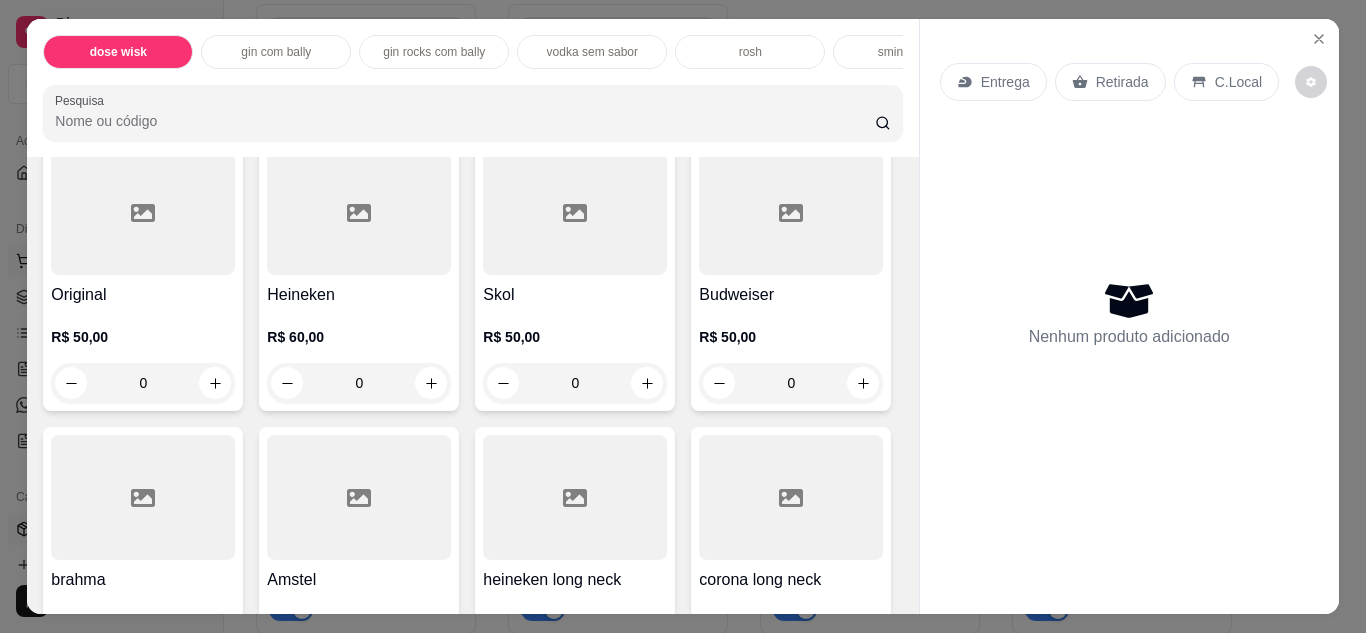 click at bounding box center (431, 57) 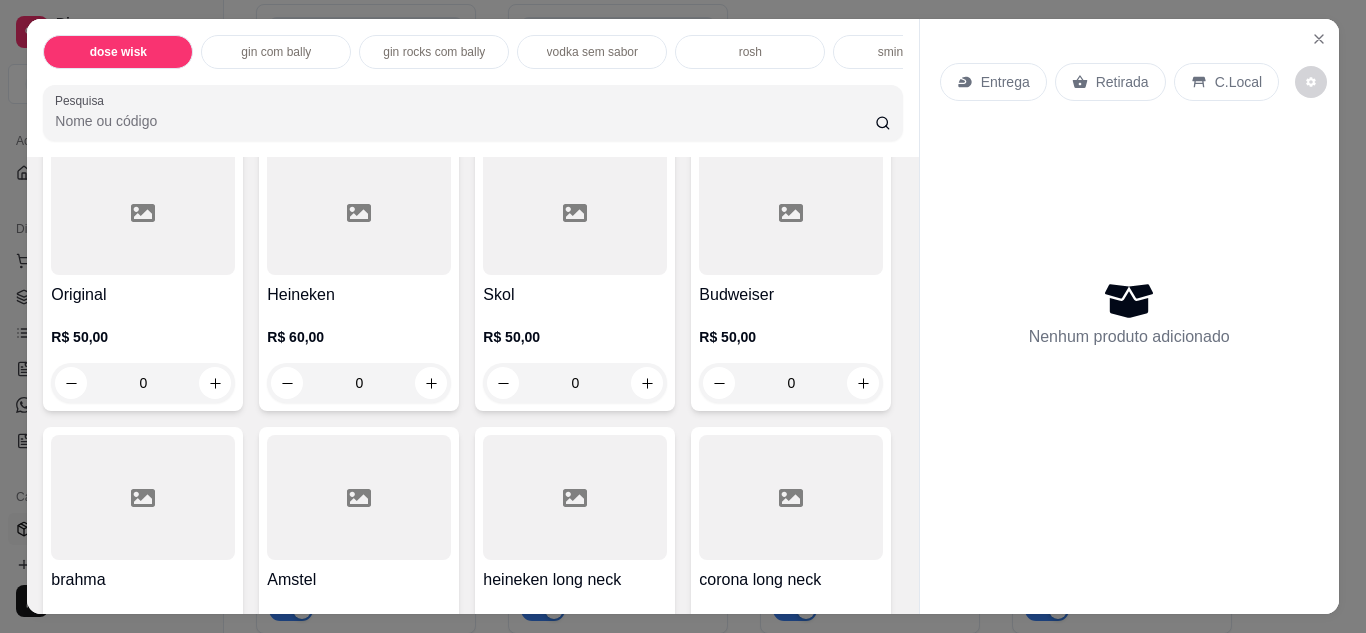click on "0" at bounding box center (359, 58) 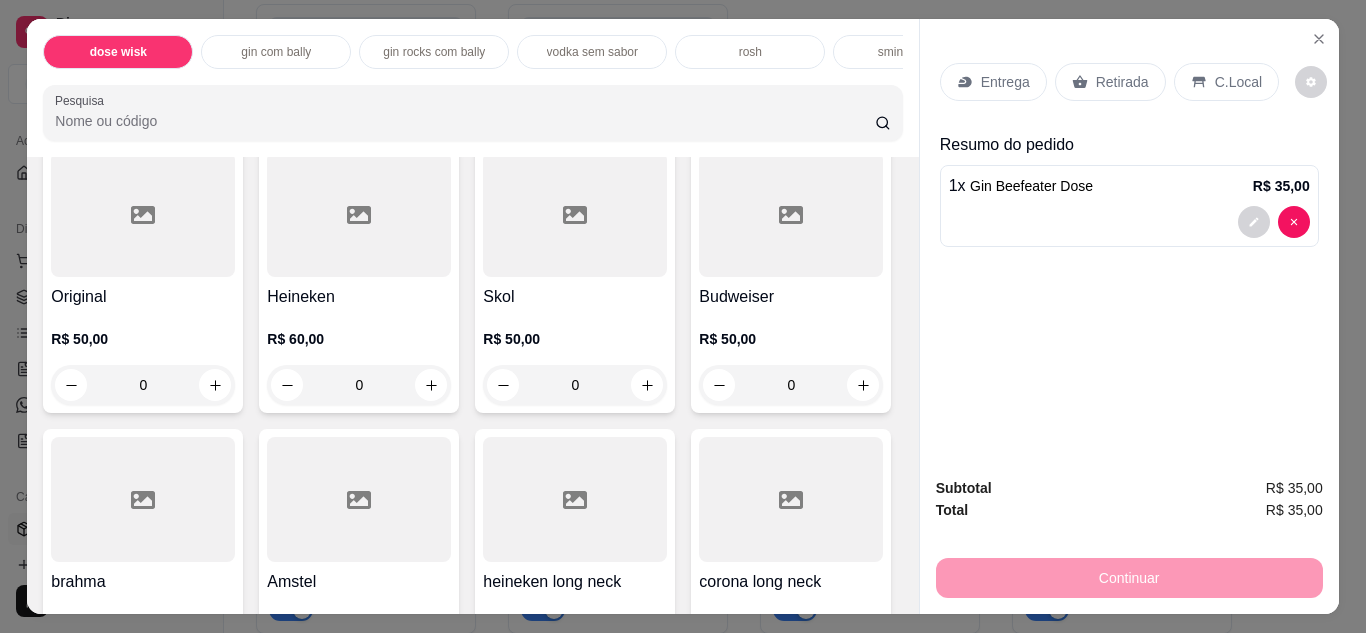 type on "1" 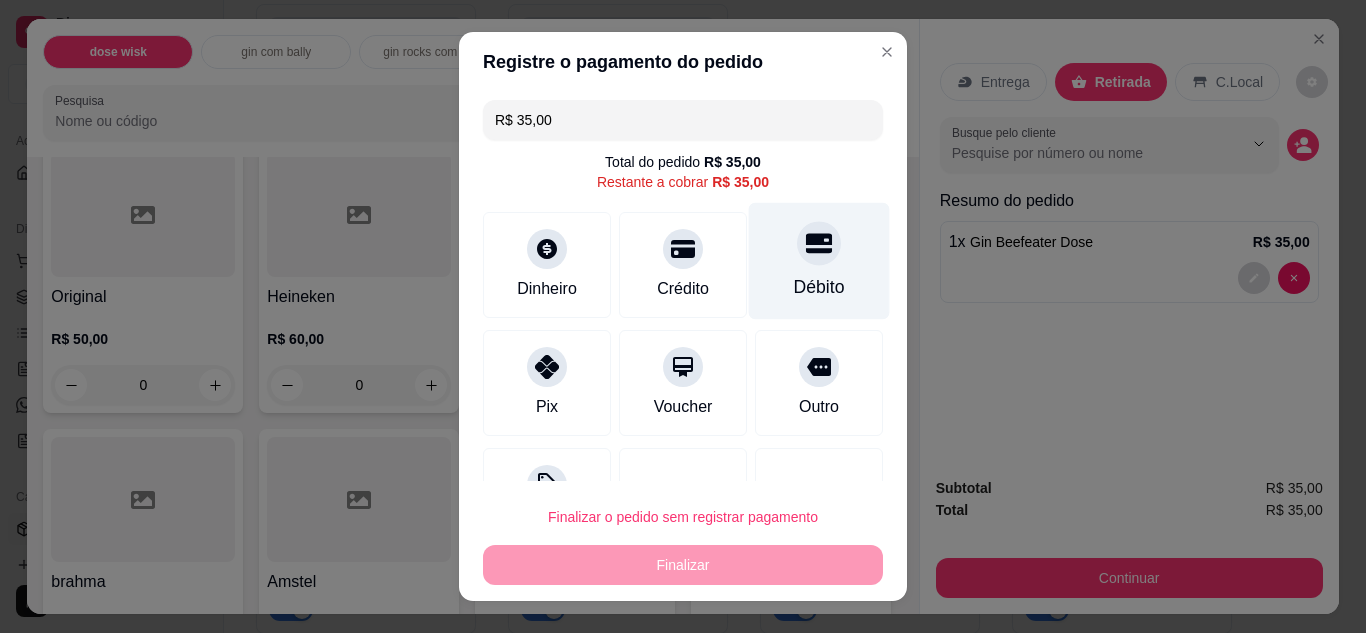 click 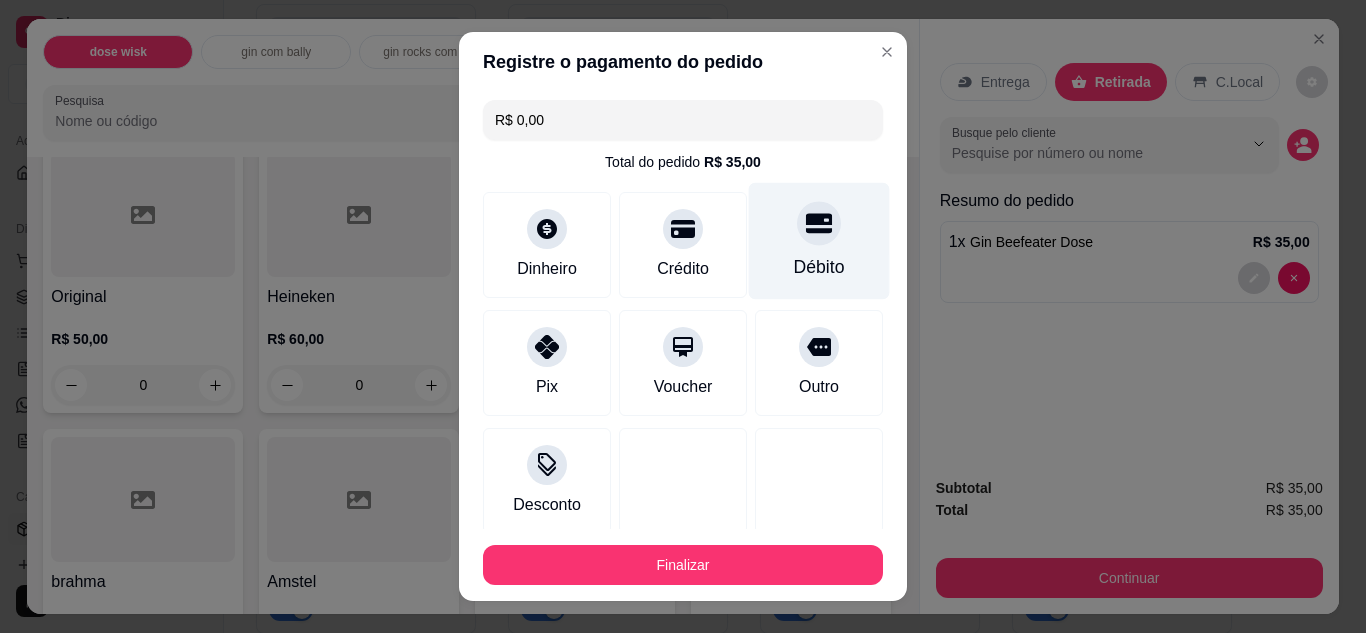 click on "Finalizar" at bounding box center (683, 565) 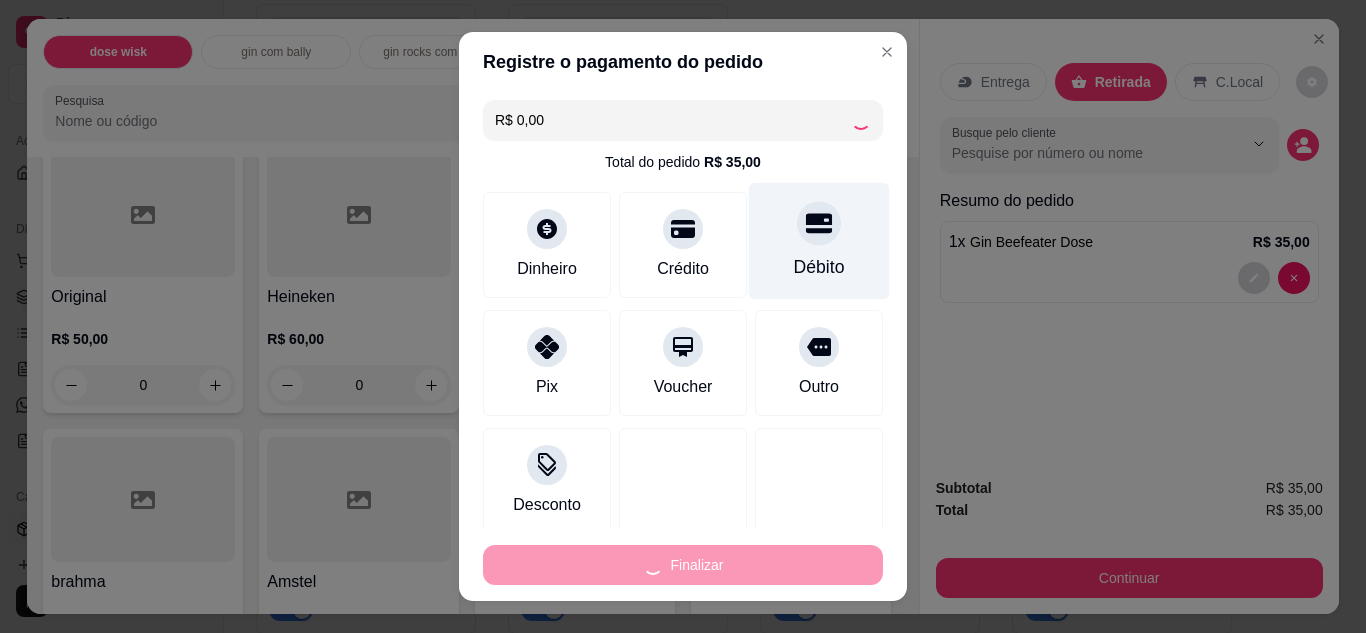 type on "0" 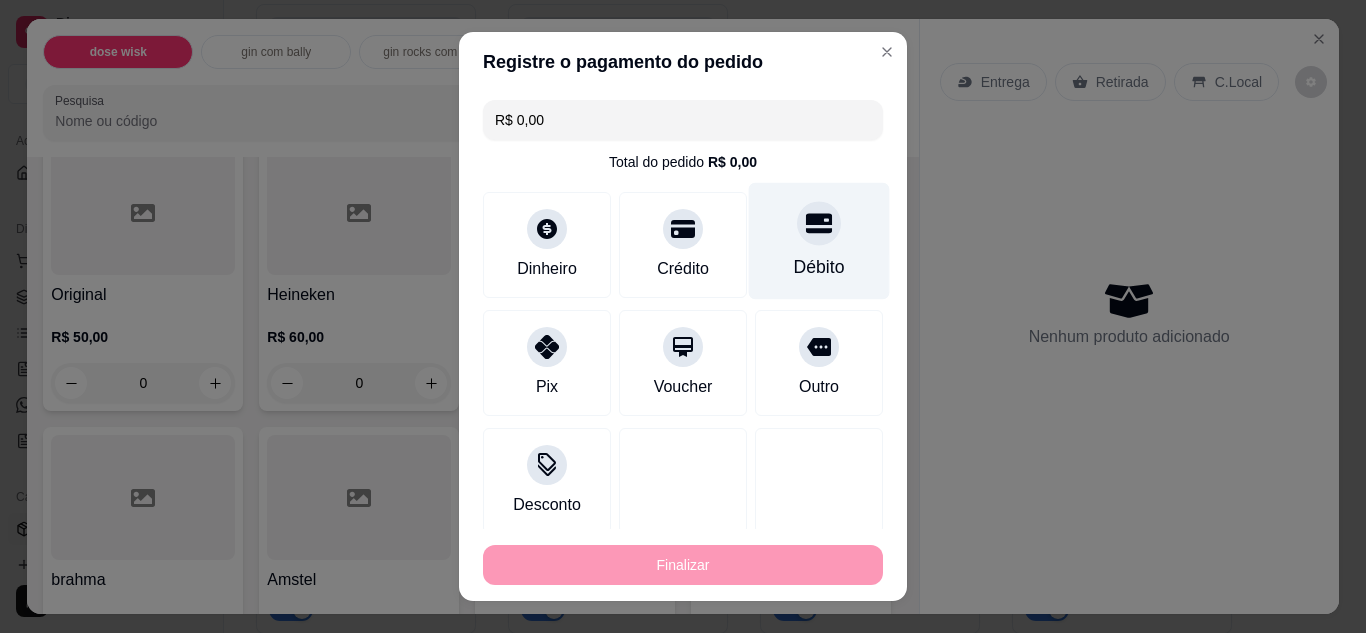 type on "-R$ 35,00" 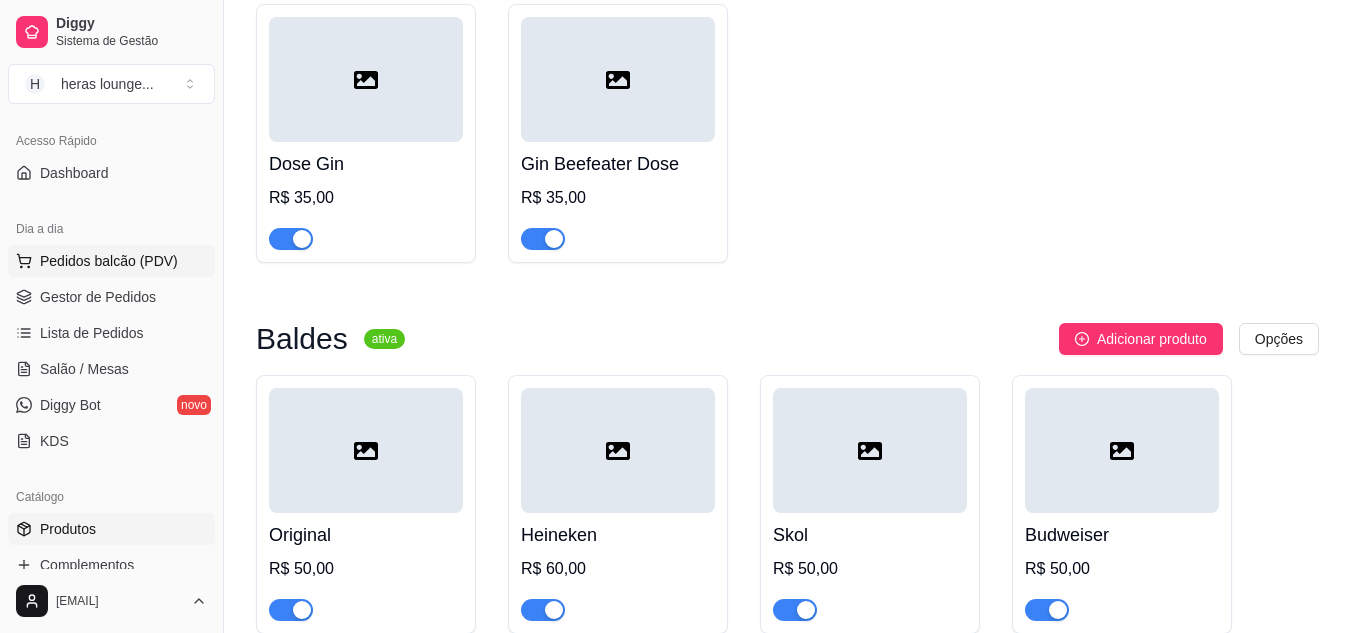 click on "Pedidos balcão (PDV)" at bounding box center (109, 261) 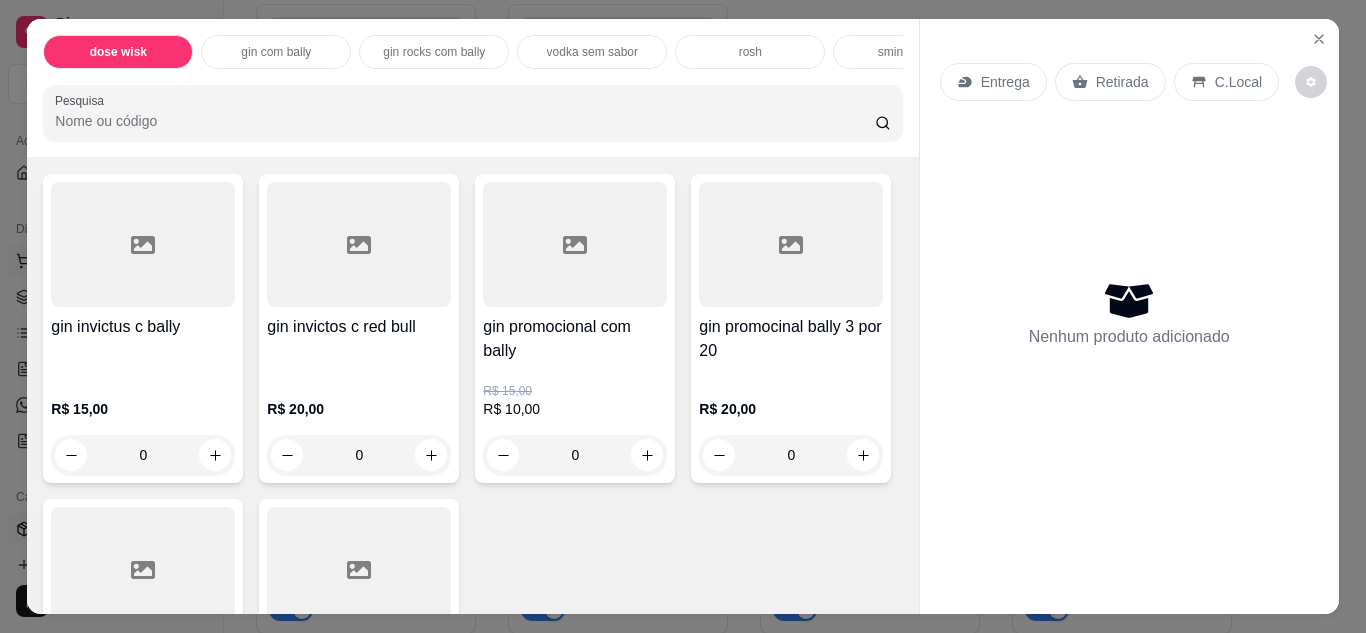 scroll, scrollTop: 801, scrollLeft: 0, axis: vertical 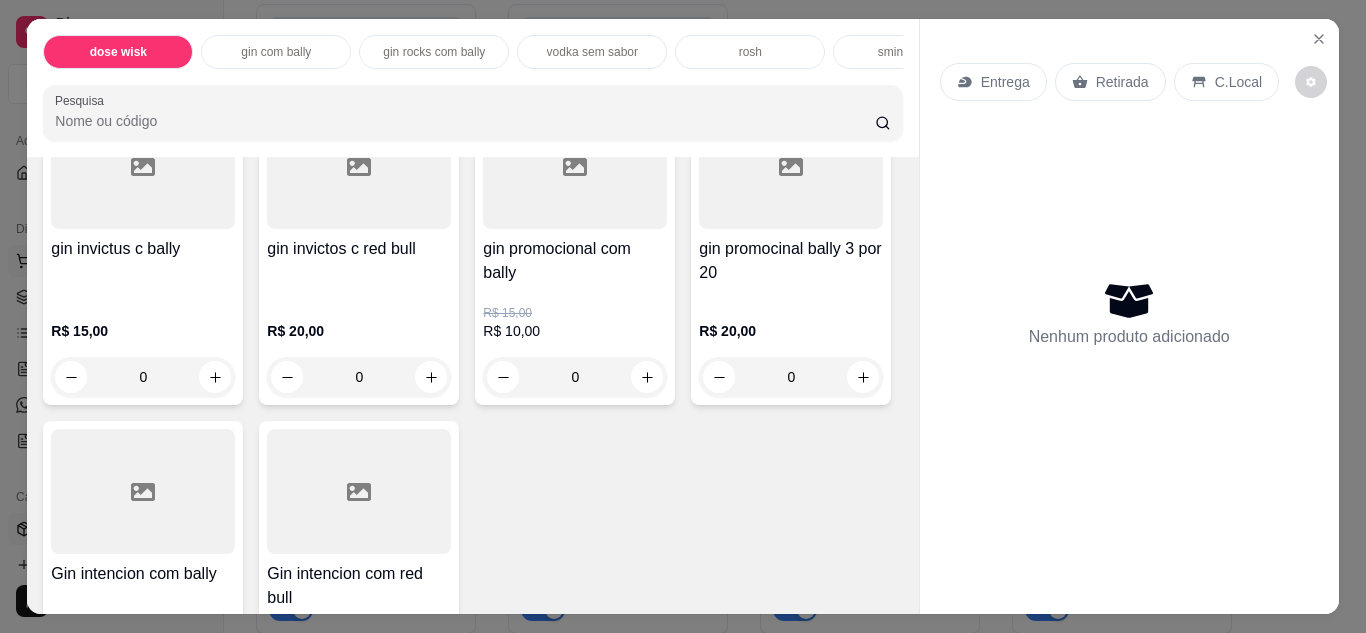 click 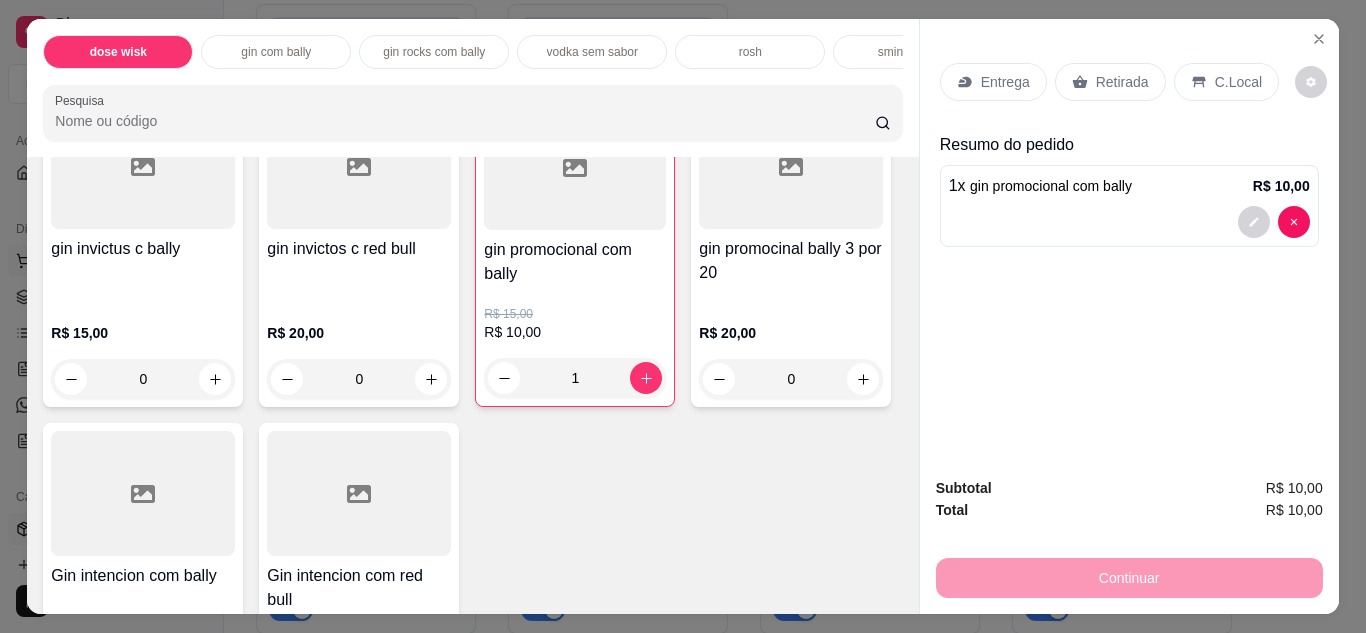 click 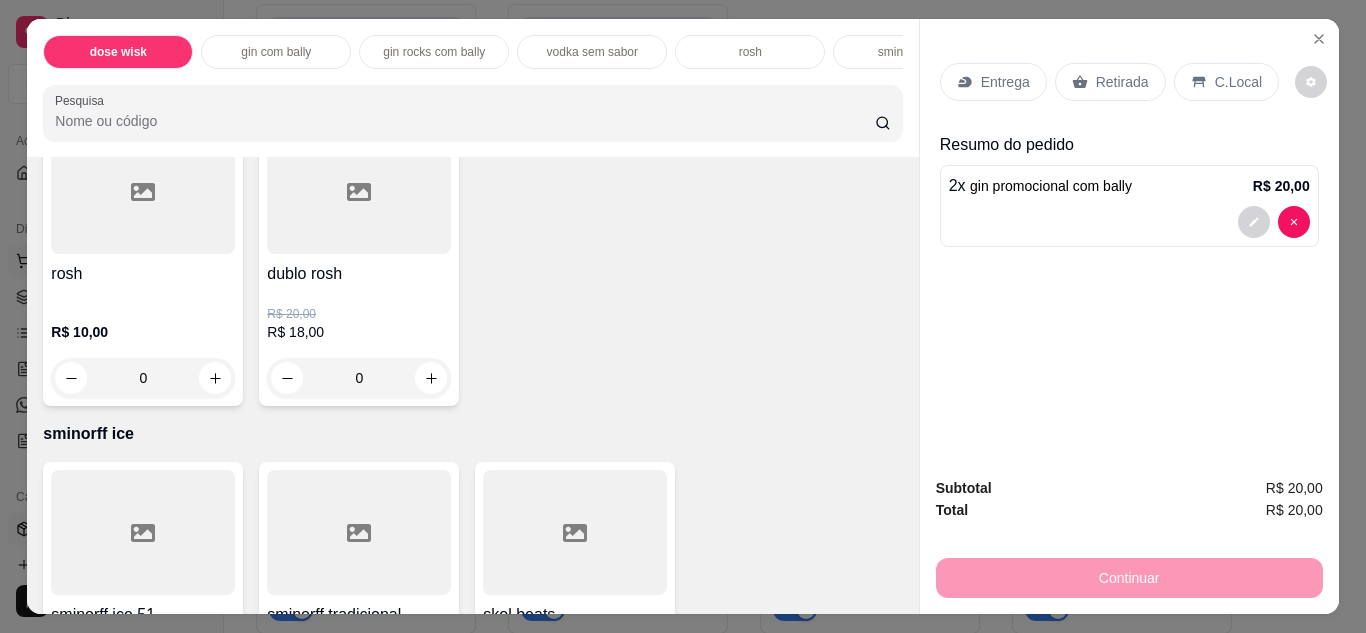 scroll, scrollTop: 2440, scrollLeft: 0, axis: vertical 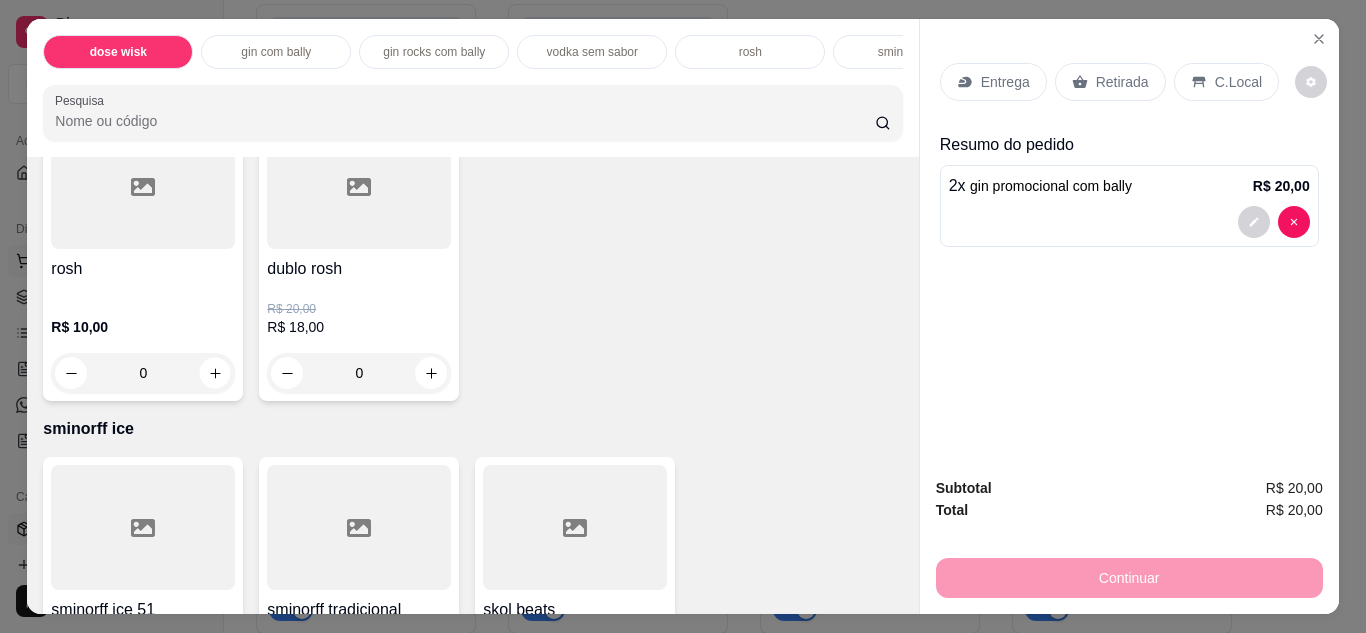 click 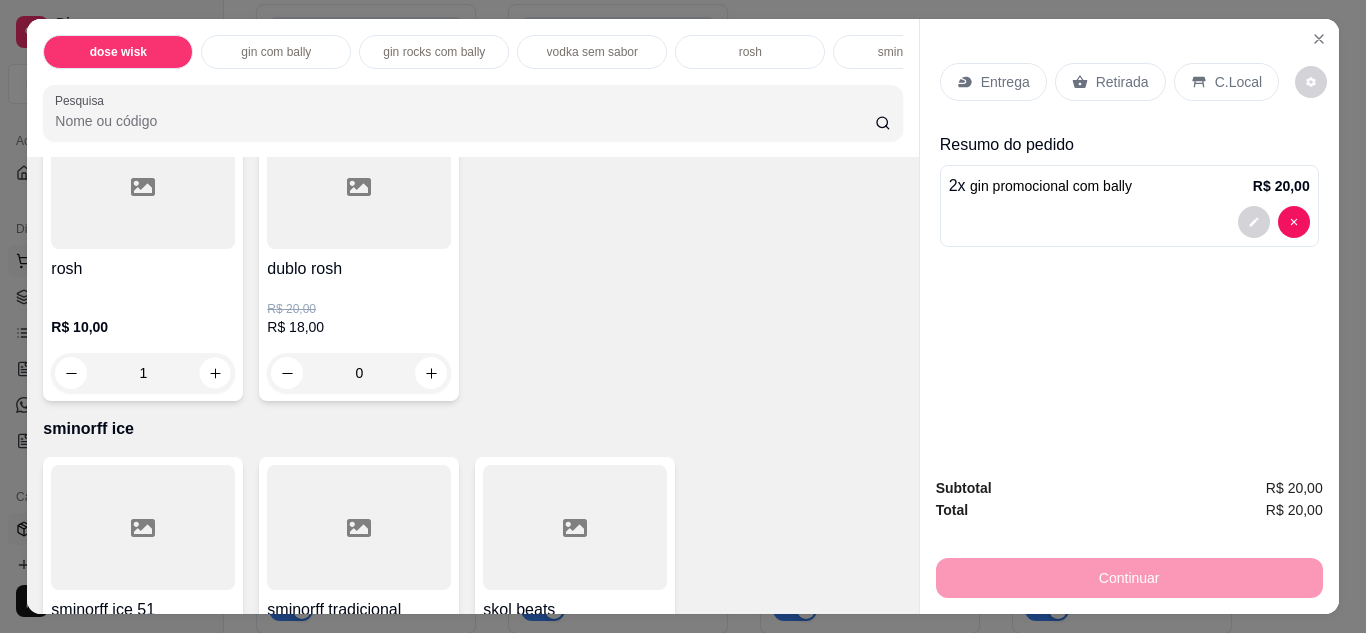 scroll, scrollTop: 2441, scrollLeft: 0, axis: vertical 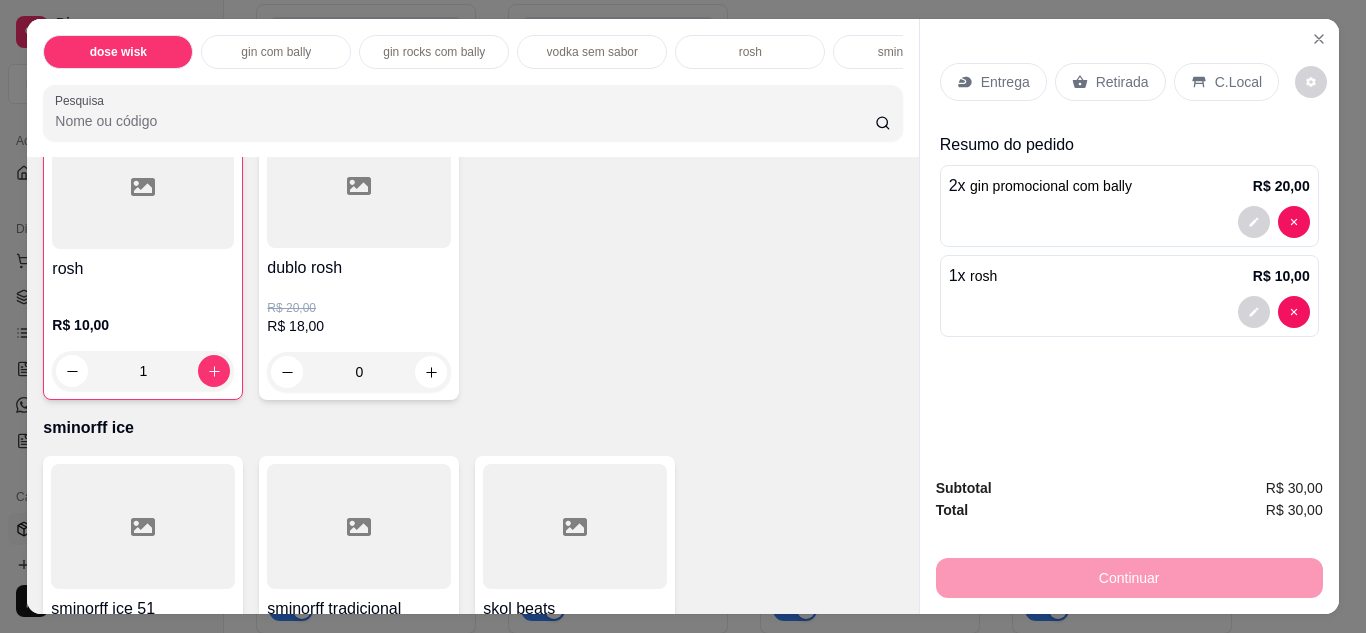 click on "C.Local" at bounding box center (1238, 82) 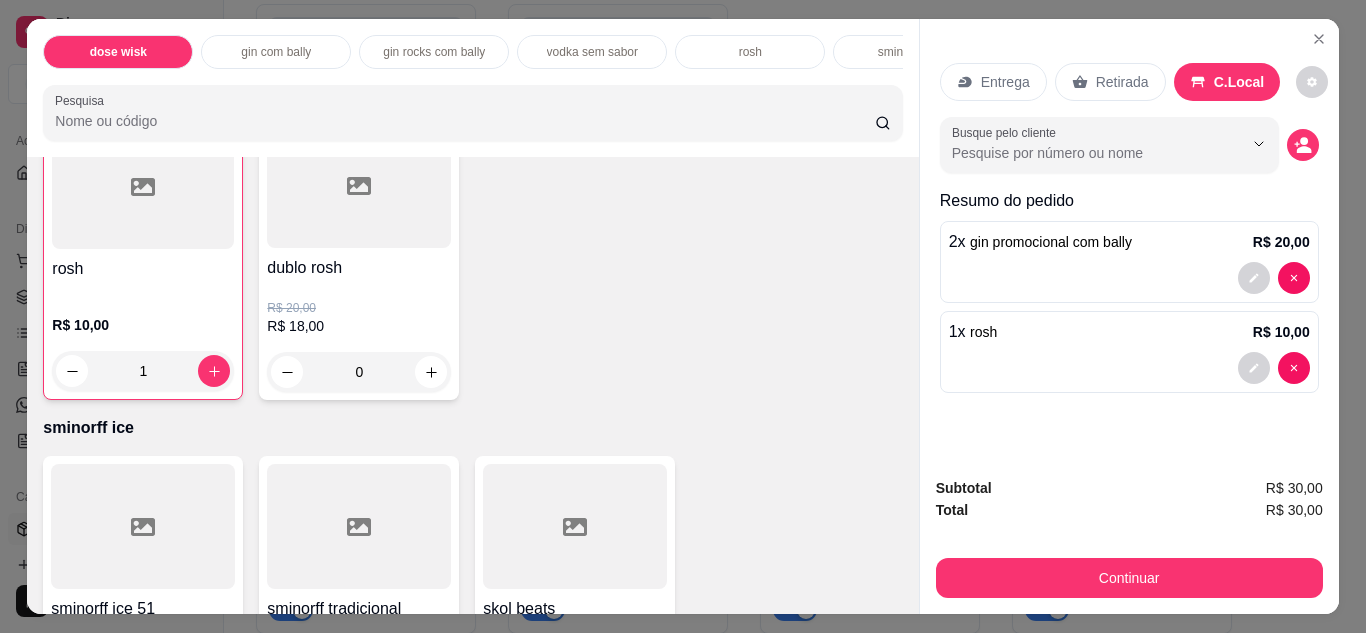 click on "Continuar" at bounding box center [1129, 578] 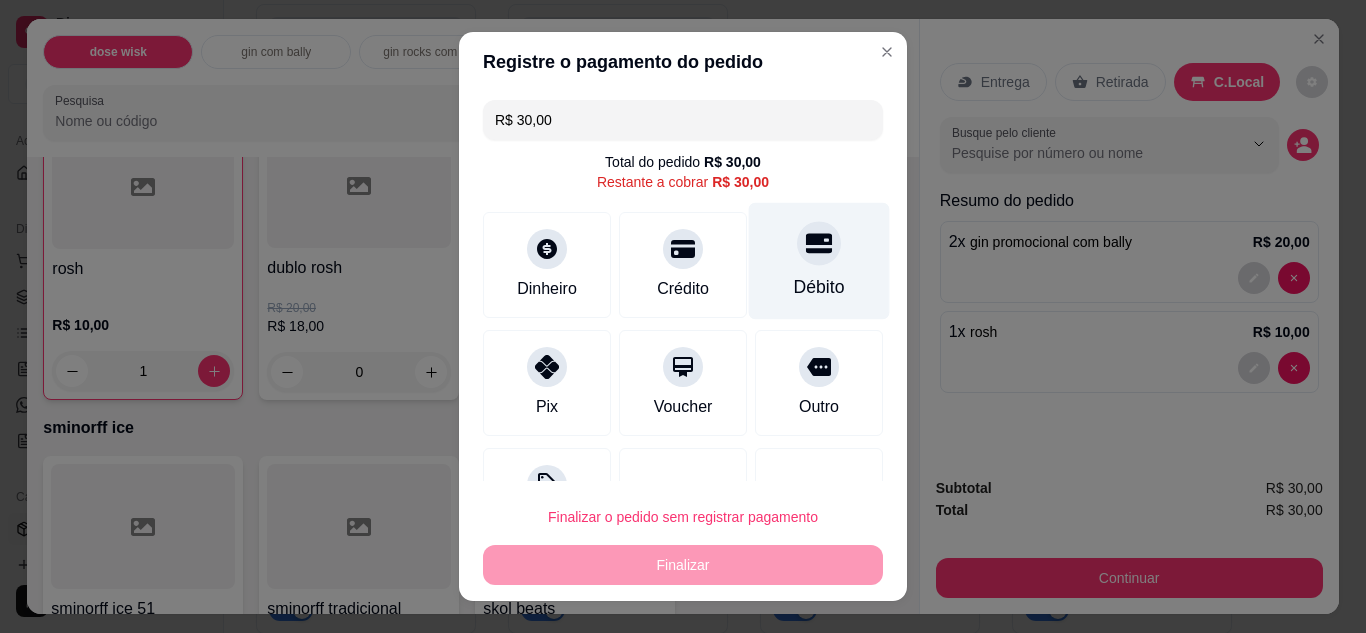 click on "Débito" at bounding box center (819, 260) 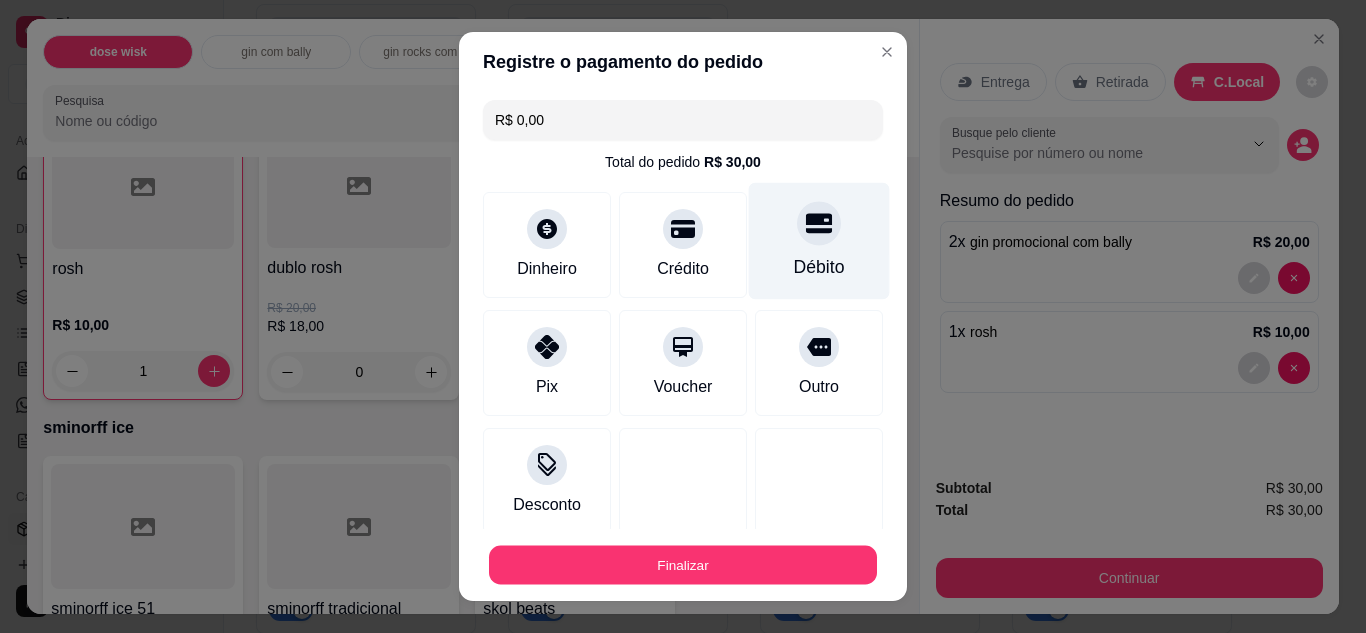 click on "Finalizar" at bounding box center (683, 565) 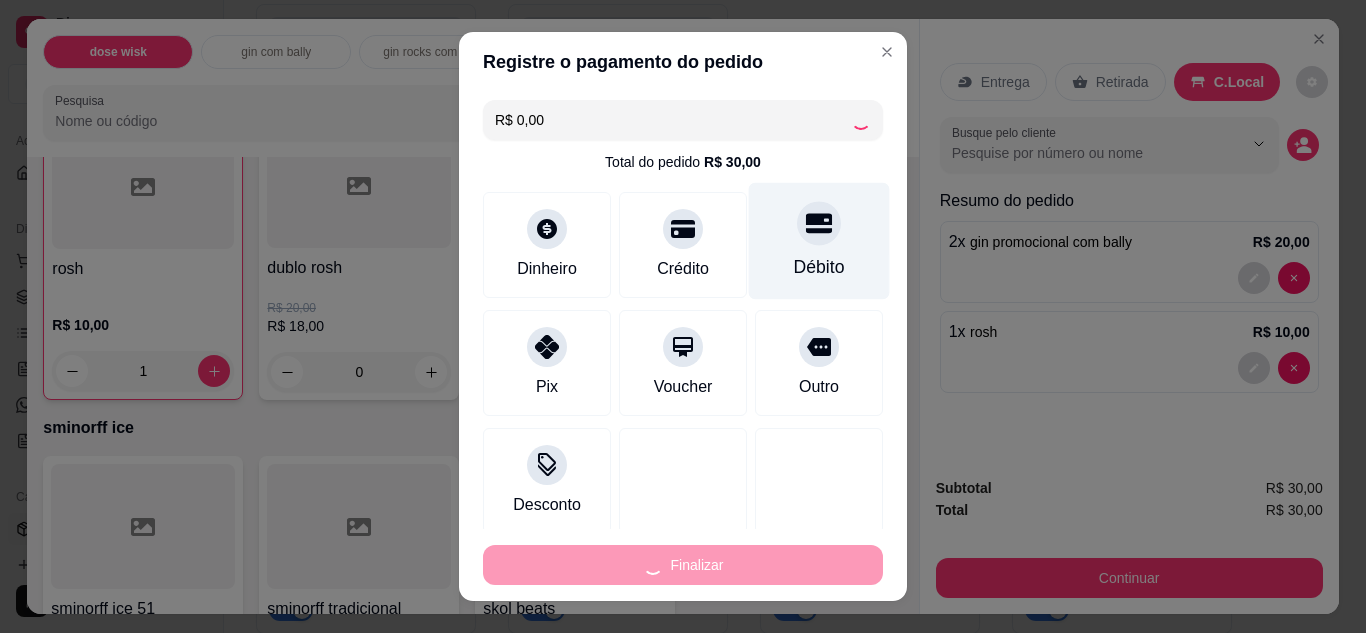 type on "0" 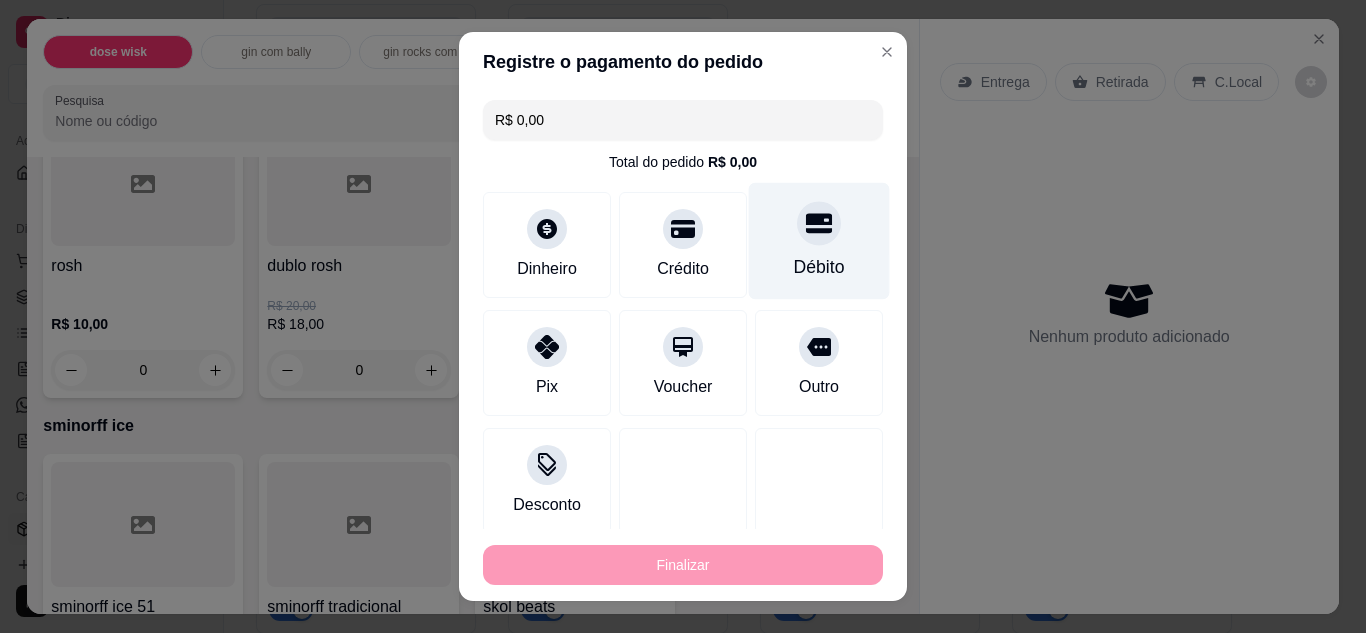 type on "-R$ 30,00" 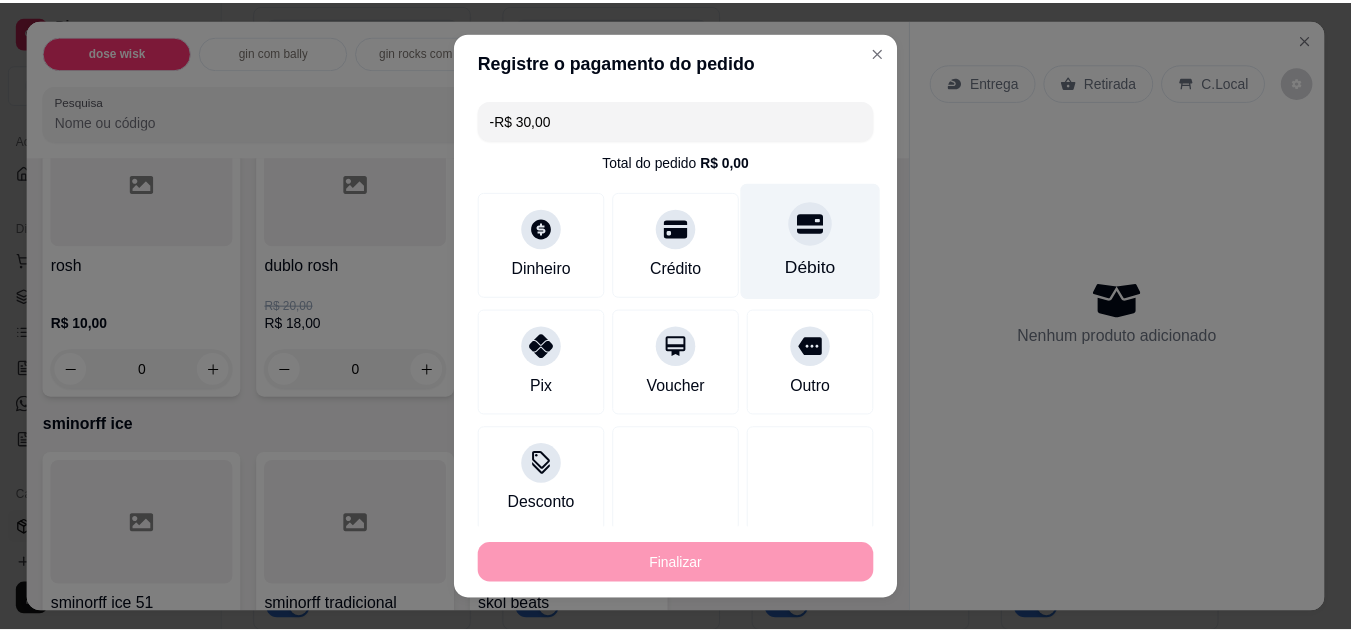 scroll, scrollTop: 2438, scrollLeft: 0, axis: vertical 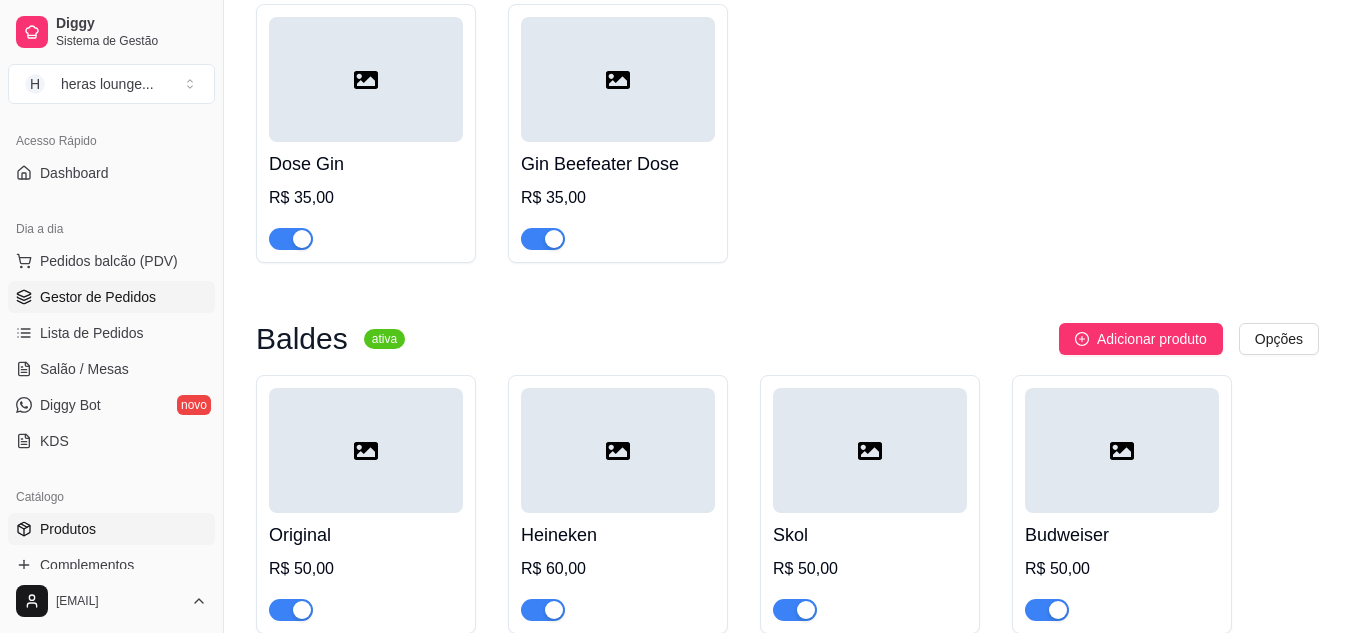 click on "Gestor de Pedidos" at bounding box center (98, 297) 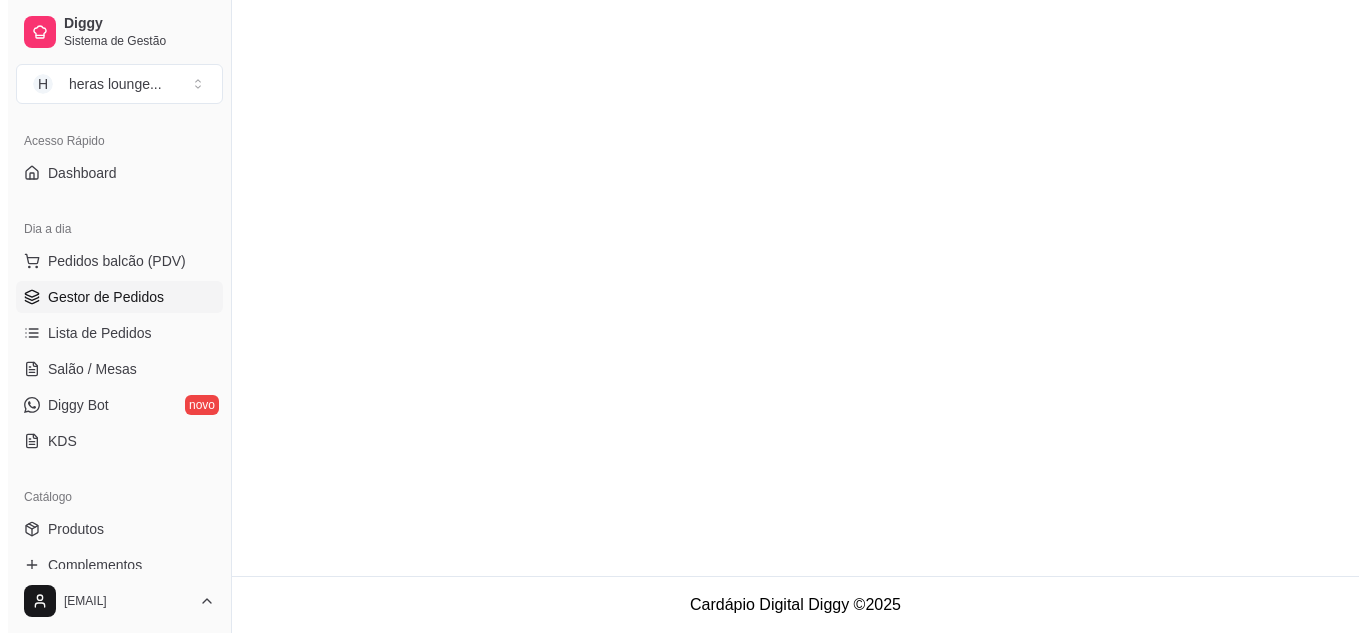 scroll, scrollTop: 0, scrollLeft: 0, axis: both 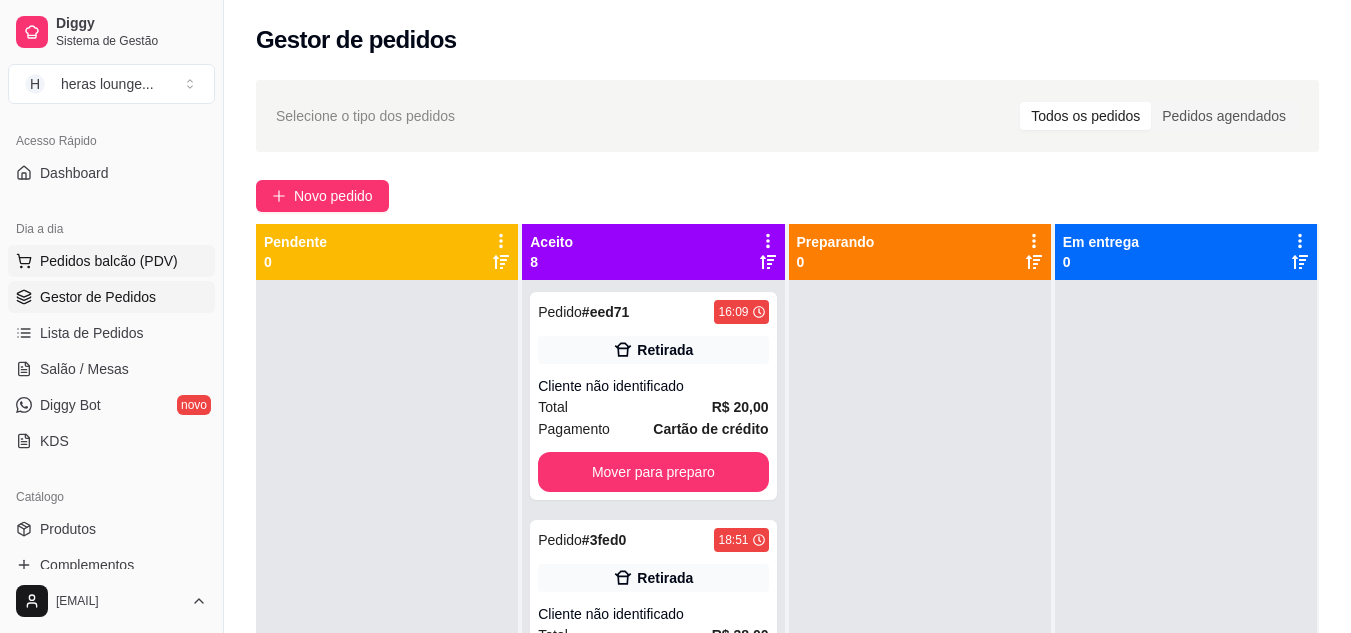 click on "Pedidos balcão (PDV)" at bounding box center [109, 261] 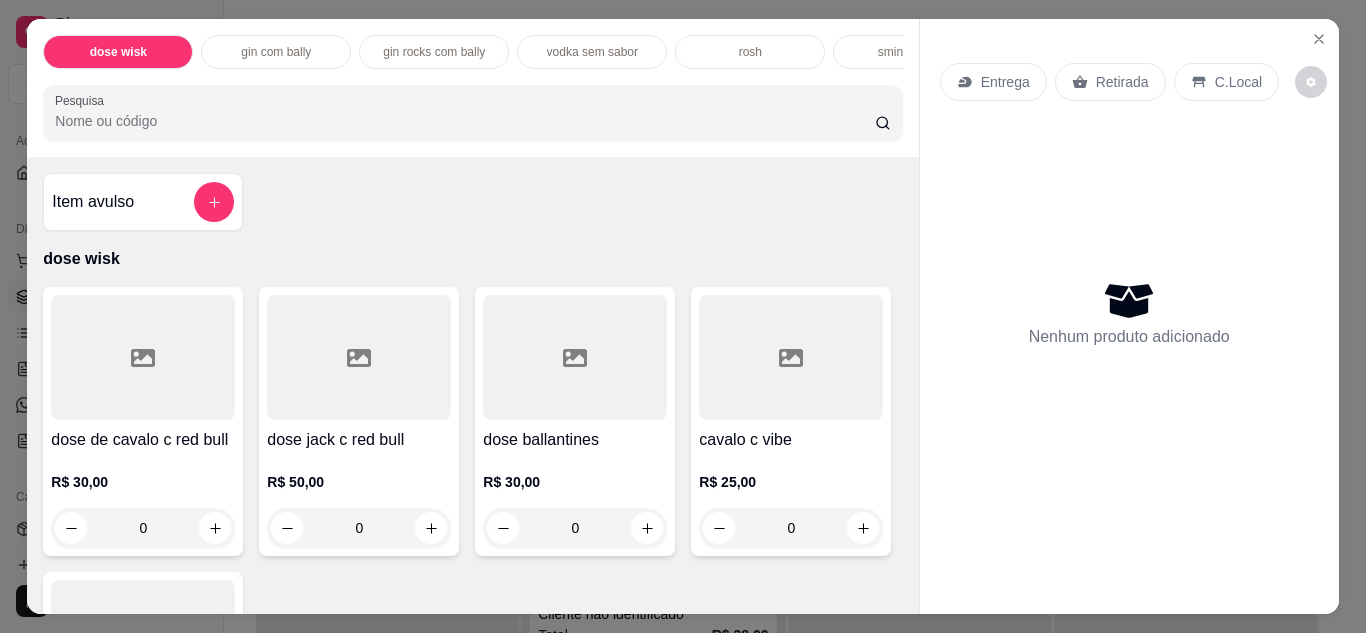 click on "dose wisk" at bounding box center (472, 259) 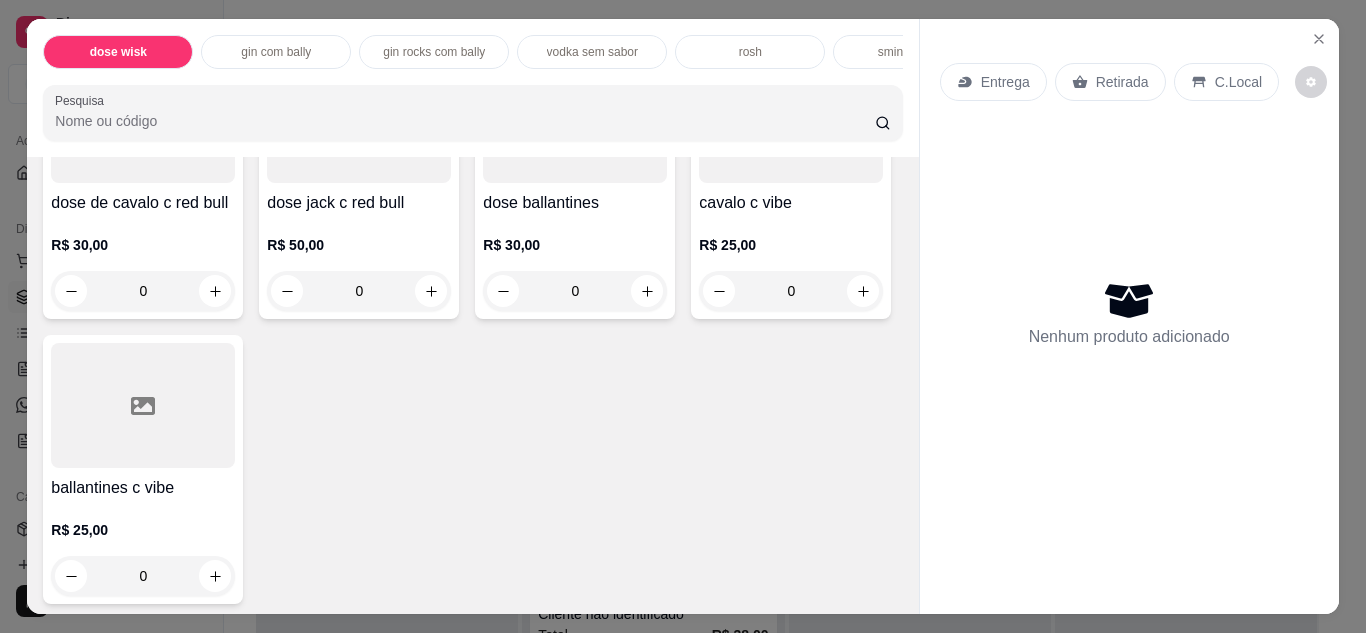 scroll, scrollTop: 0, scrollLeft: 0, axis: both 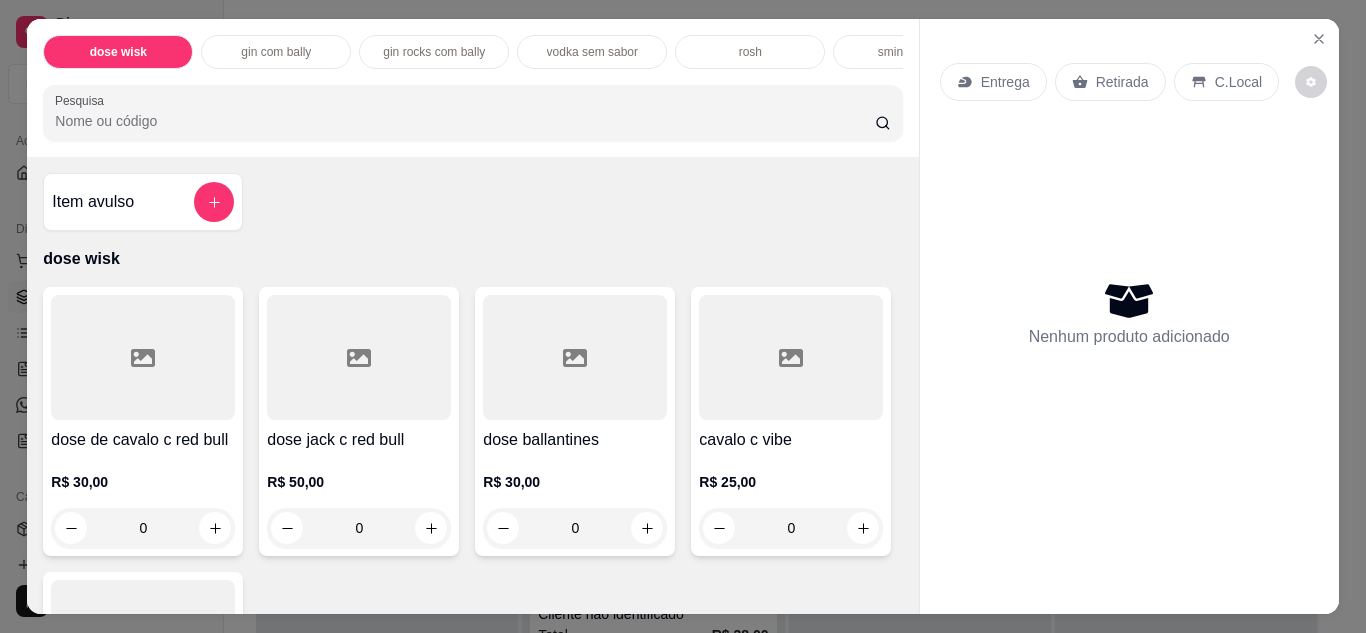 click on "Nenhum produto adicionado" at bounding box center [1129, 313] 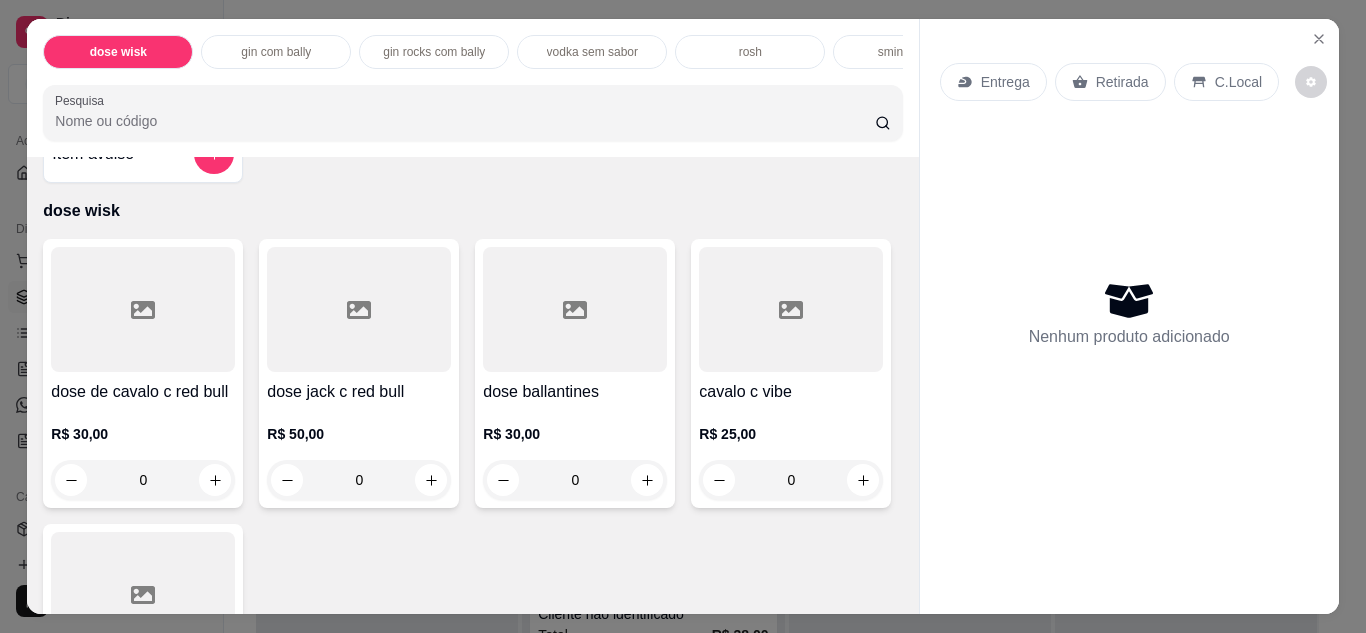 scroll, scrollTop: 0, scrollLeft: 0, axis: both 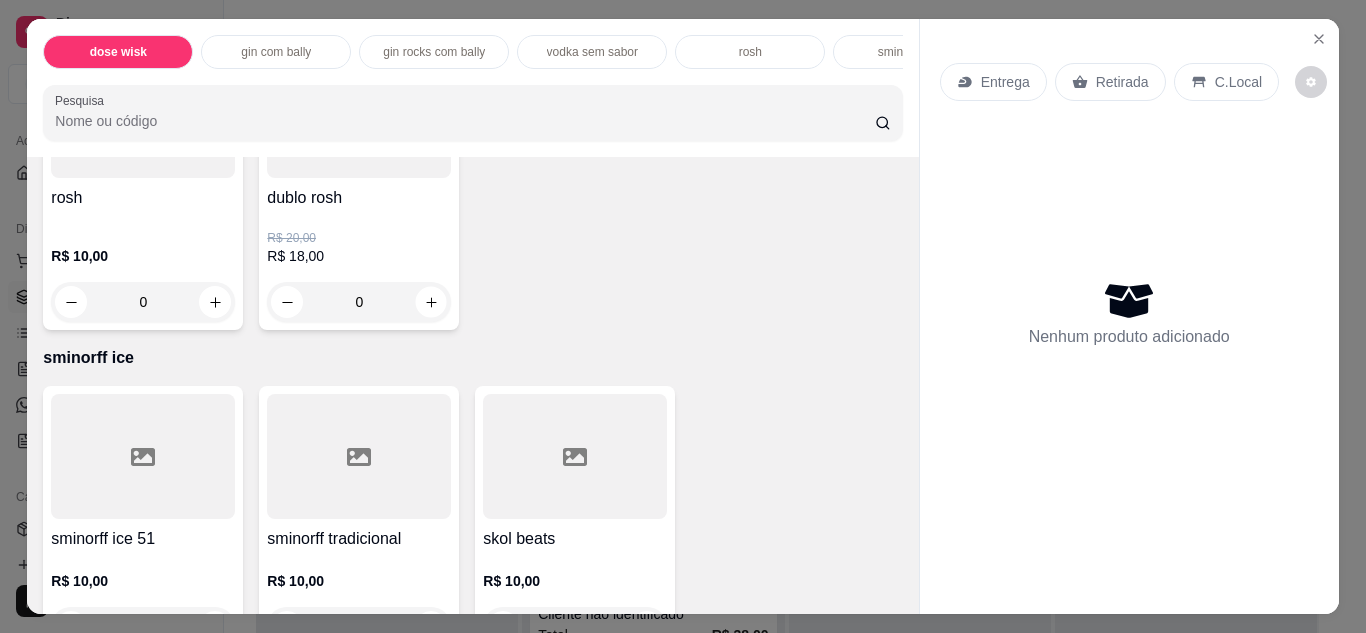 click 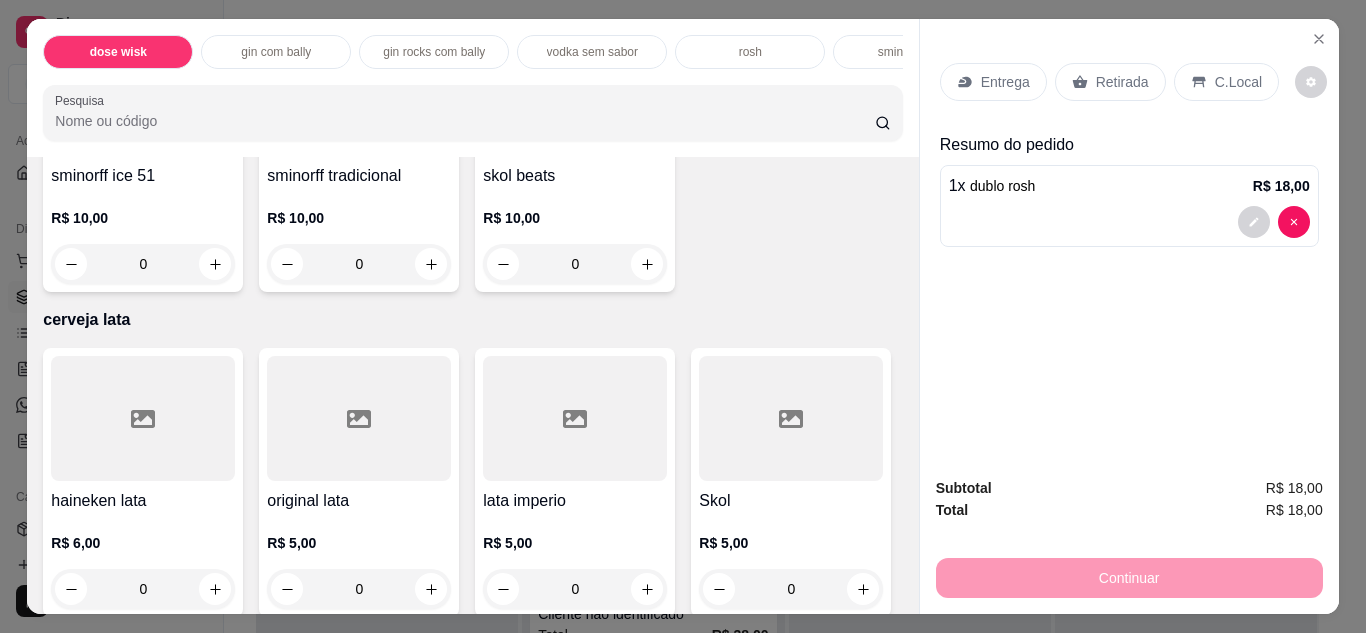 scroll, scrollTop: 2935, scrollLeft: 0, axis: vertical 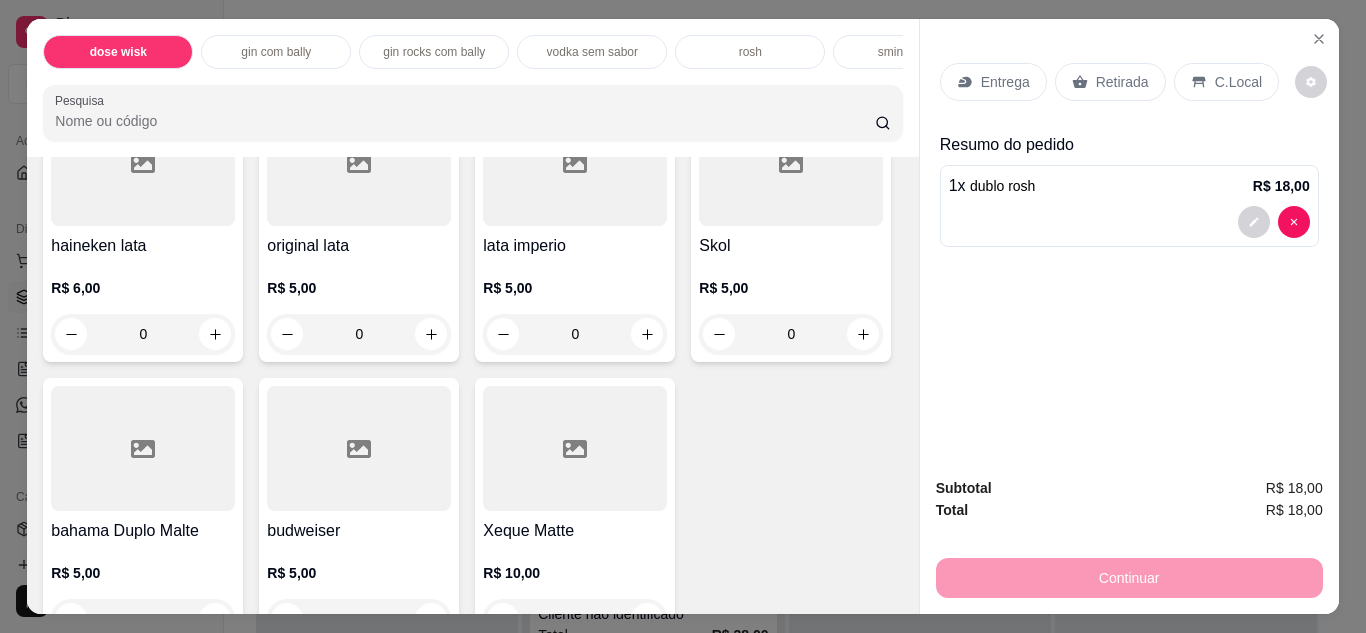 click 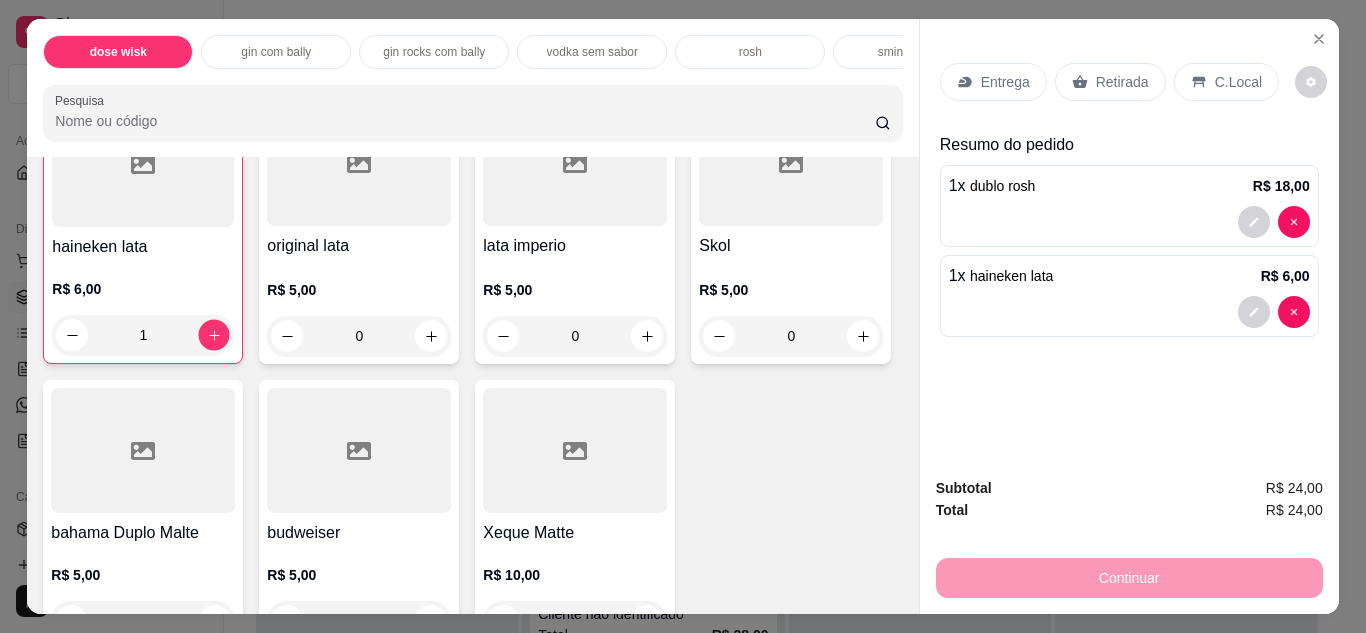 click 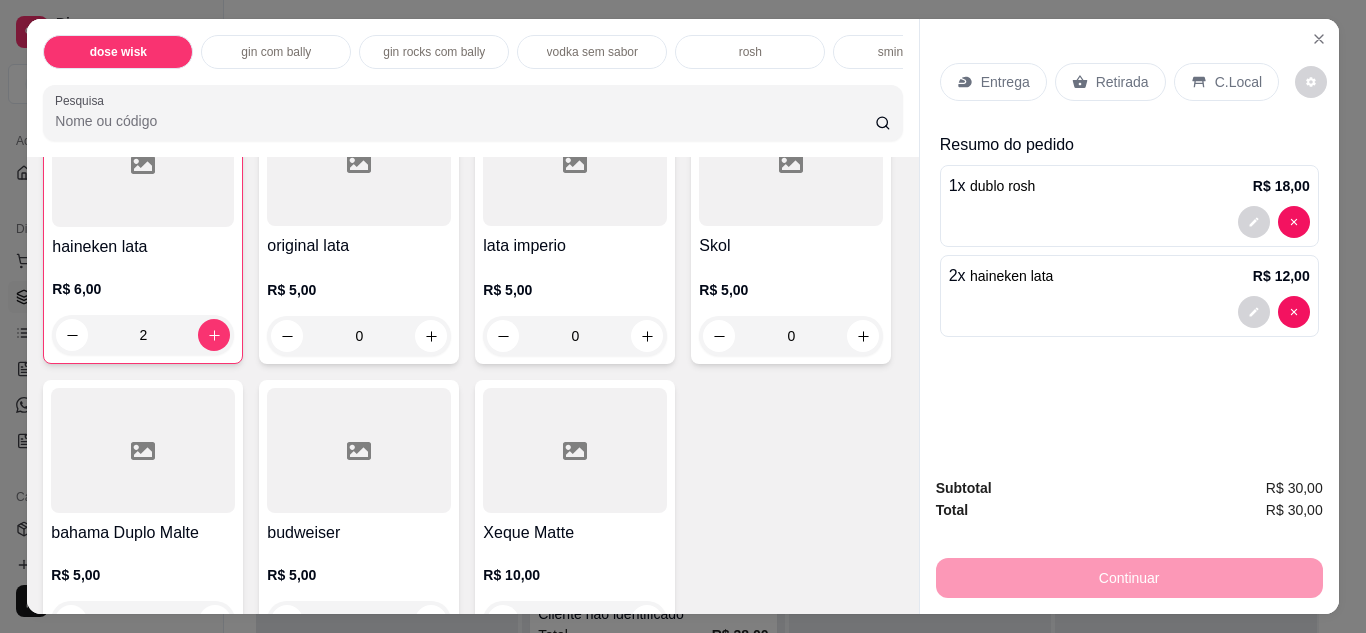 scroll, scrollTop: 3130, scrollLeft: 0, axis: vertical 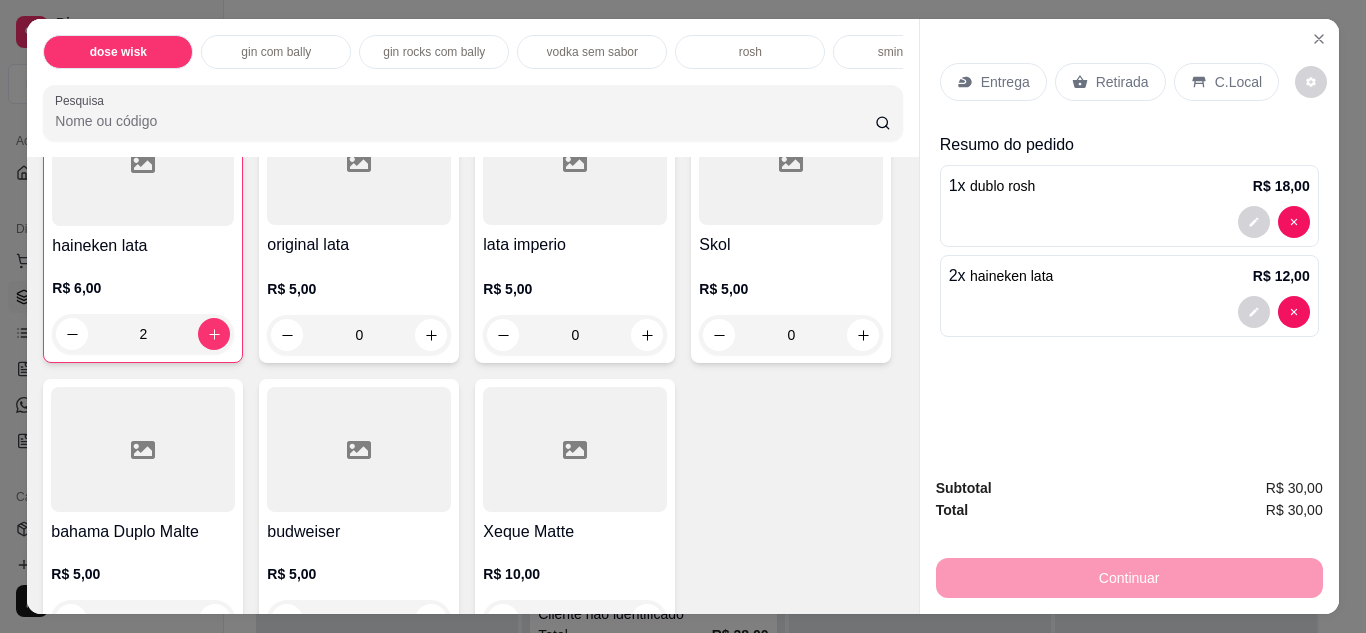click 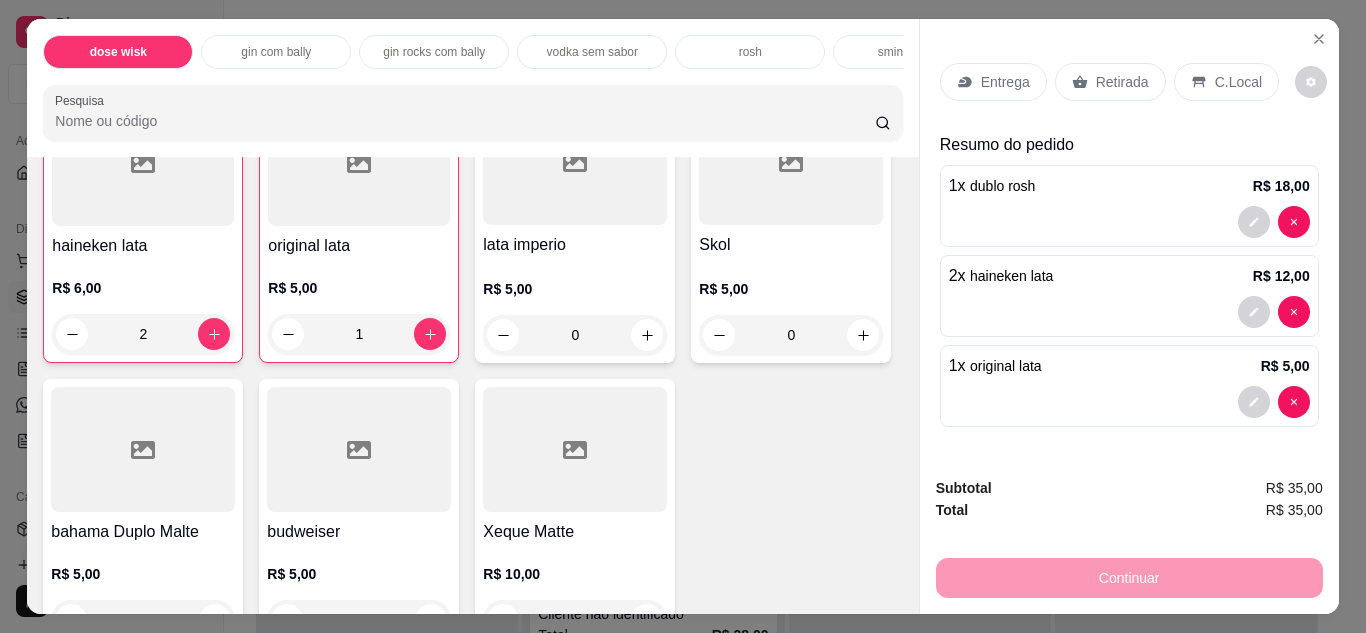 click 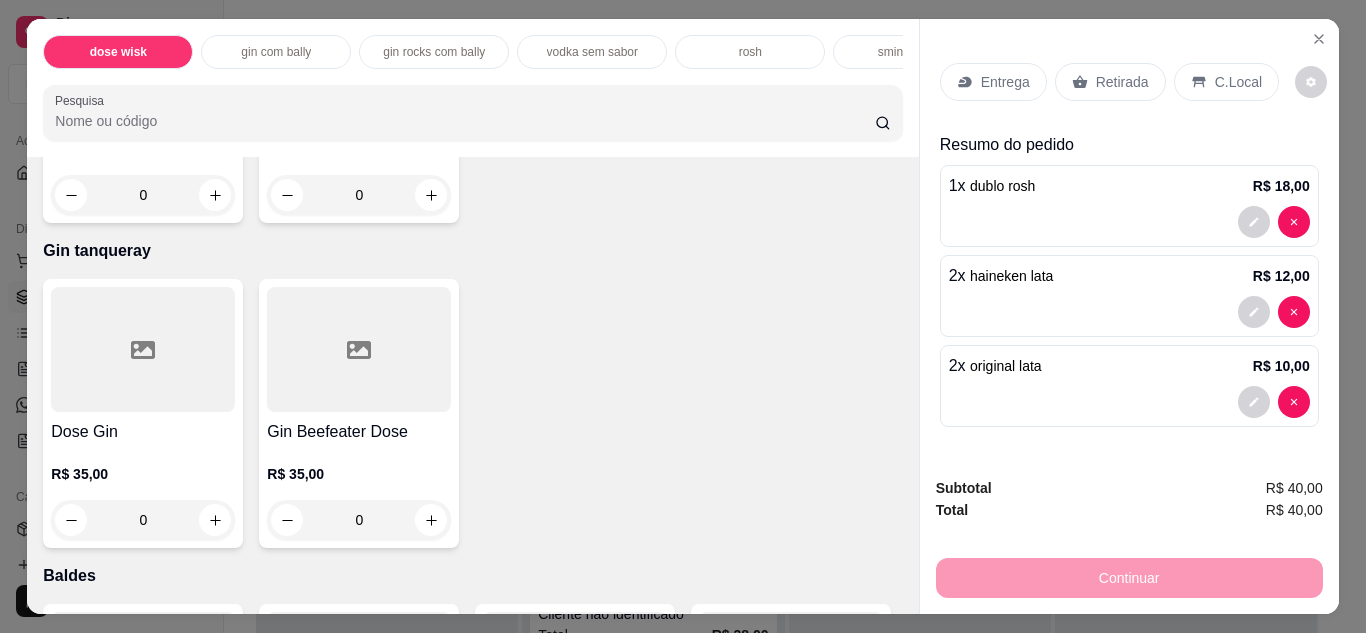 scroll, scrollTop: 5860, scrollLeft: 0, axis: vertical 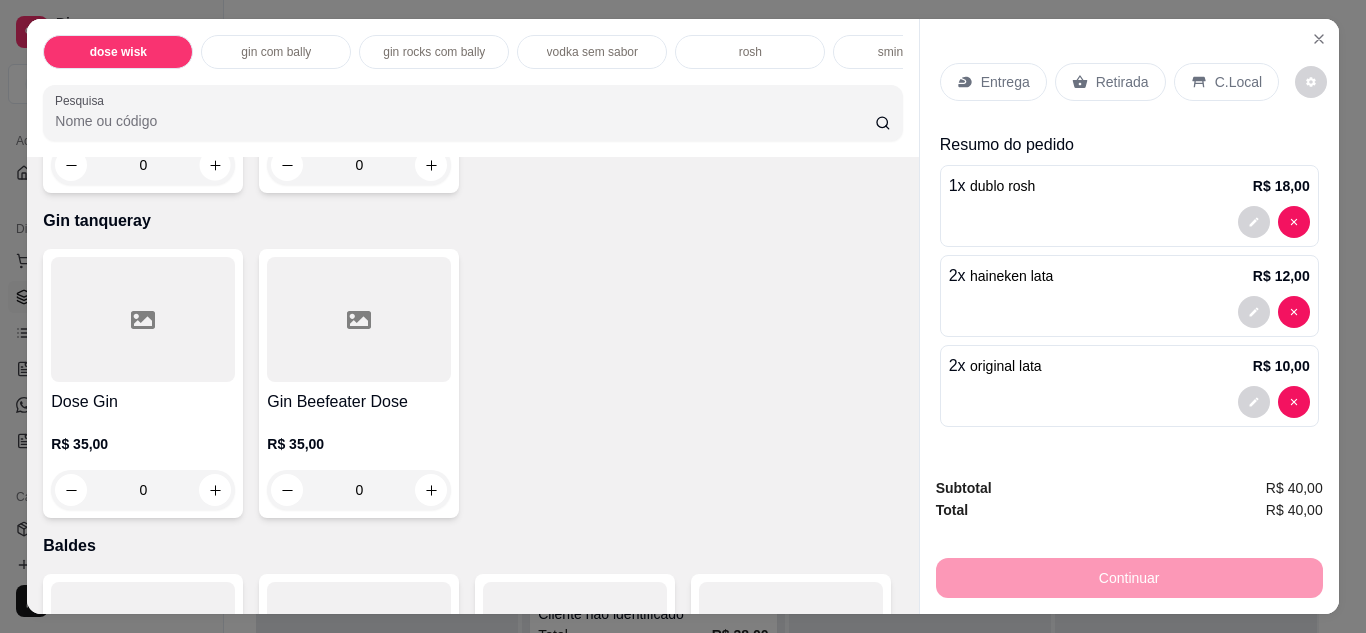 click 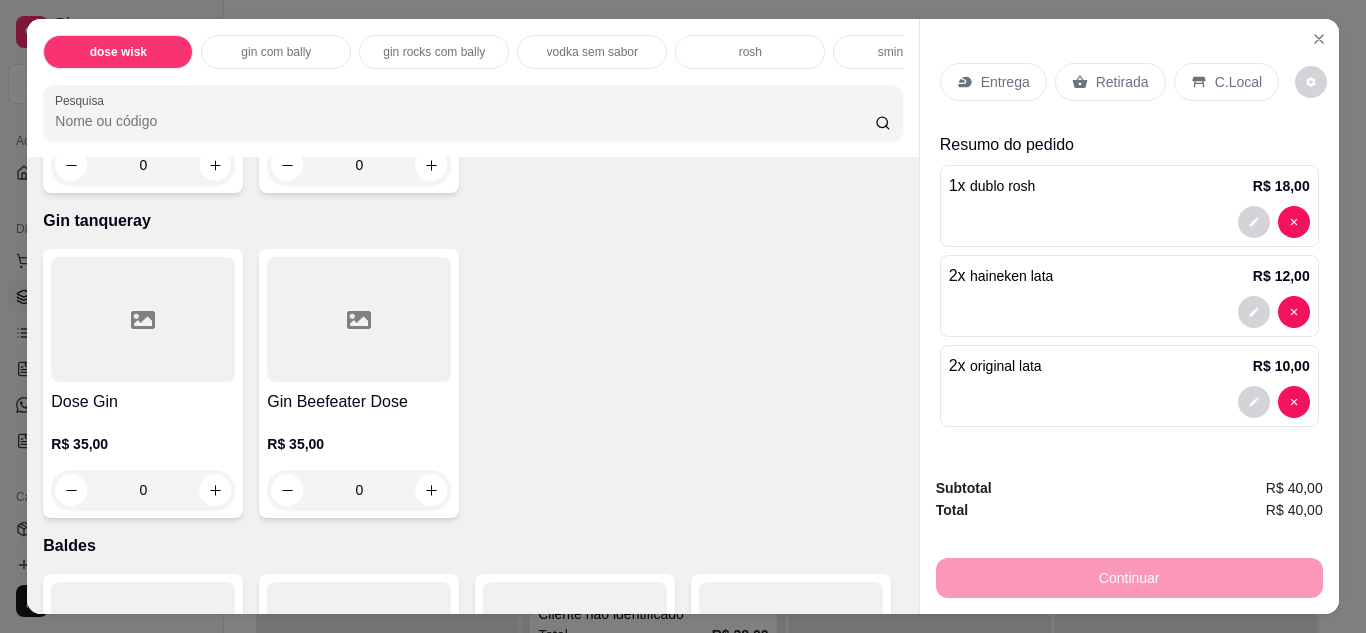 type on "1" 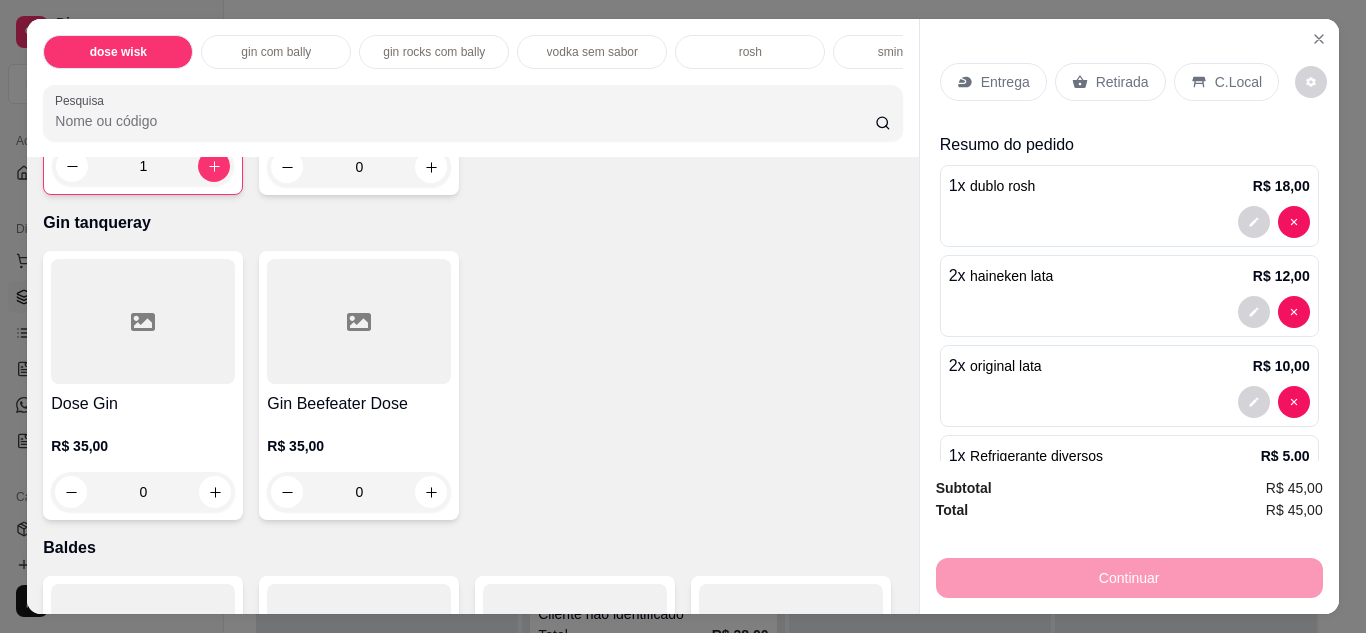 click on "Retirada" at bounding box center [1122, 82] 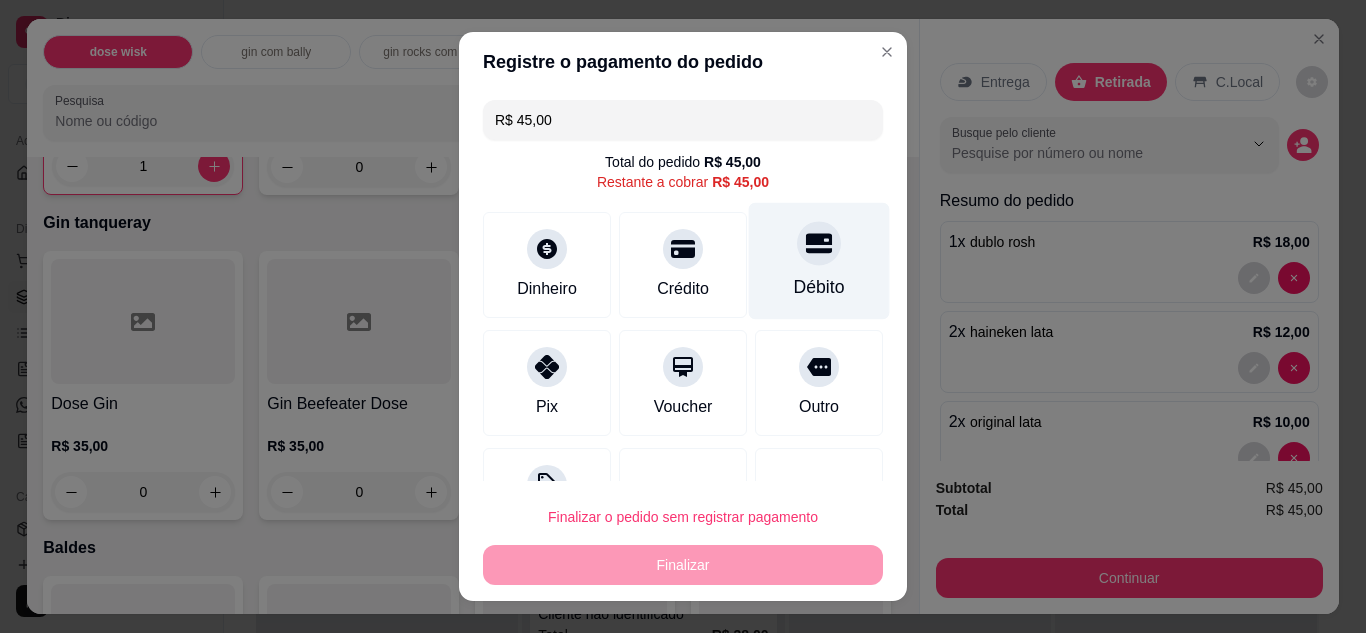 click 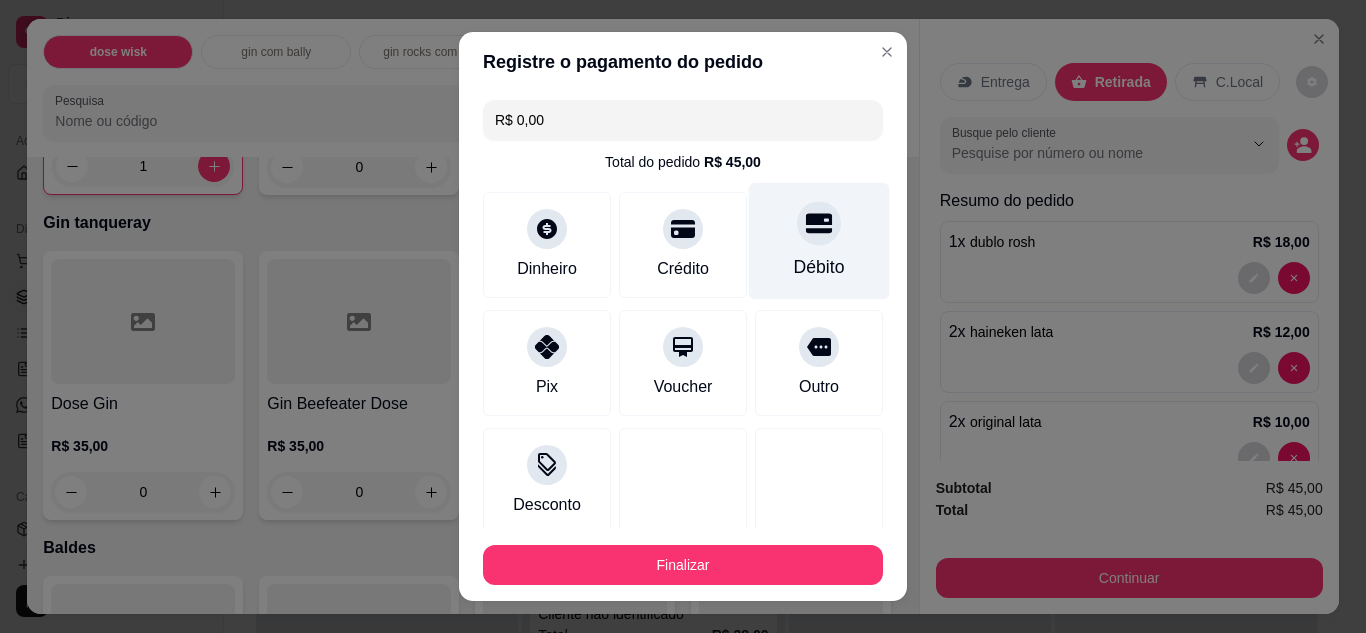 click on "Finalizar" at bounding box center (683, 565) 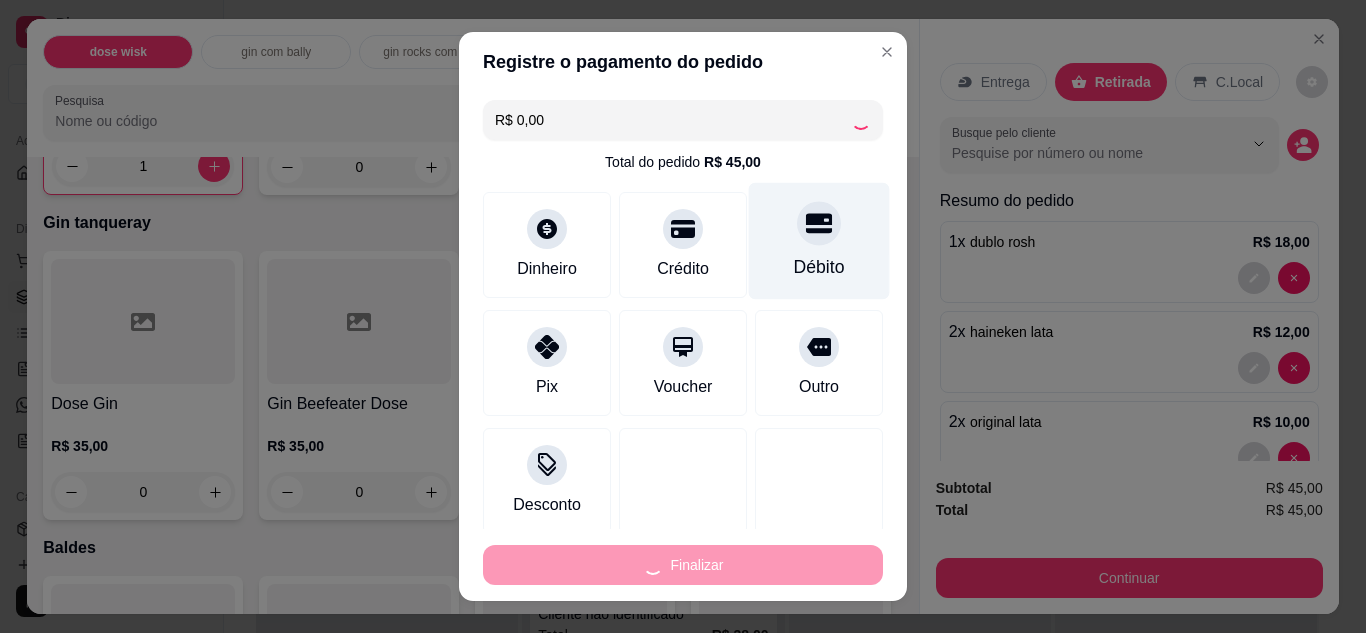 type on "0" 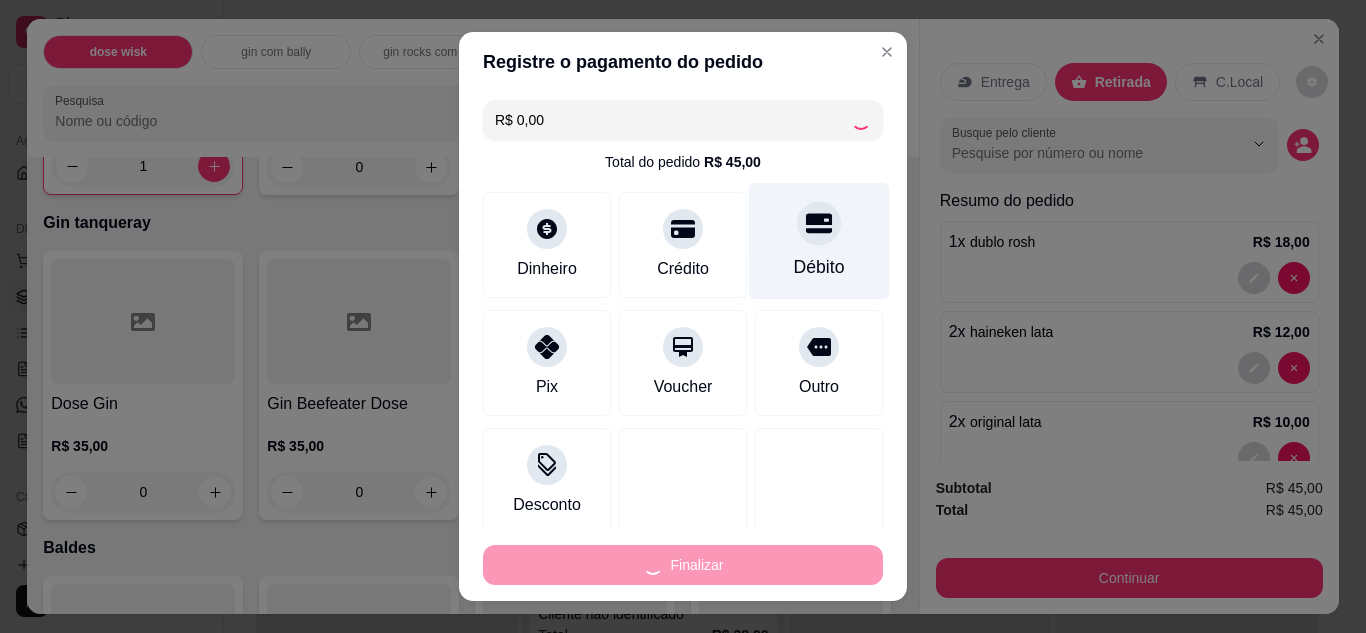 type on "0" 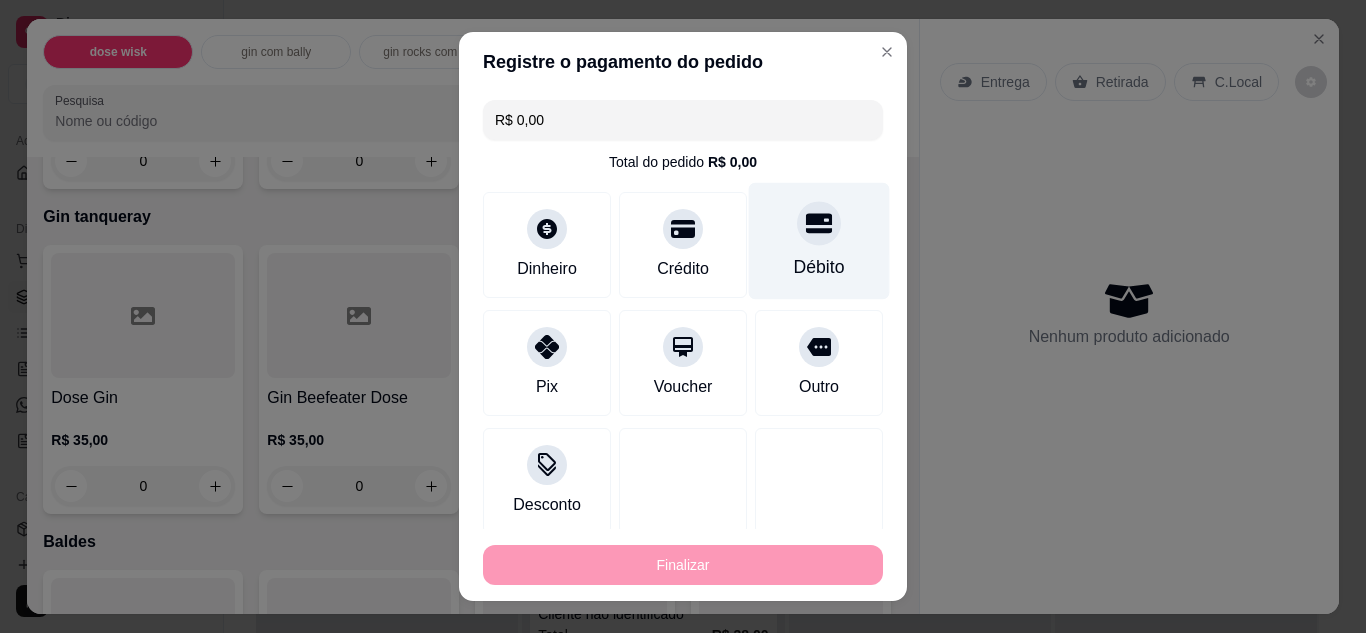 type on "-R$ 45,00" 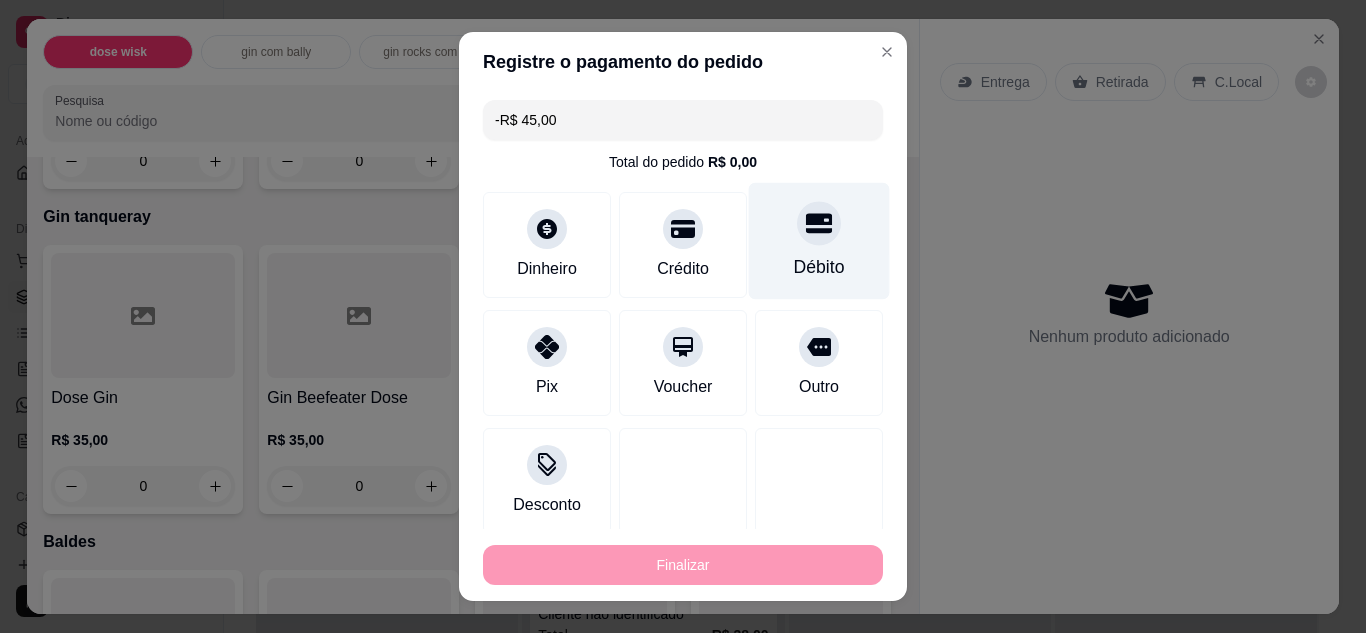 scroll, scrollTop: 5856, scrollLeft: 0, axis: vertical 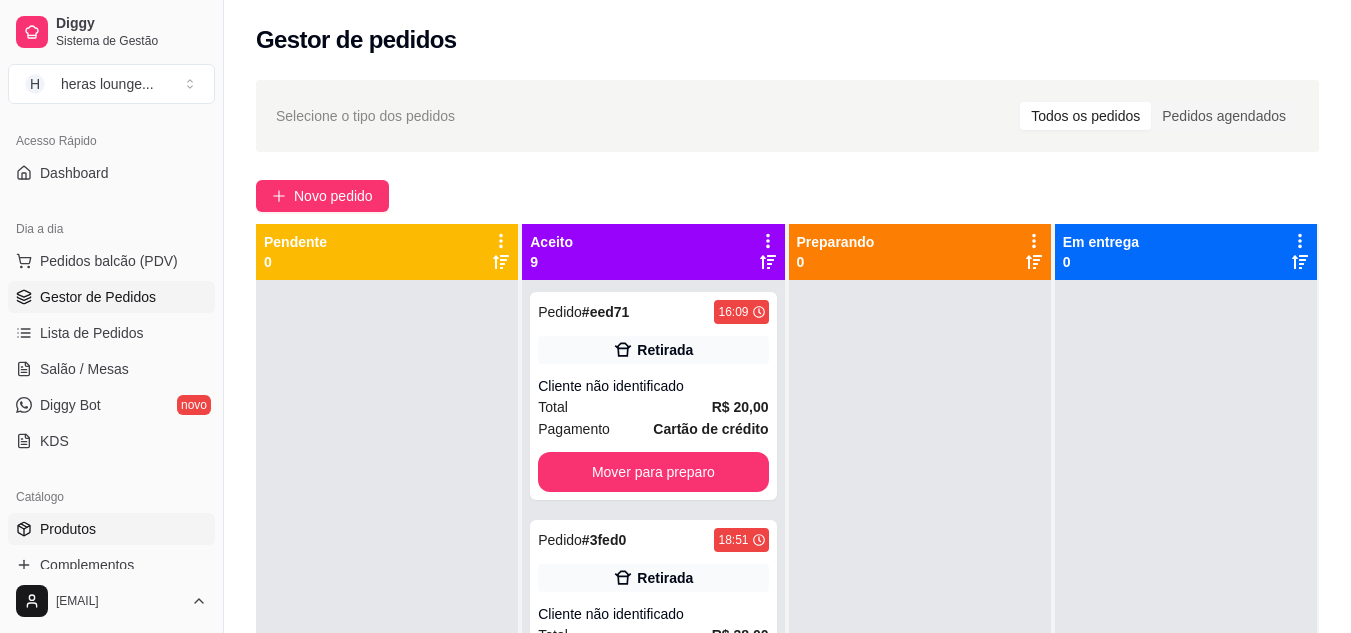 click on "Produtos" at bounding box center (111, 529) 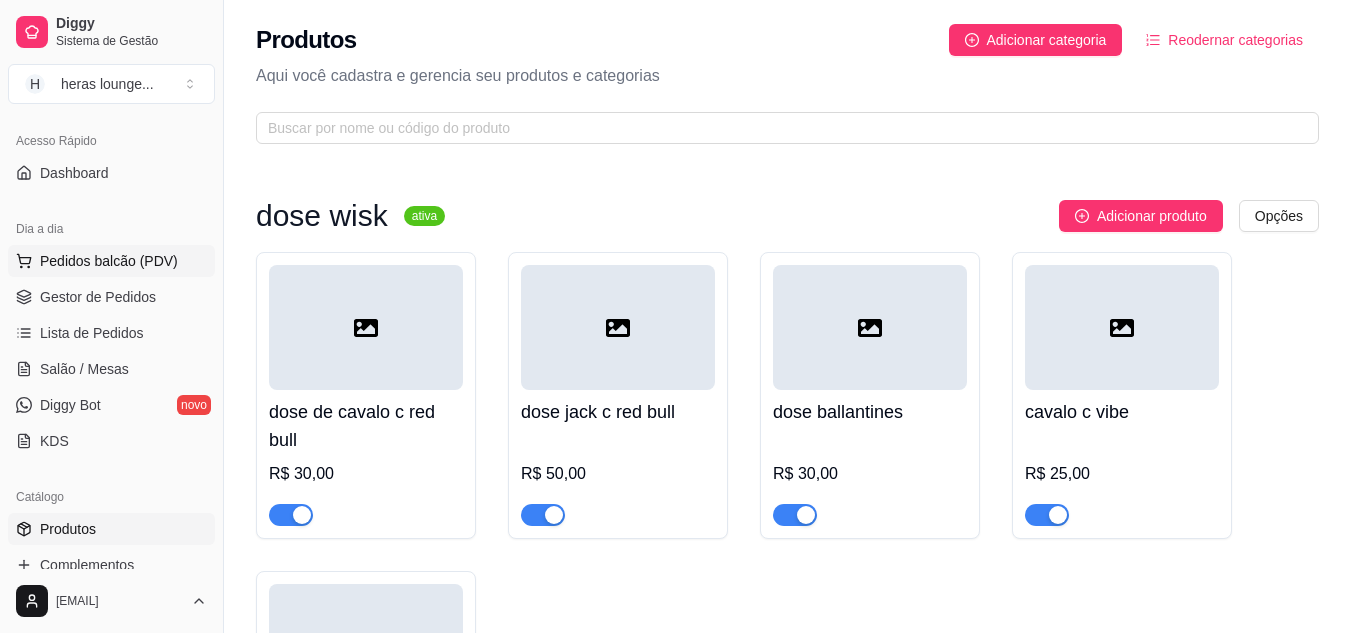 click on "Pedidos balcão (PDV)" at bounding box center [111, 261] 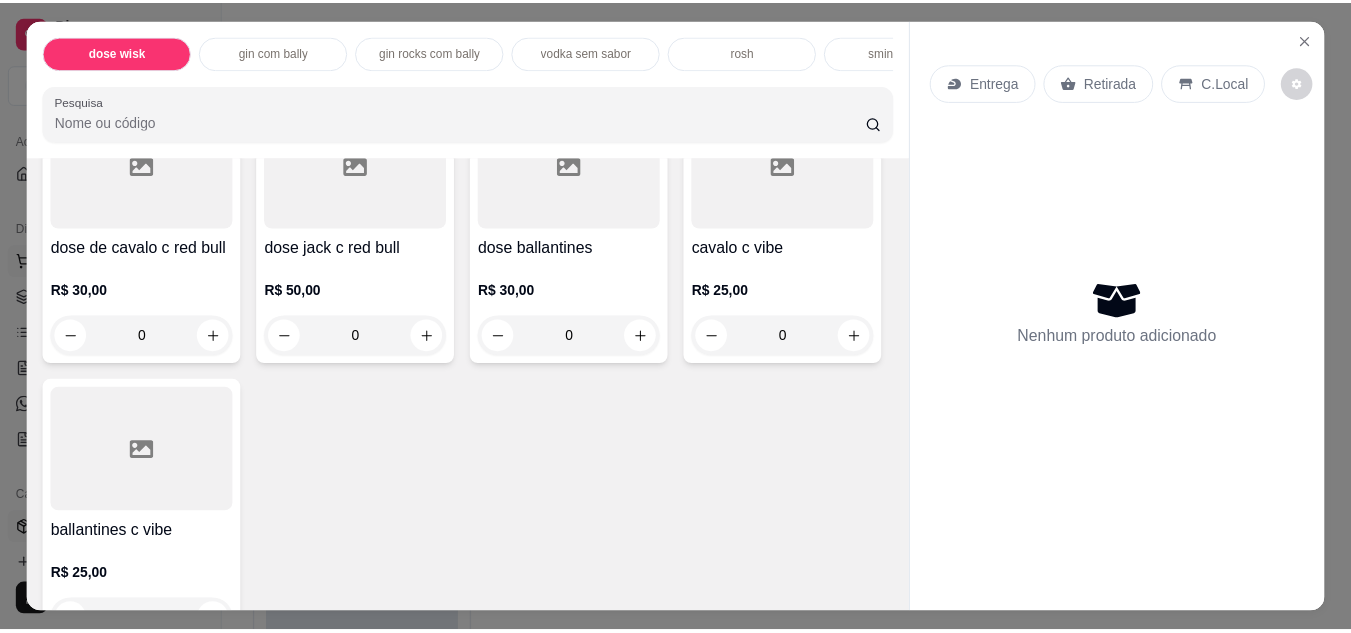 scroll, scrollTop: 204, scrollLeft: 0, axis: vertical 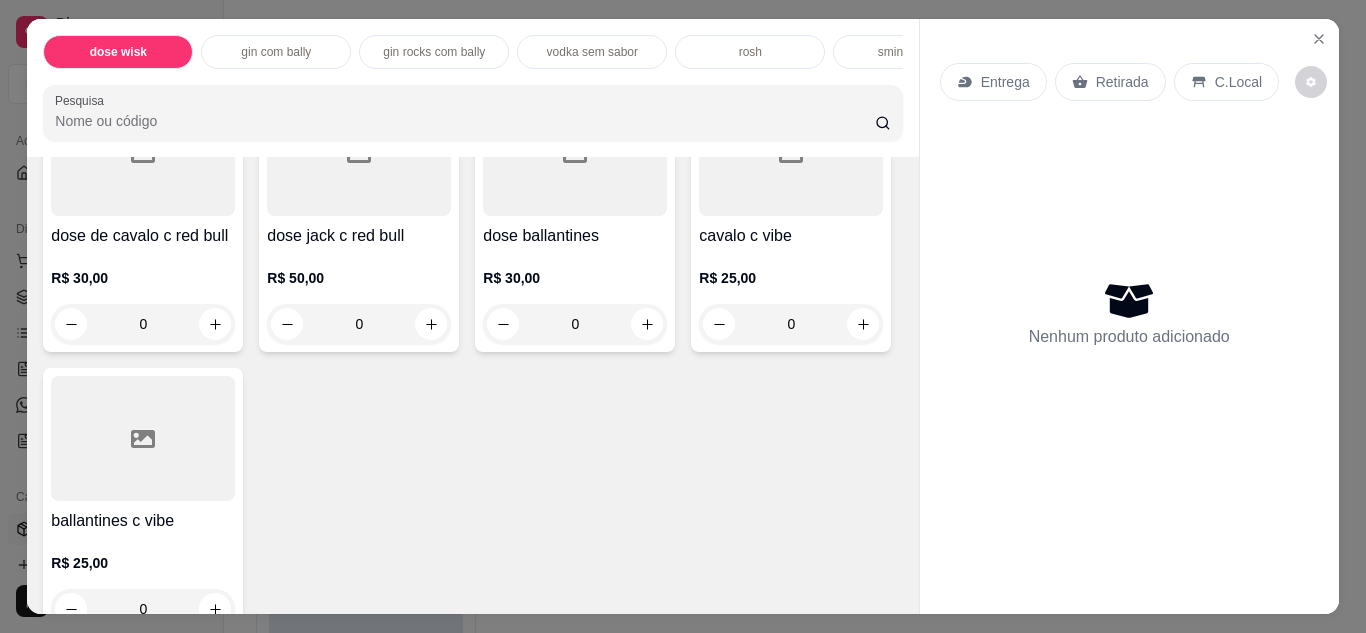 click on "dose jack c red bull" at bounding box center [359, 236] 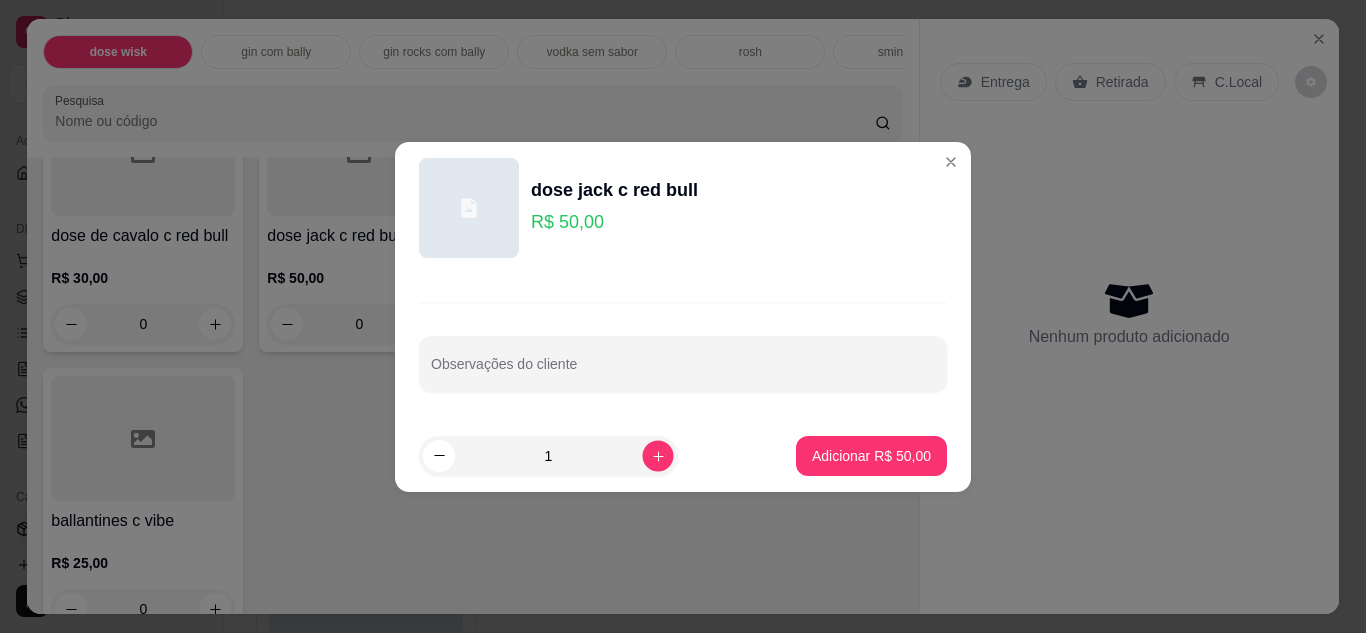 click 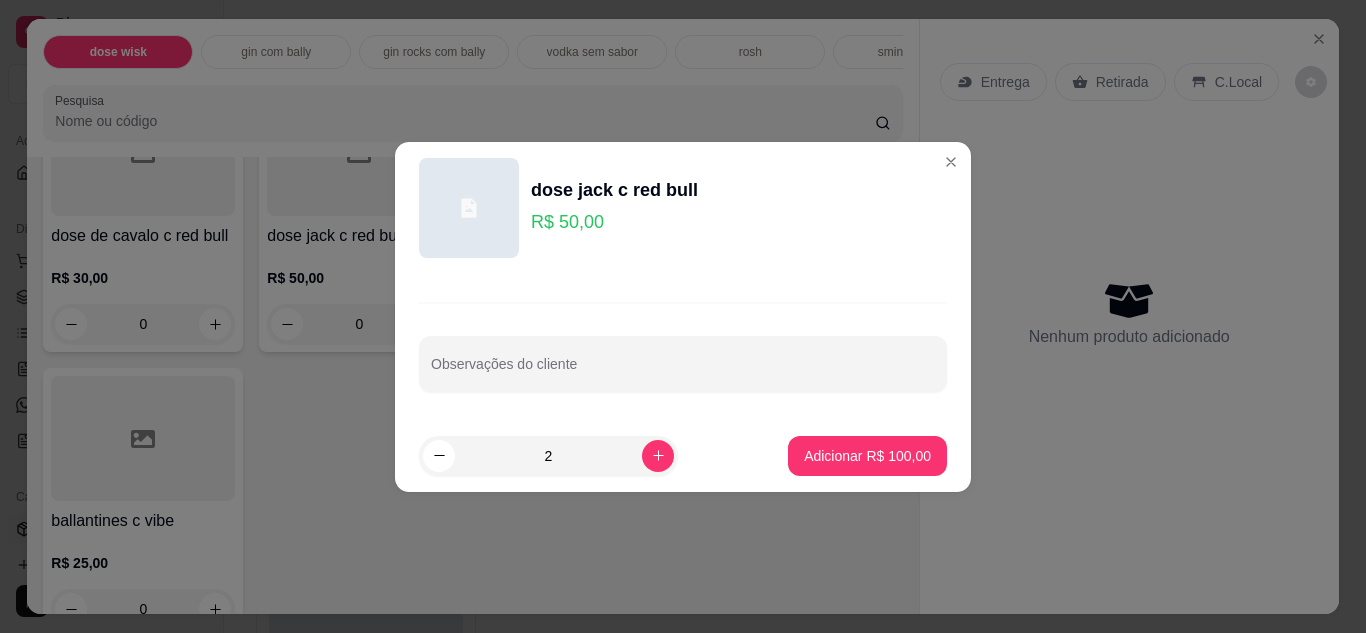 click on "Adicionar   R$ 100,00" at bounding box center [867, 456] 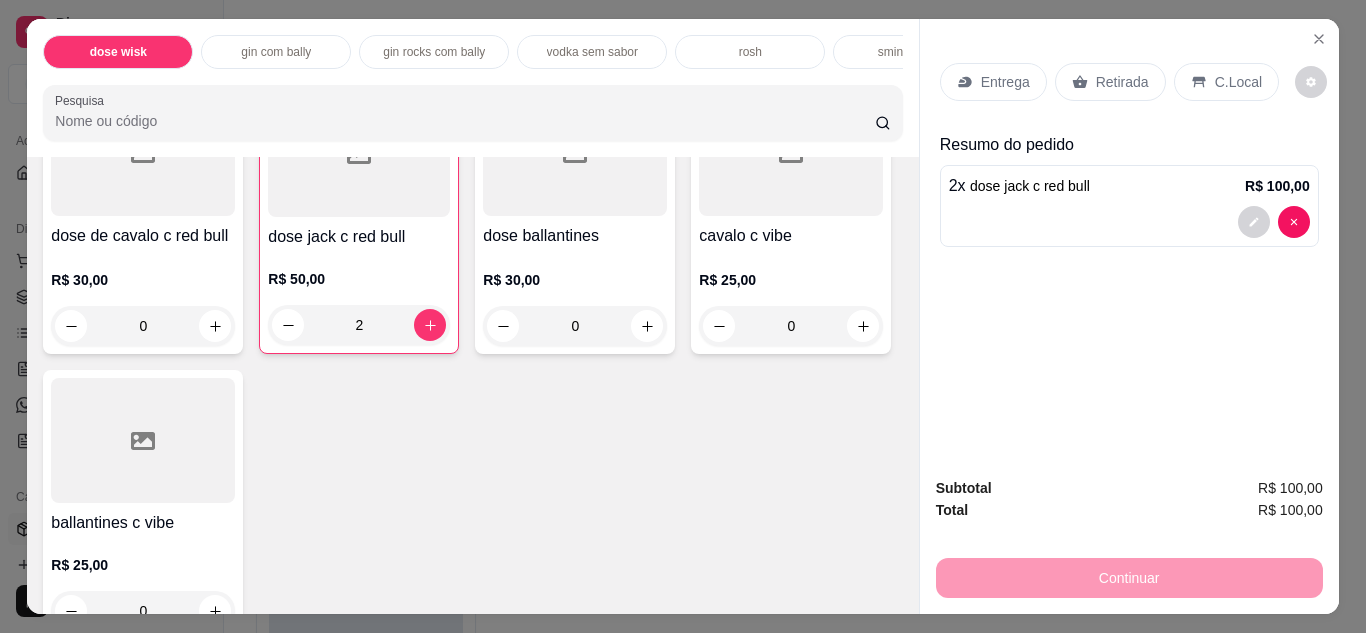 click on "C.Local" at bounding box center (1238, 82) 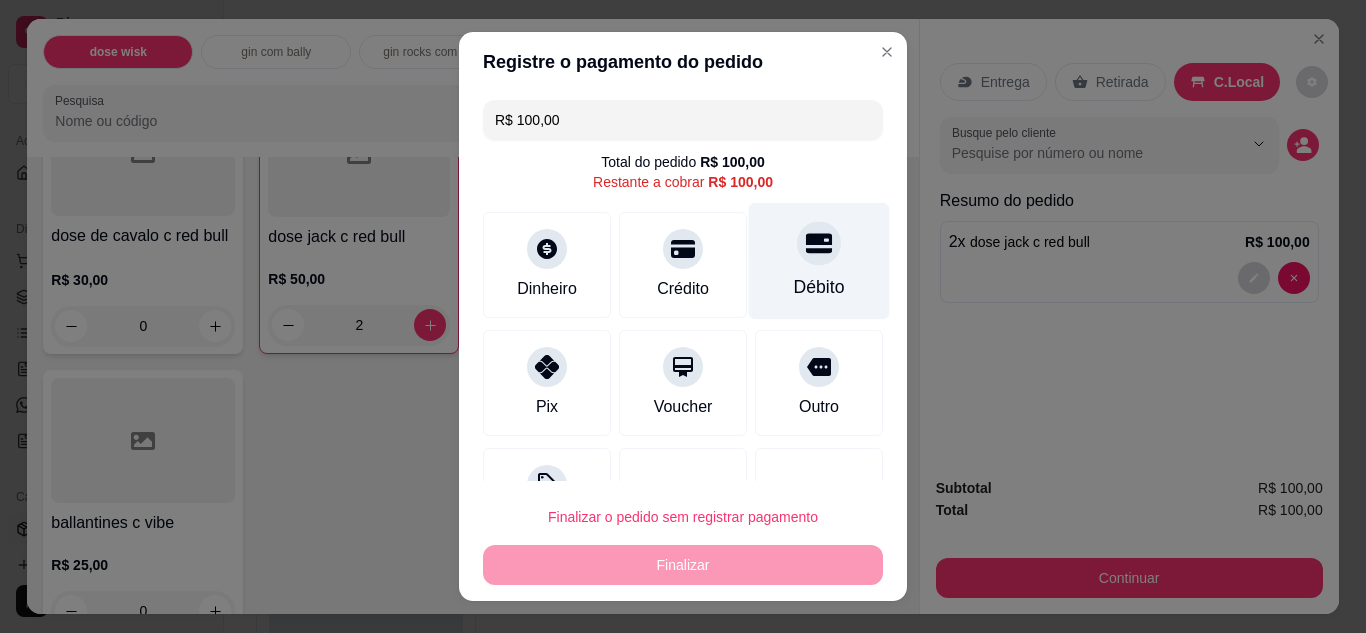 click at bounding box center (819, 243) 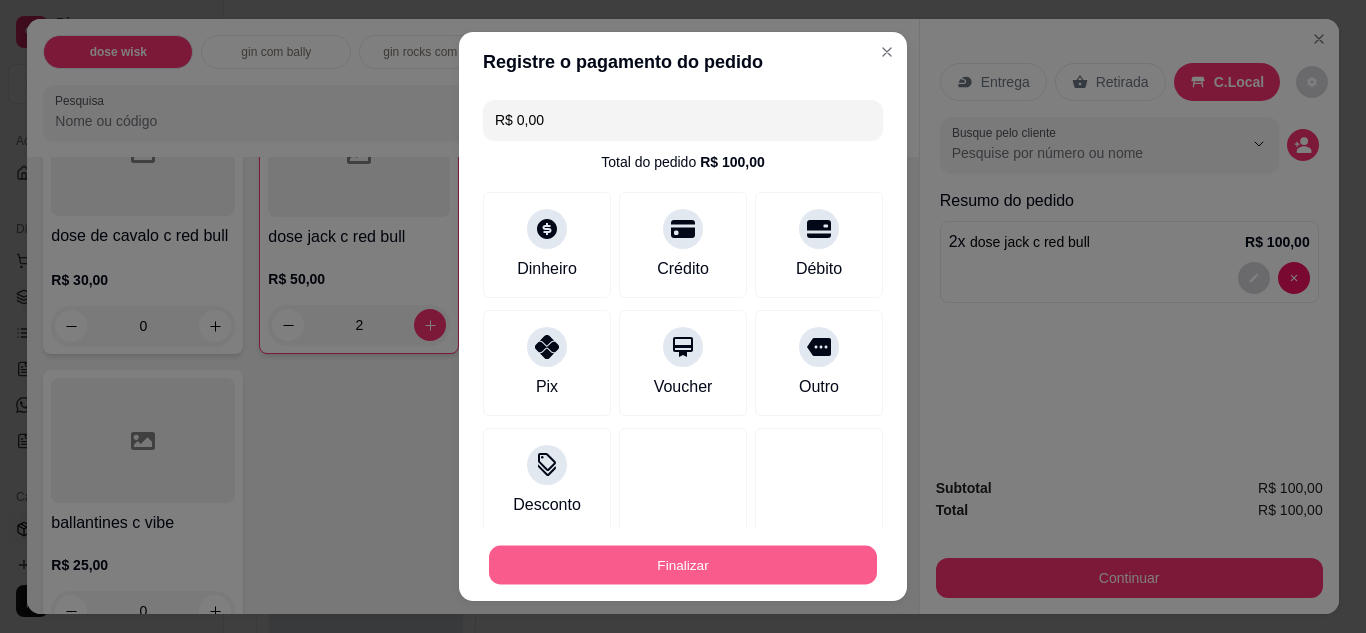 click on "Finalizar" at bounding box center (683, 565) 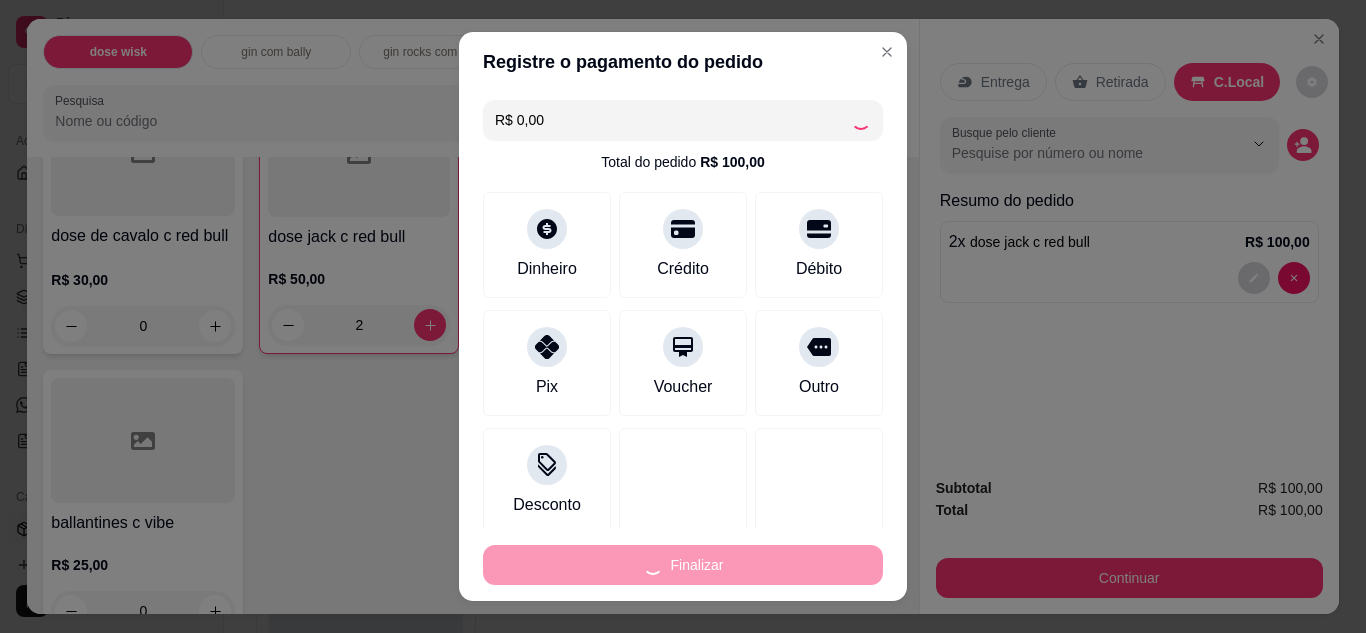 type on "0" 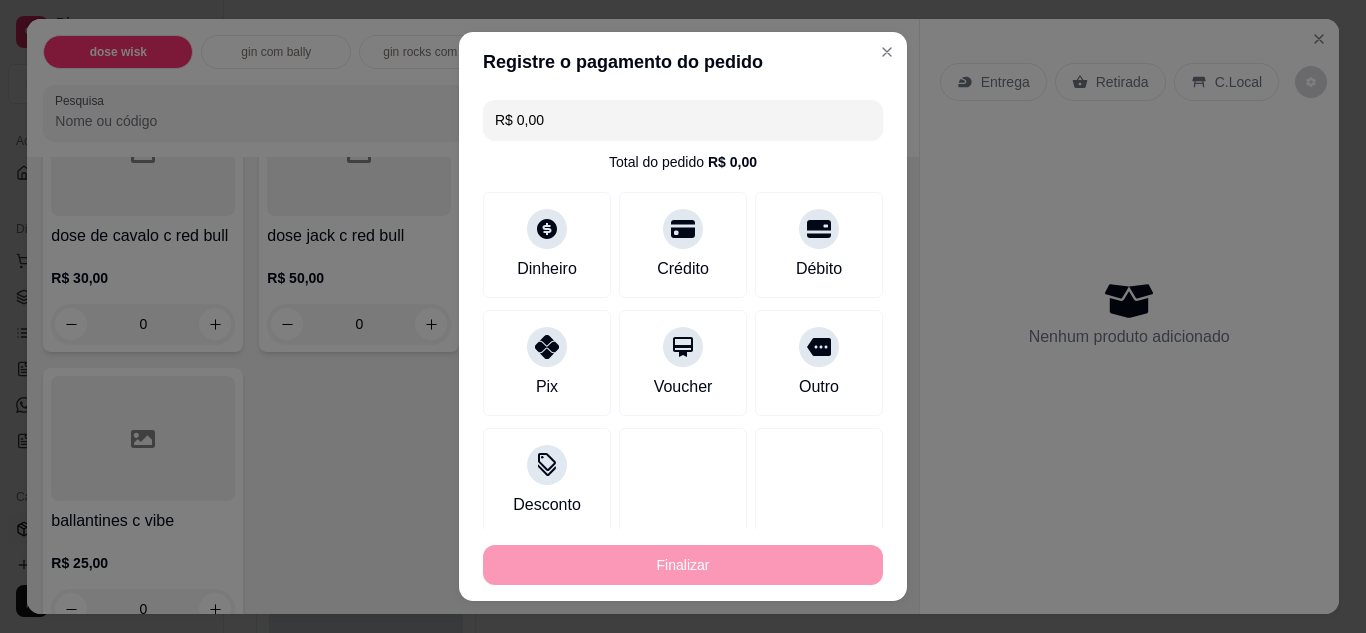 type on "-R$ 100,00" 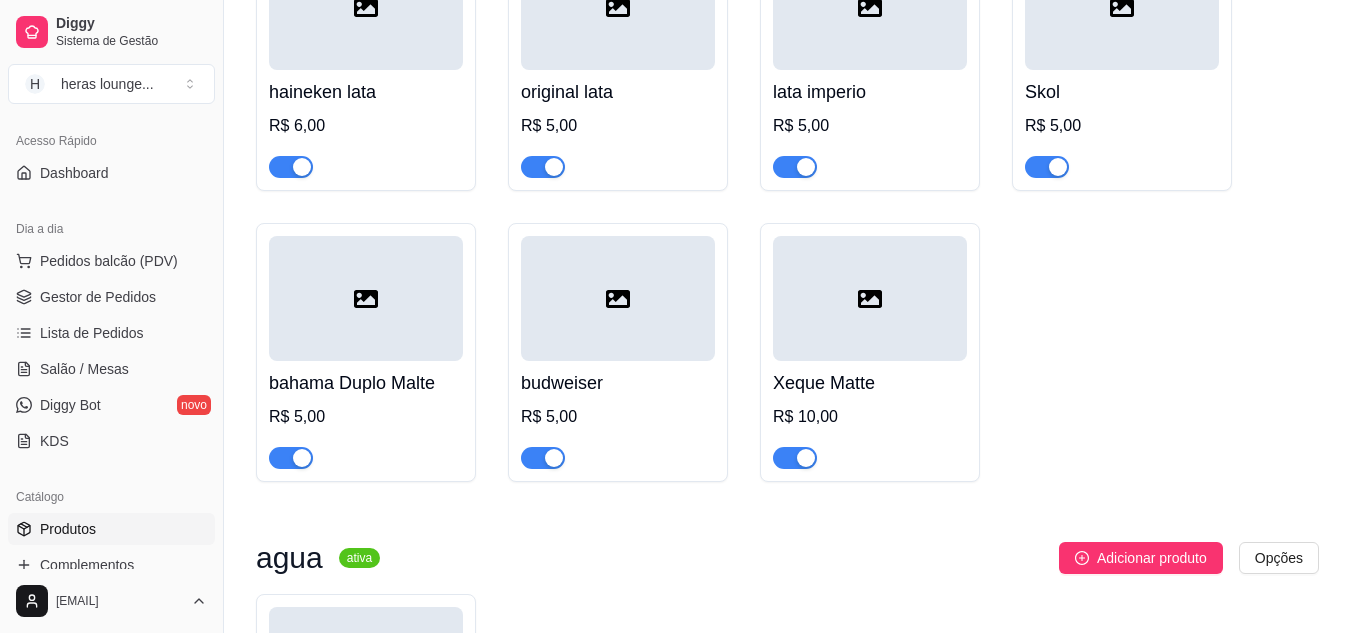 scroll, scrollTop: 3621, scrollLeft: 0, axis: vertical 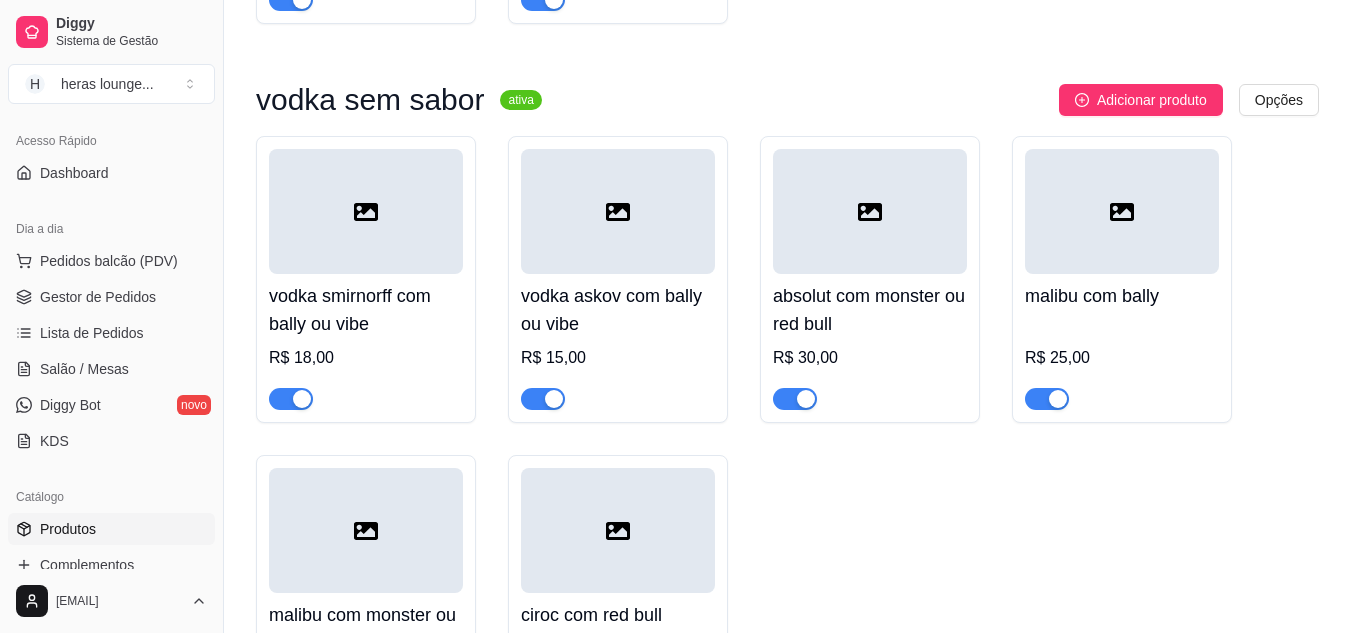 drag, startPoint x: 1350, startPoint y: 192, endPoint x: 1365, endPoint y: 186, distance: 16.155495 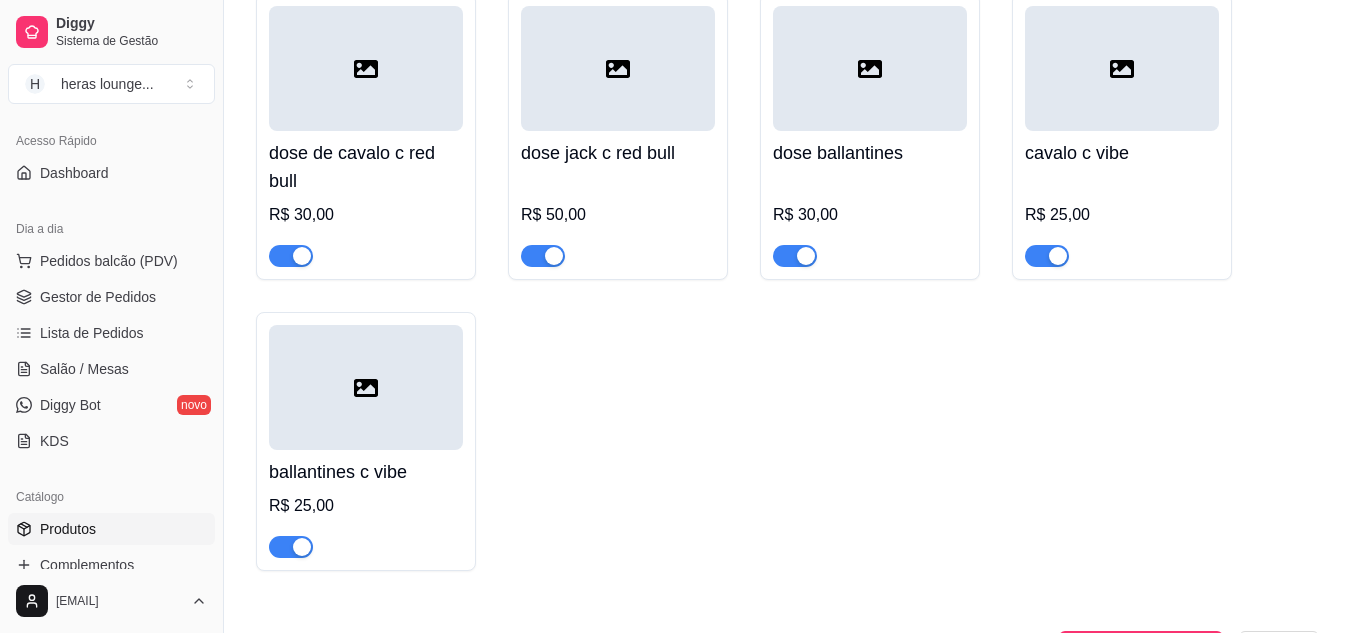 scroll, scrollTop: 0, scrollLeft: 0, axis: both 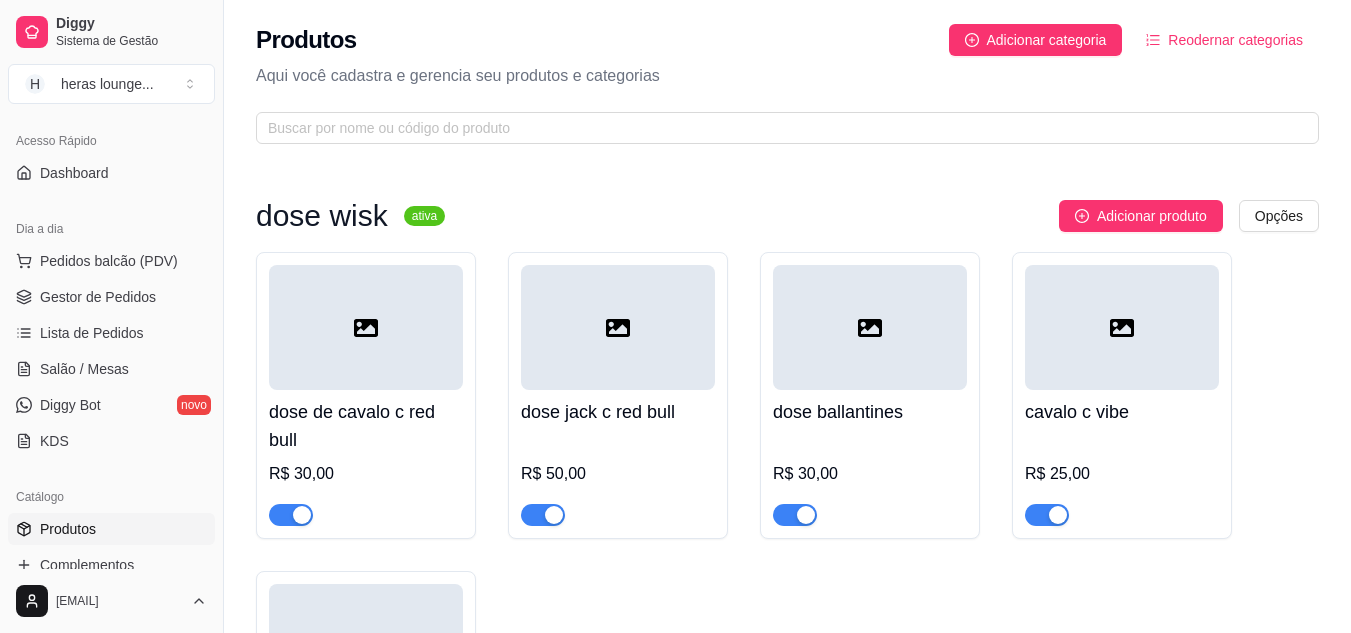 click at bounding box center (366, 327) 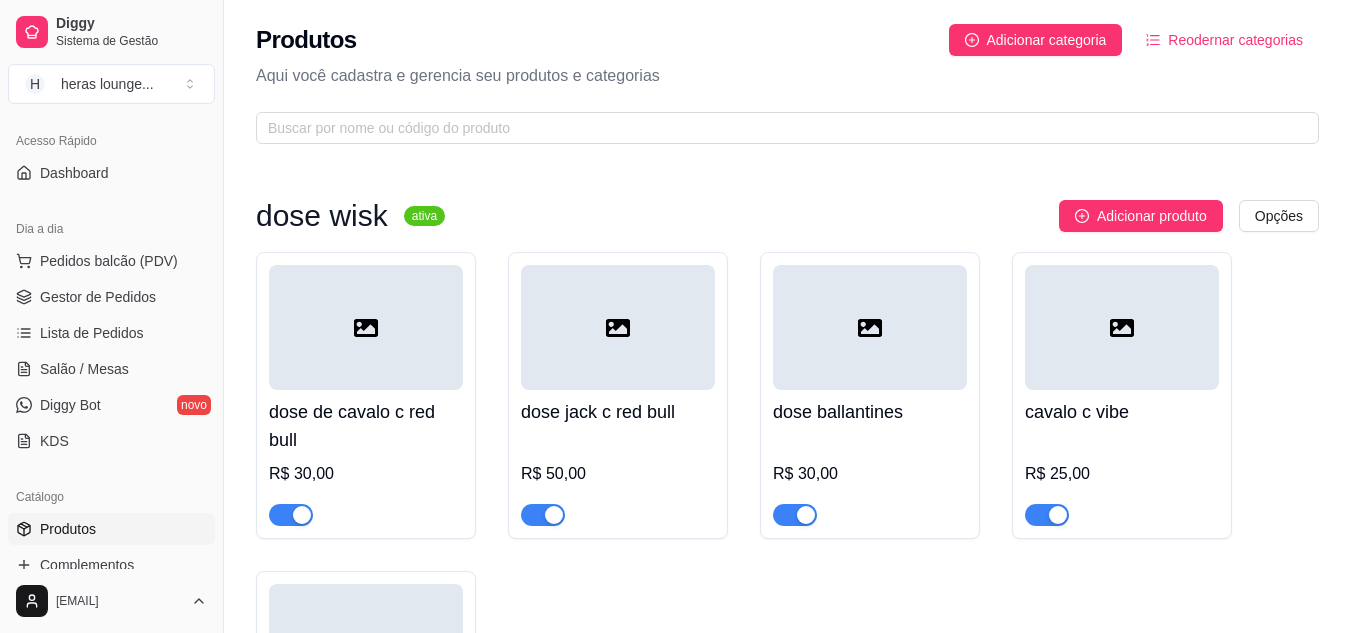 type 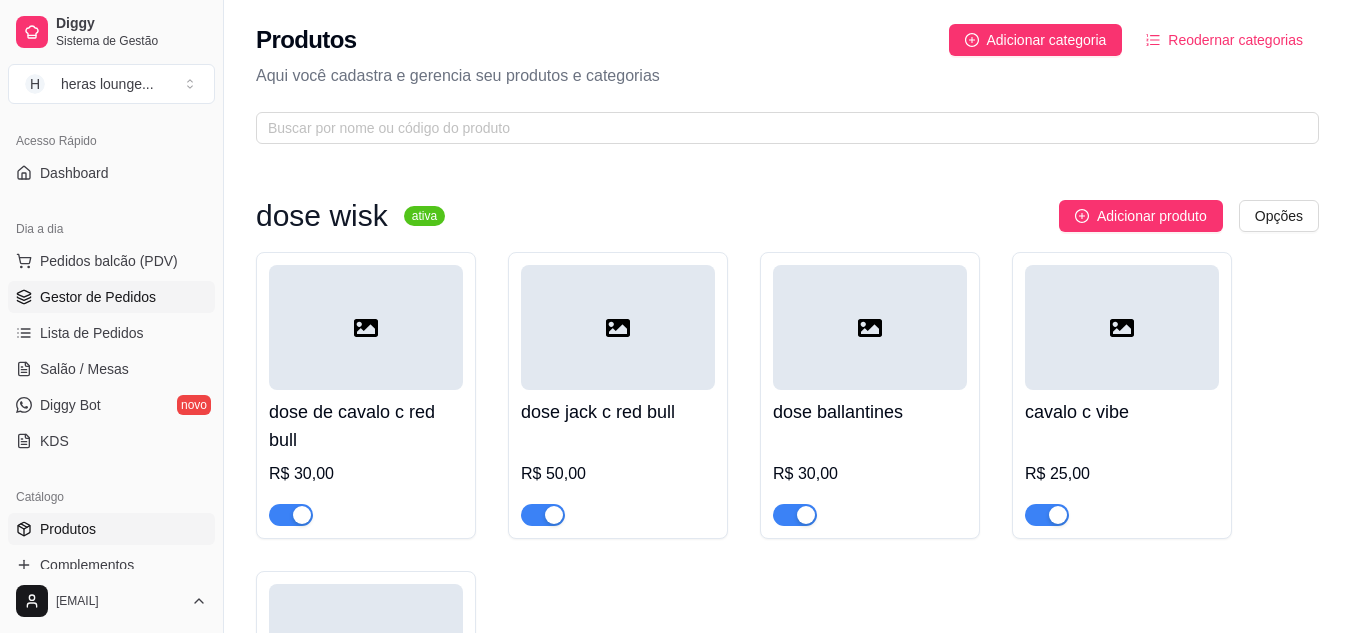 click on "Gestor de Pedidos" at bounding box center (98, 297) 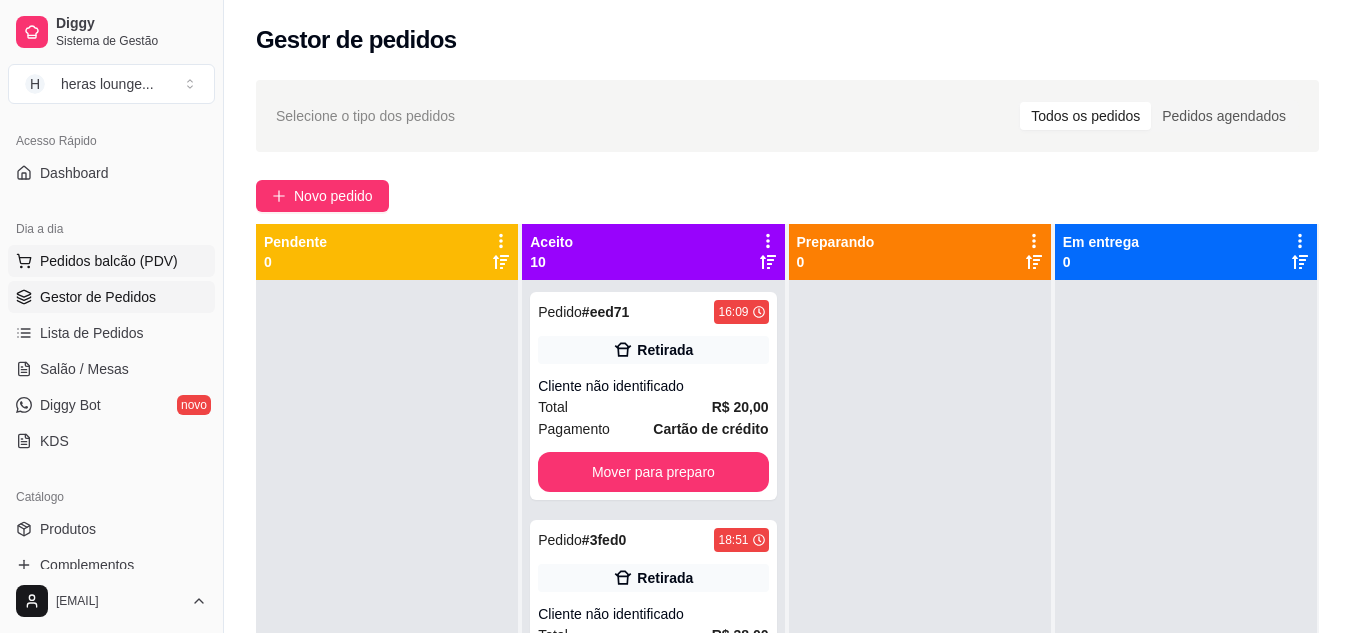 click on "Pedidos balcão (PDV)" at bounding box center [111, 261] 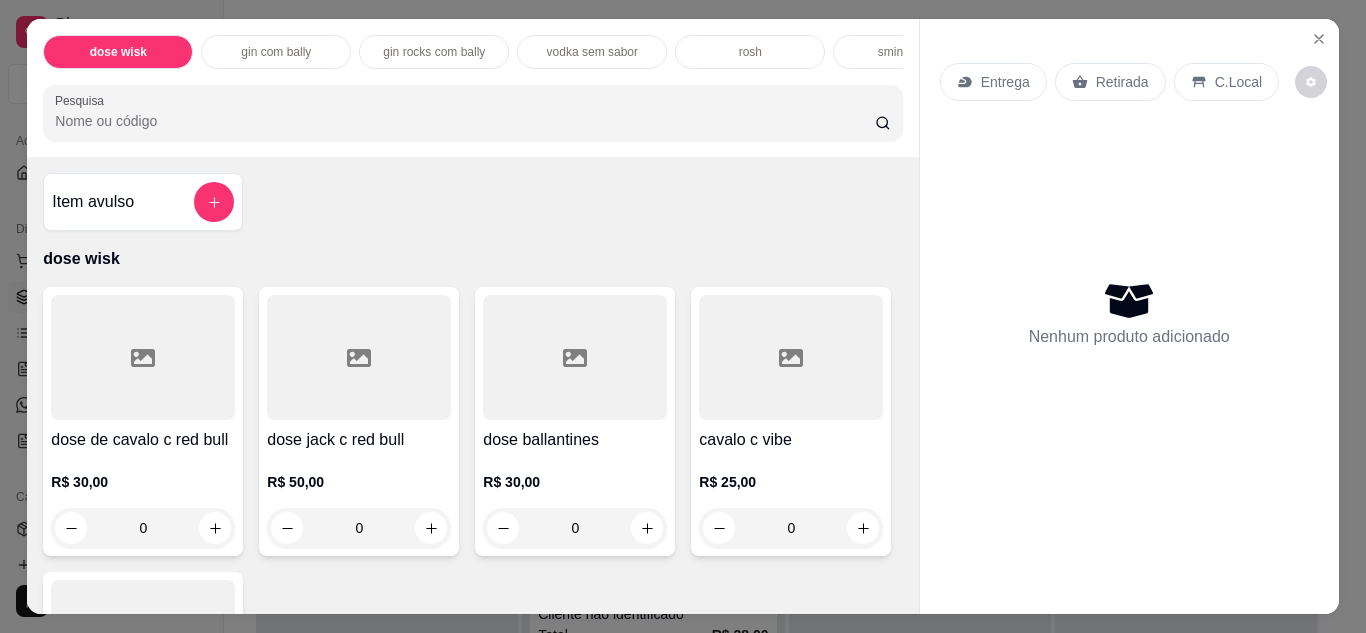 click at bounding box center [143, 357] 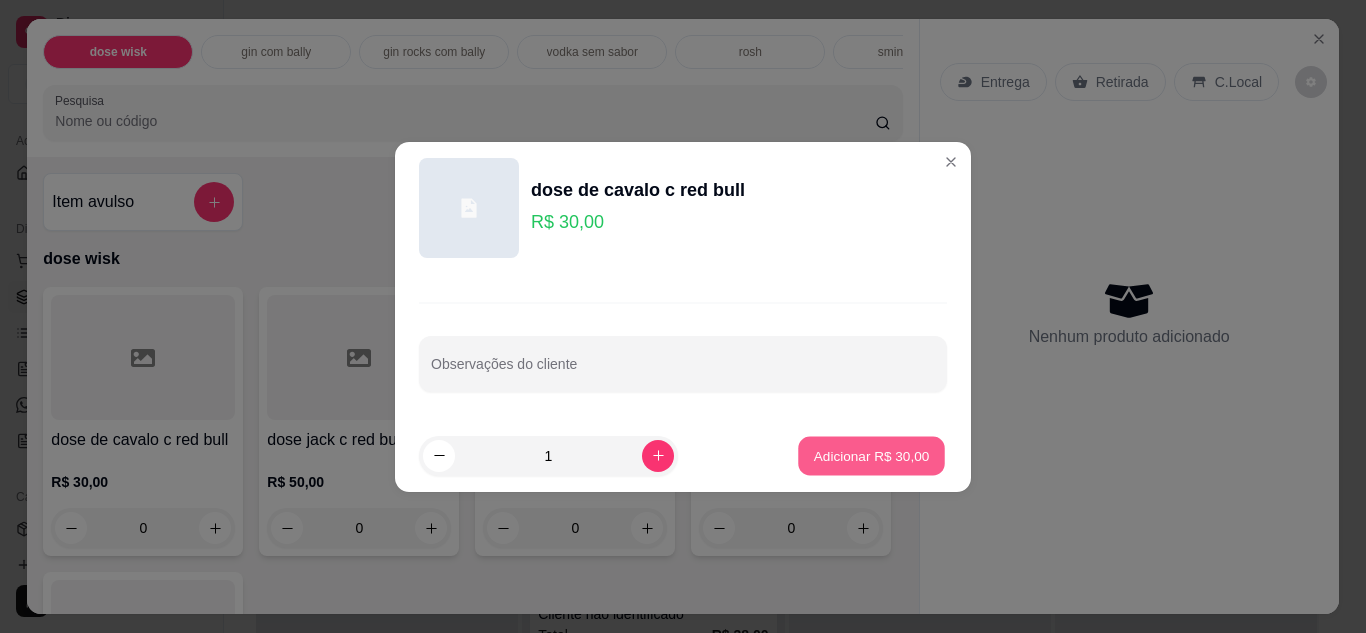 click on "Adicionar   R$ 30,00" at bounding box center (872, 455) 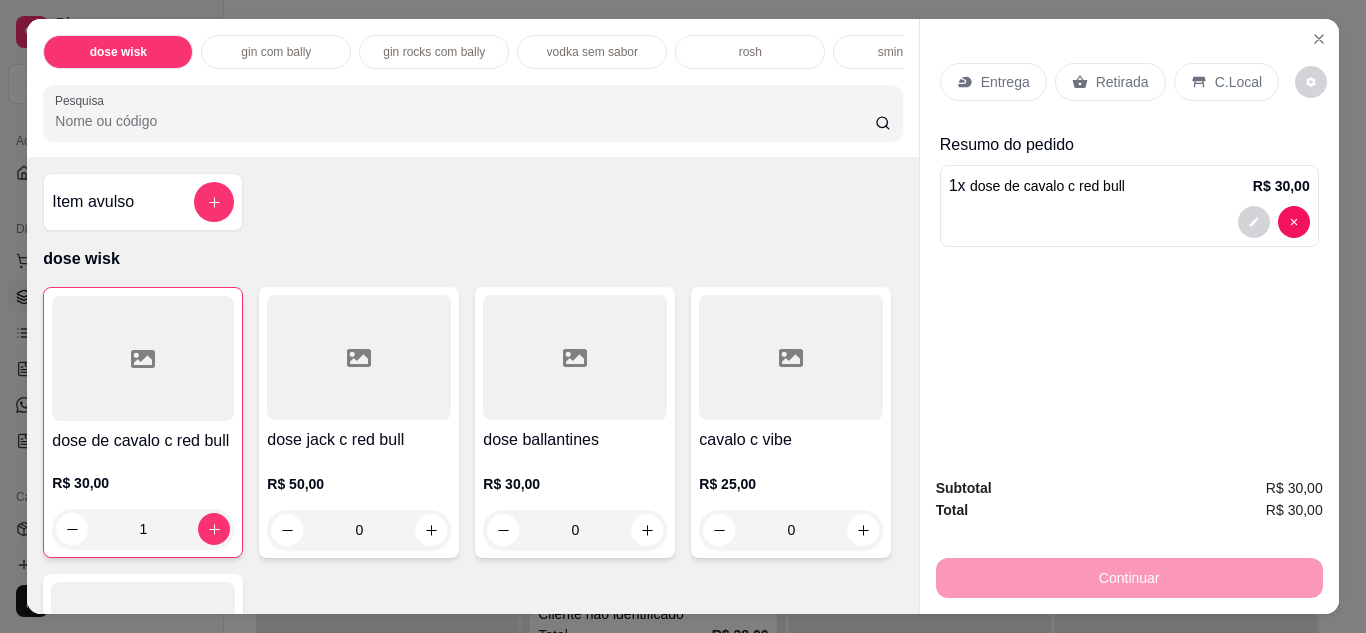 click on "C.Local" at bounding box center (1226, 82) 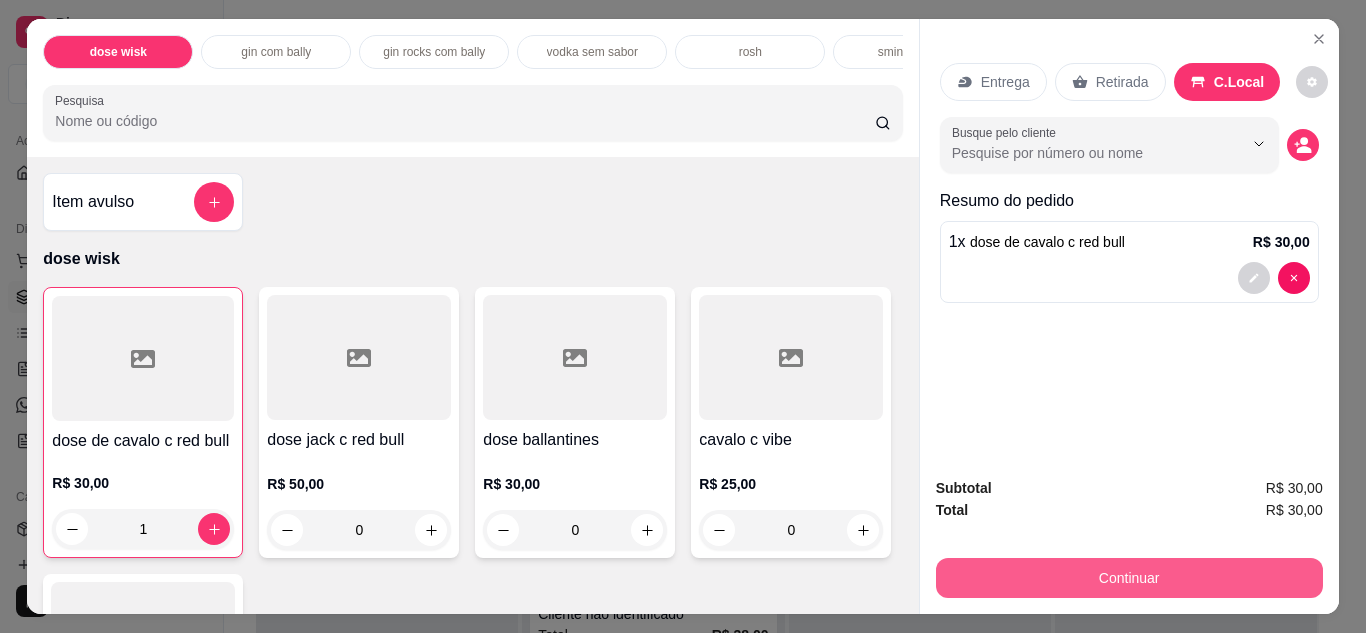 click on "Continuar" at bounding box center (1129, 578) 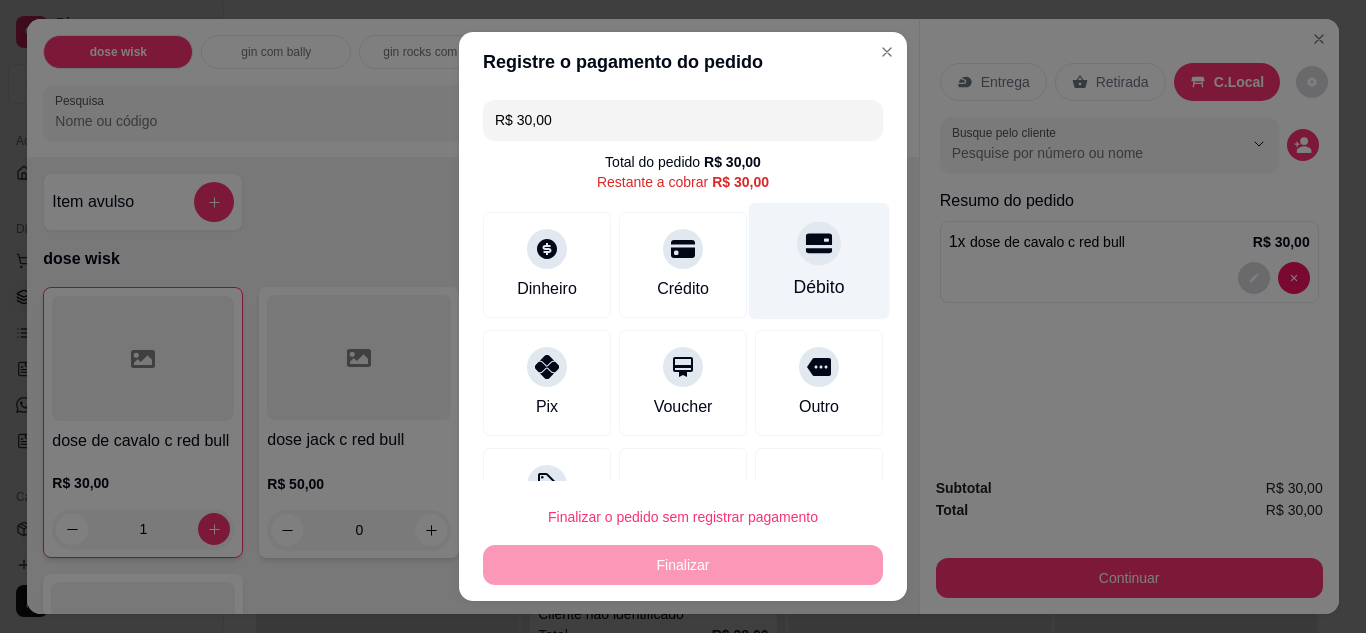 click on "Débito" at bounding box center (819, 260) 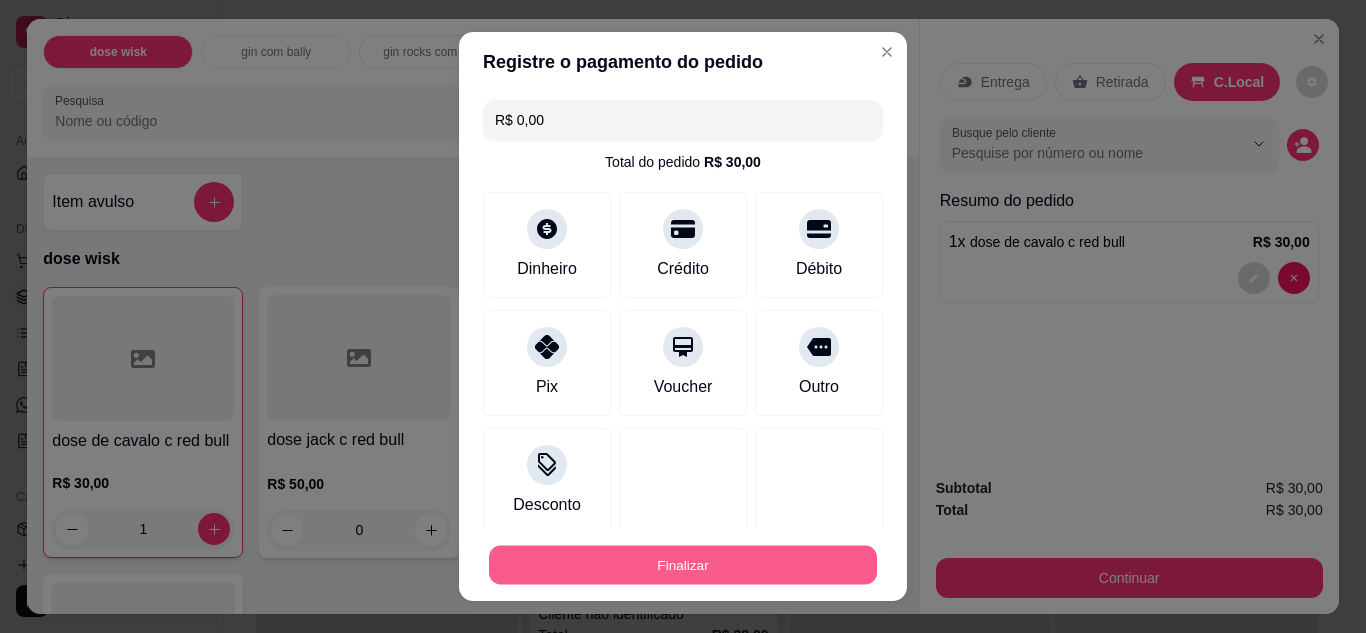 click on "Finalizar" at bounding box center [683, 565] 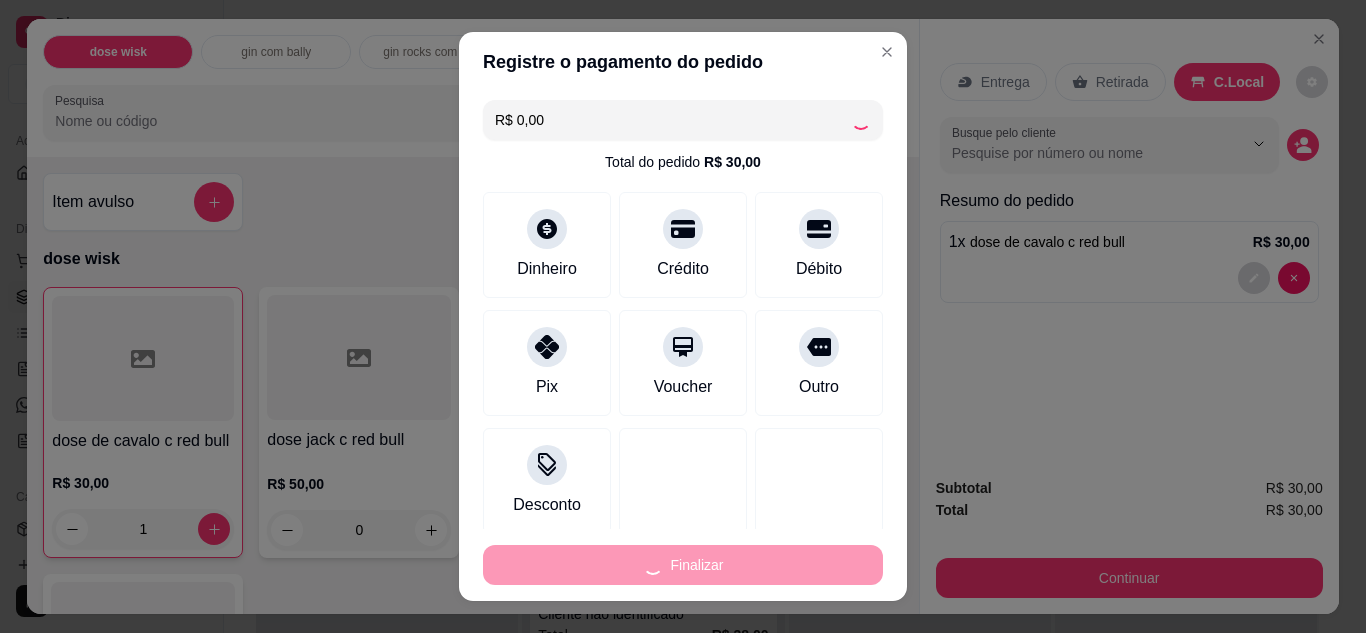 type on "0" 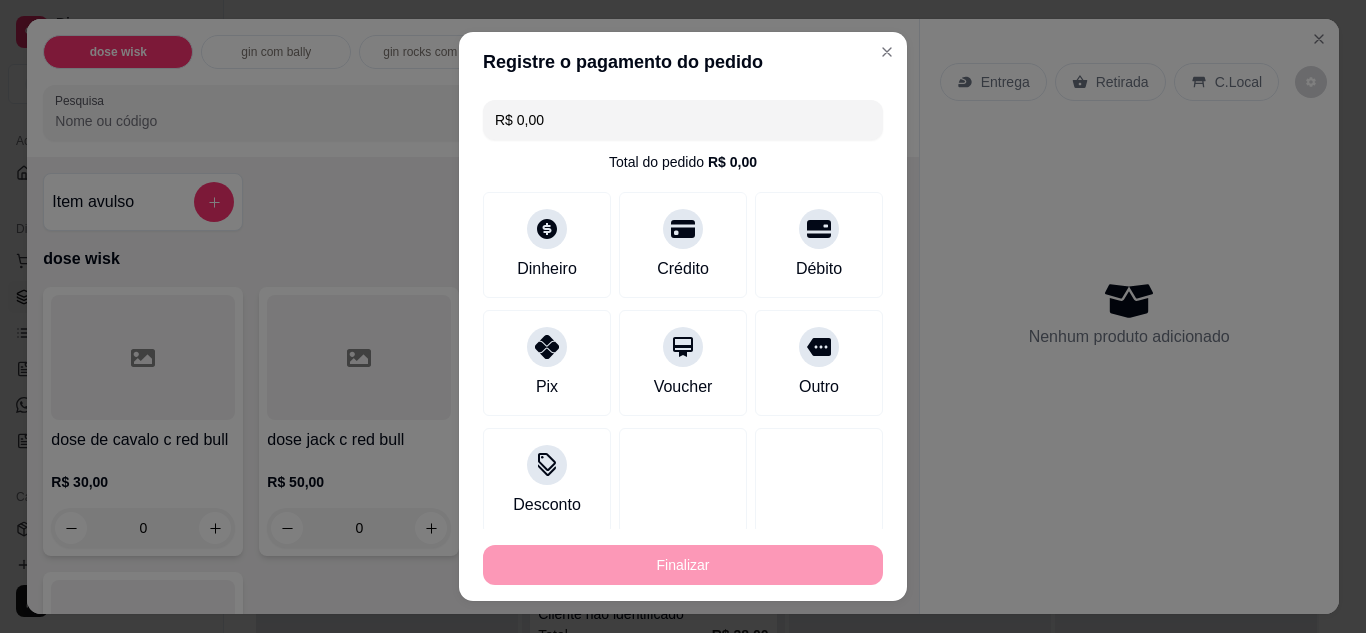 type on "-R$ 30,00" 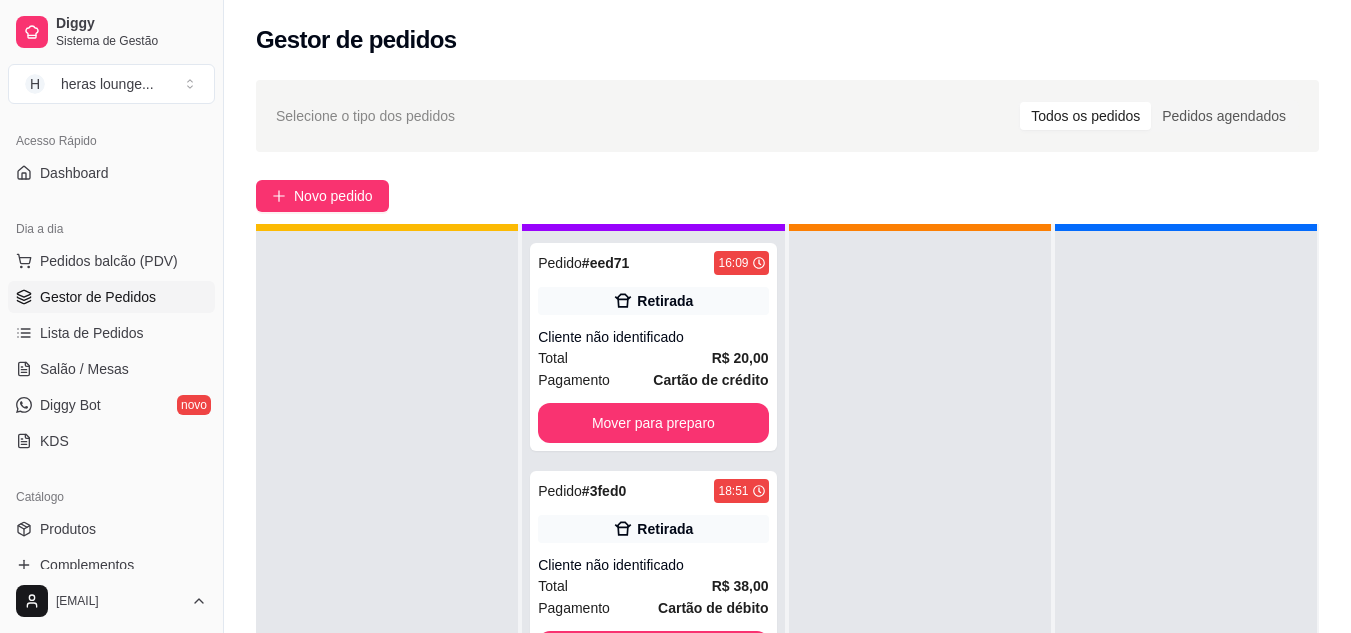 scroll, scrollTop: 56, scrollLeft: 0, axis: vertical 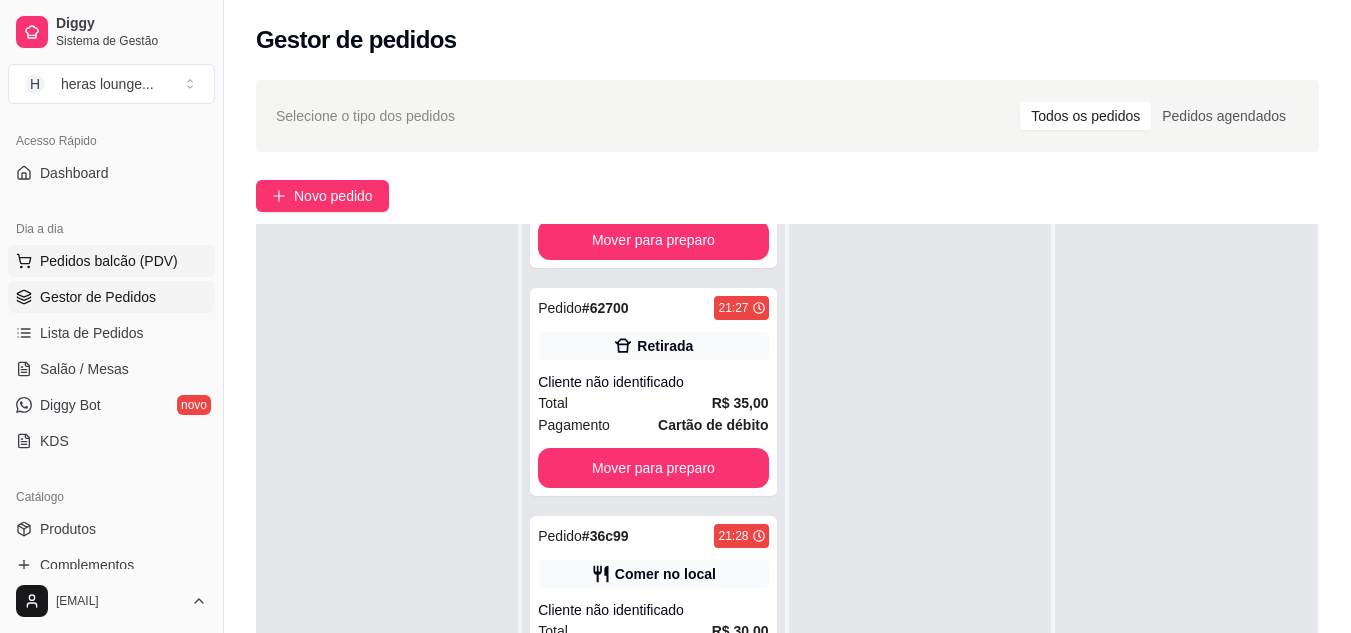 click on "Pedidos balcão (PDV)" at bounding box center (109, 261) 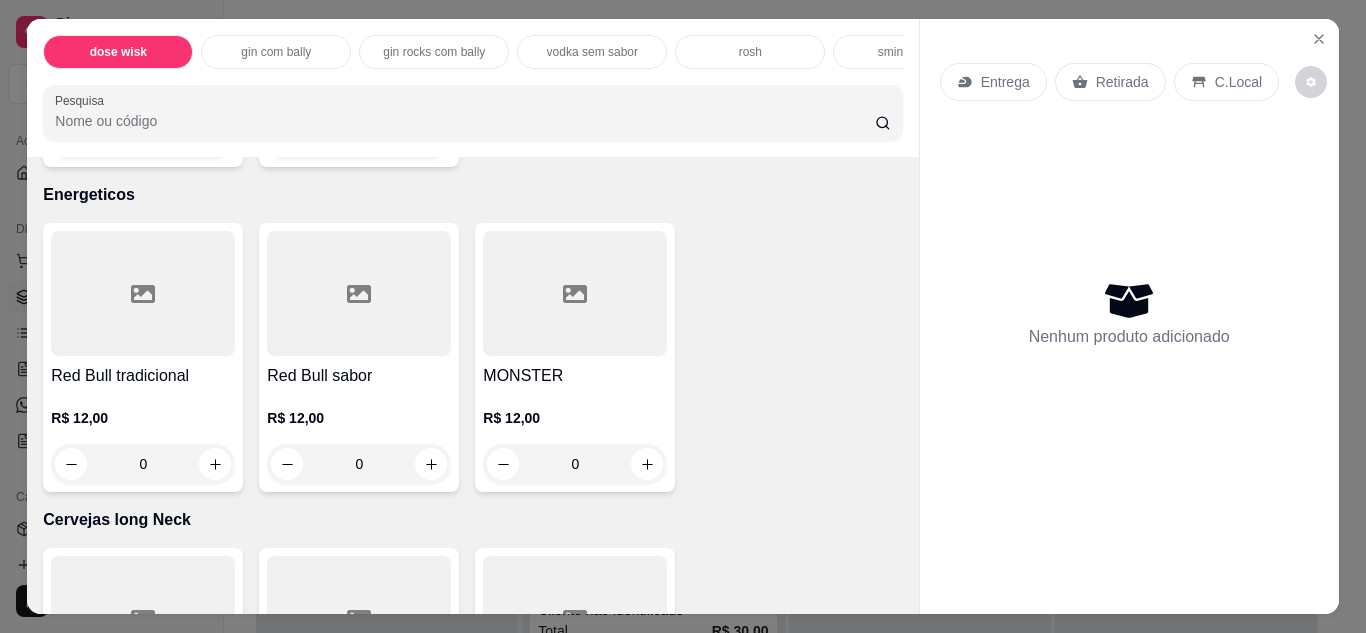 scroll, scrollTop: 4869, scrollLeft: 0, axis: vertical 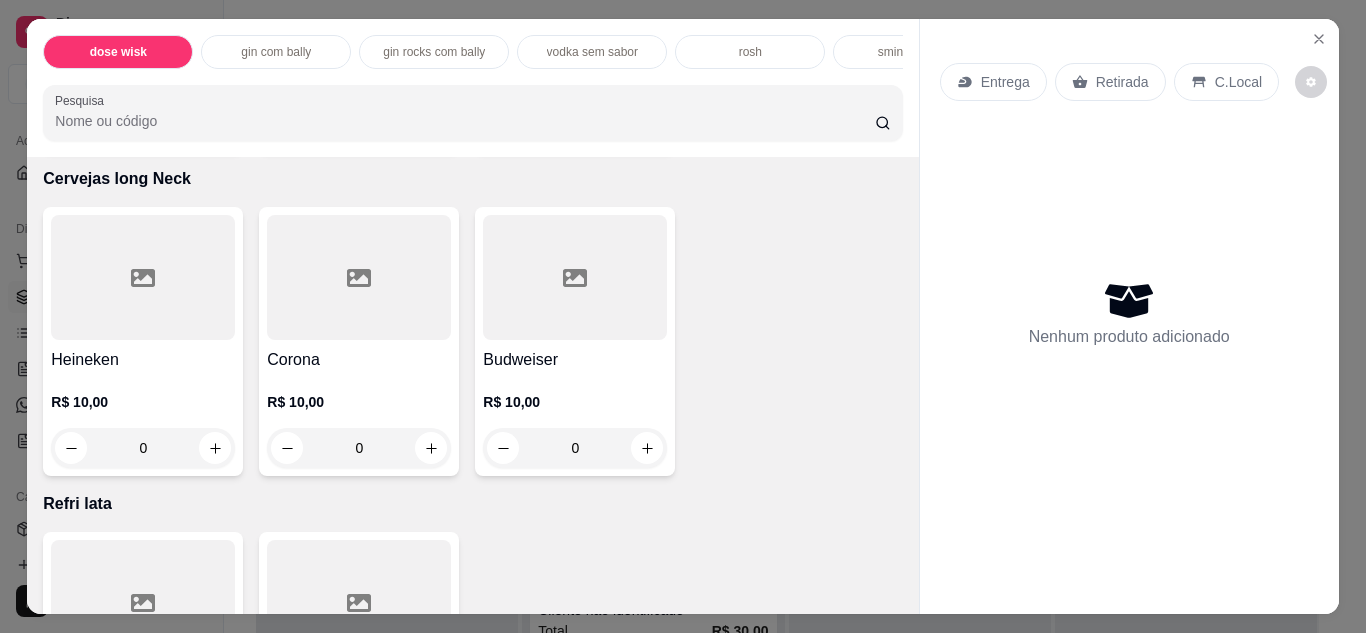 click 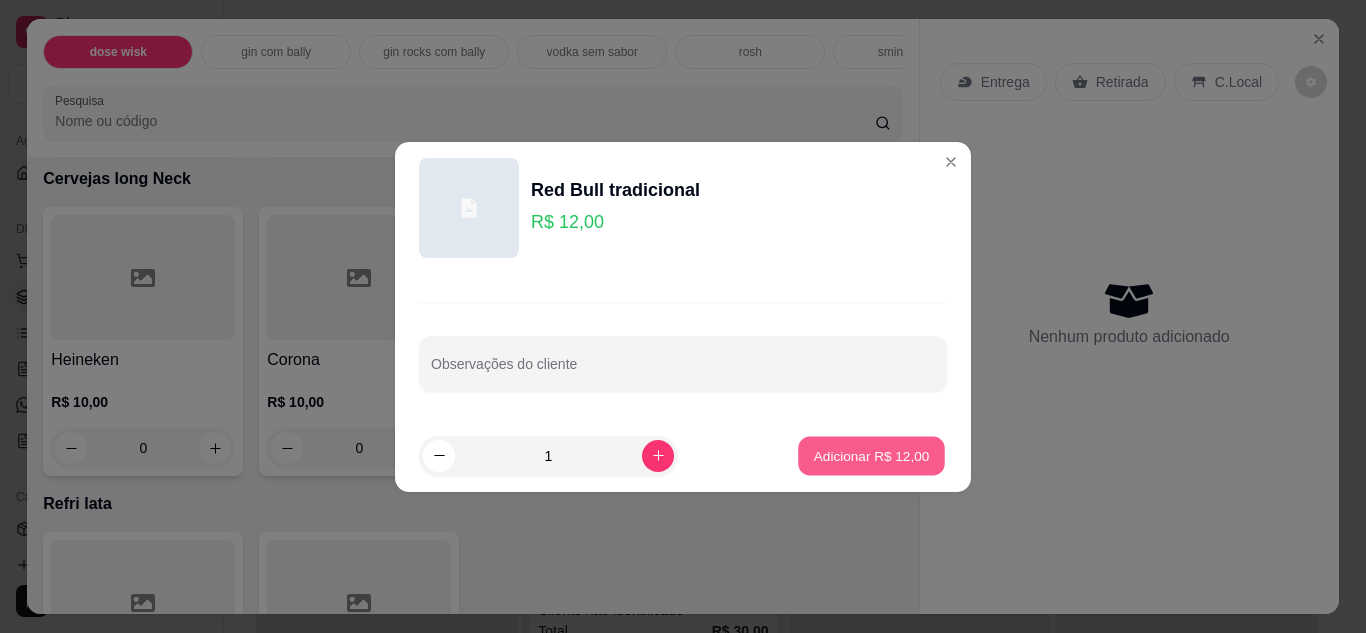 click on "Adicionar   R$ 12,00" at bounding box center [872, 455] 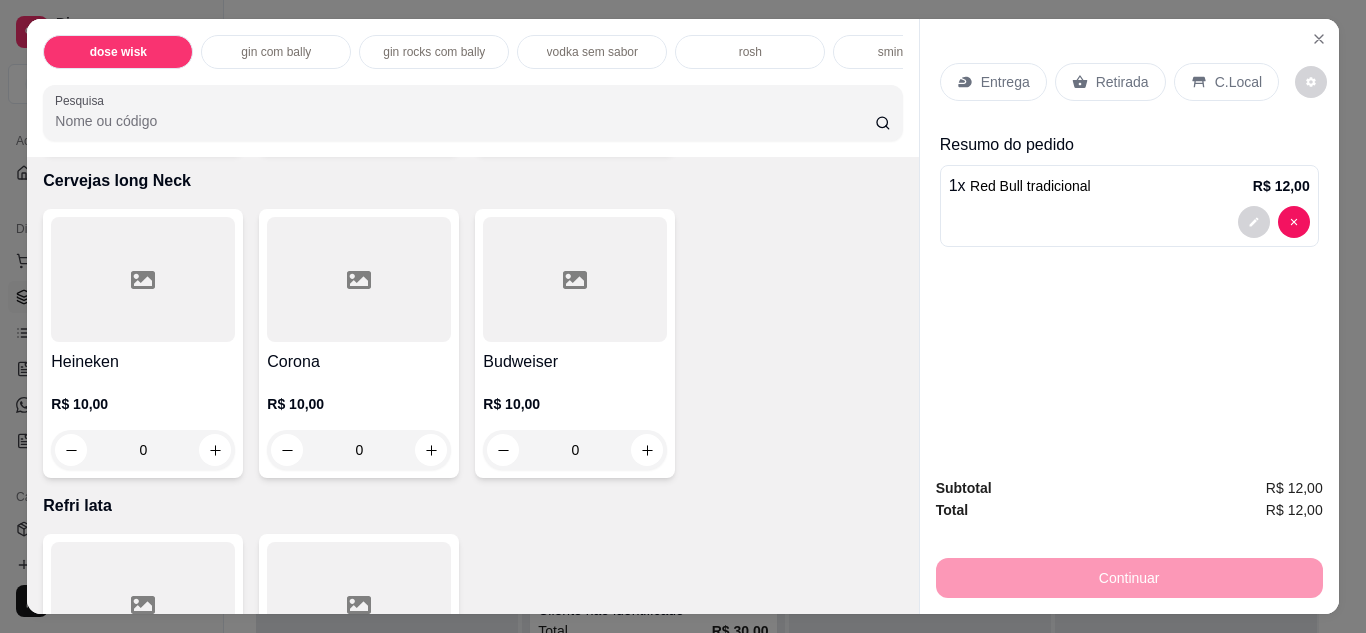 click on "C.Local" at bounding box center [1226, 82] 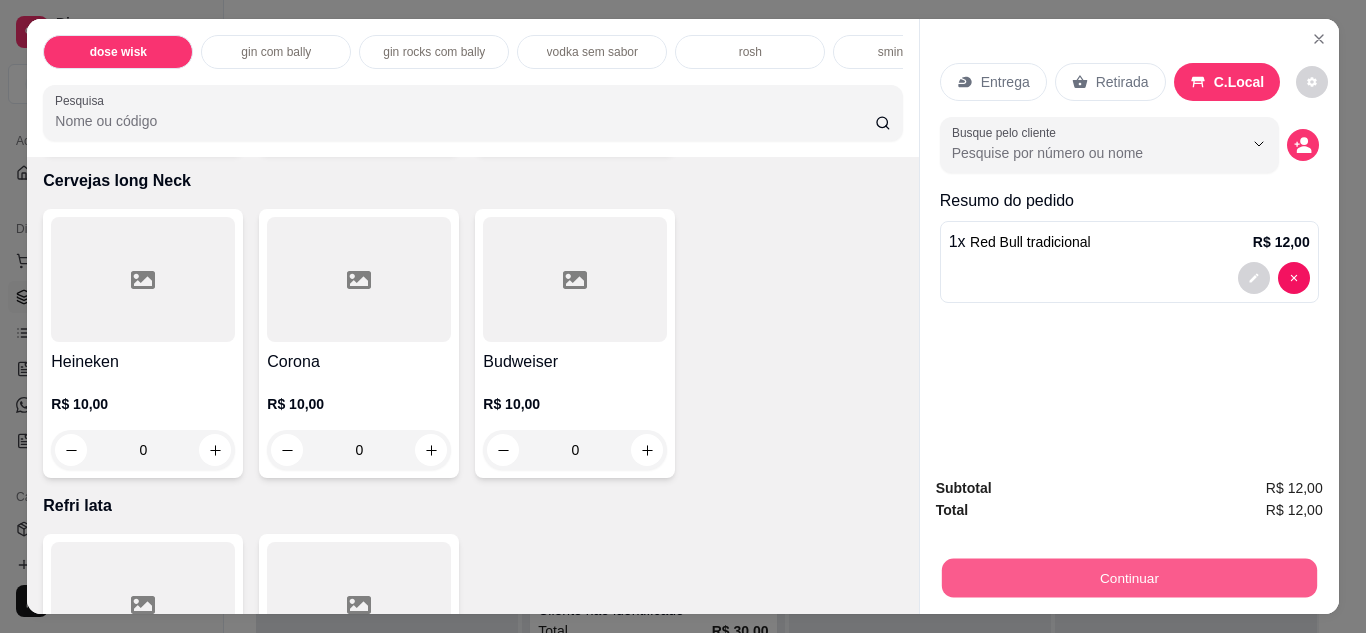 click on "Continuar" at bounding box center [1128, 578] 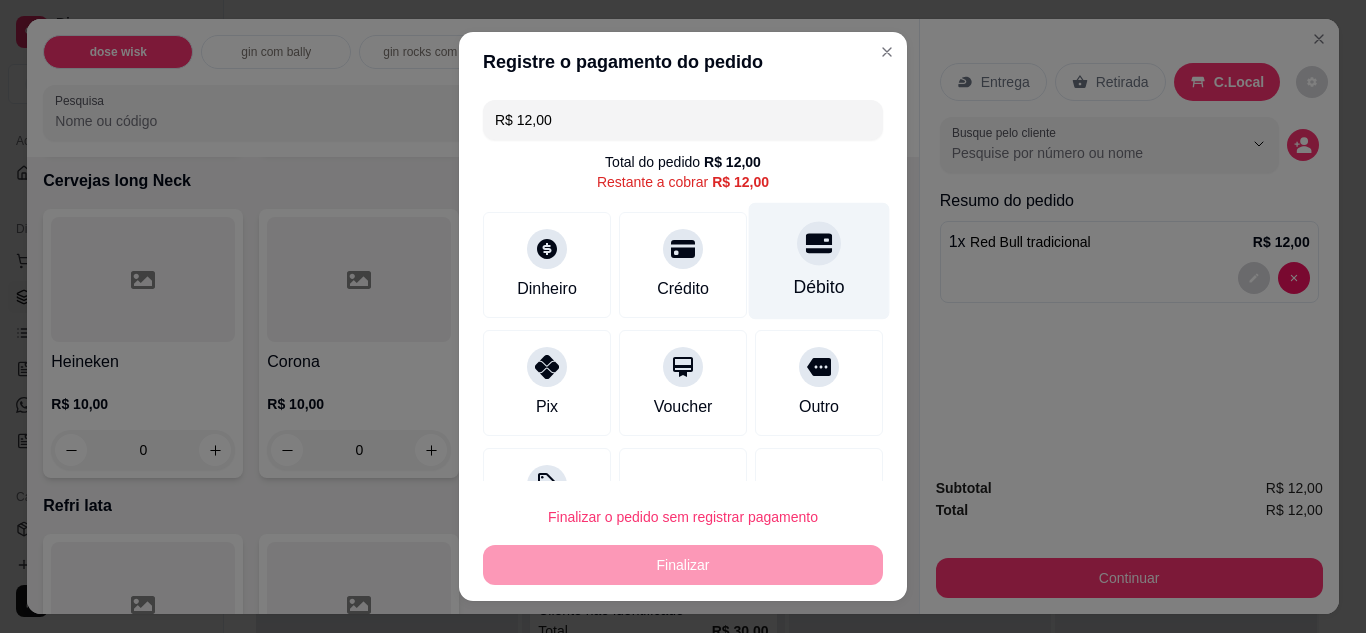 click on "Débito" at bounding box center [819, 260] 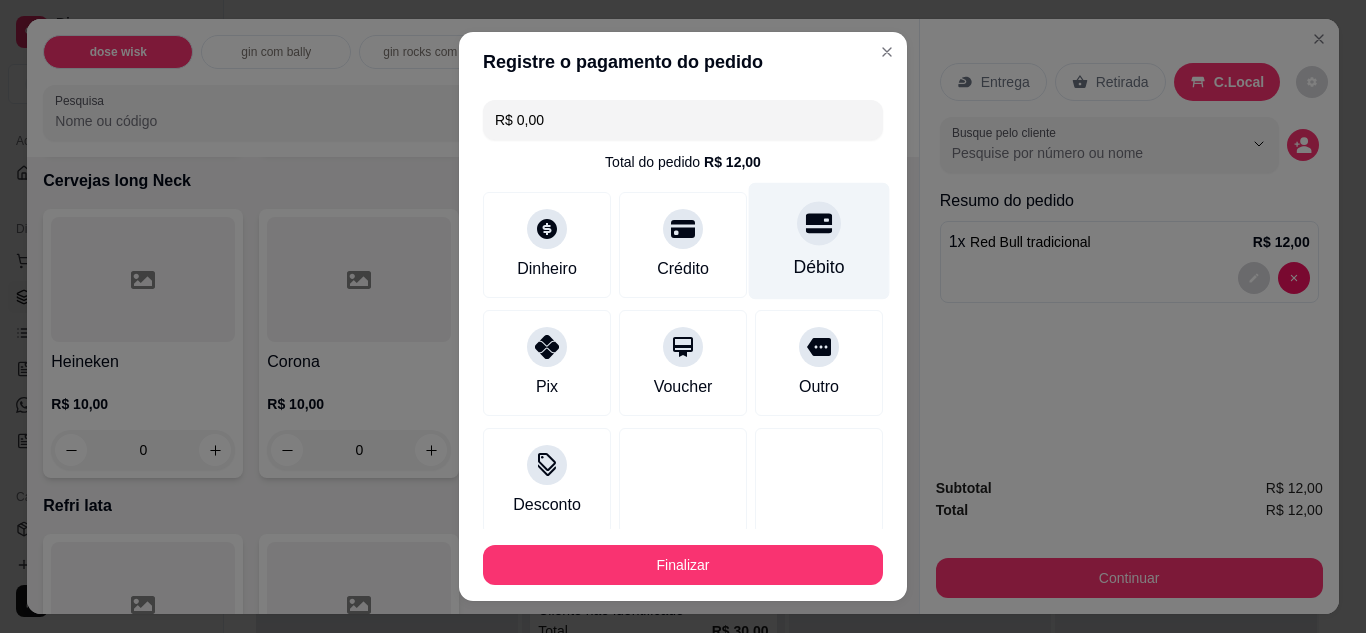 type on "R$ 0,00" 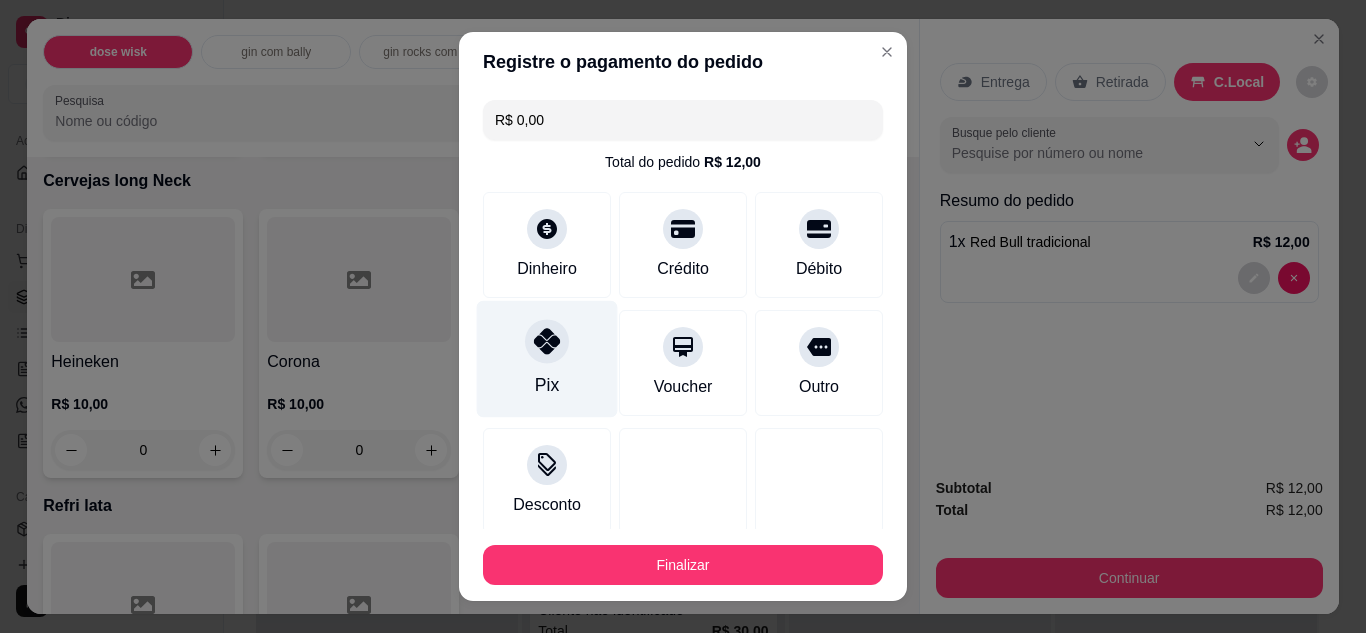 click on "Pix" at bounding box center [547, 385] 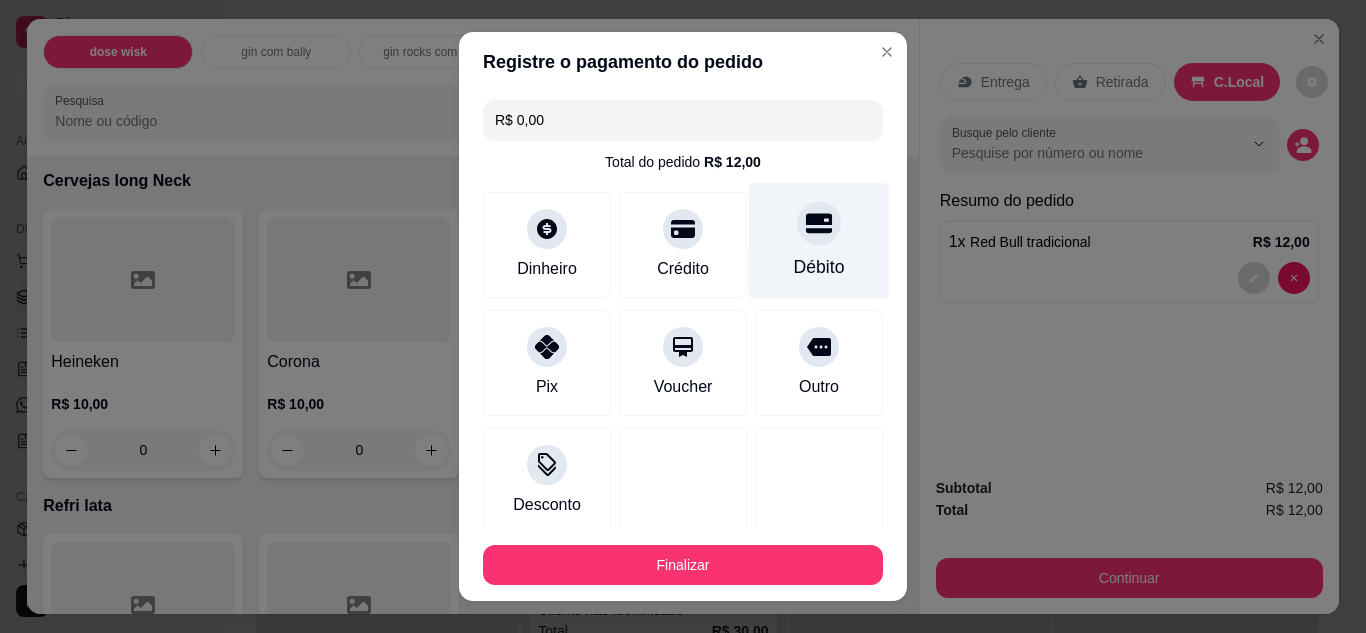click on "Débito" at bounding box center [819, 240] 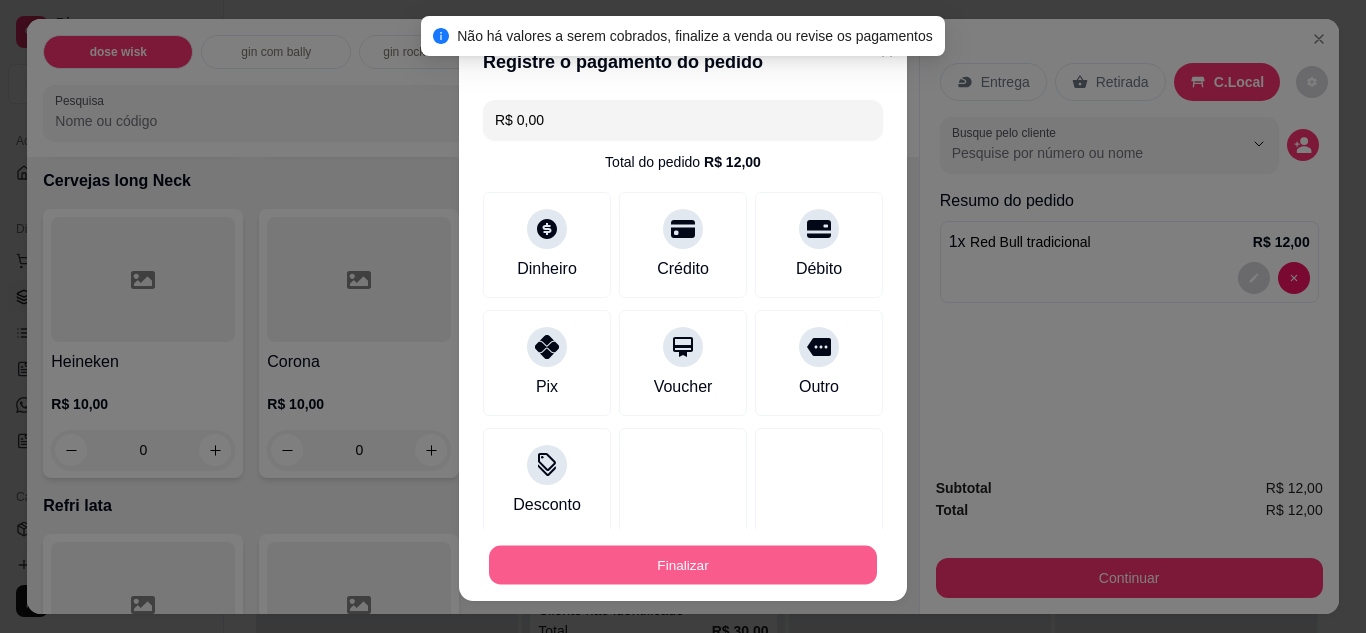 click on "Finalizar" at bounding box center (683, 565) 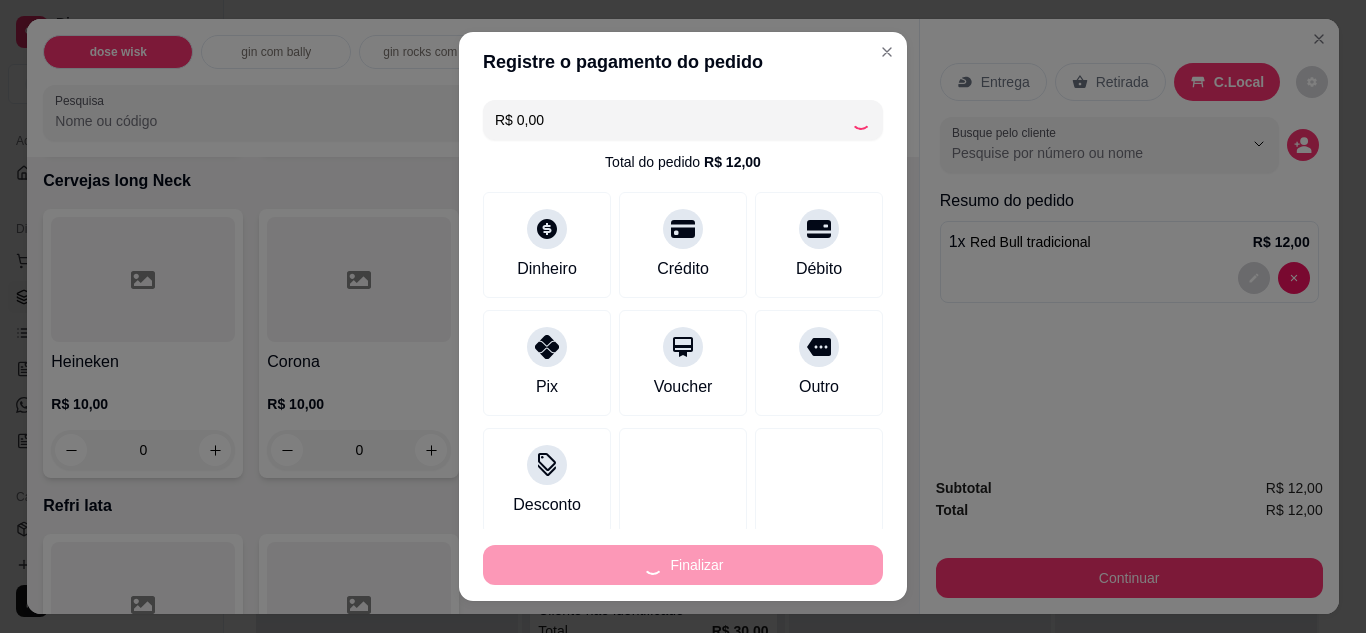 type on "0" 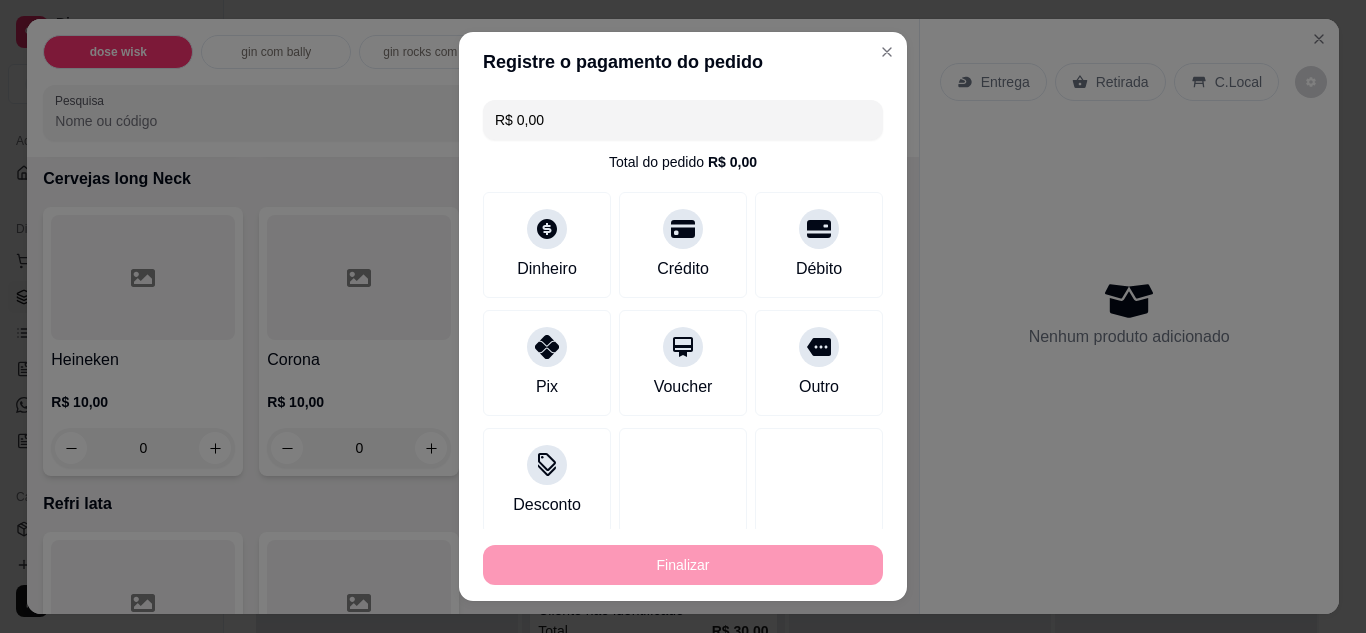 type on "-R$ 12,00" 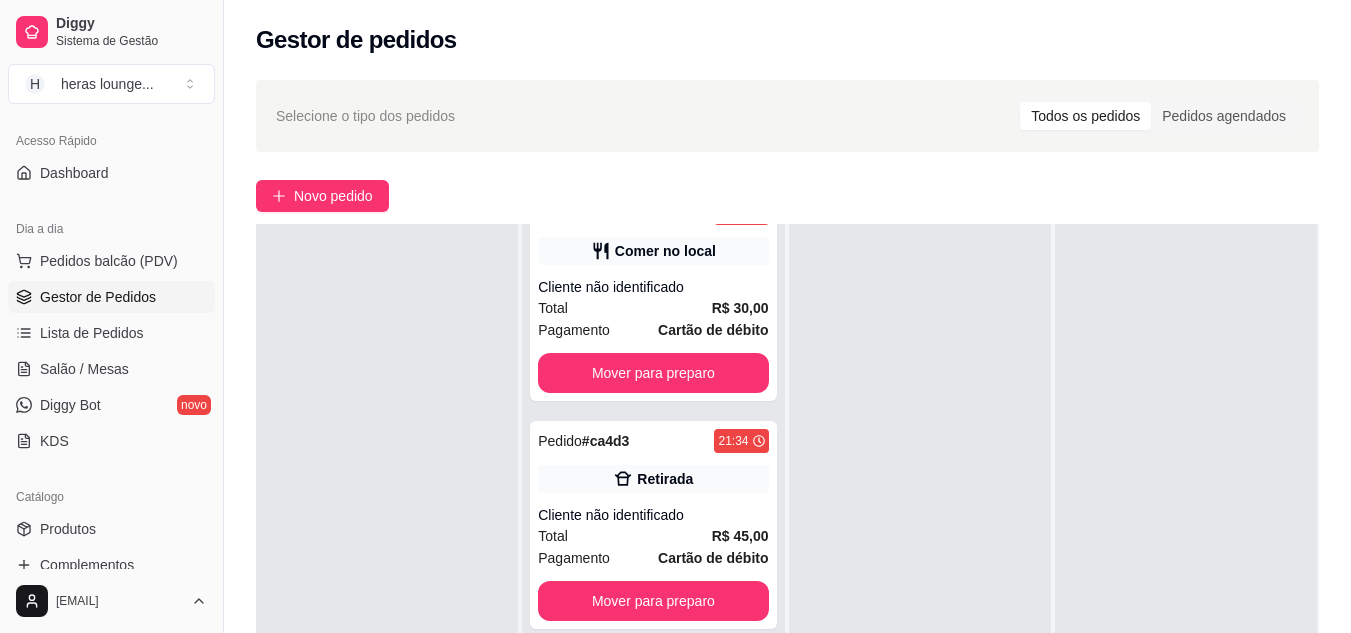 scroll, scrollTop: 1680, scrollLeft: 0, axis: vertical 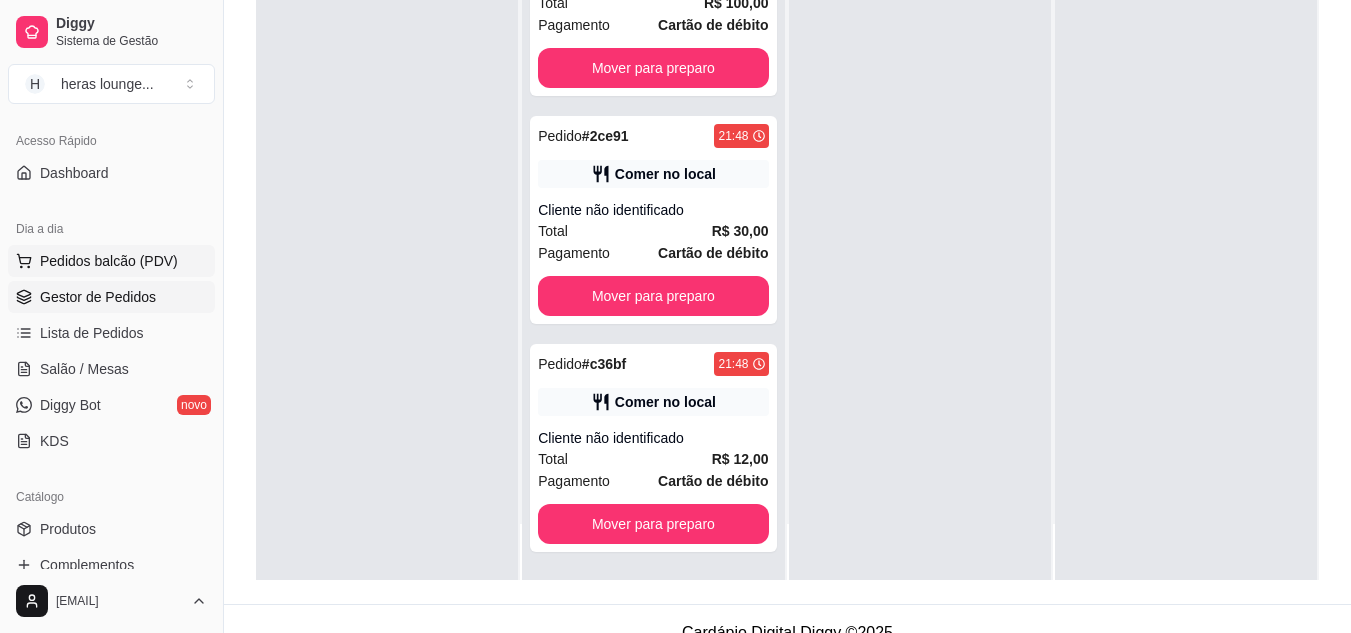 click on "Pedidos balcão (PDV)" at bounding box center [109, 261] 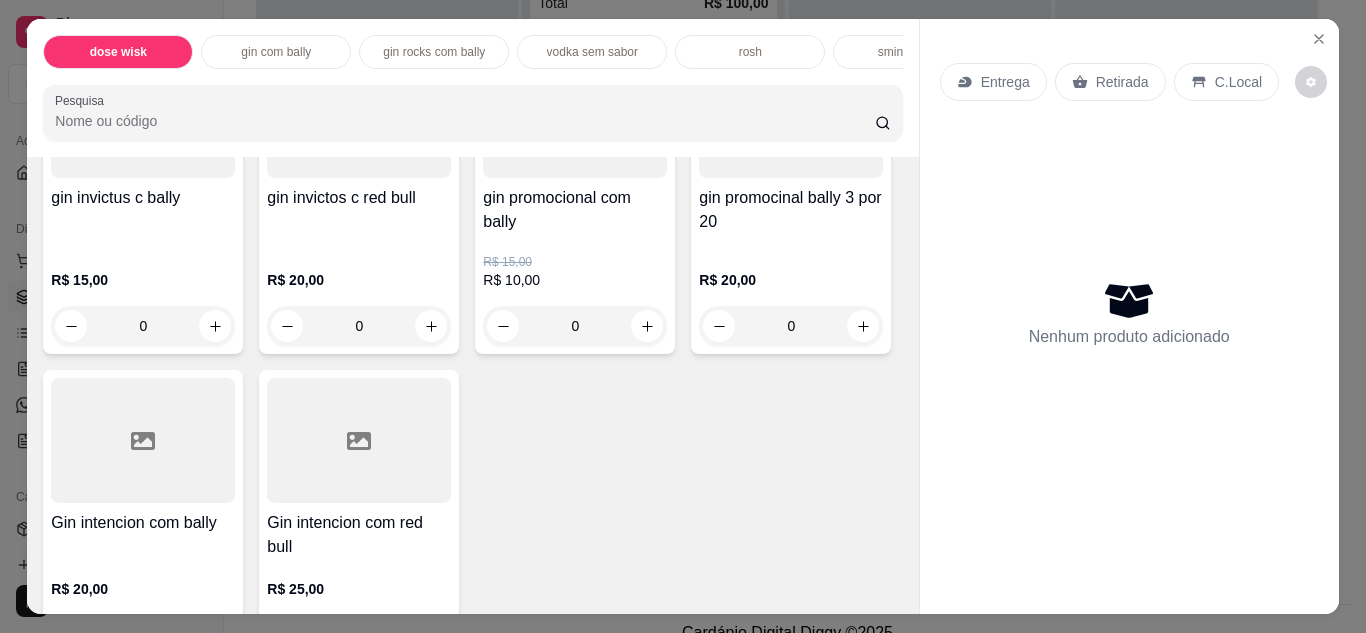 scroll, scrollTop: 890, scrollLeft: 0, axis: vertical 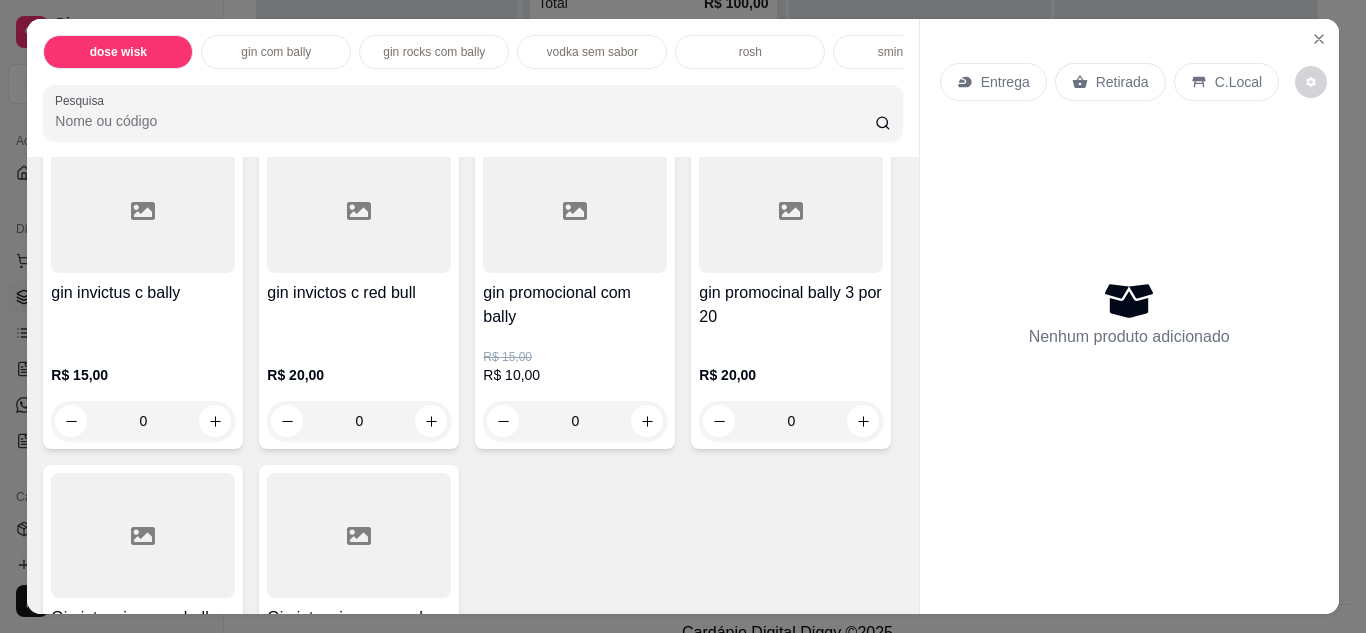 click at bounding box center (575, 210) 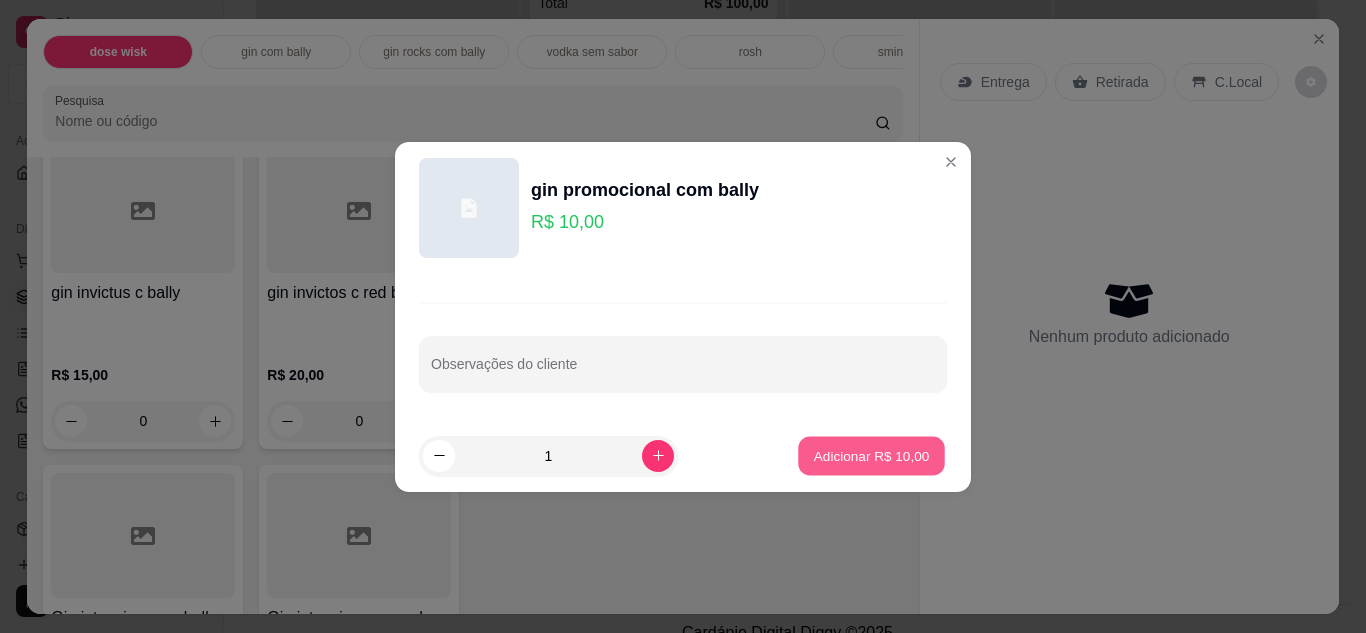 click on "Adicionar   R$ 10,00" at bounding box center (871, 455) 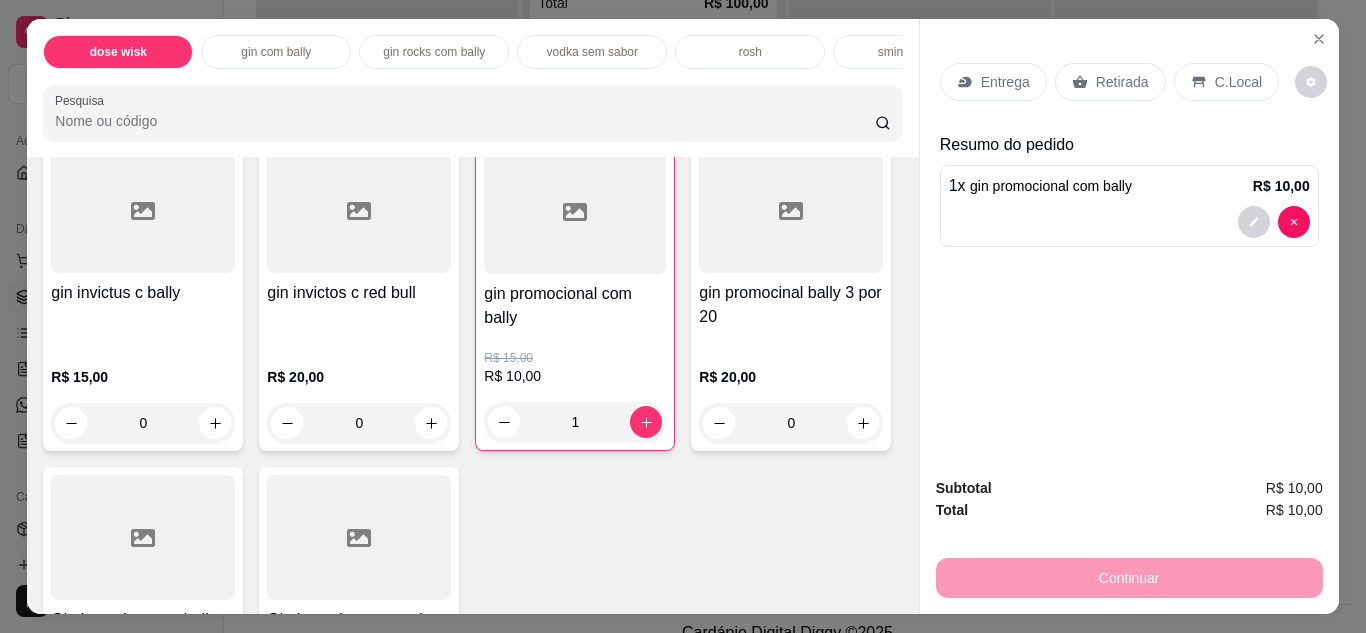 click on "C.Local" at bounding box center [1226, 82] 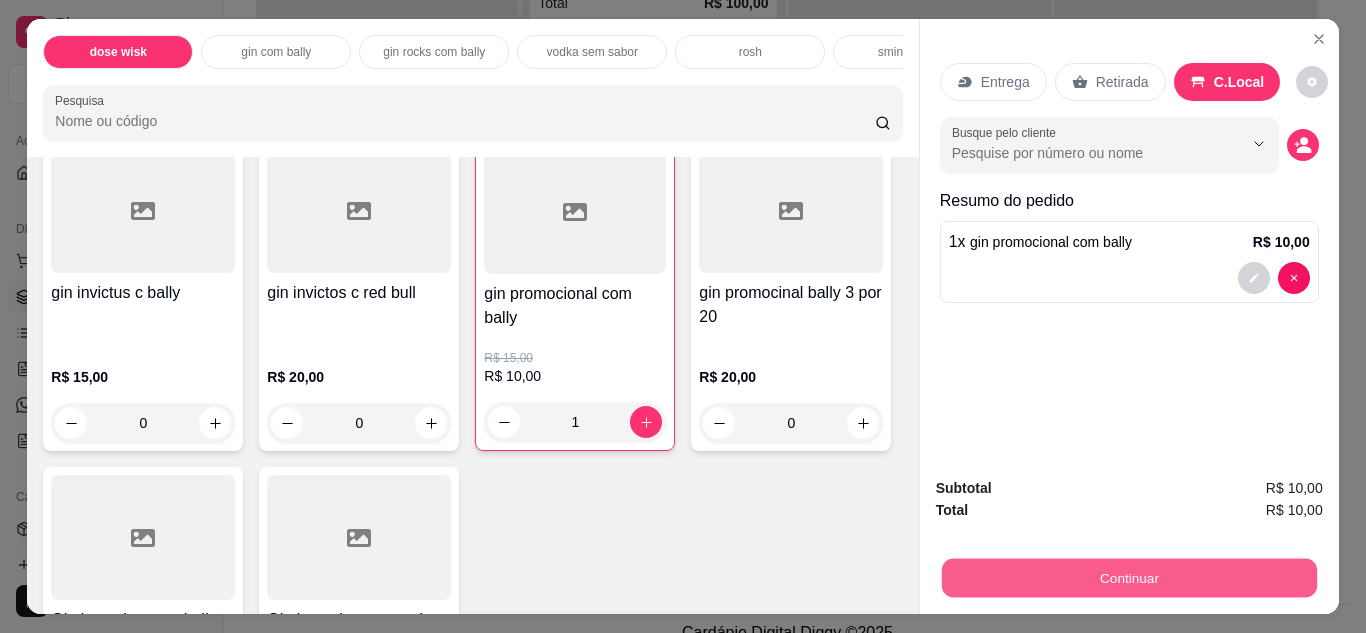 click on "Continuar" at bounding box center (1128, 578) 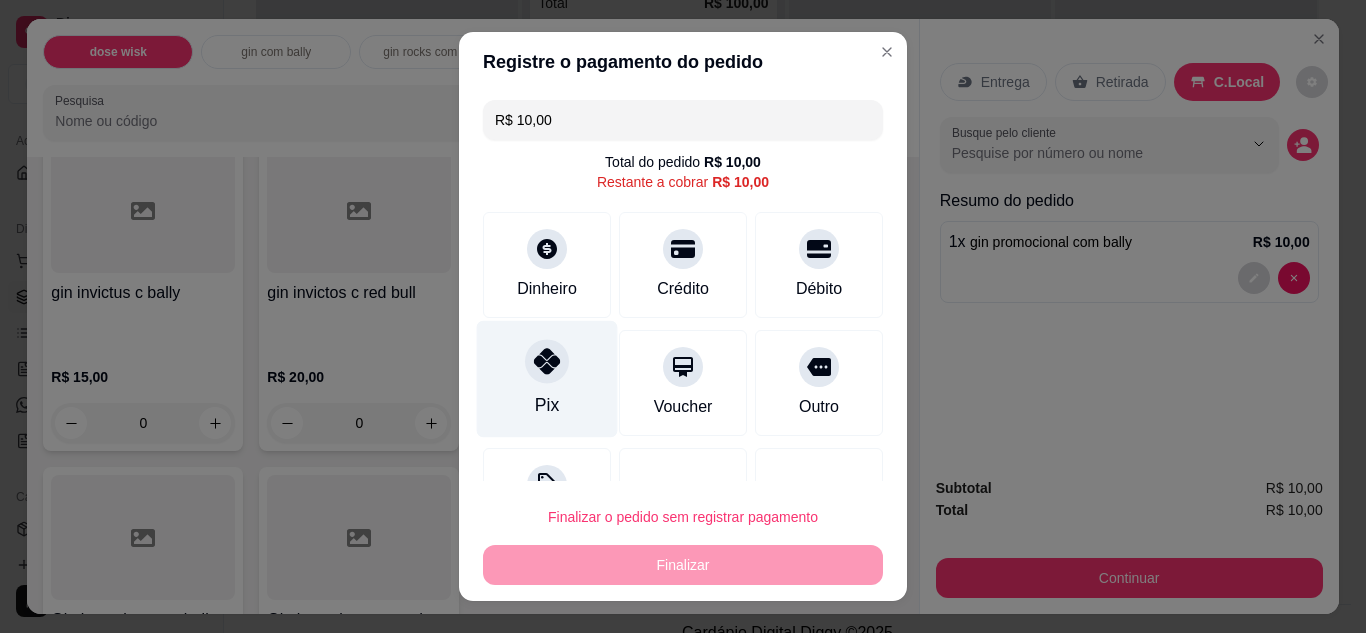 click on "Pix" at bounding box center [547, 378] 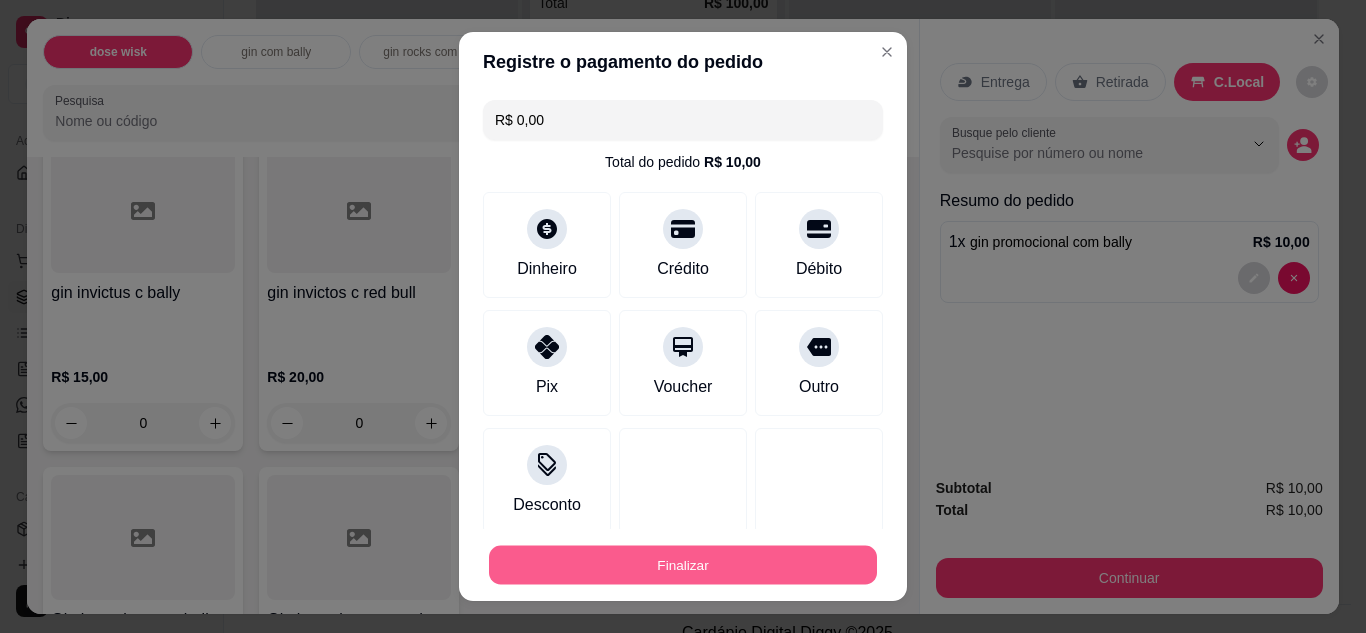 click on "Finalizar" at bounding box center (683, 565) 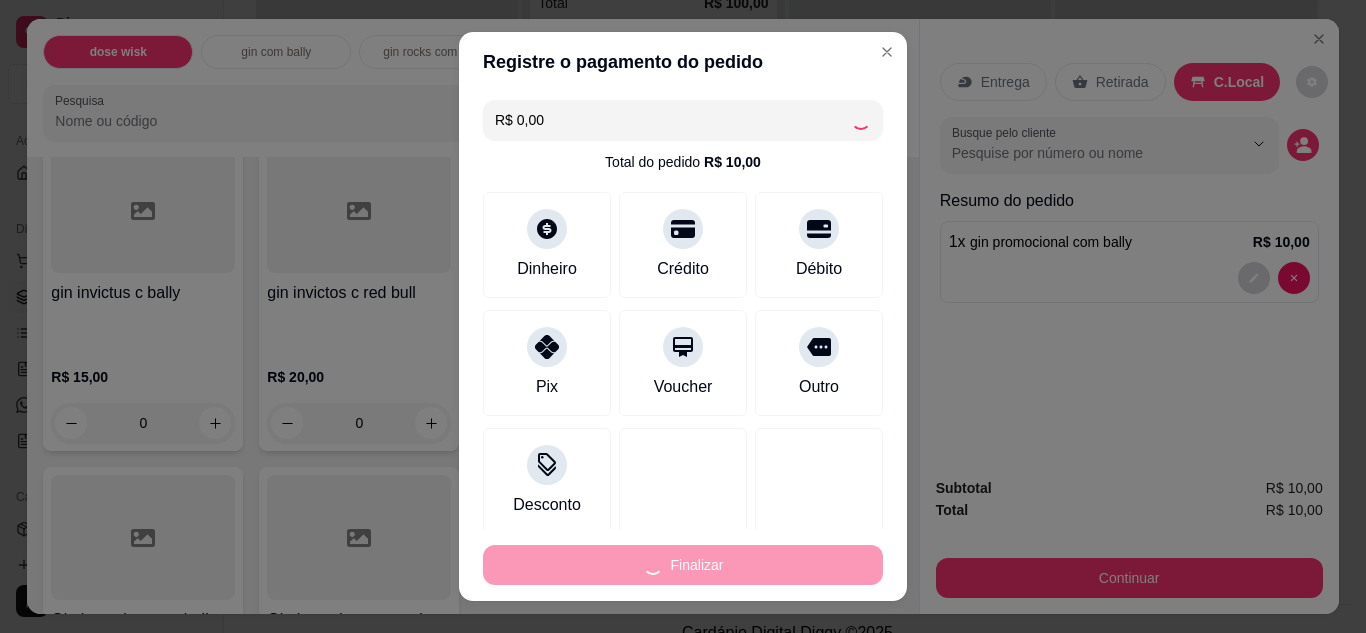 type on "0" 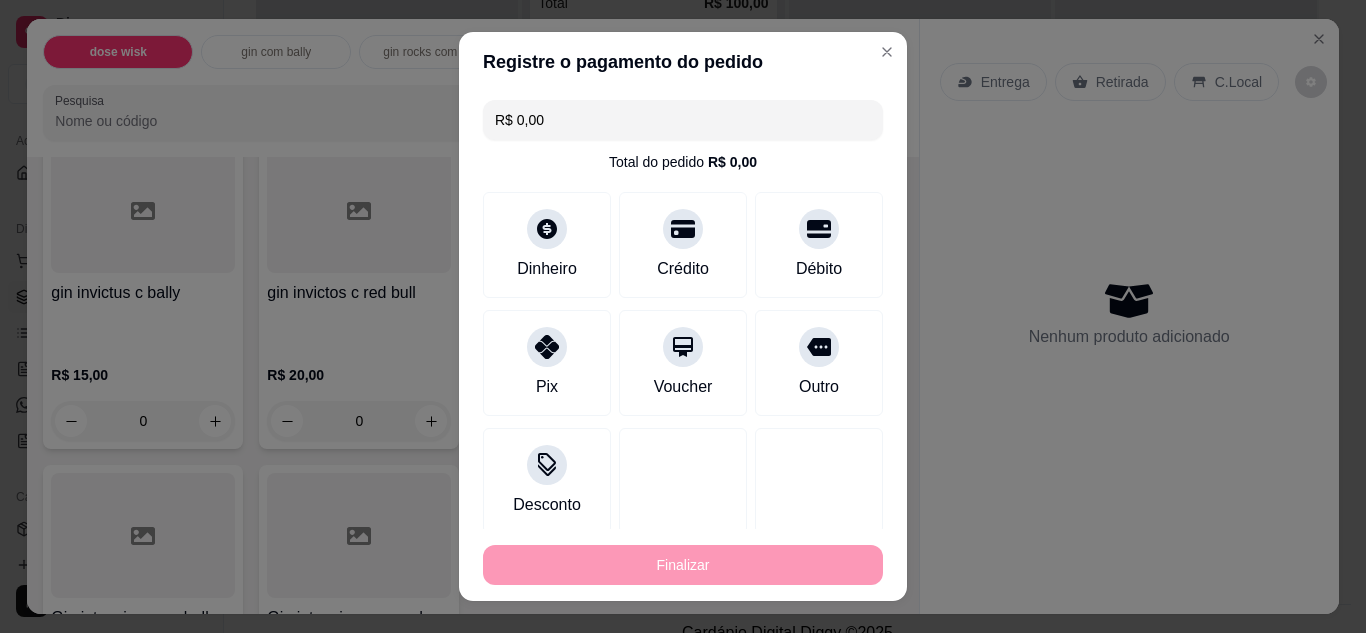 type on "-R$ 10,00" 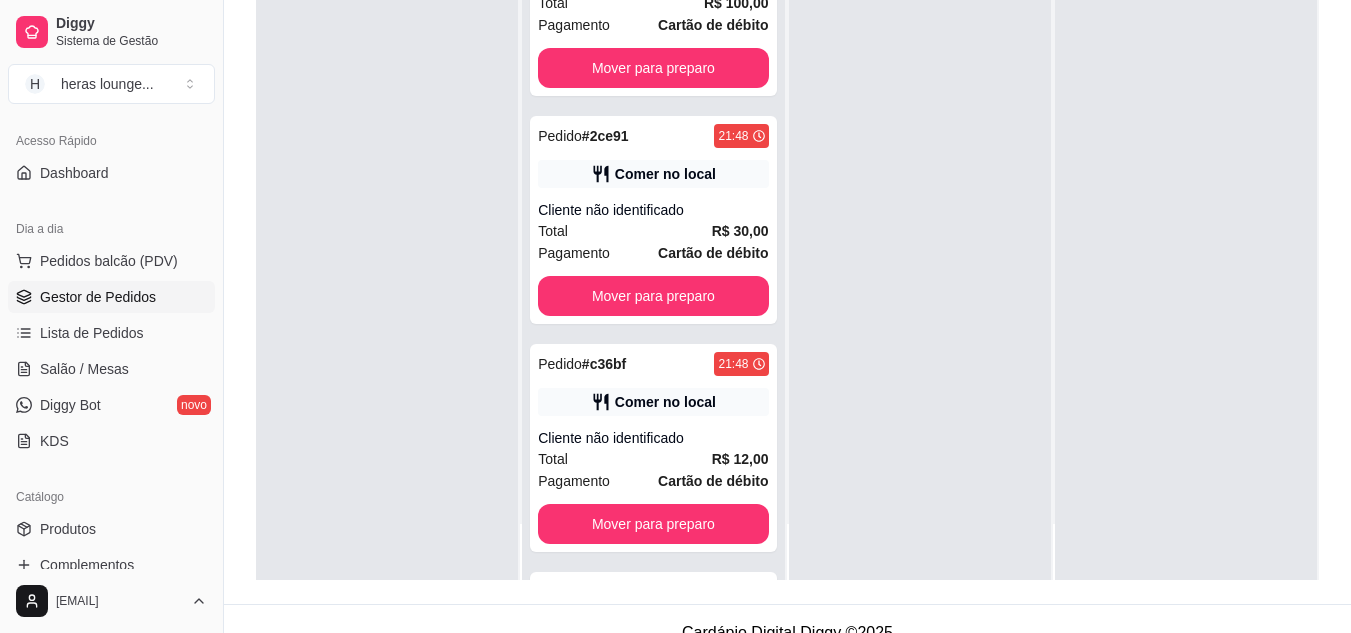 scroll, scrollTop: 2351, scrollLeft: 0, axis: vertical 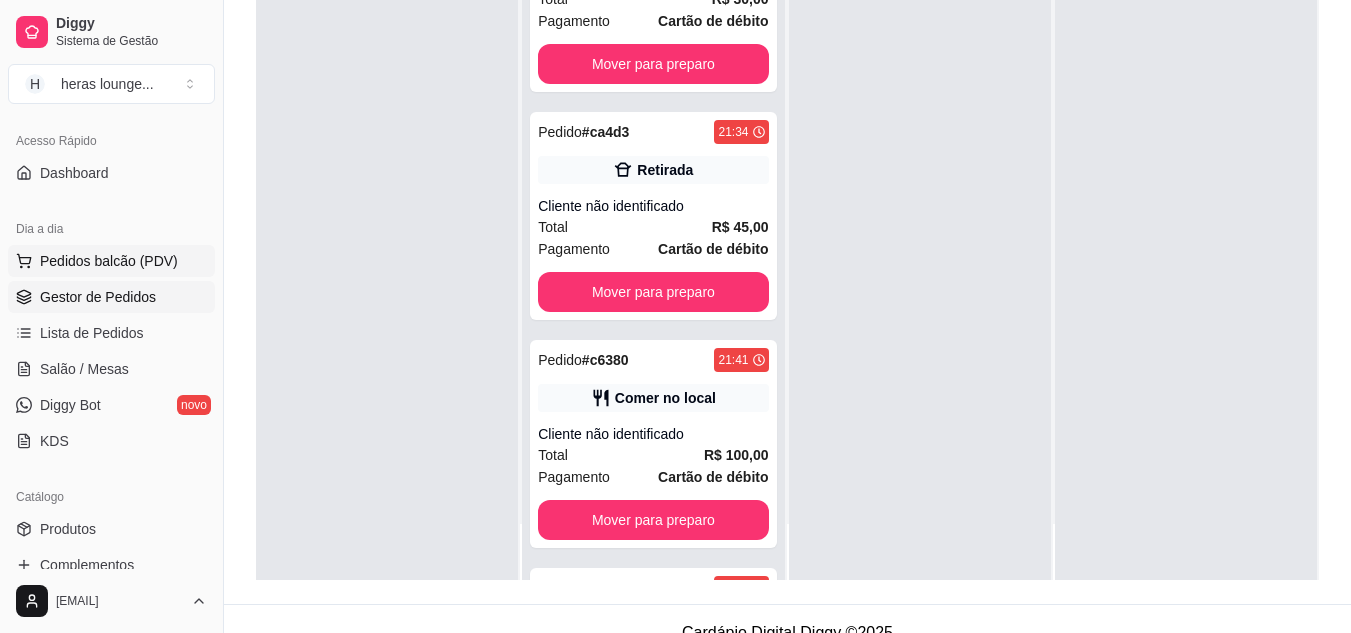 click on "Pedidos balcão (PDV)" at bounding box center (111, 261) 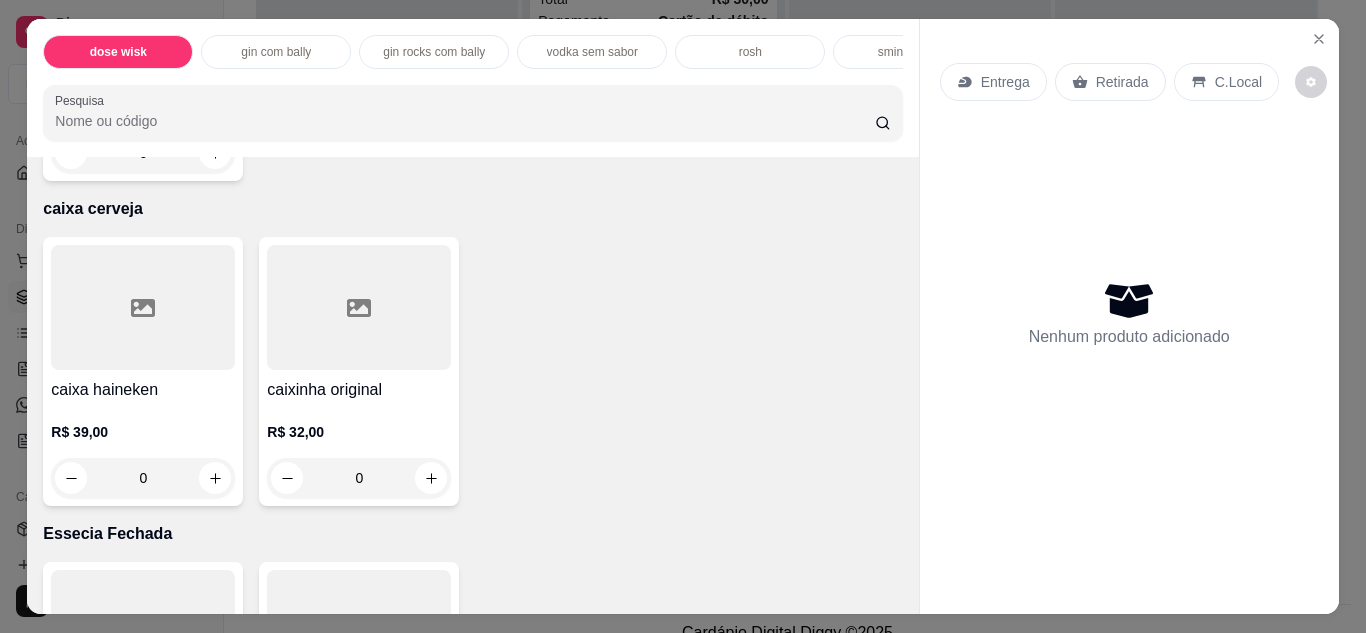 scroll, scrollTop: 4320, scrollLeft: 0, axis: vertical 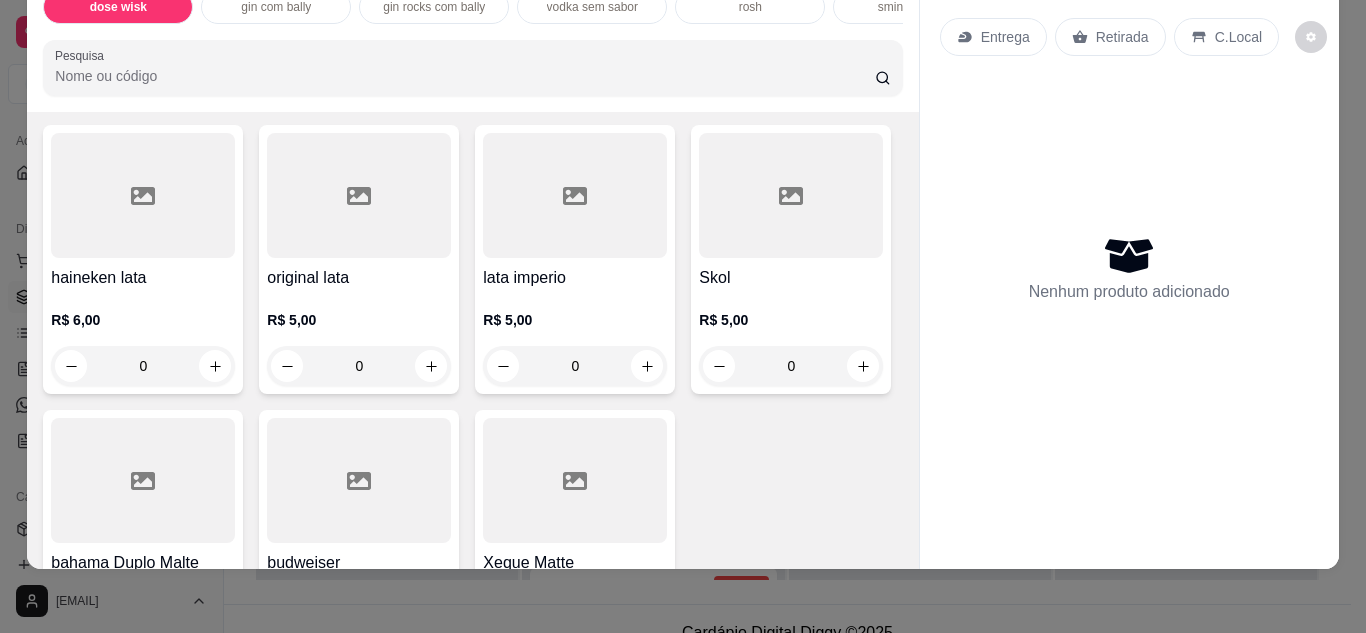 click at bounding box center [143, 195] 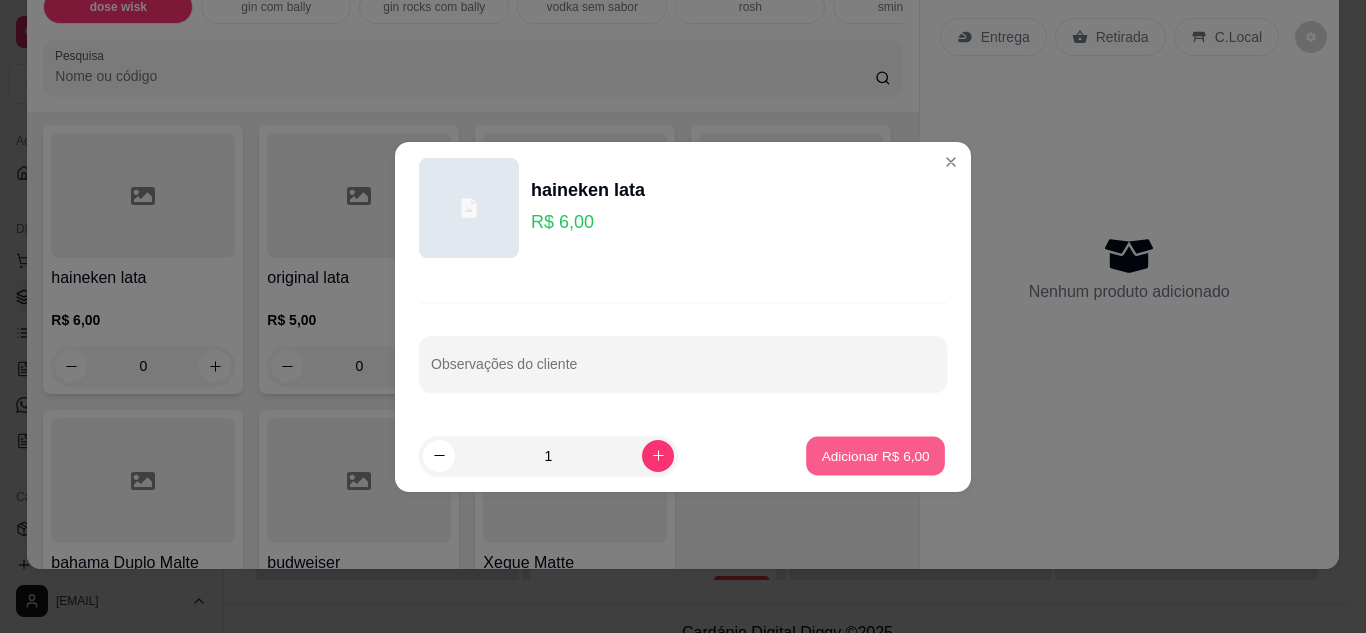 click on "Adicionar   R$ 6,00" at bounding box center [875, 455] 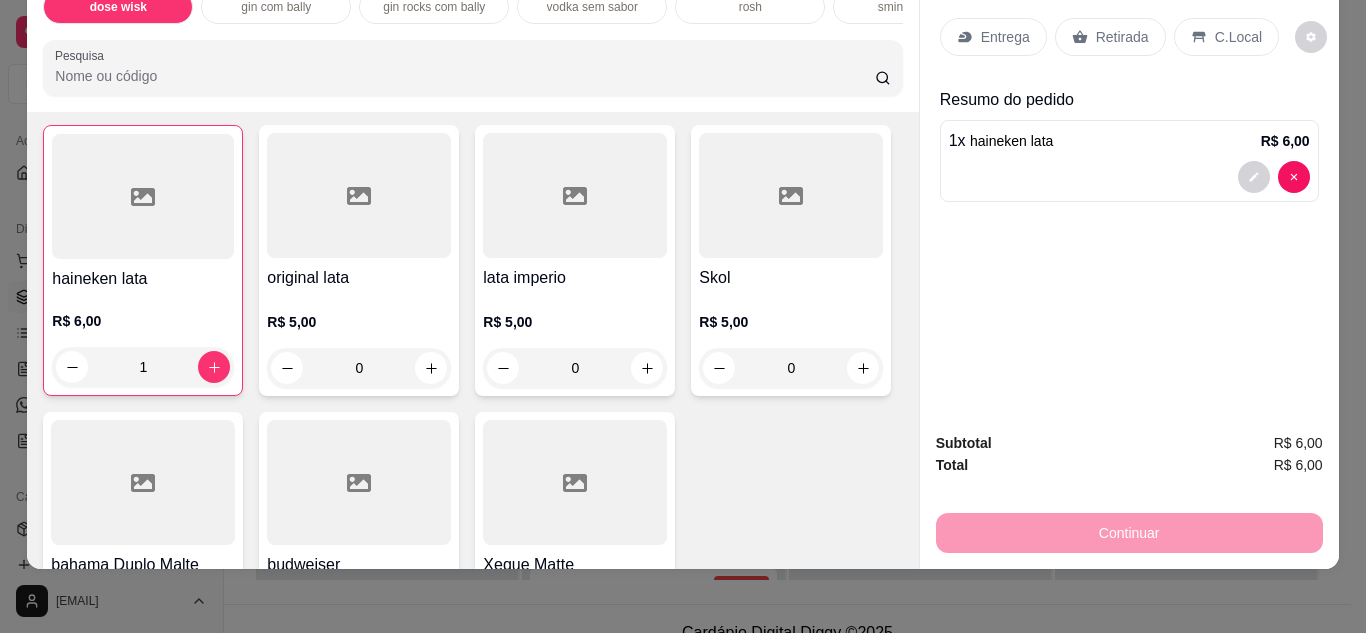 click at bounding box center [359, 195] 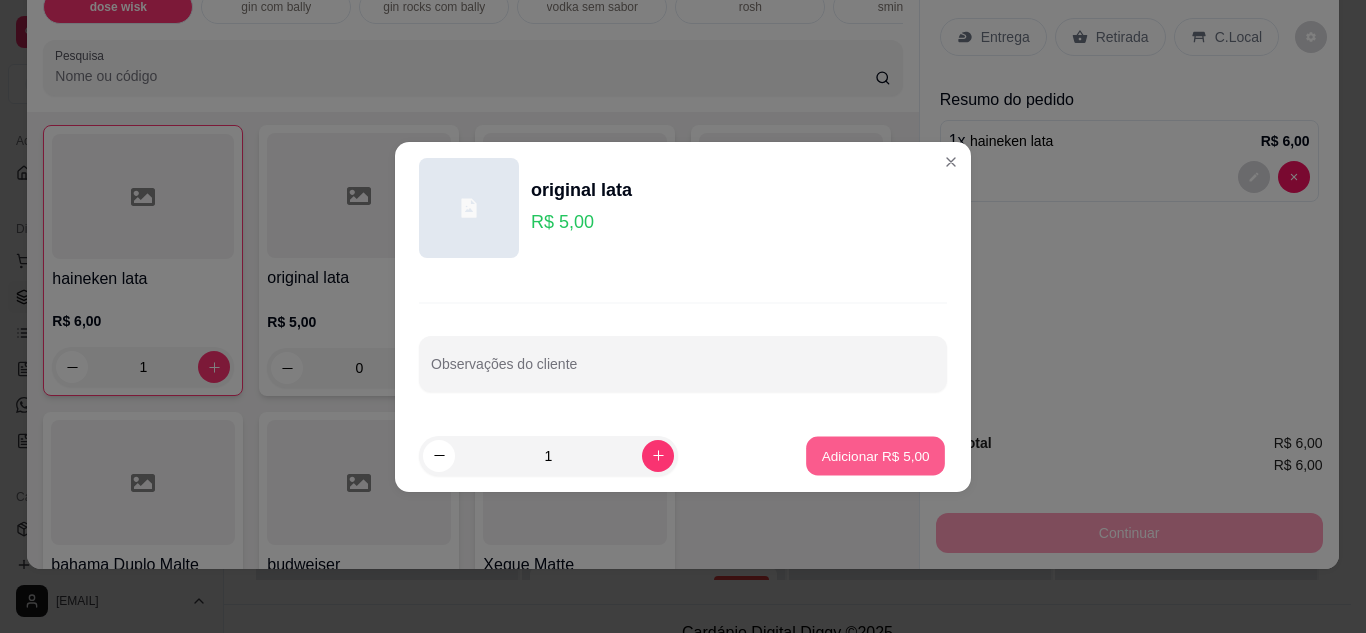 click on "Adicionar   R$ 5,00" at bounding box center (875, 455) 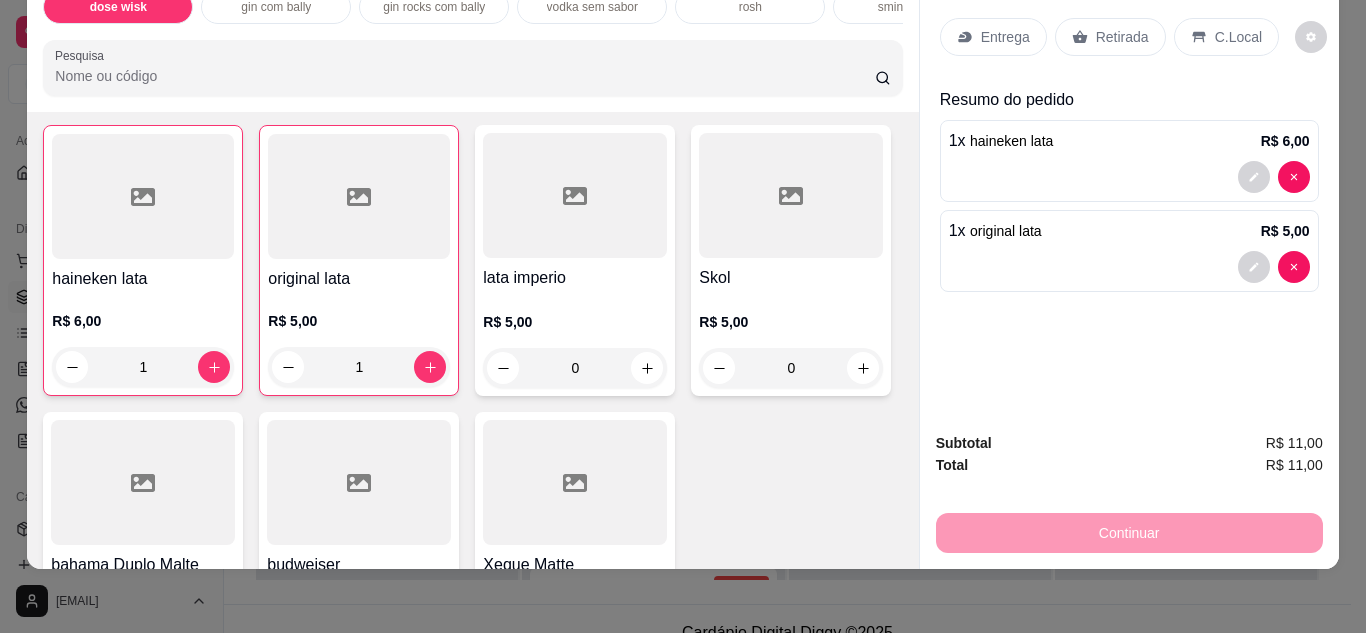 click on "C.Local" at bounding box center [1238, 37] 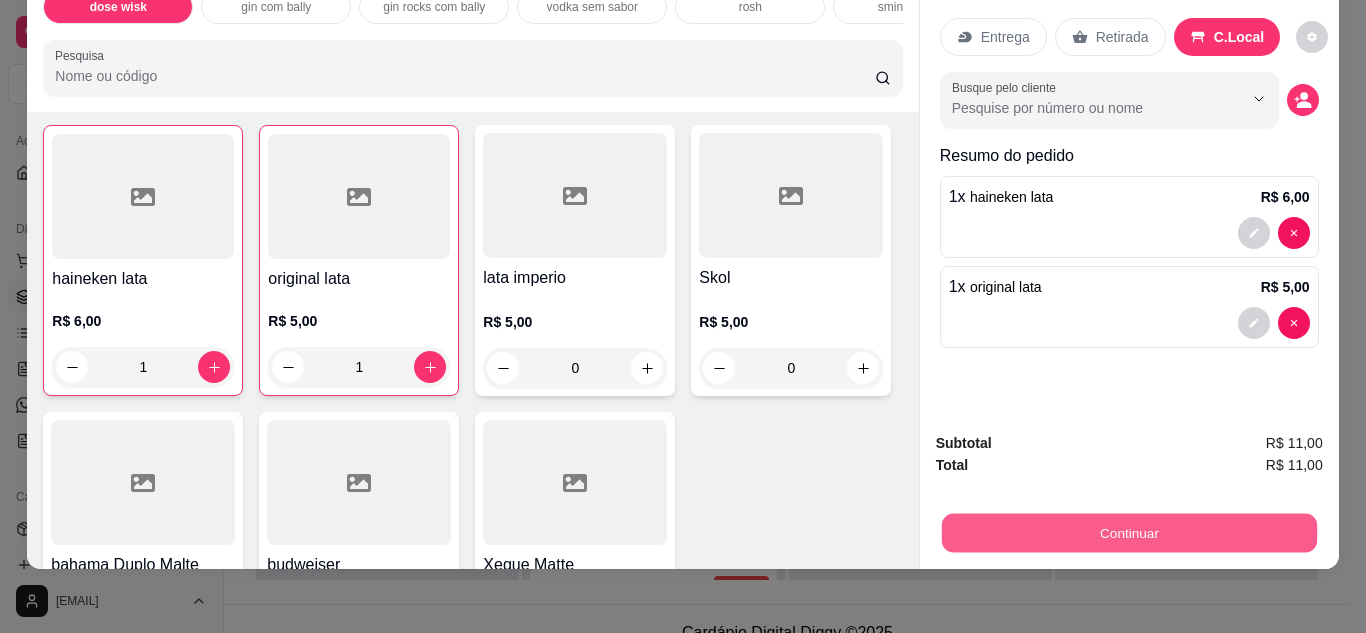 click on "Continuar" at bounding box center (1128, 533) 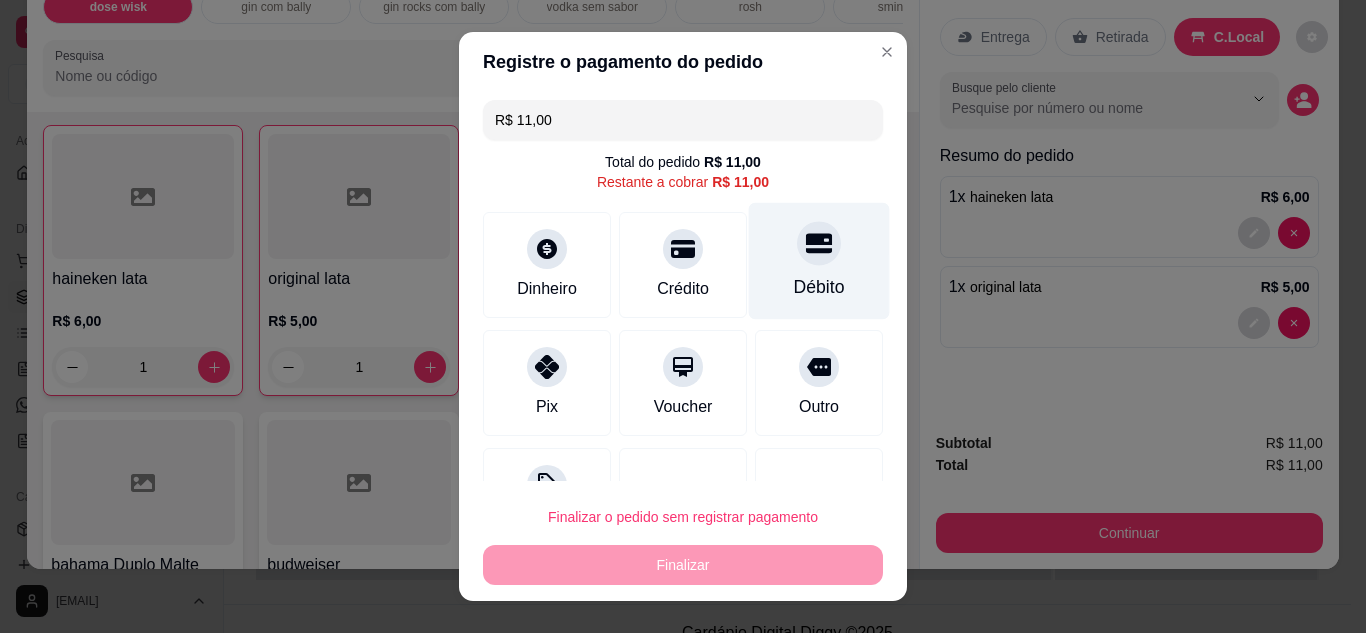 click on "Débito" at bounding box center [819, 260] 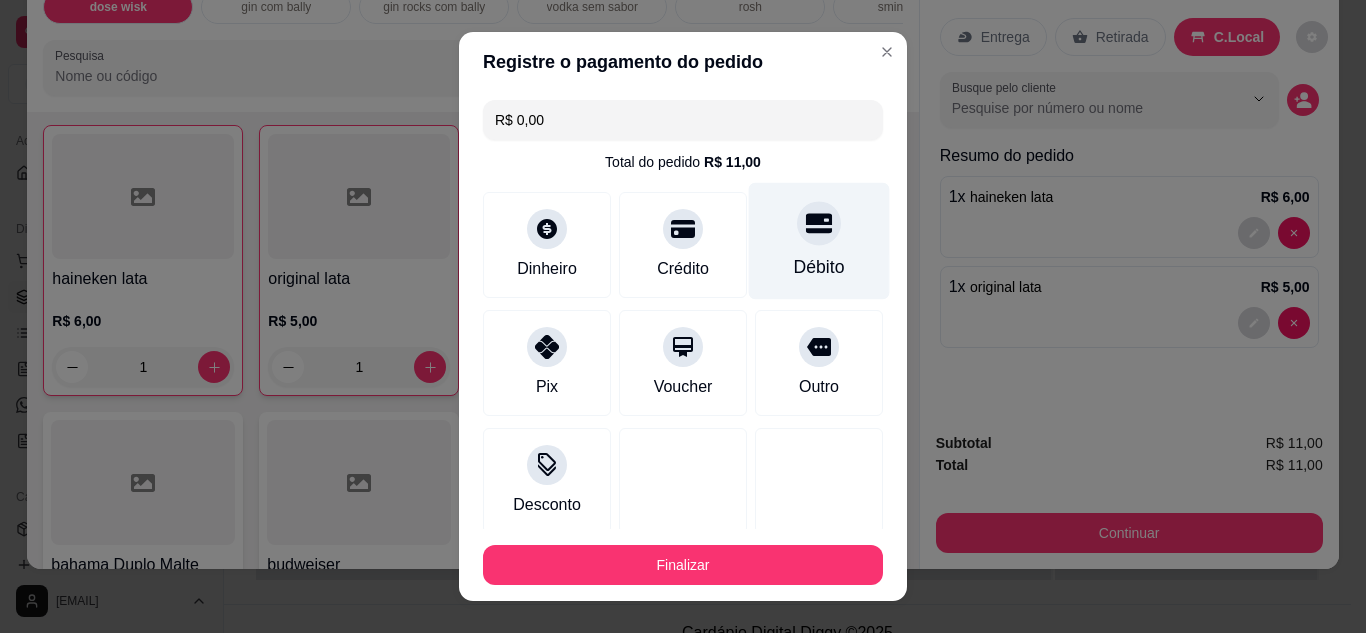 type on "R$ 0,00" 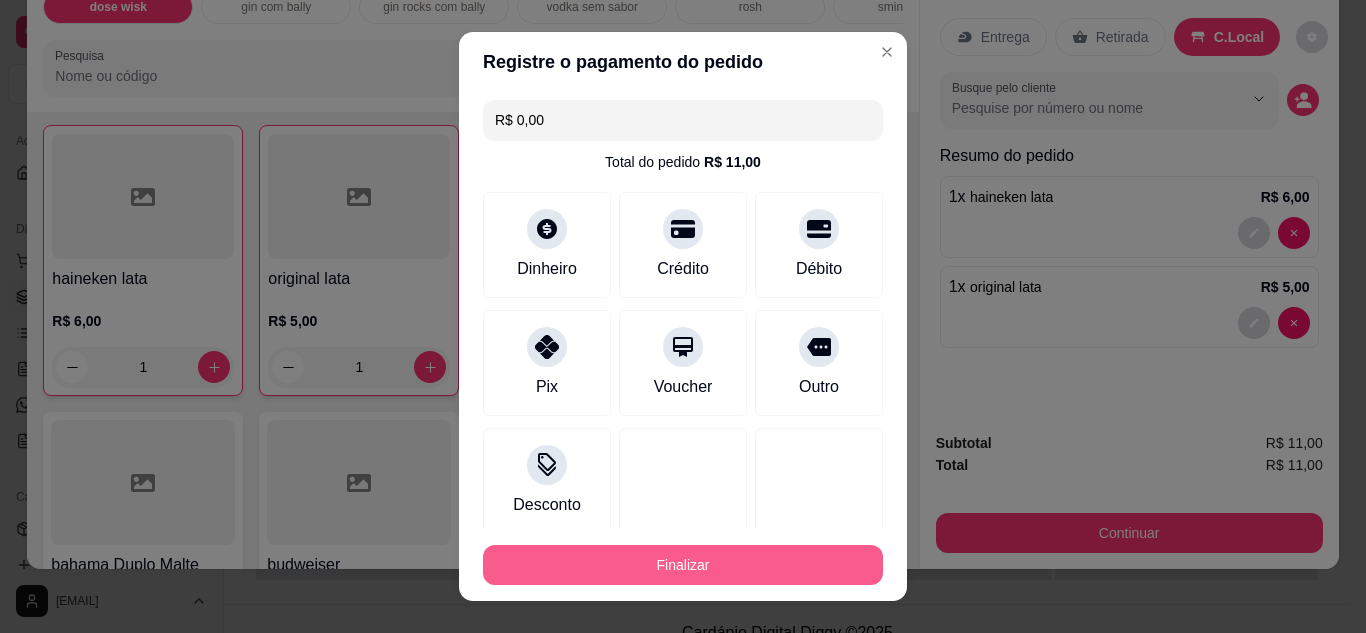 click on "Finalizar" at bounding box center [683, 565] 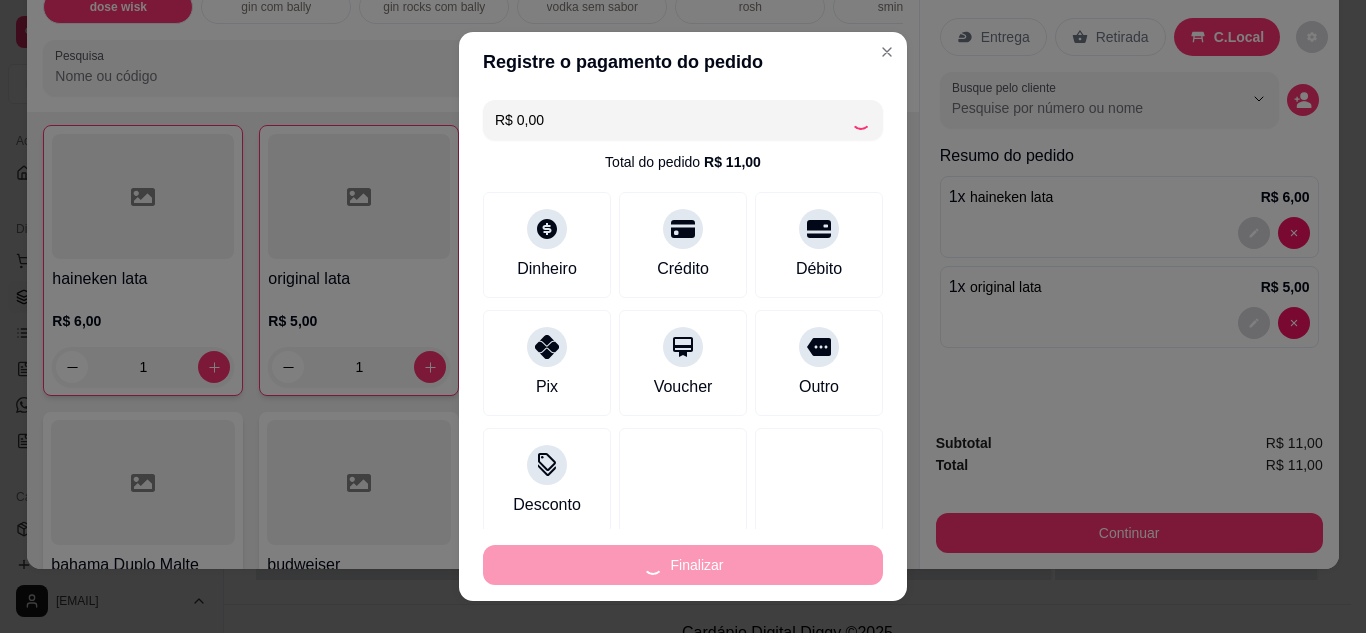 type on "0" 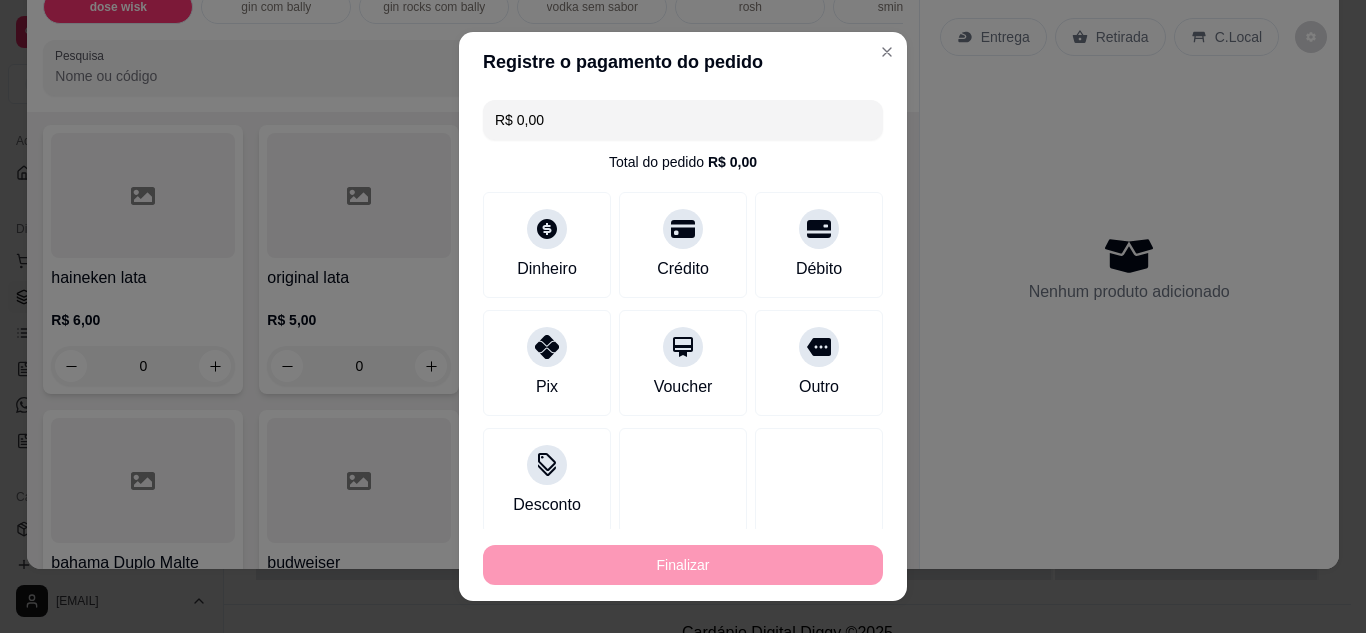 type on "-R$ 11,00" 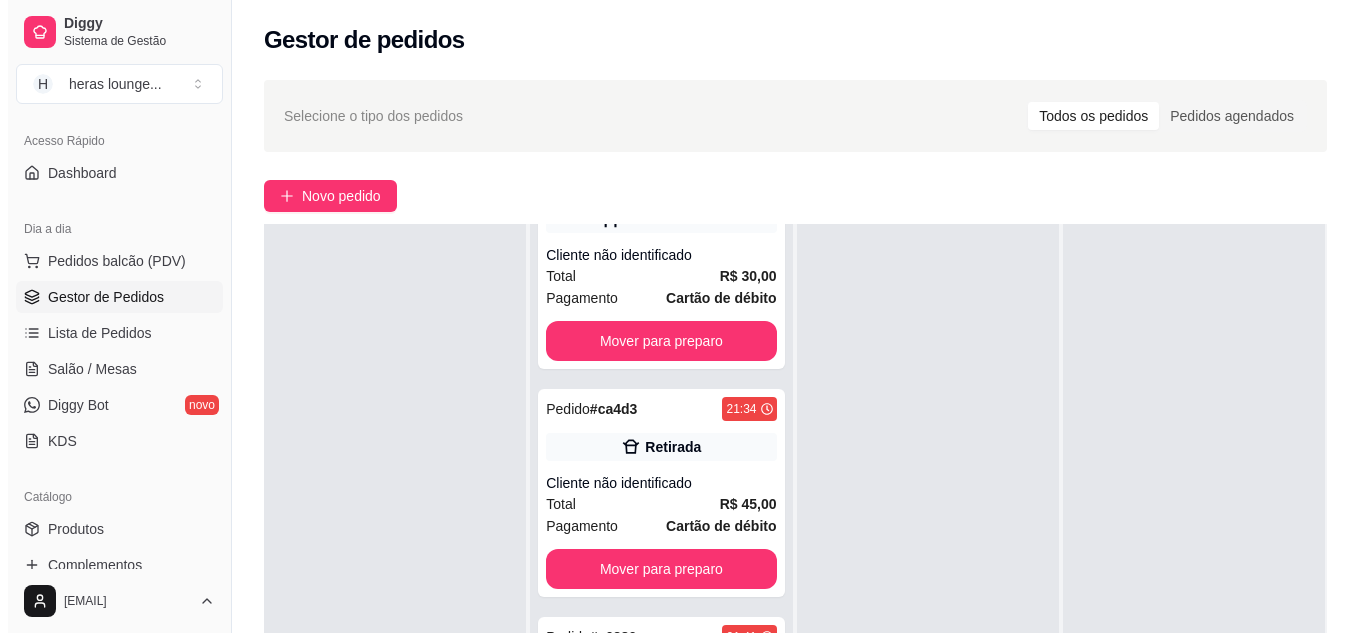 scroll, scrollTop: 305, scrollLeft: 0, axis: vertical 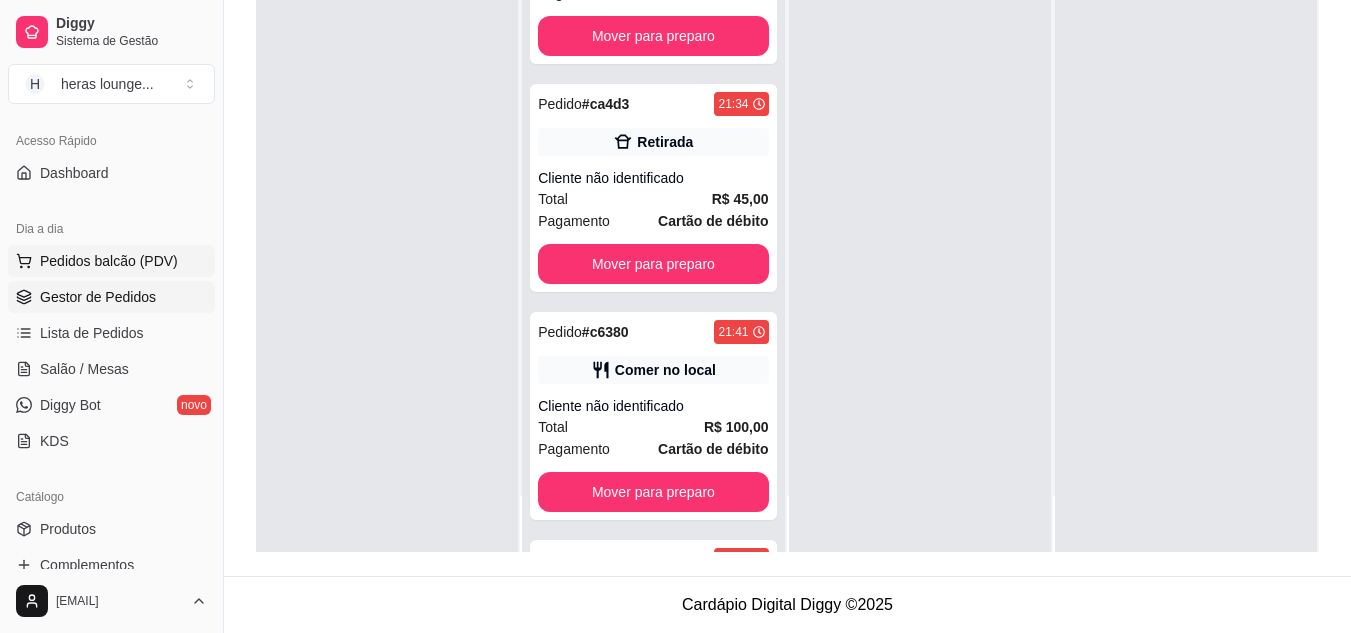 click on "Pedidos balcão (PDV)" at bounding box center [111, 261] 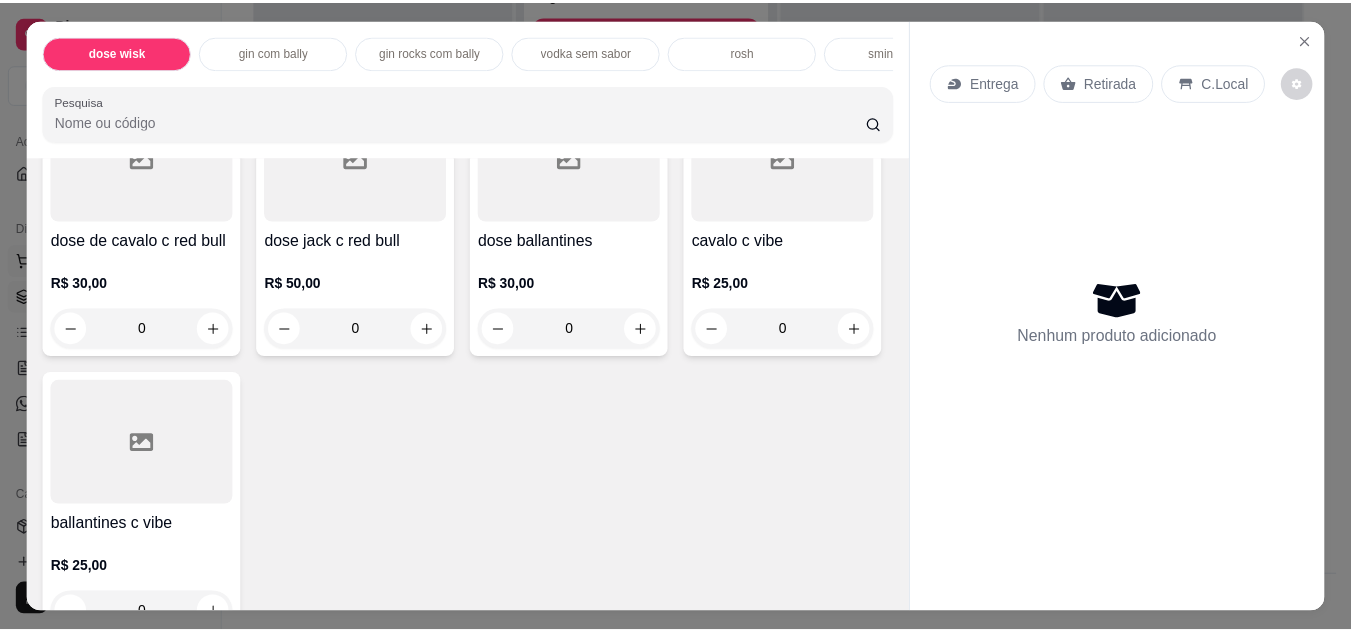scroll, scrollTop: 196, scrollLeft: 0, axis: vertical 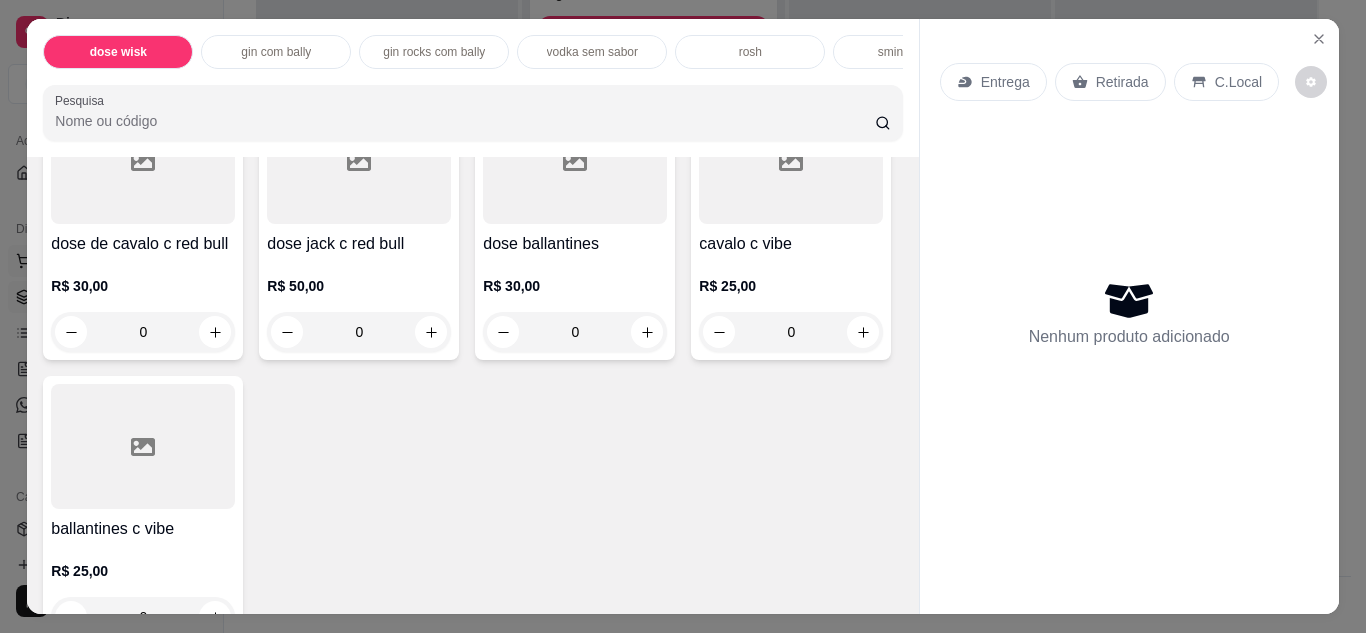 click 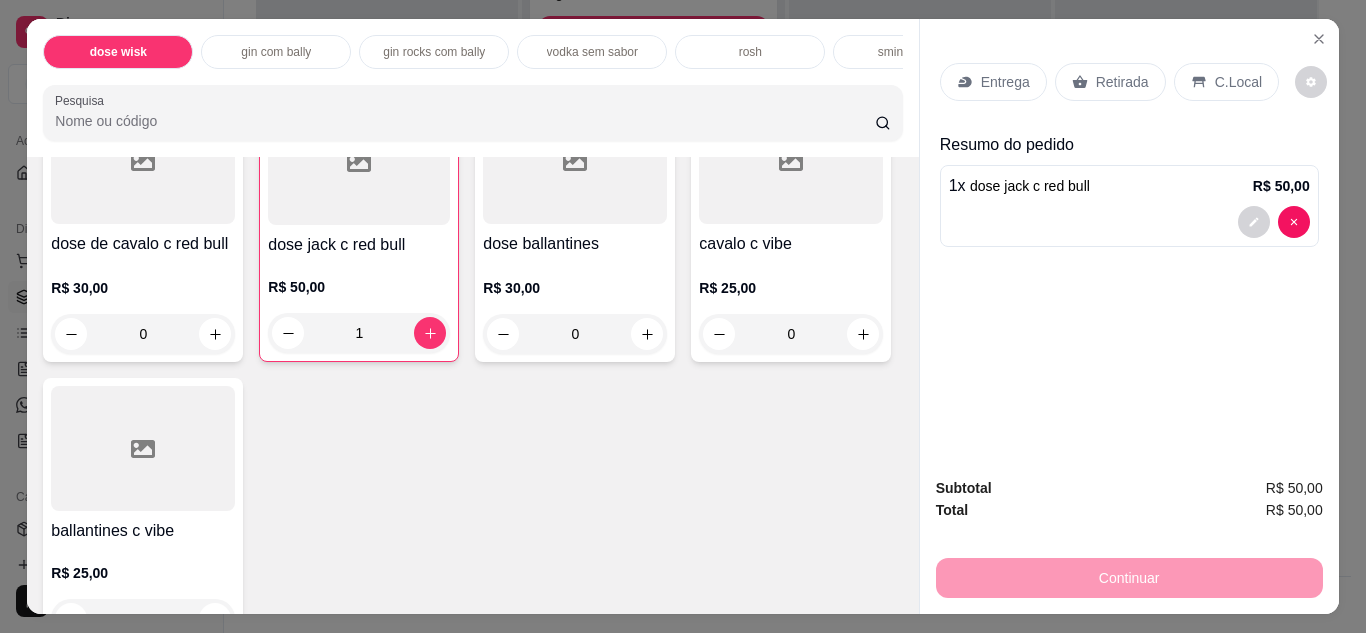 click on "C.Local" at bounding box center [1238, 82] 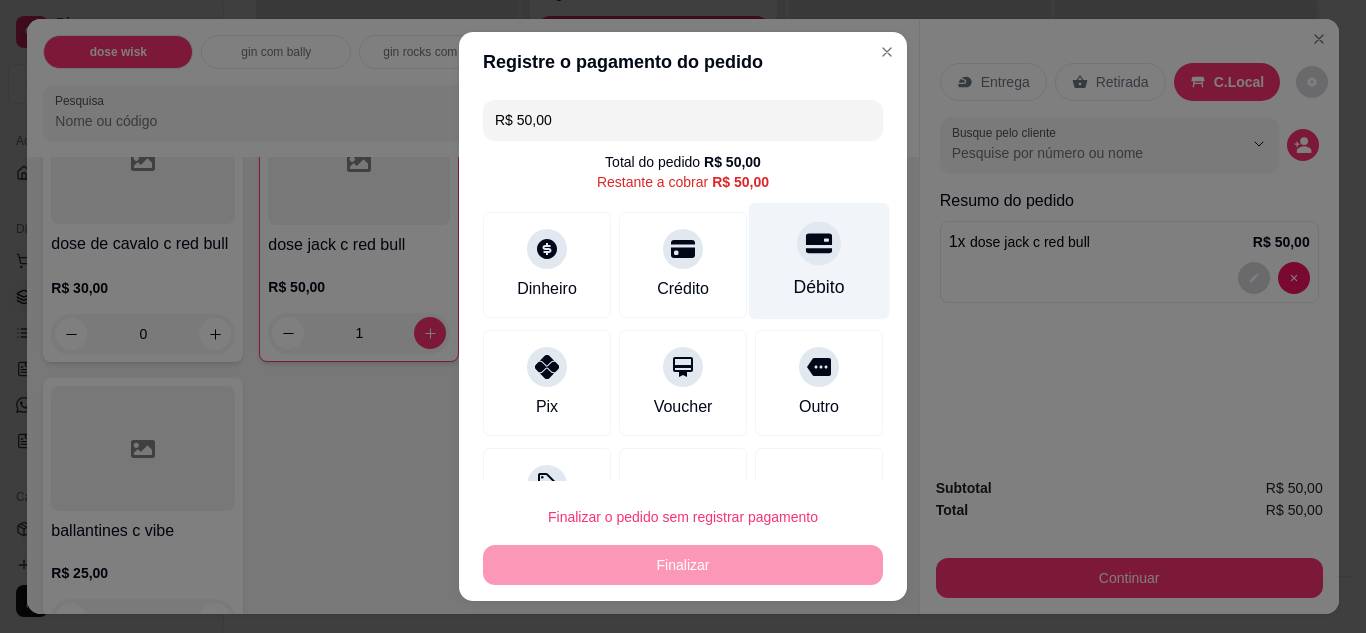 click at bounding box center (819, 243) 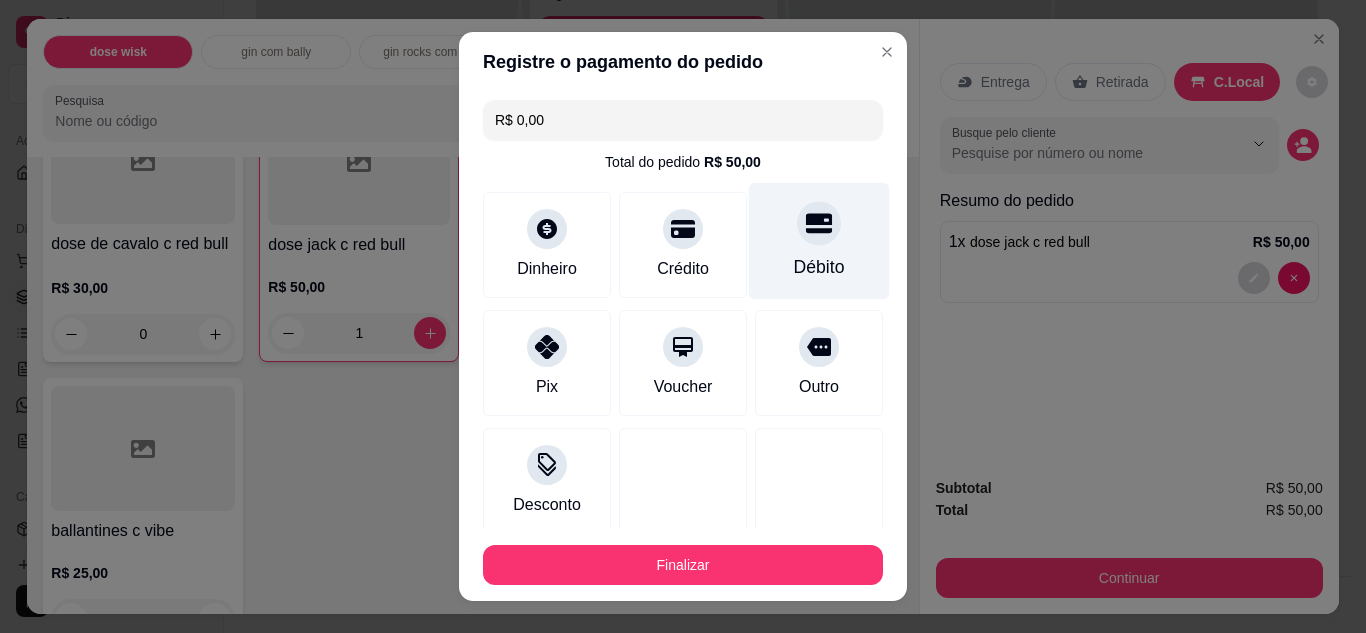 type on "R$ 0,00" 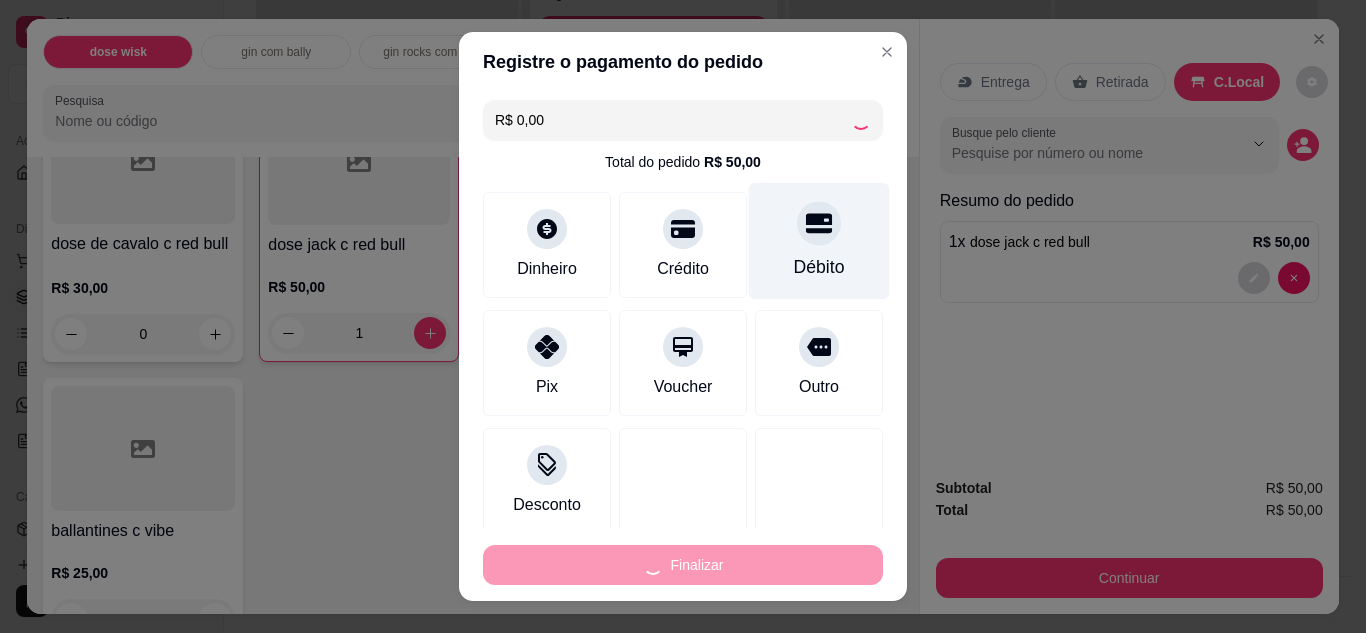 type on "0" 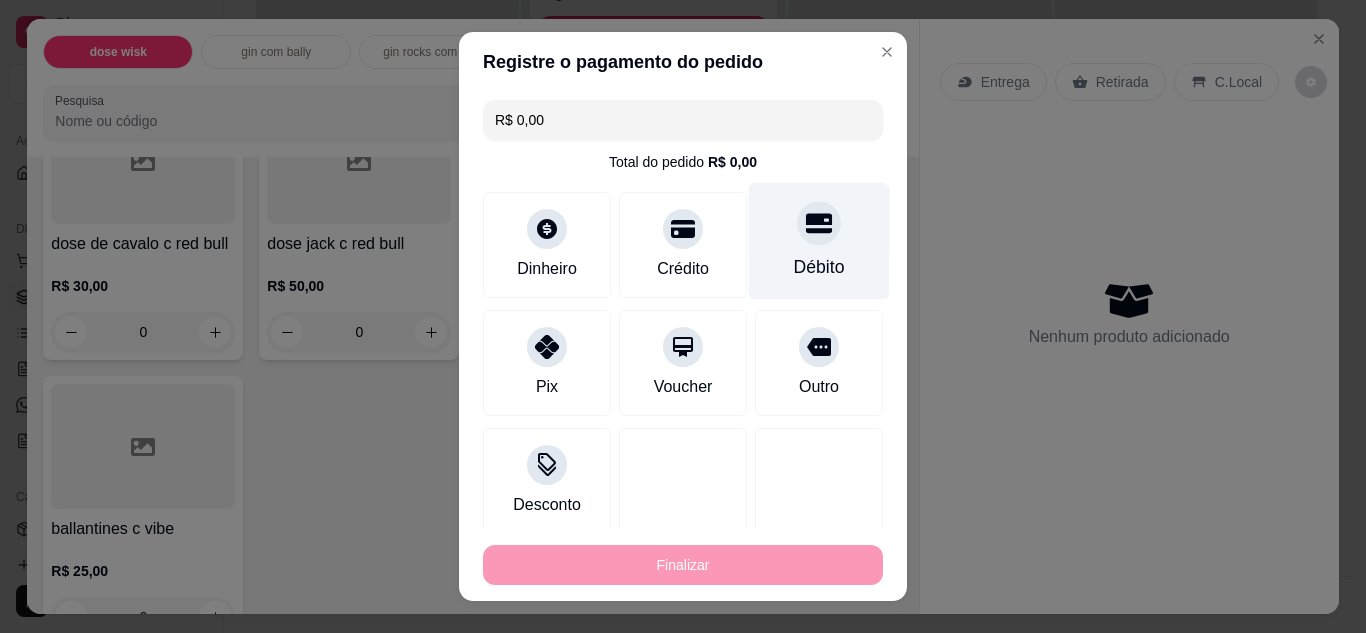 type on "-R$ 50,00" 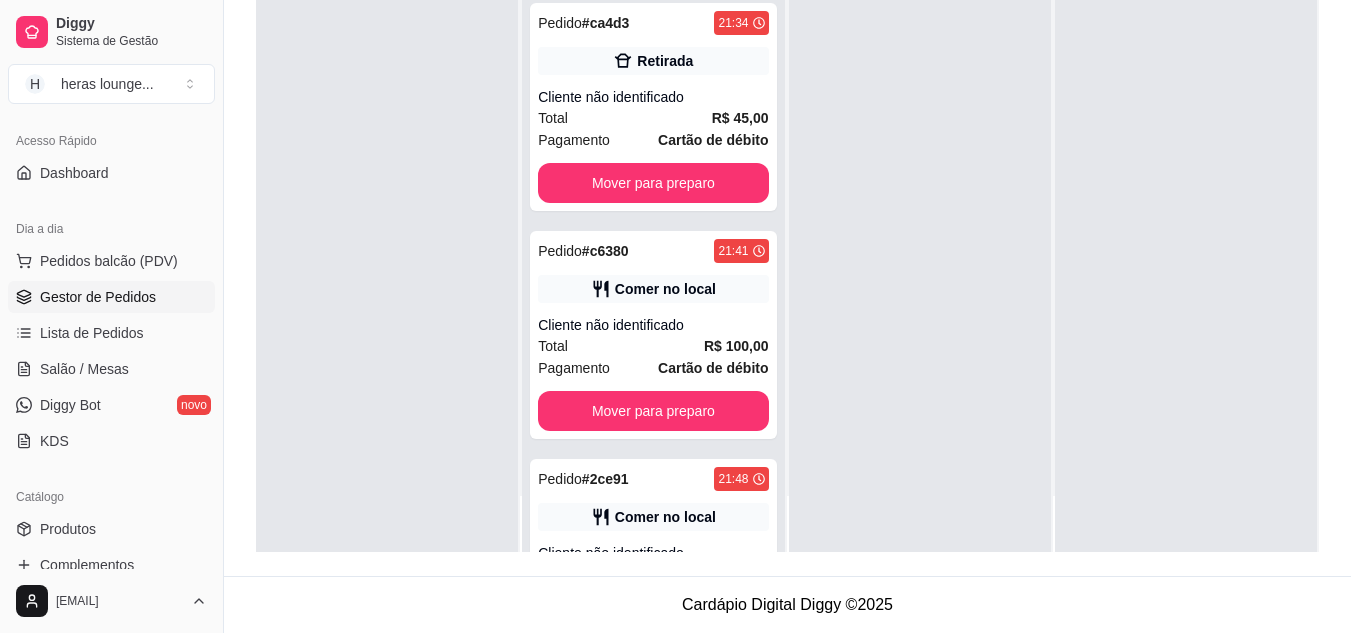 scroll, scrollTop: 1324, scrollLeft: 0, axis: vertical 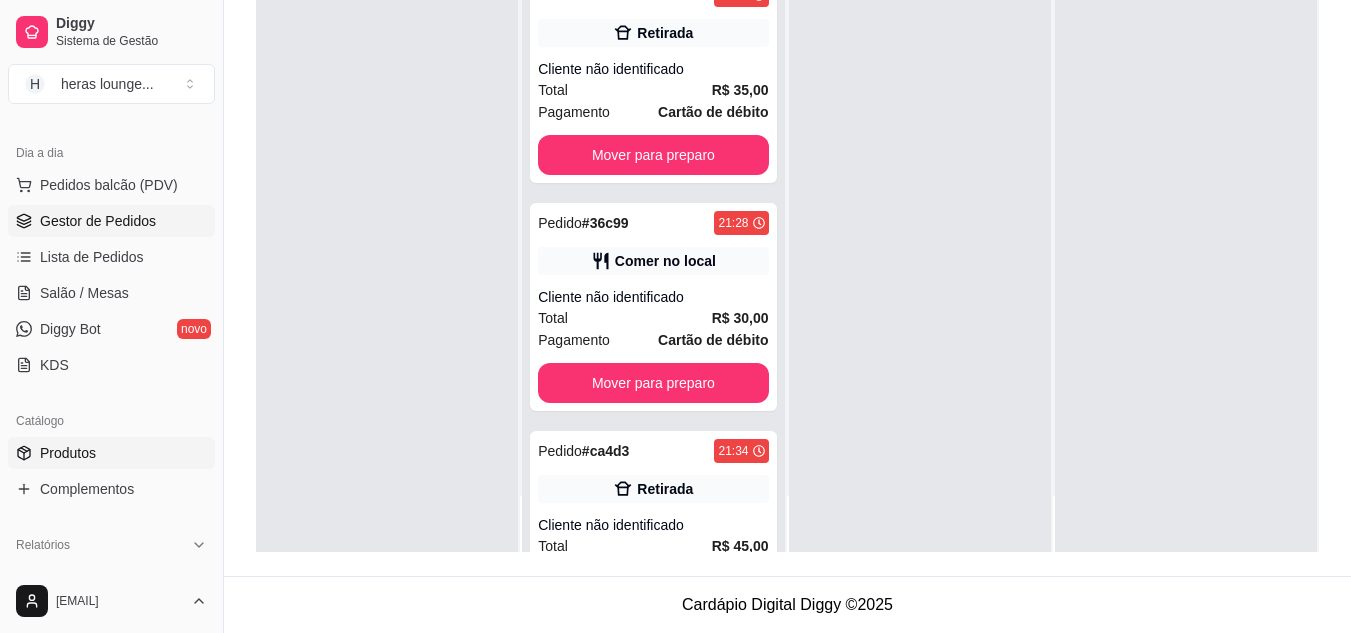 click on "Produtos" at bounding box center [111, 453] 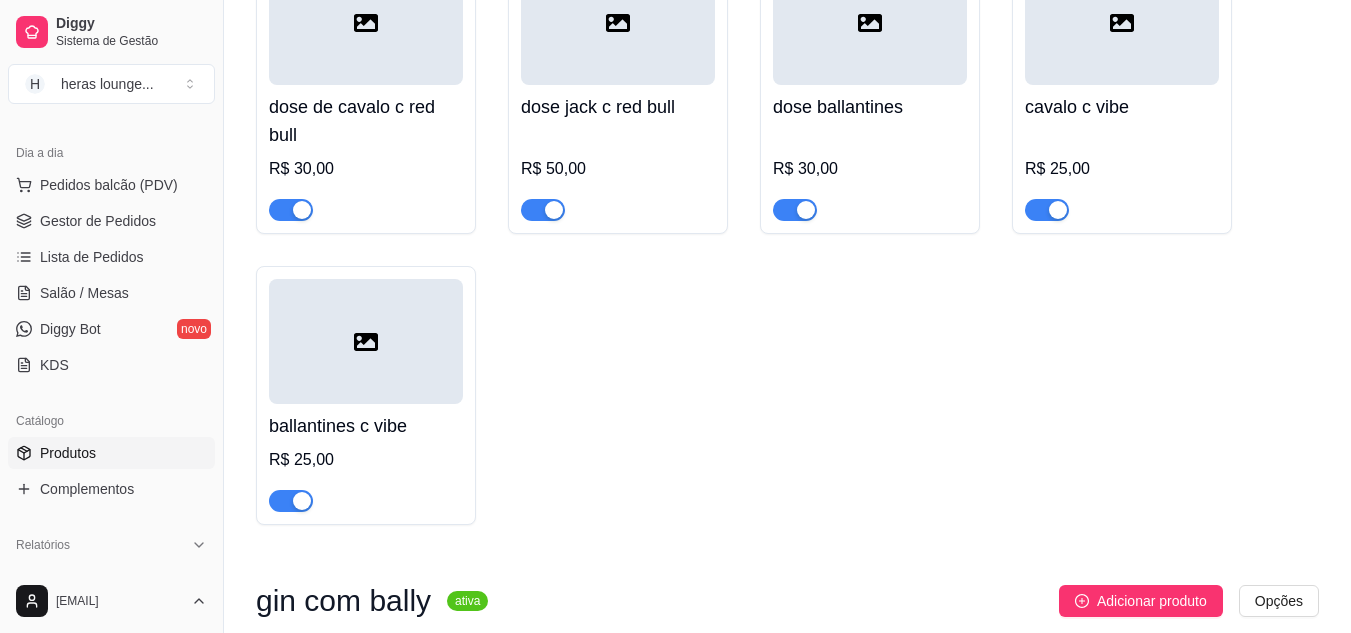 scroll, scrollTop: 0, scrollLeft: 0, axis: both 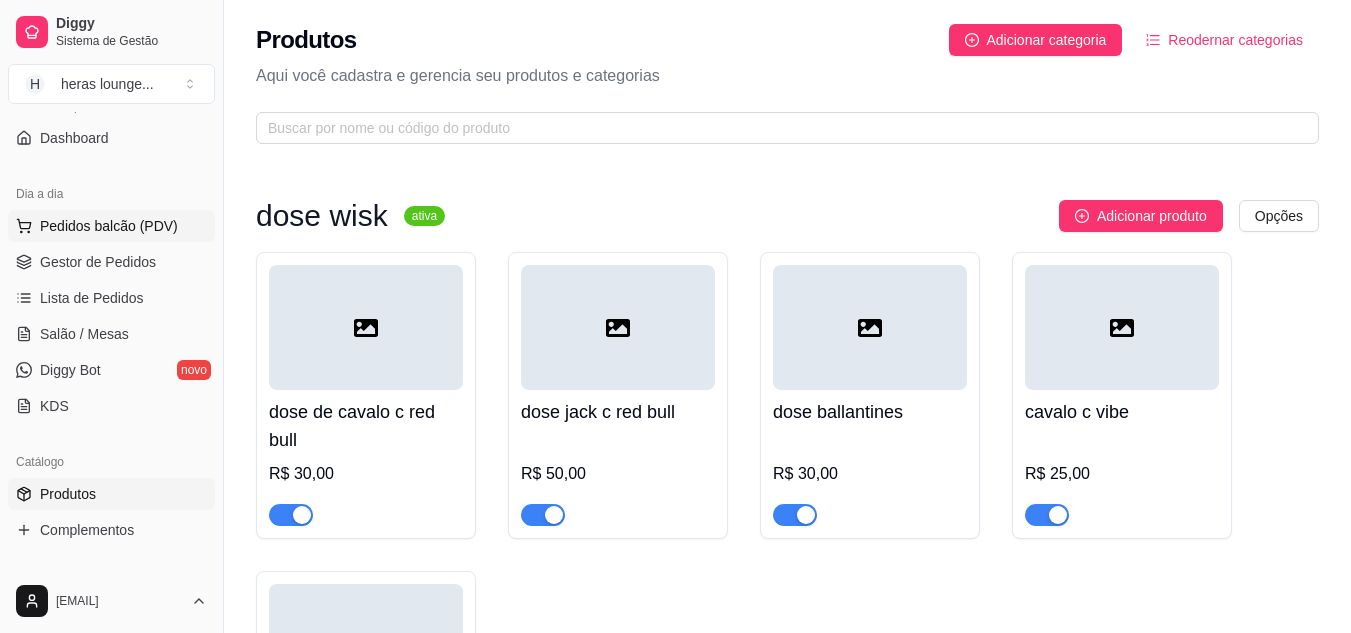 click on "Pedidos balcão (PDV)" at bounding box center (109, 226) 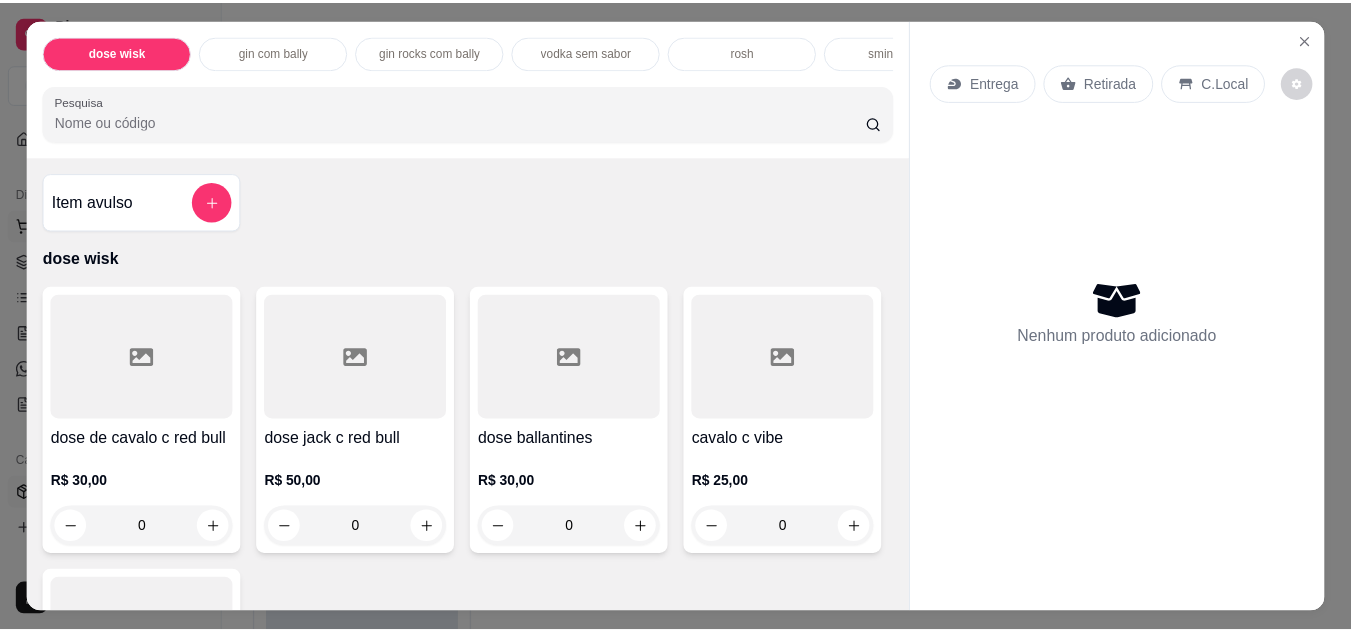 scroll, scrollTop: 231, scrollLeft: 0, axis: vertical 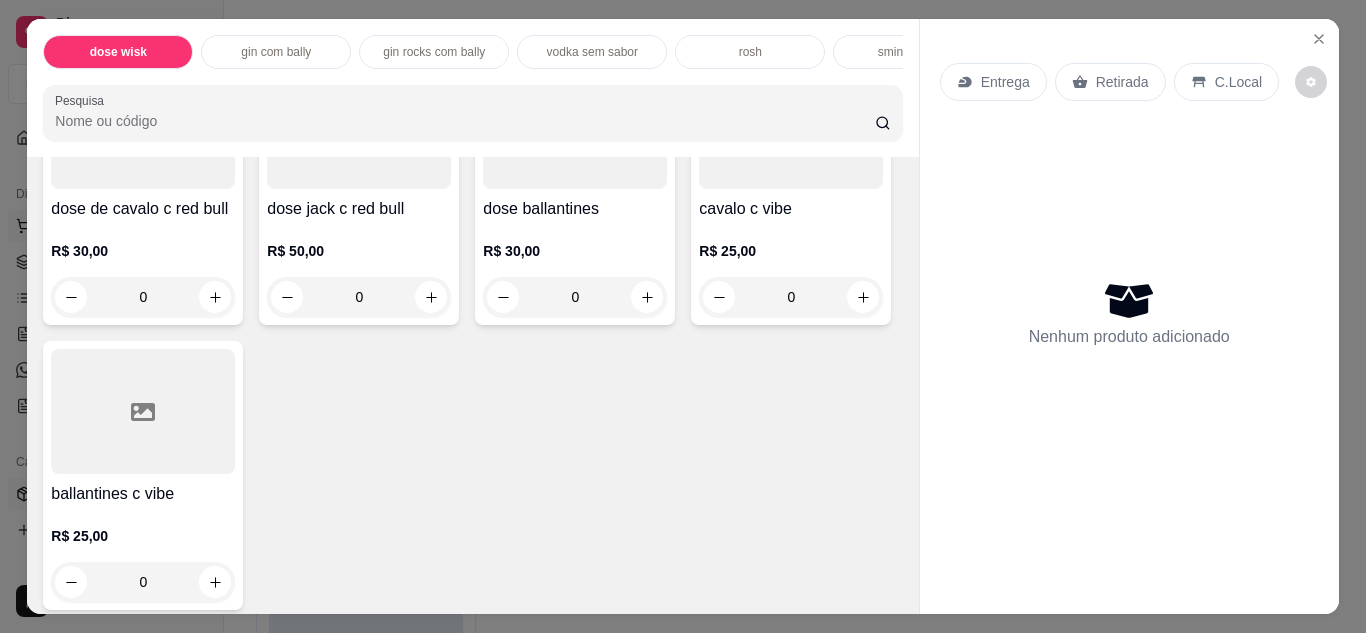 click at bounding box center (647, 297) 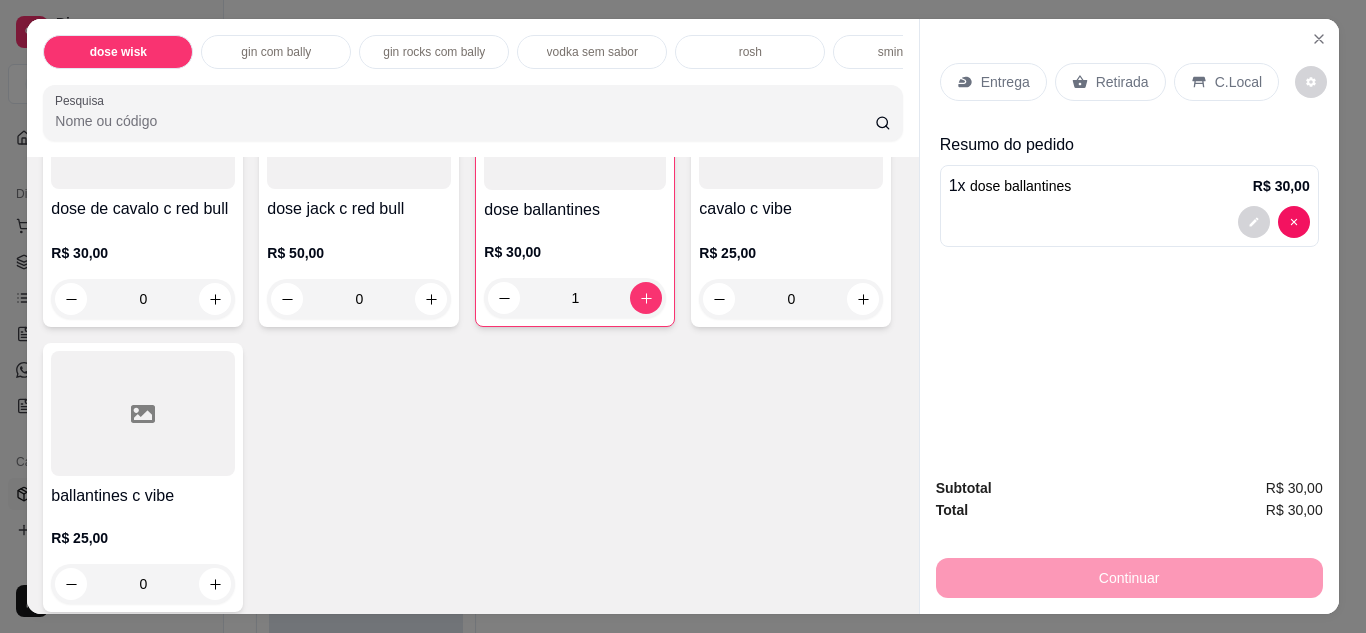 click on "C.Local" at bounding box center [1238, 82] 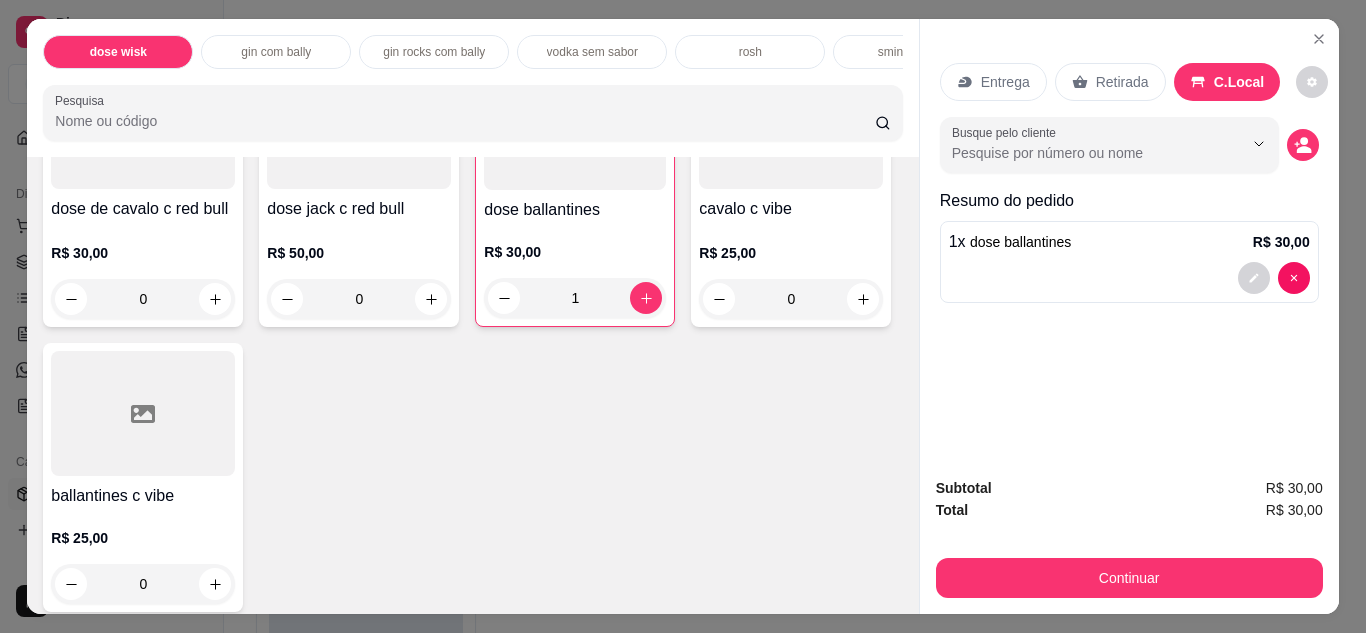 click on "Continuar" at bounding box center (1129, 578) 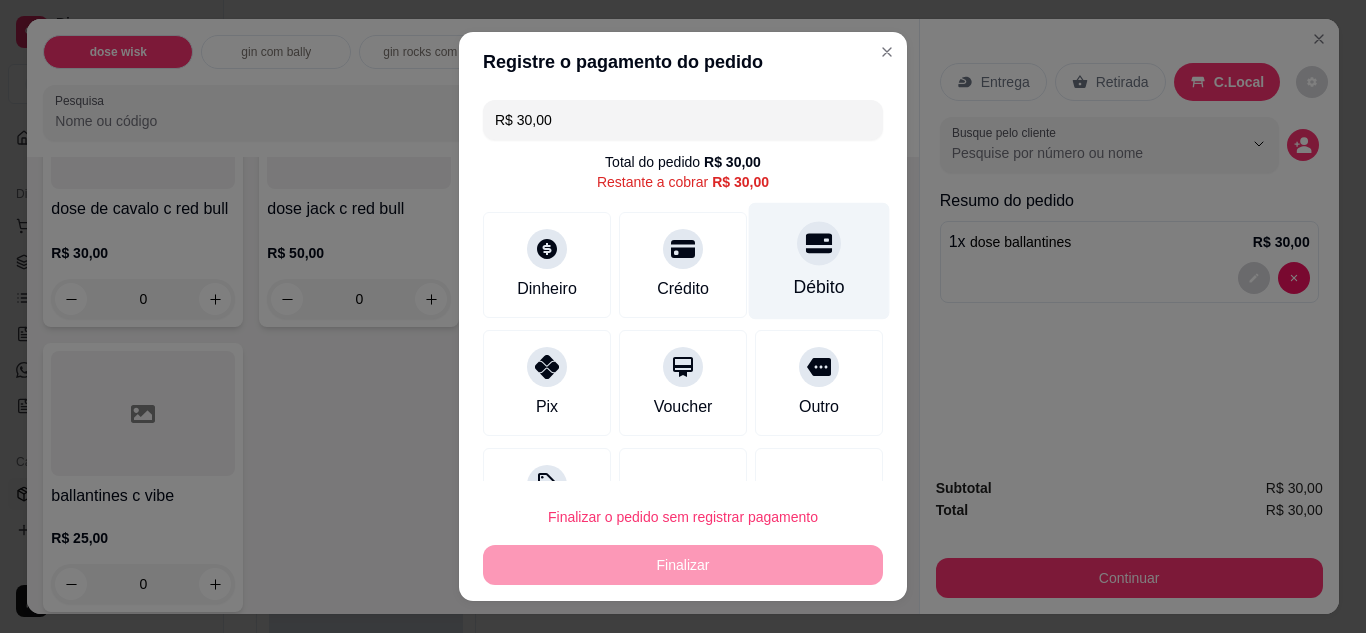 click on "Débito" at bounding box center (819, 260) 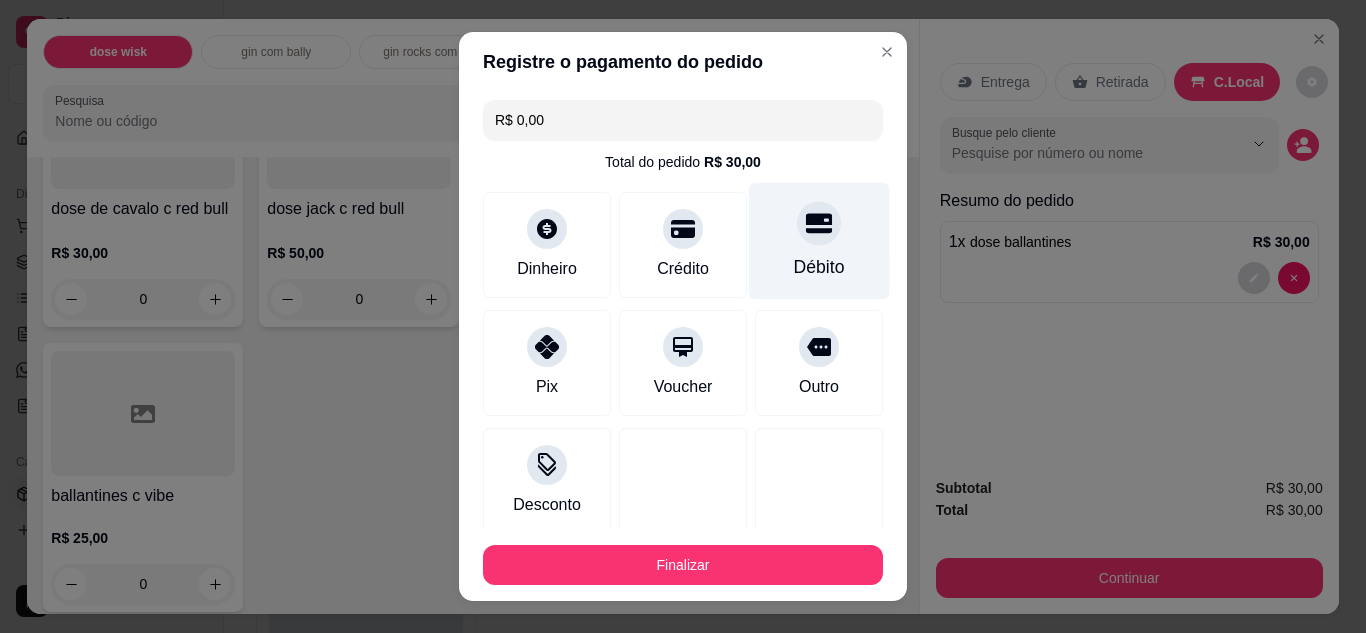 type on "R$ 0,00" 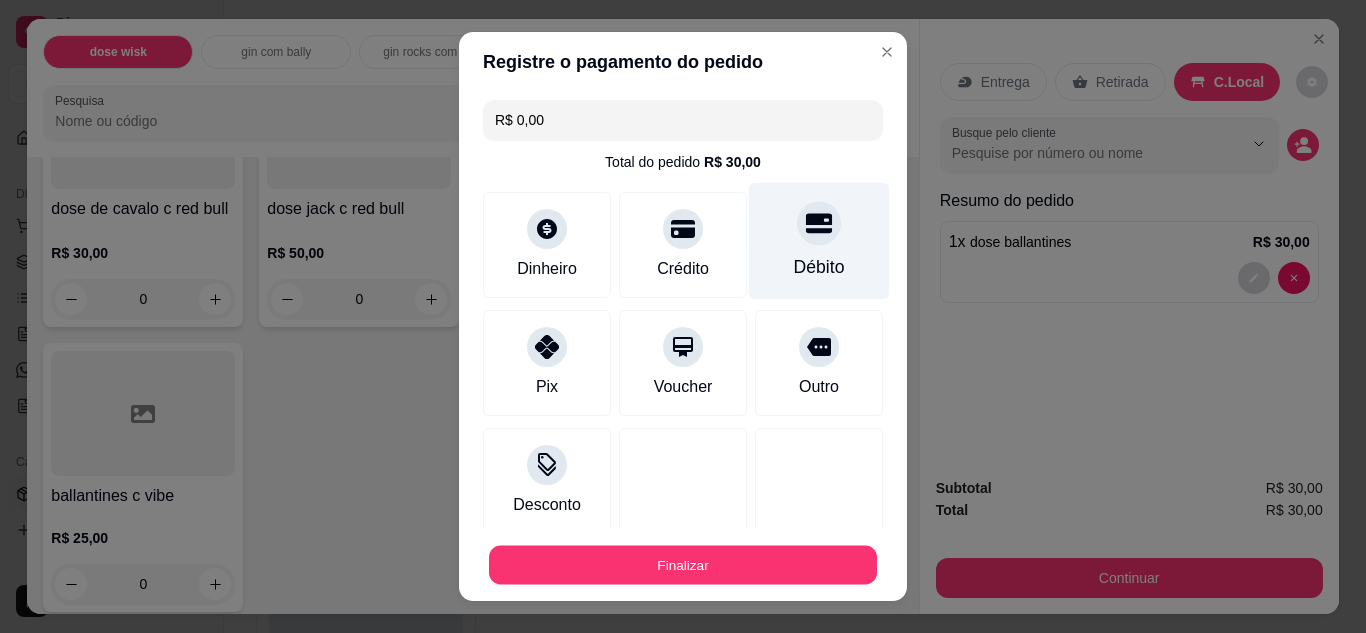 click on "Finalizar" at bounding box center [683, 565] 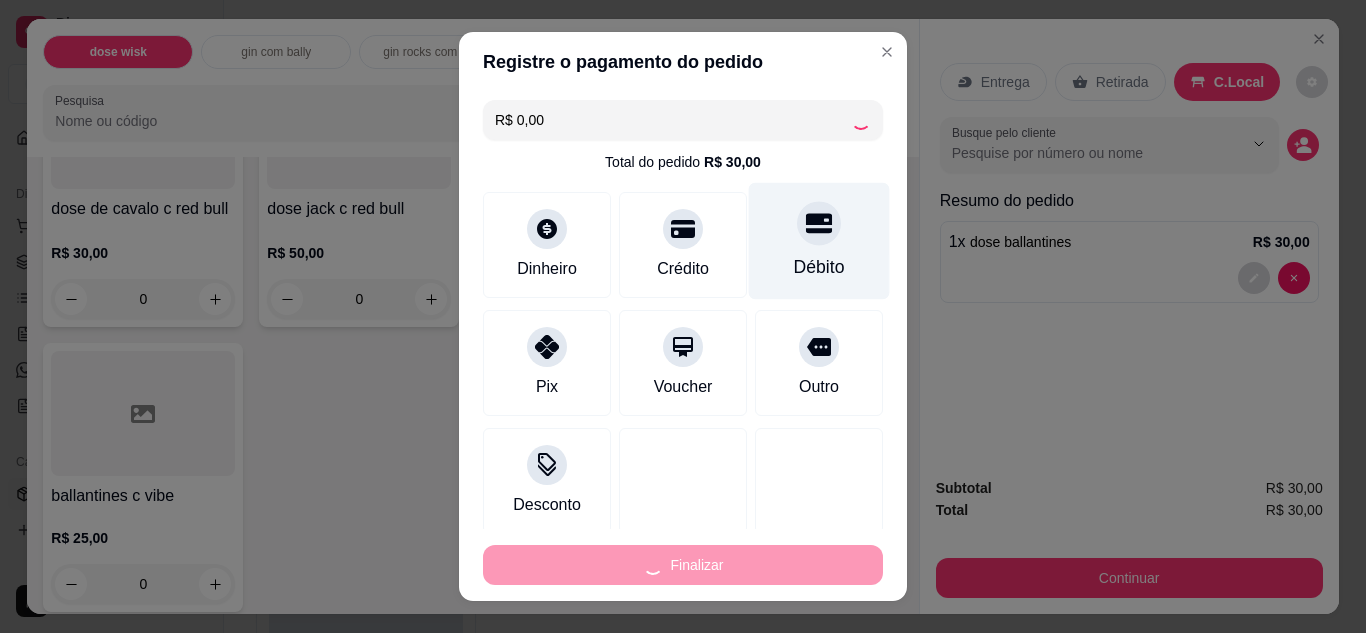 type on "0" 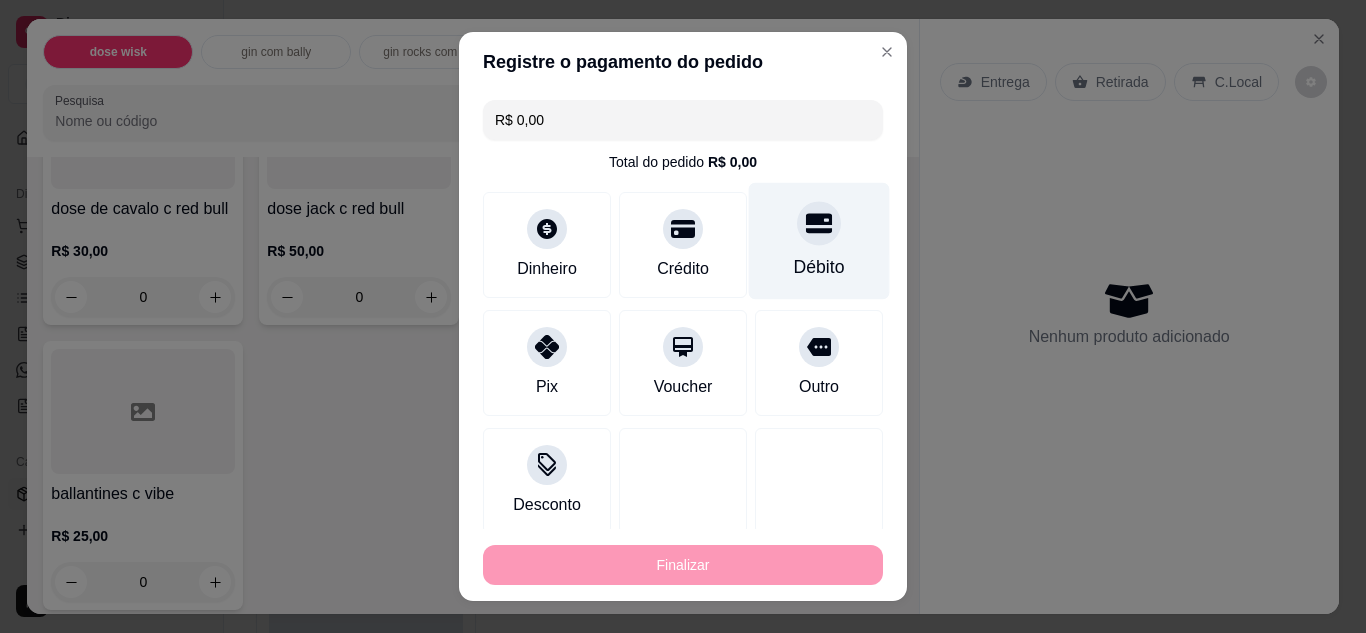 type on "-R$ 30,00" 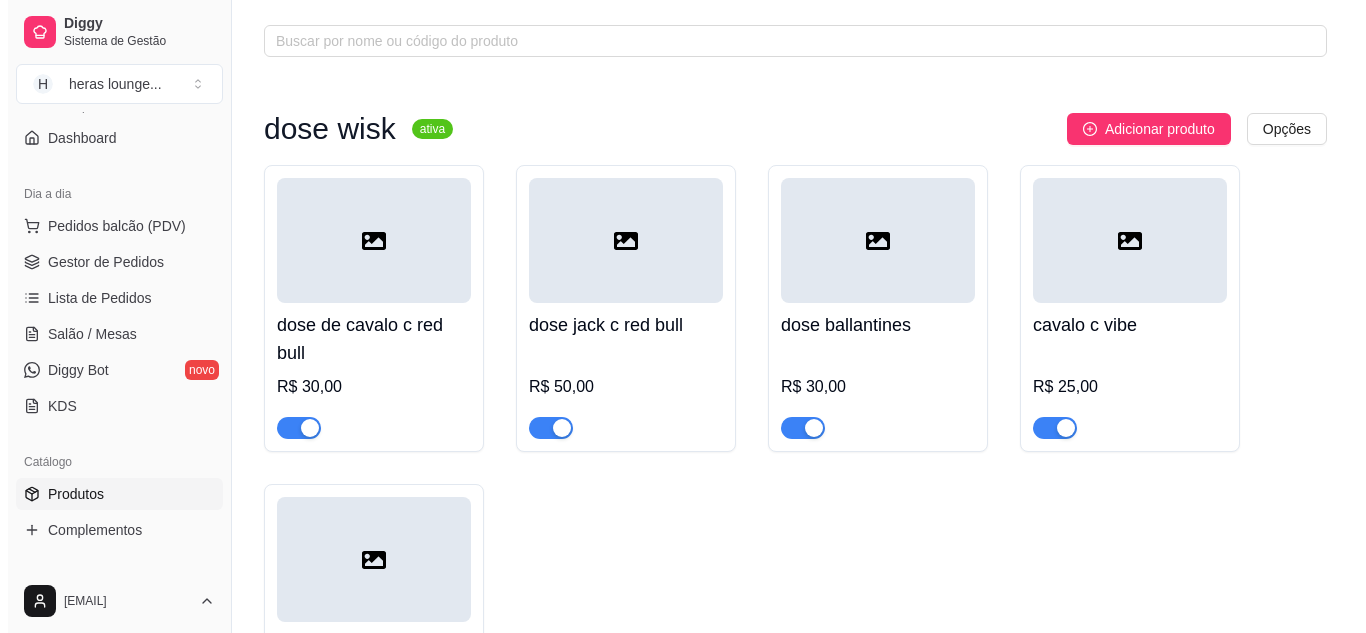 scroll, scrollTop: 0, scrollLeft: 0, axis: both 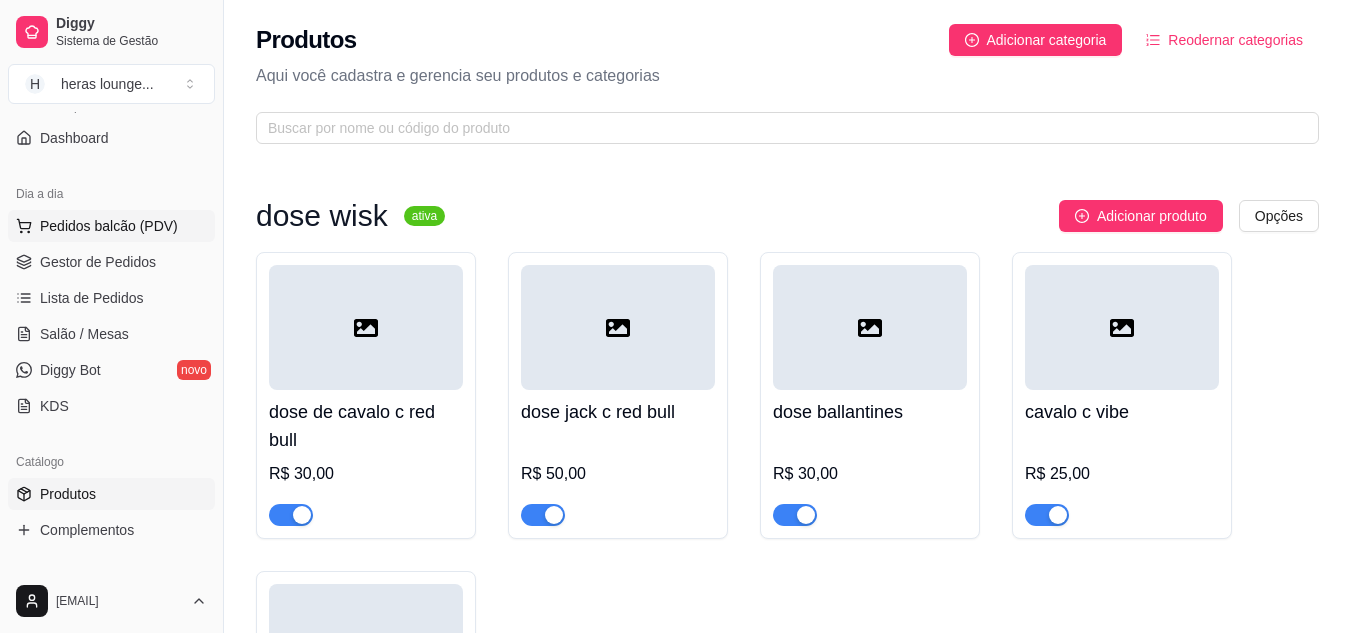 click on "Pedidos balcão (PDV)" at bounding box center (109, 226) 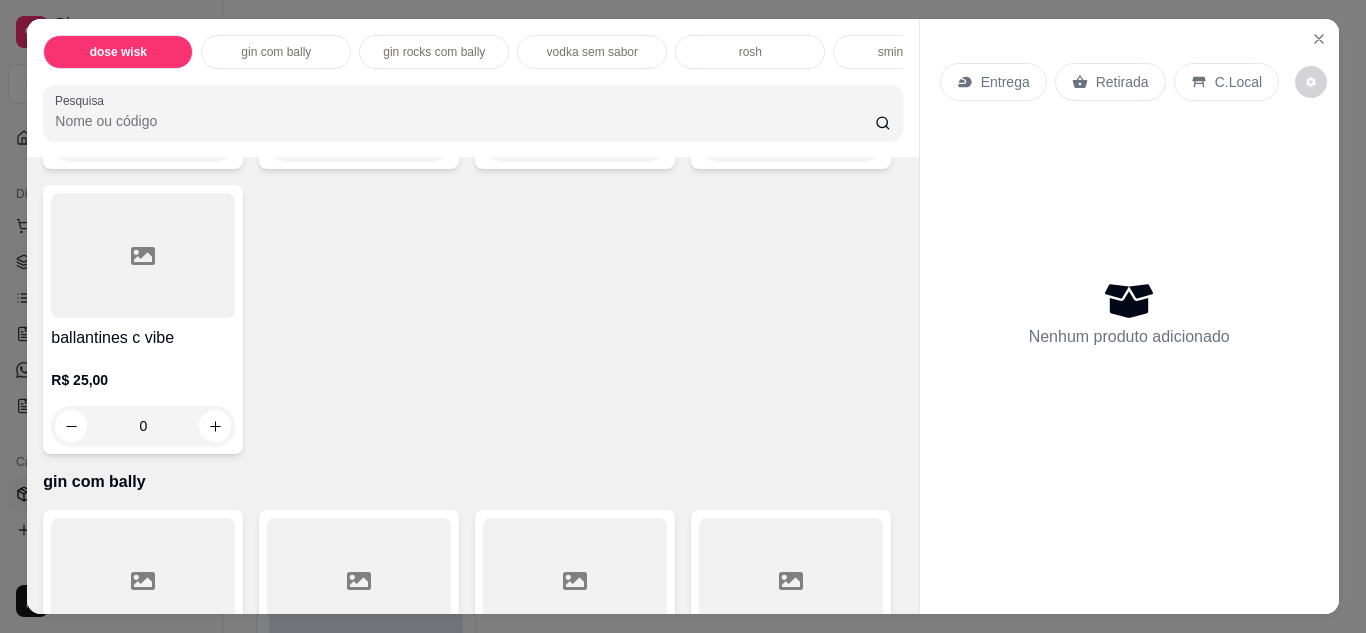 scroll, scrollTop: 1160, scrollLeft: 0, axis: vertical 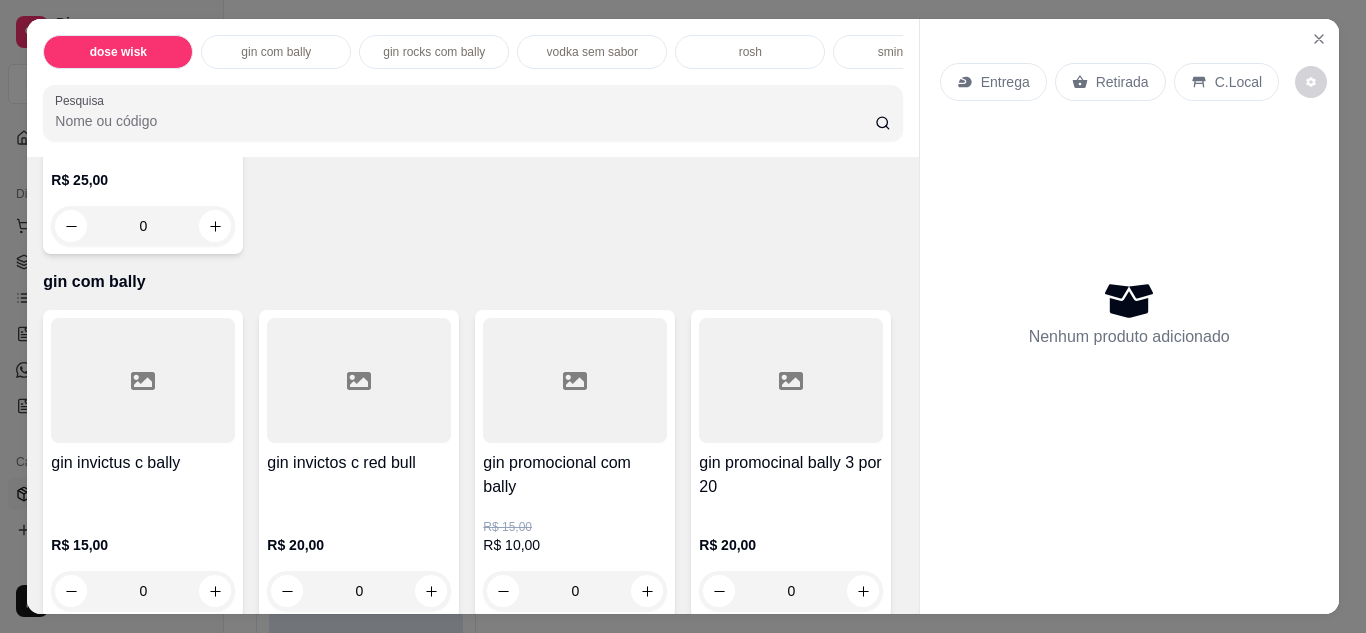 click on "gin promocional com bally" at bounding box center [575, 475] 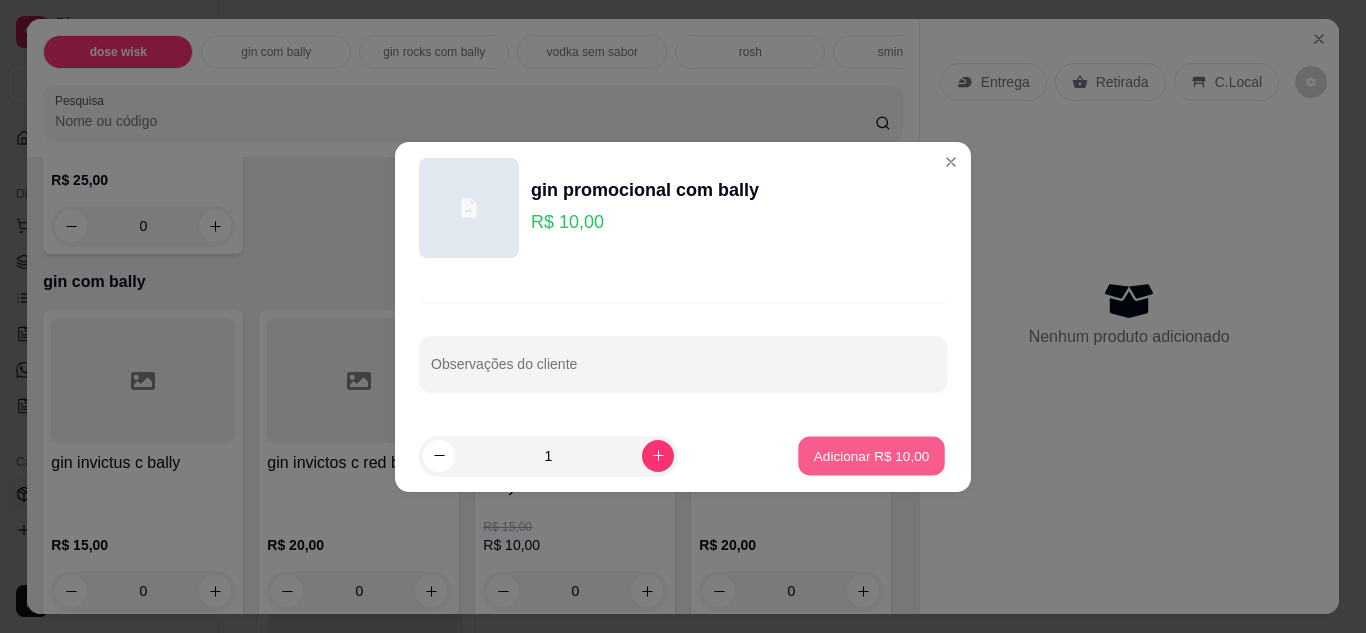 click on "Adicionar   R$ 10,00" at bounding box center (872, 455) 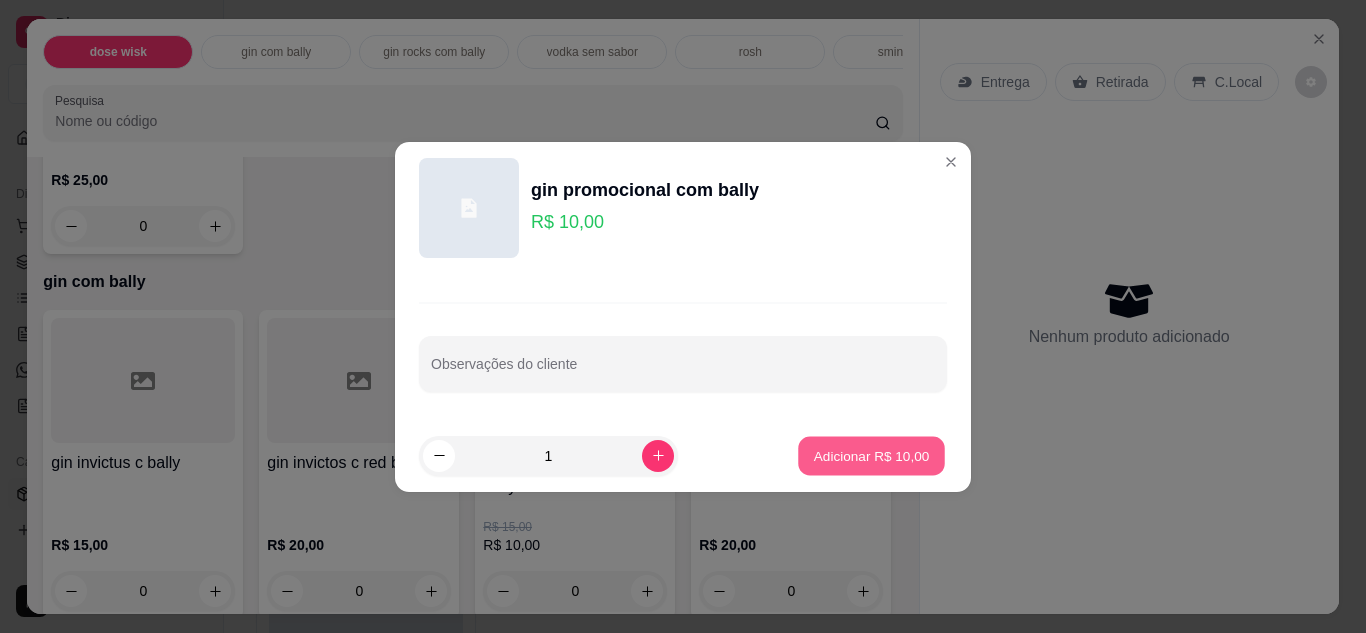 type on "1" 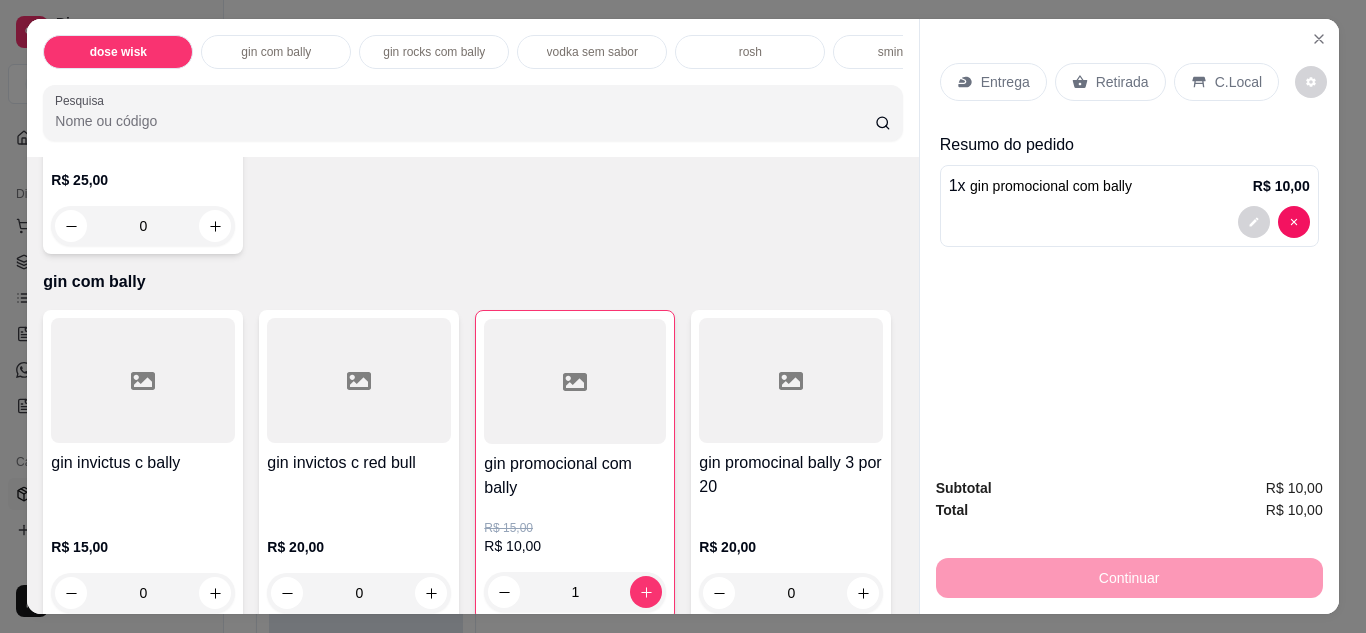 click 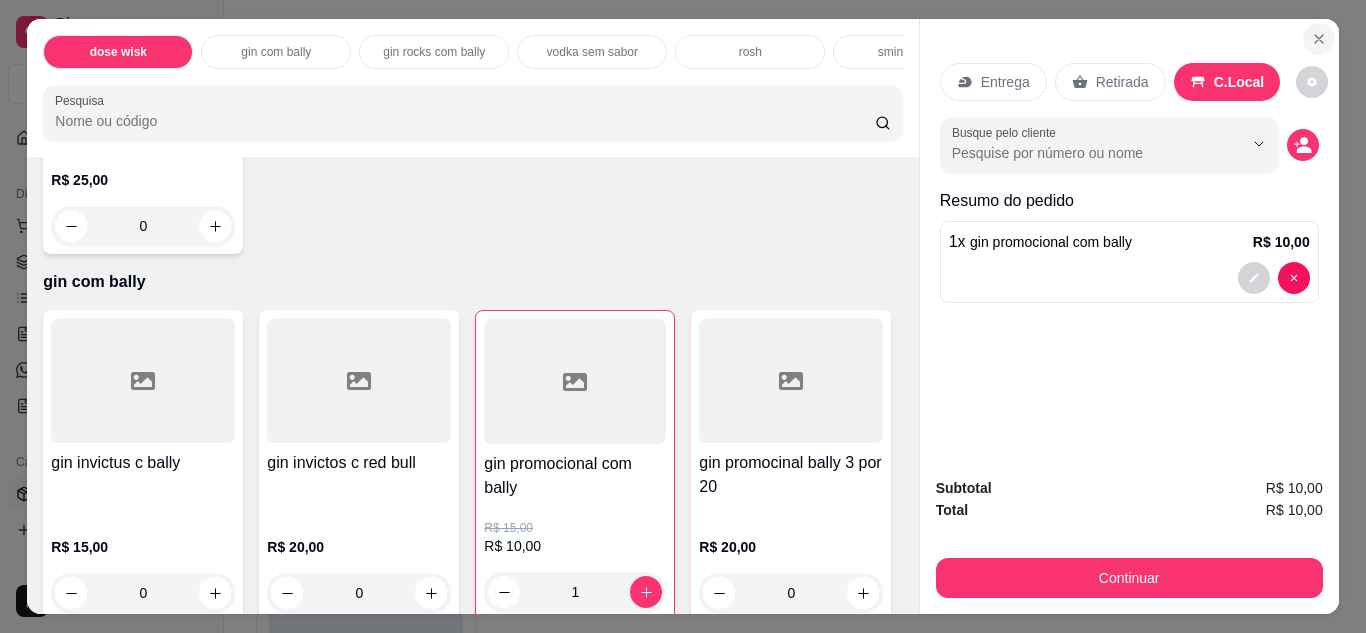 click at bounding box center [1319, 39] 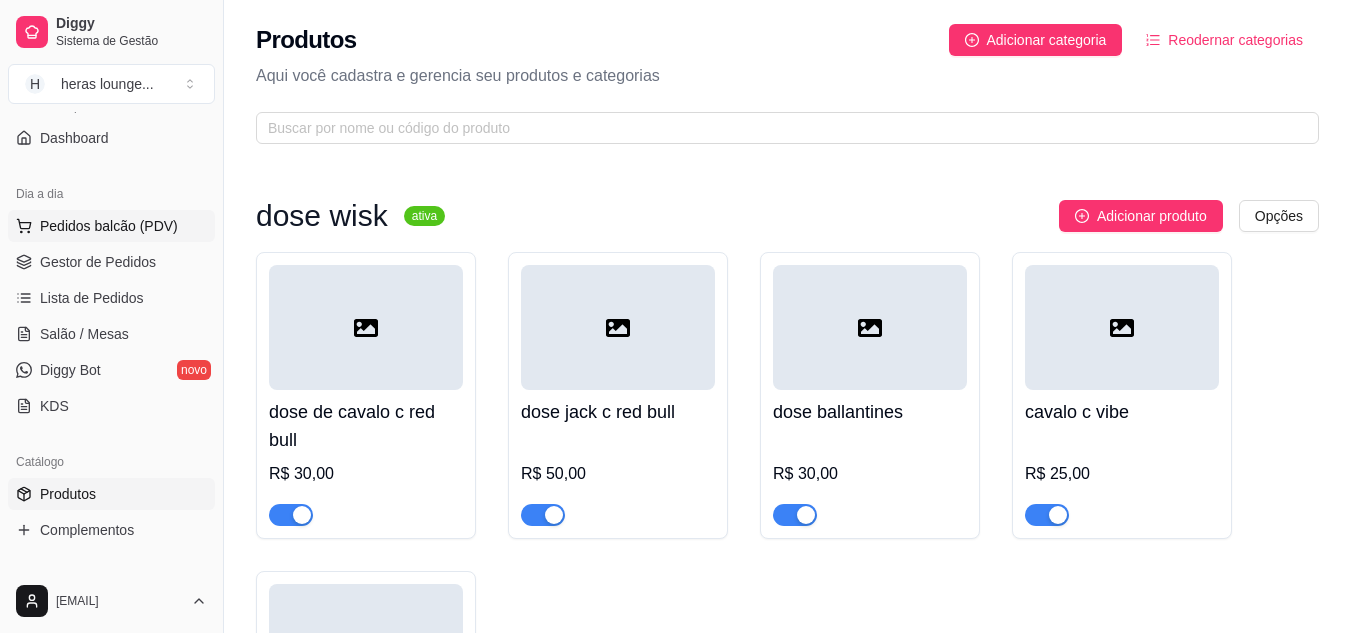 click on "Pedidos balcão (PDV)" at bounding box center [109, 226] 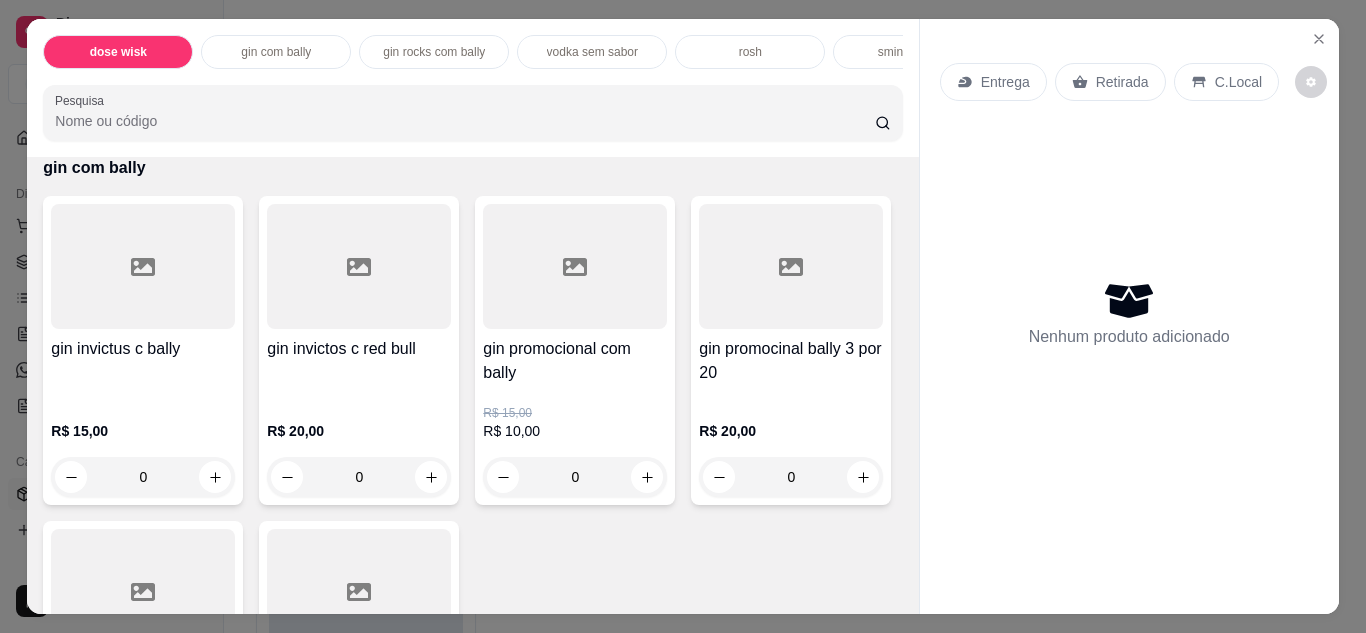 scroll, scrollTop: 758, scrollLeft: 0, axis: vertical 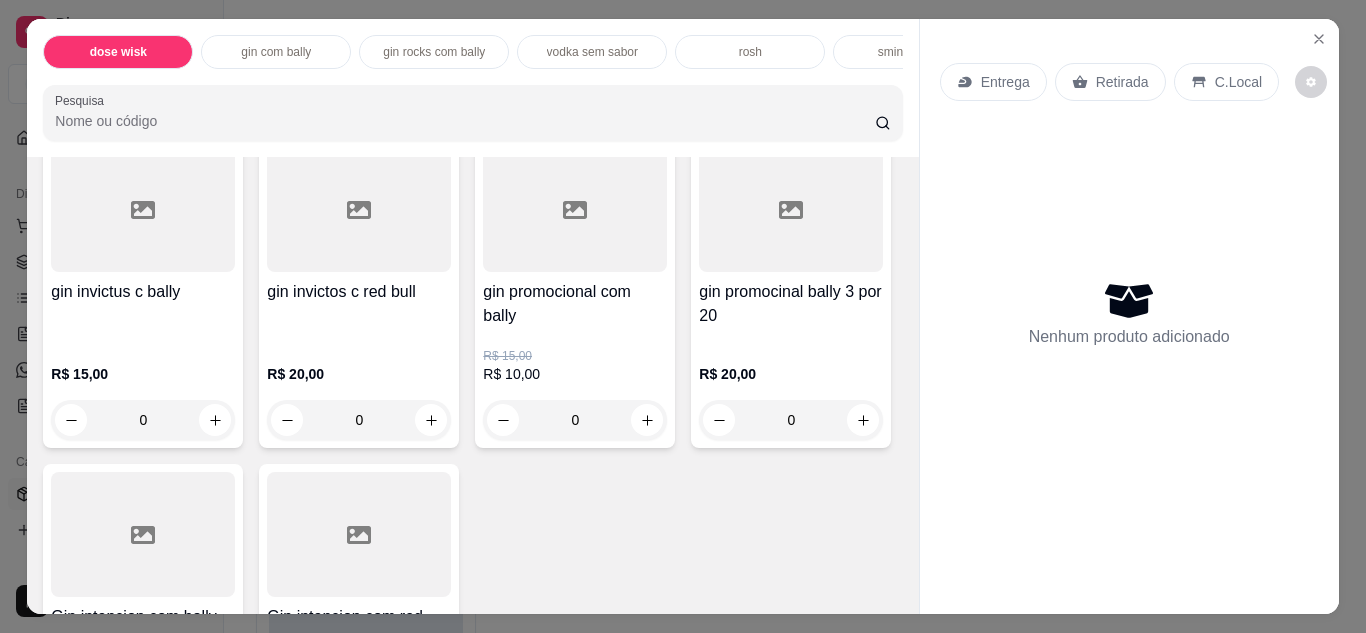 click at bounding box center [575, 209] 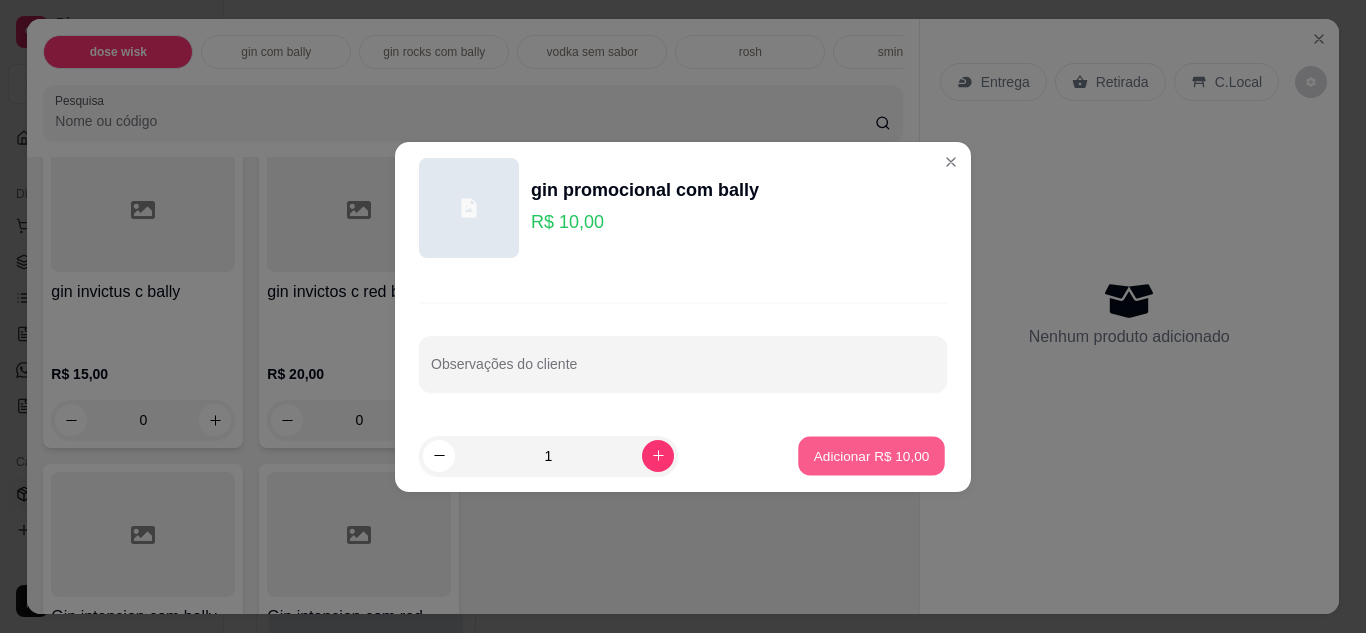 click on "Adicionar   R$ 10,00" at bounding box center (872, 455) 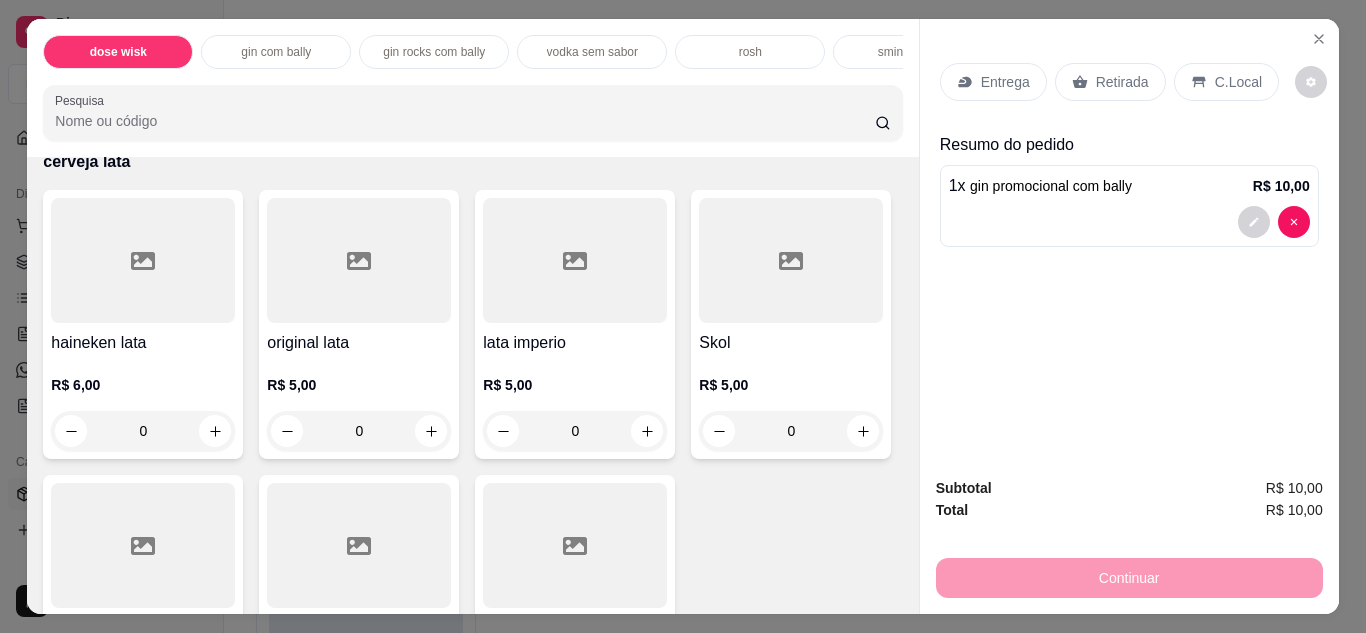 scroll, scrollTop: 3108, scrollLeft: 0, axis: vertical 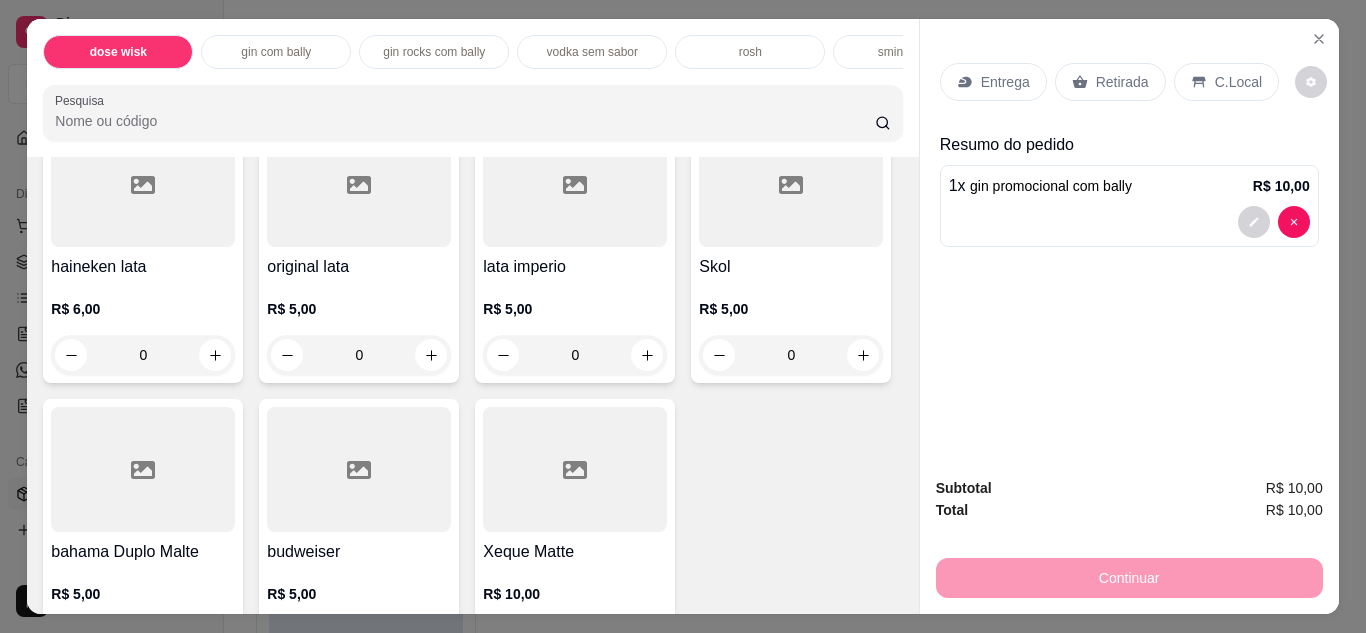 click 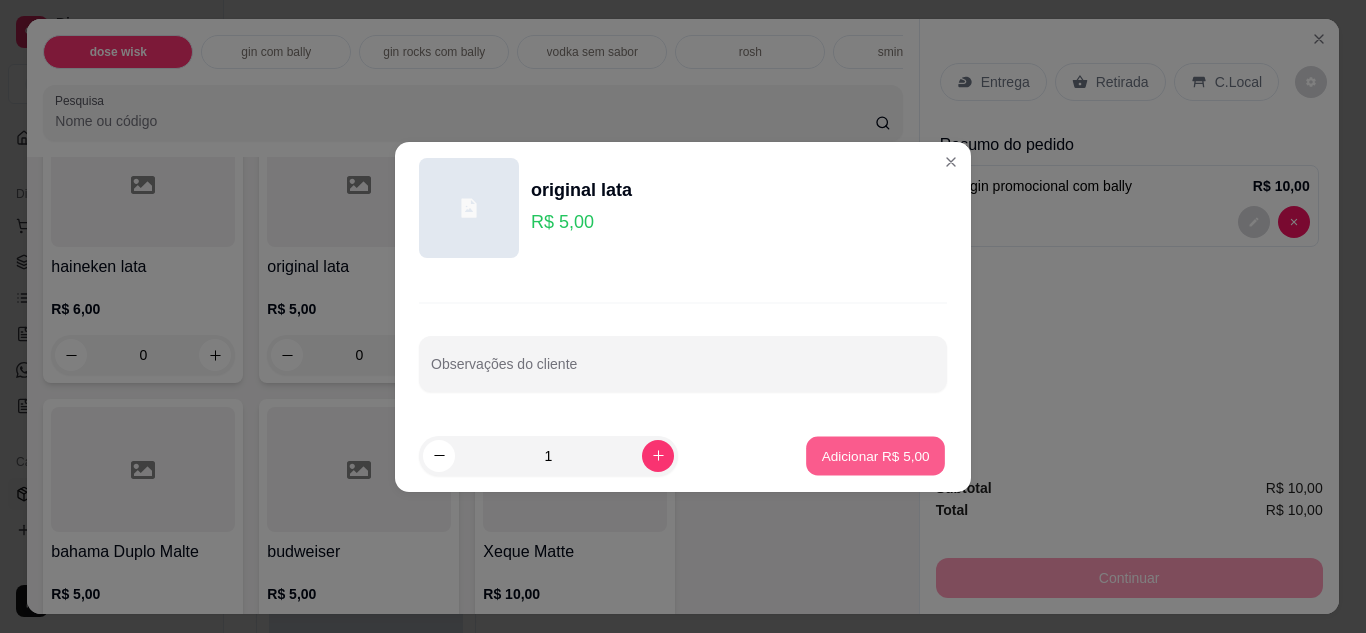 click on "Adicionar   R$ 5,00" at bounding box center (875, 455) 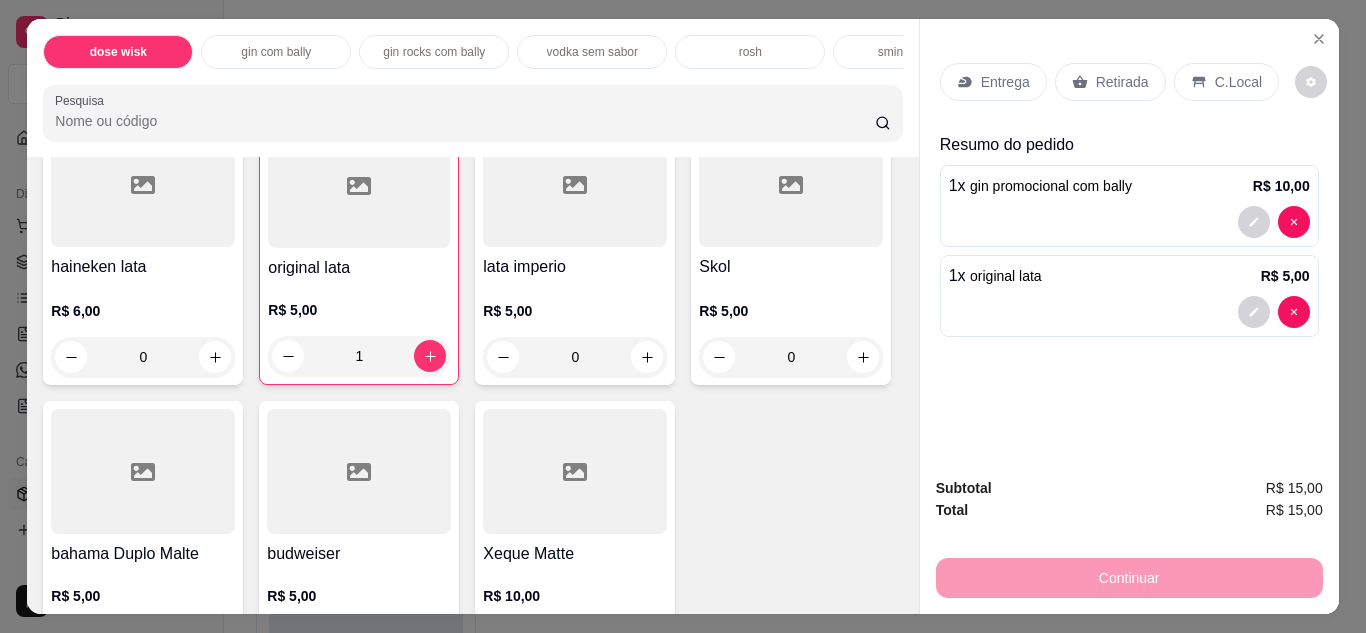 click on "C.Local" at bounding box center [1238, 82] 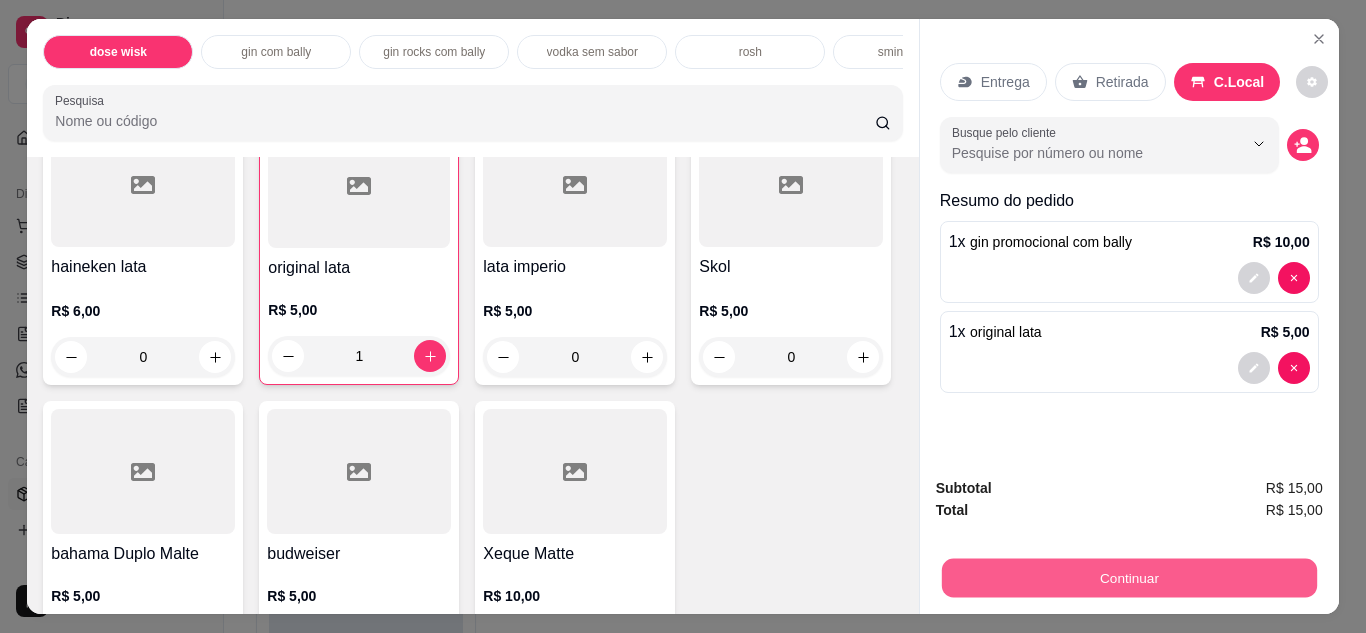 click on "Continuar" at bounding box center [1128, 578] 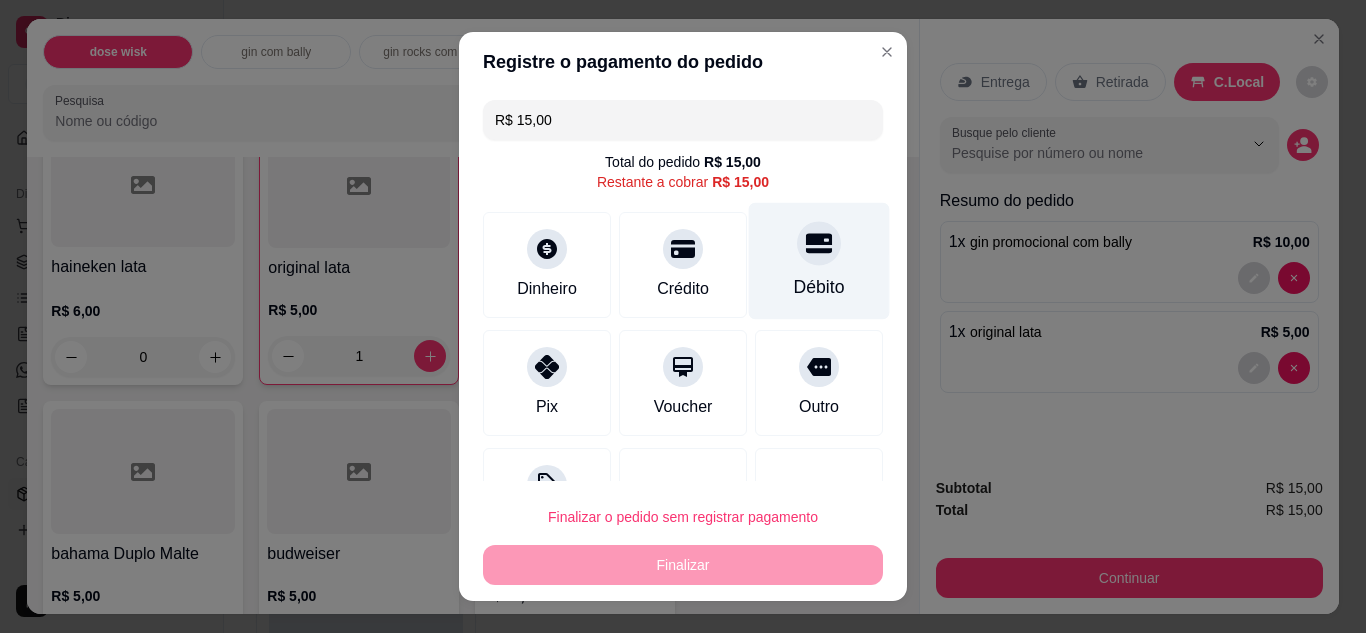 click on "Débito" at bounding box center [819, 260] 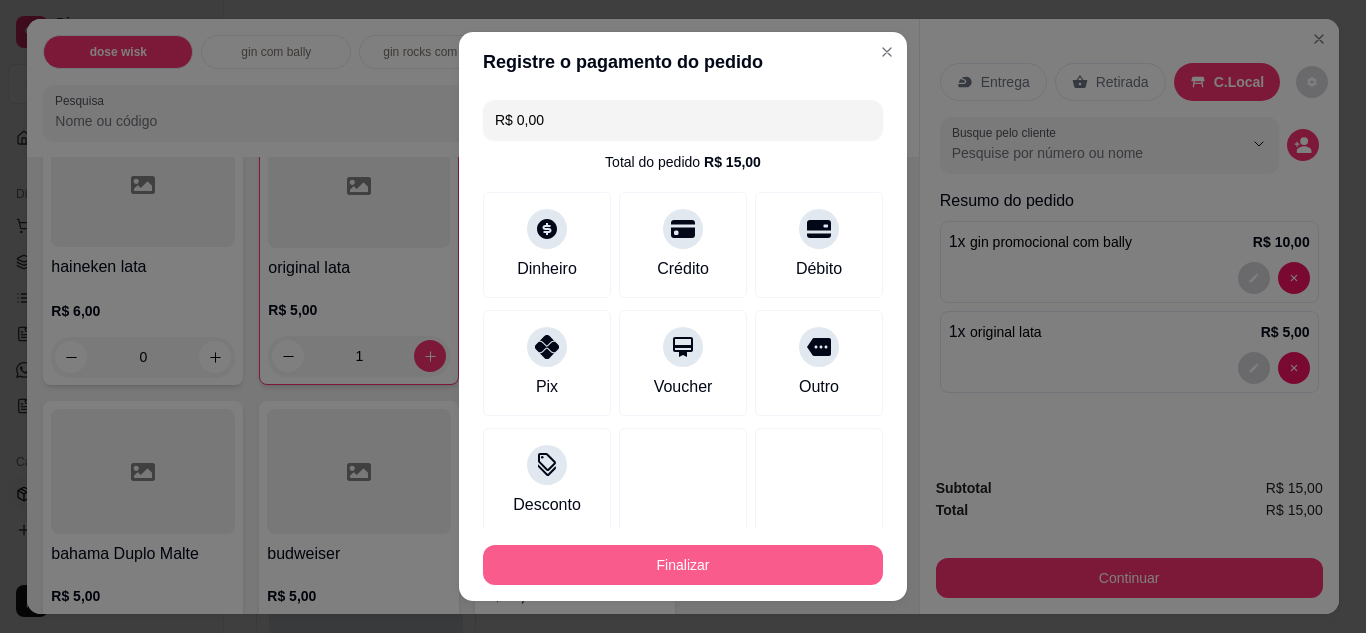 click on "Finalizar" at bounding box center [683, 565] 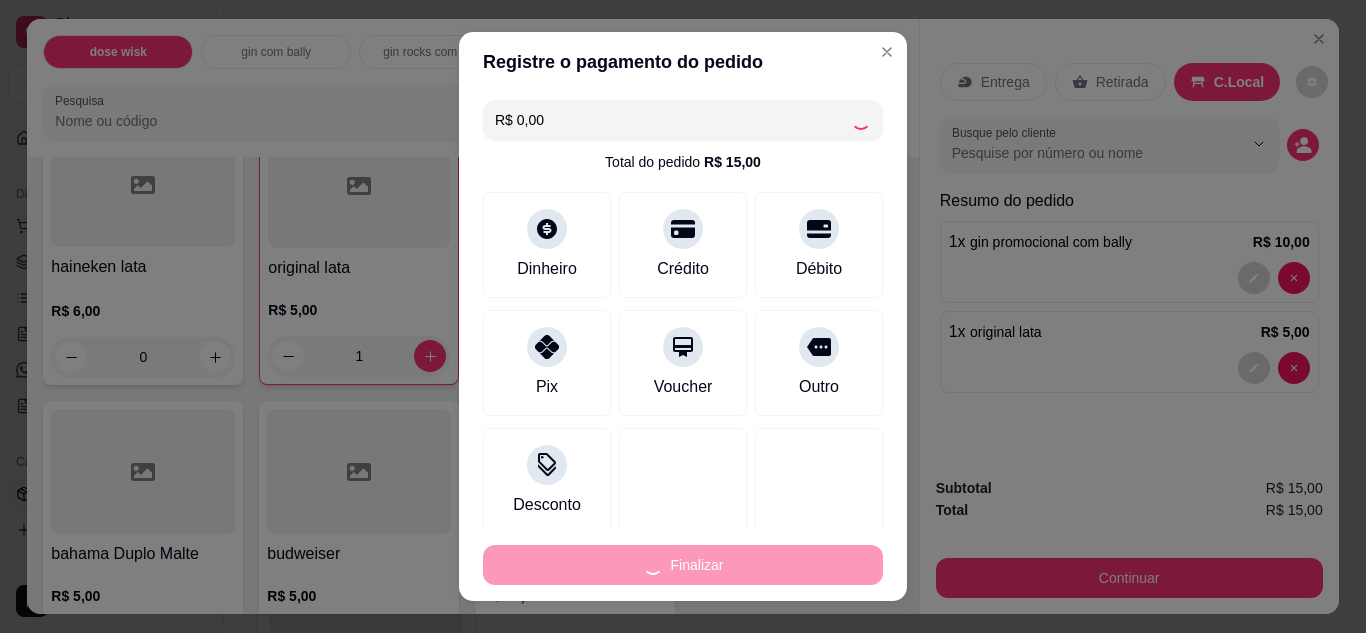type on "0" 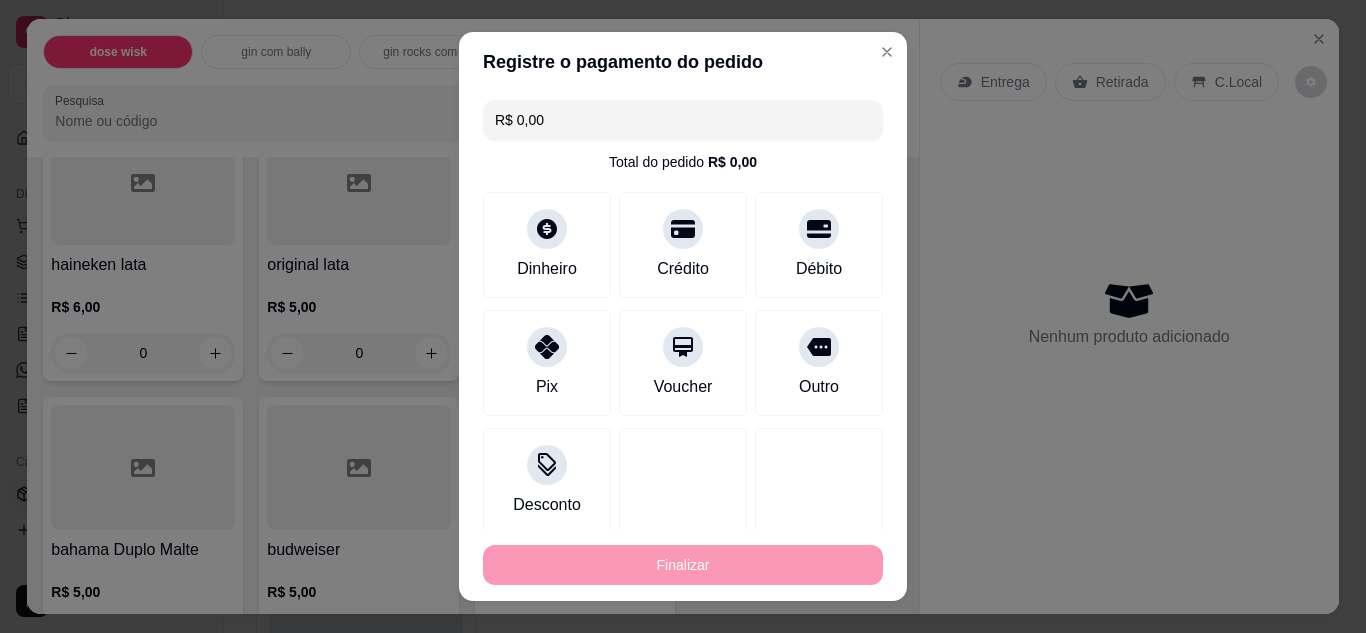 type on "-R$ 15,00" 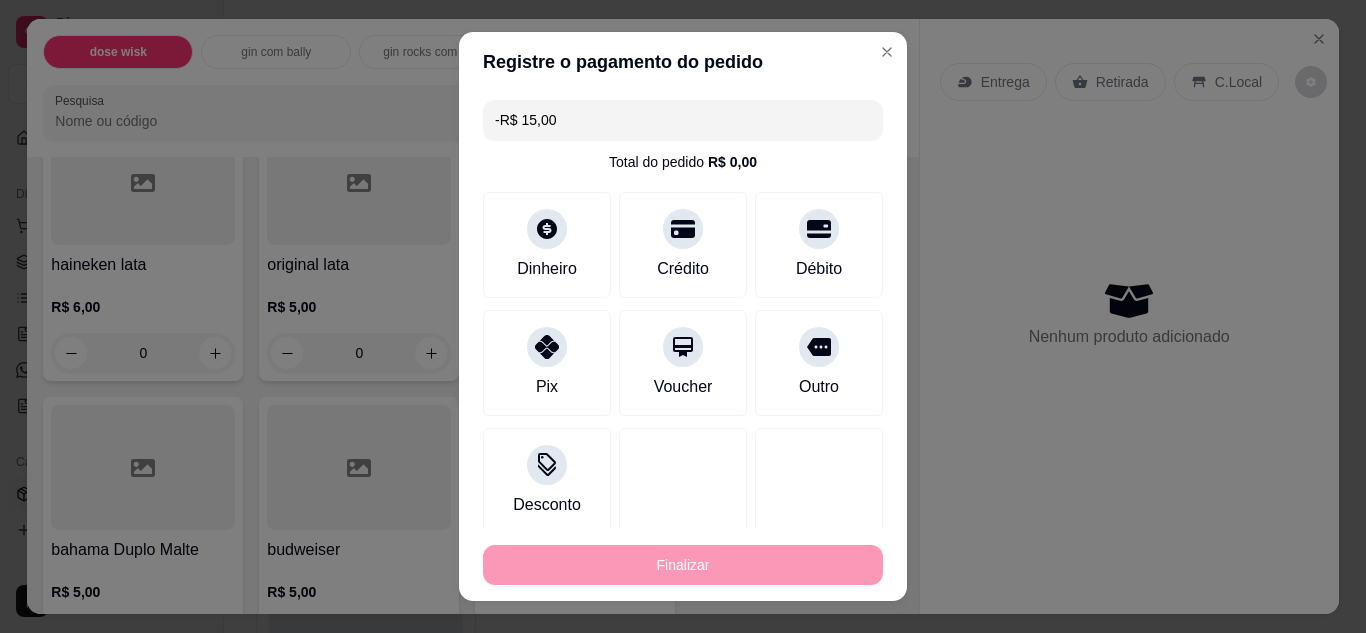 scroll, scrollTop: 3106, scrollLeft: 0, axis: vertical 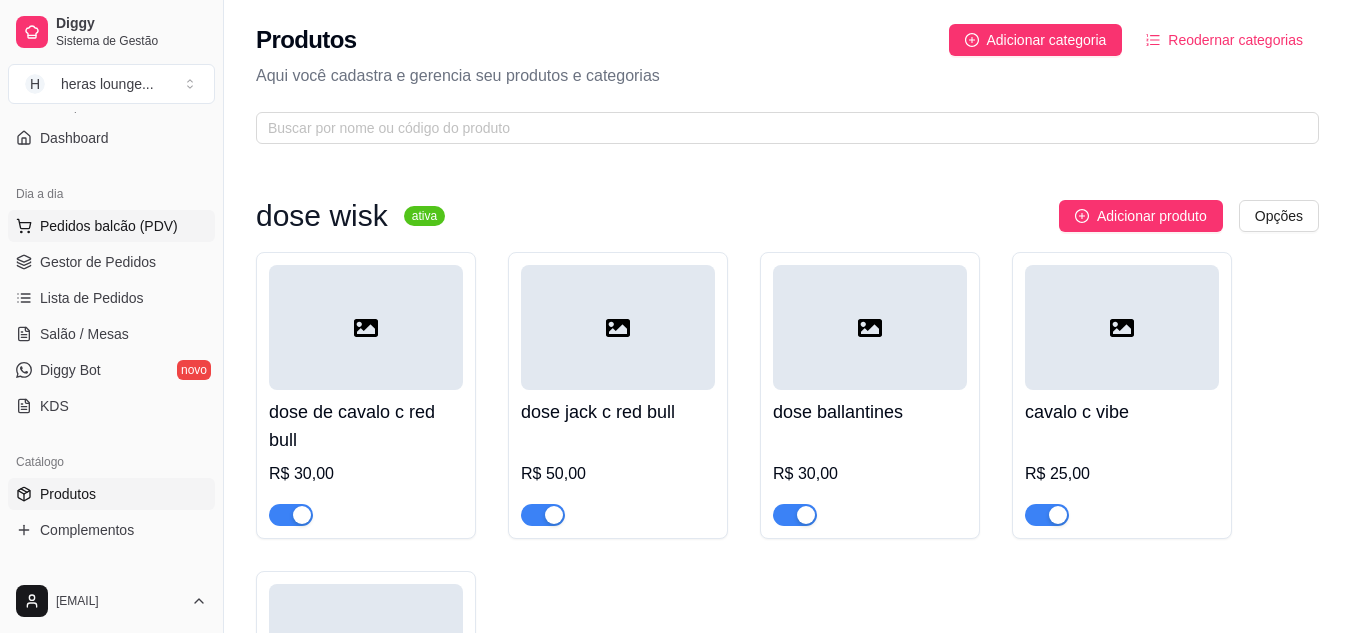 click on "Pedidos balcão (PDV)" at bounding box center (111, 226) 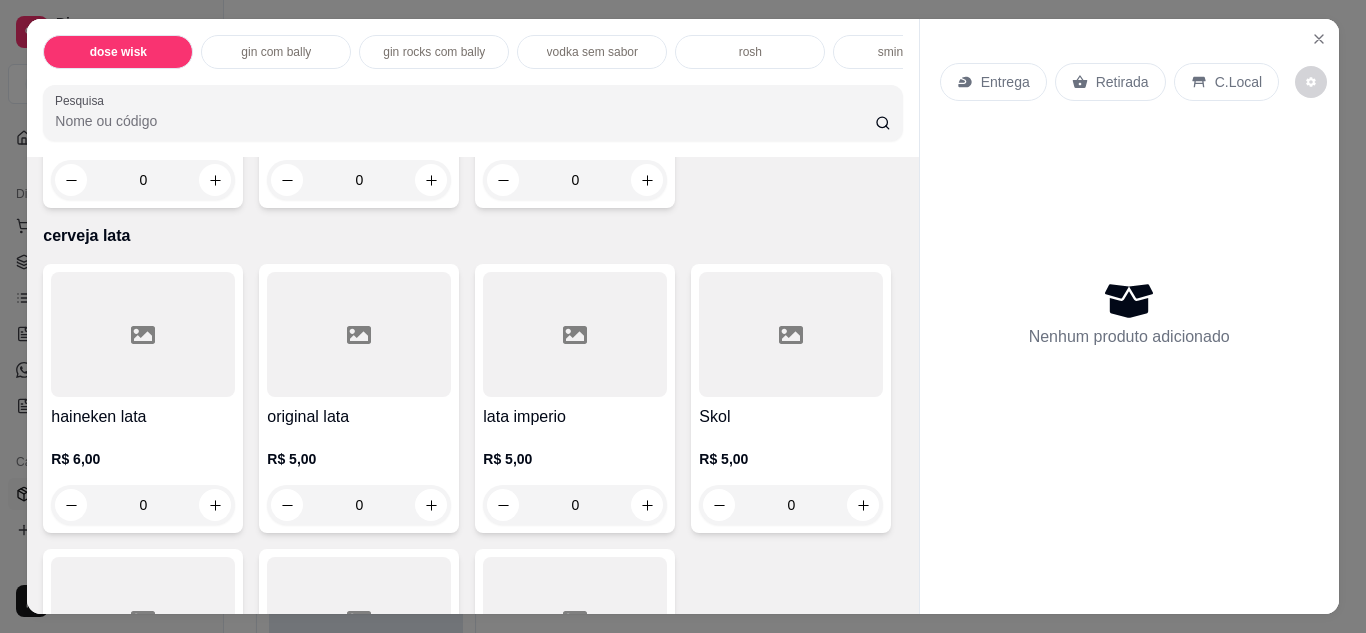 scroll, scrollTop: 2993, scrollLeft: 0, axis: vertical 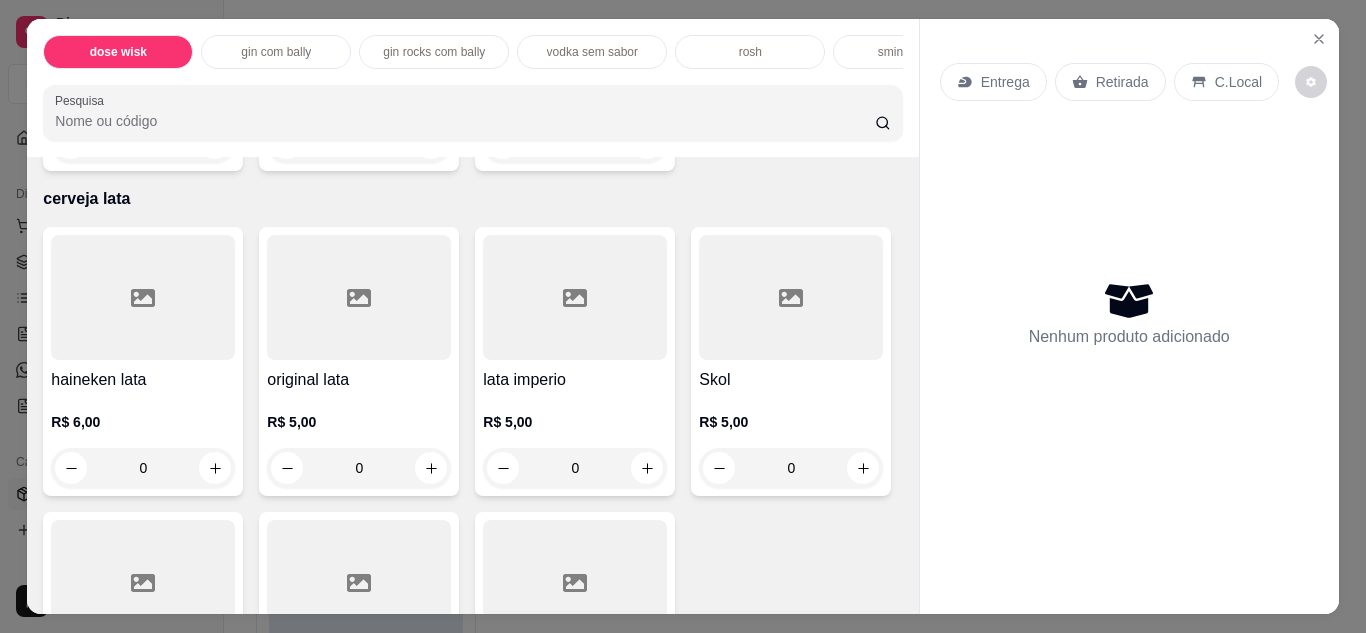 click at bounding box center [143, 297] 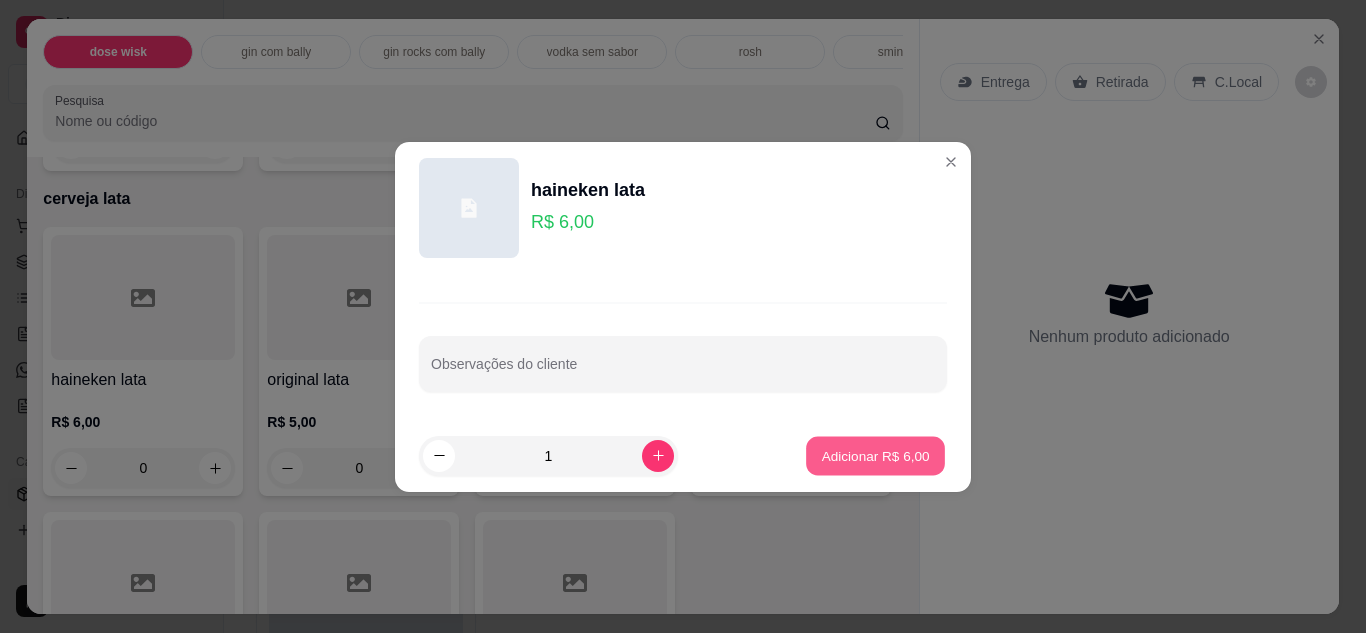 click on "Adicionar   R$ 6,00" at bounding box center [875, 455] 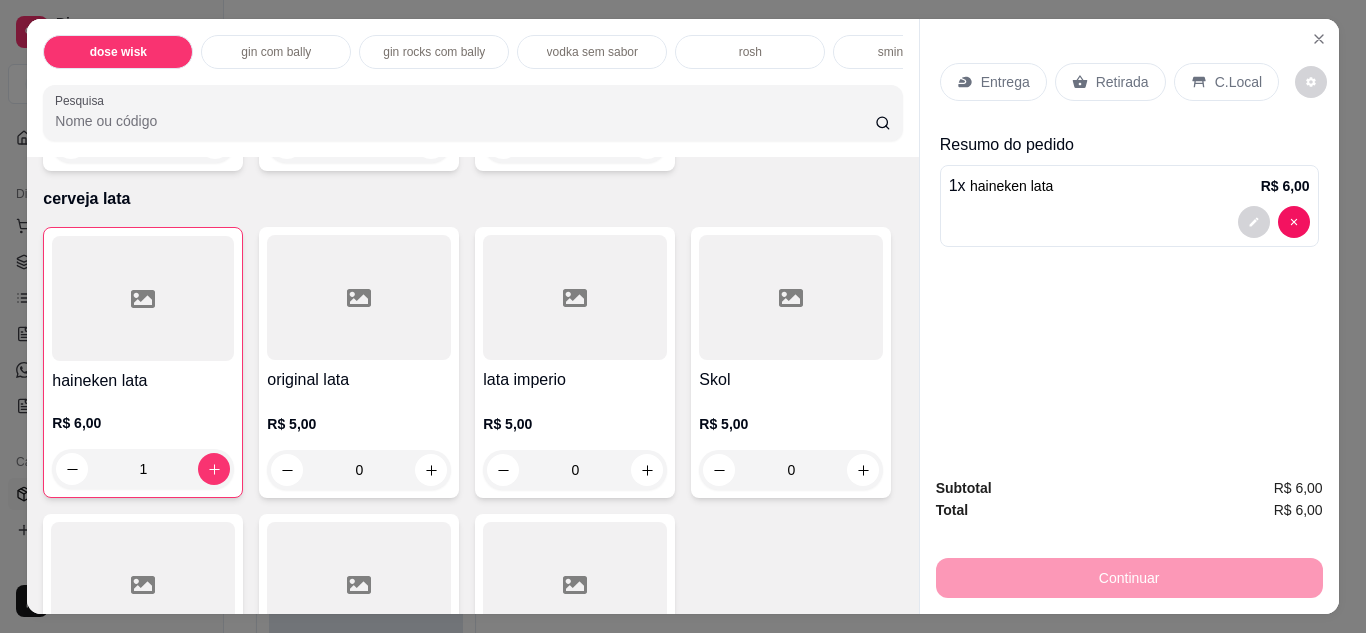 click at bounding box center [359, 297] 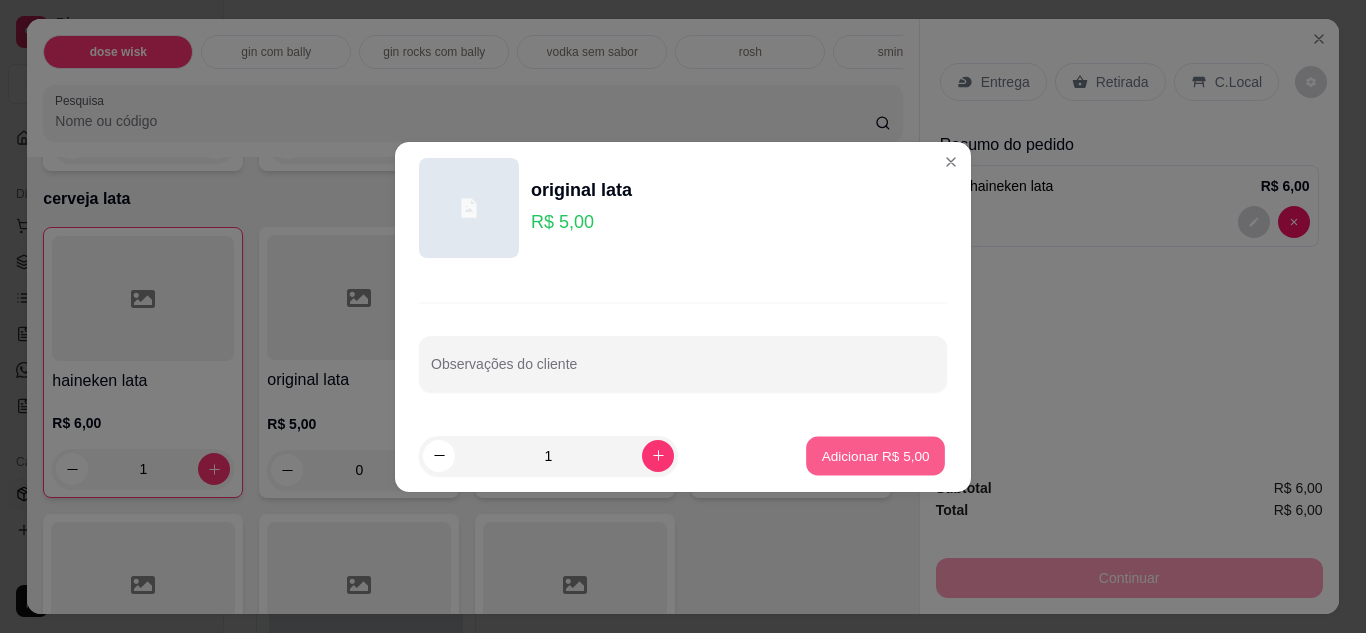 click on "Adicionar   R$ 5,00" at bounding box center (875, 455) 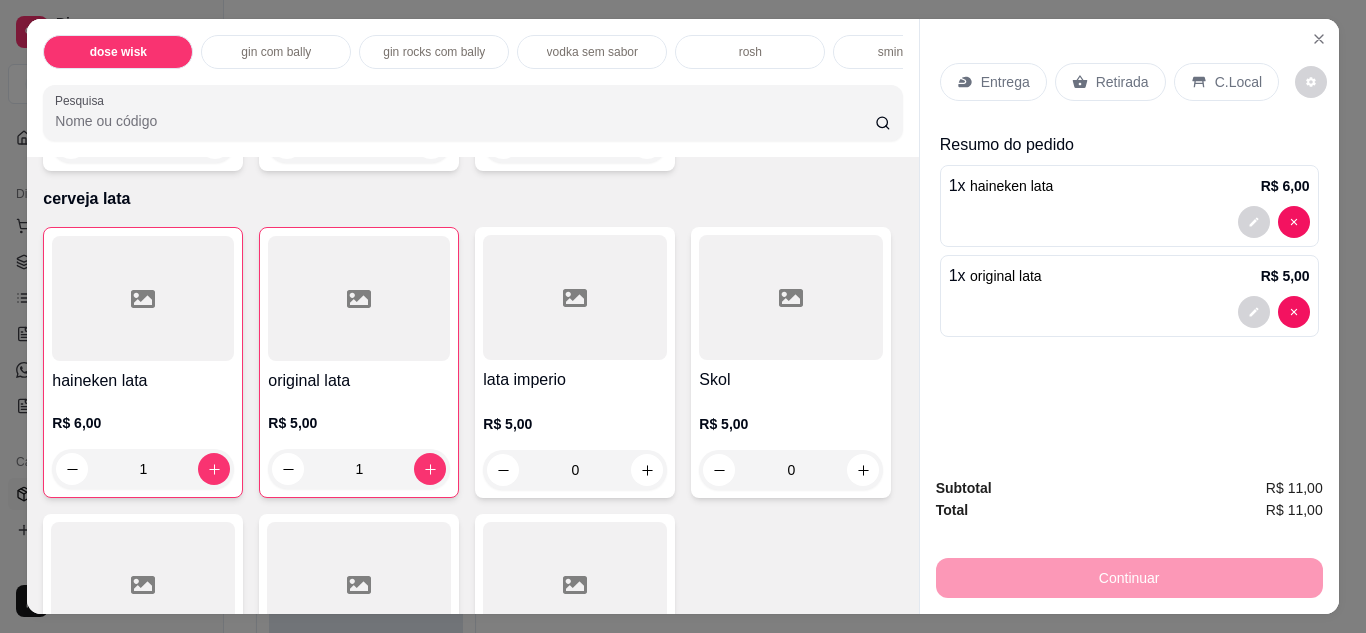 click on "C.Local" at bounding box center (1226, 82) 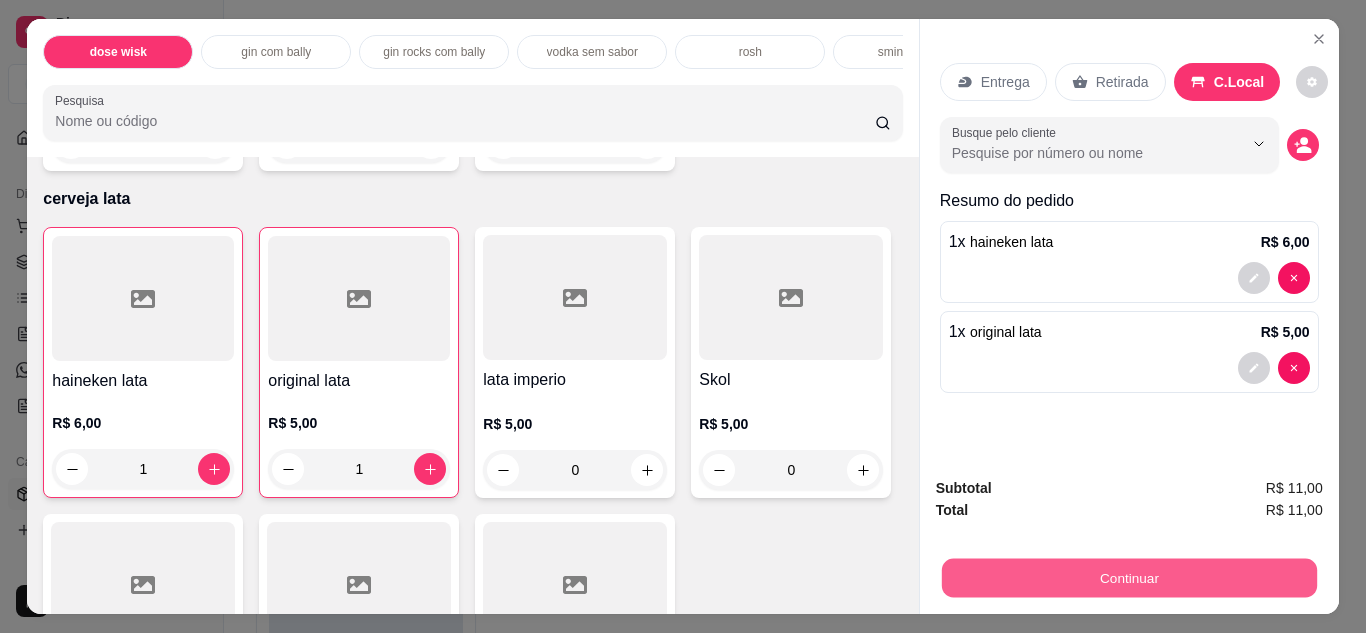 click on "Continuar" at bounding box center [1128, 578] 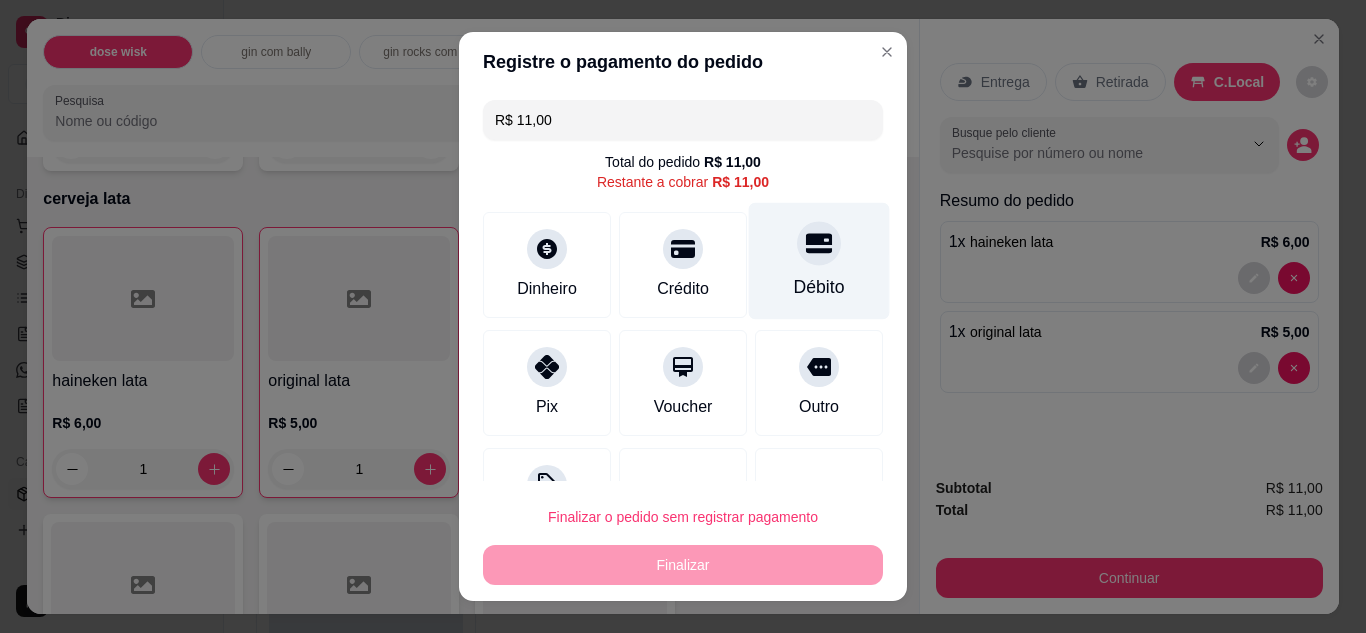 click on "Débito" at bounding box center [819, 287] 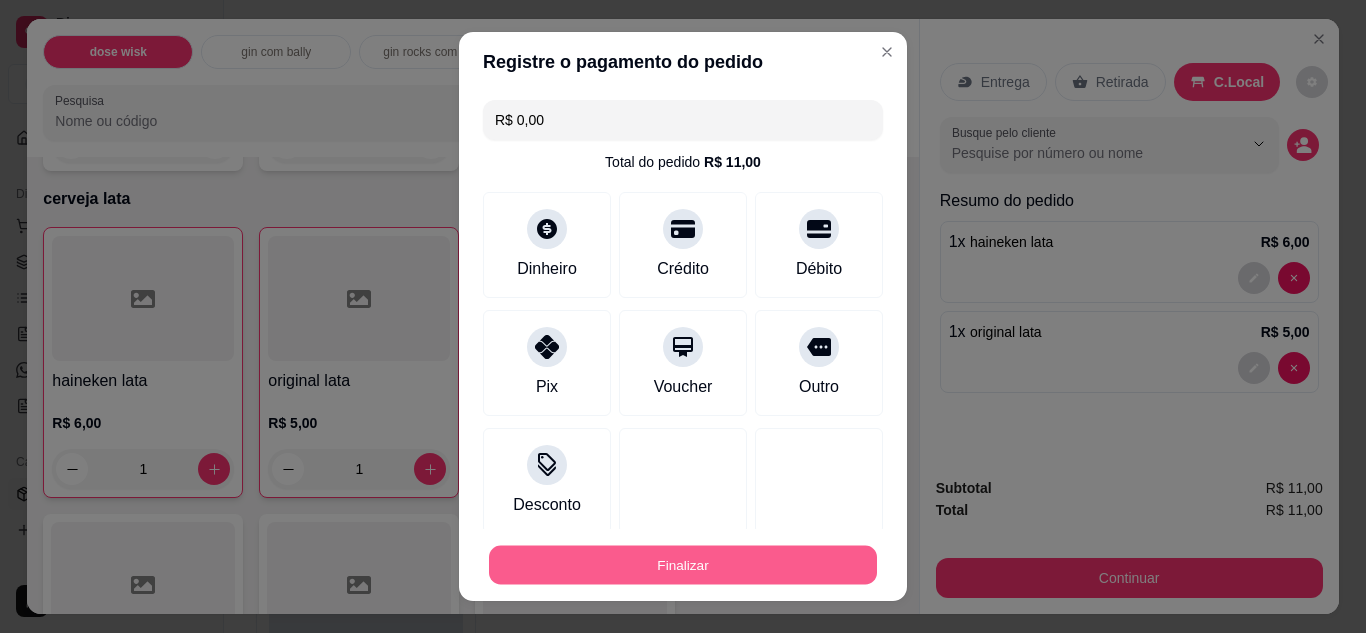 click on "Finalizar" at bounding box center [683, 565] 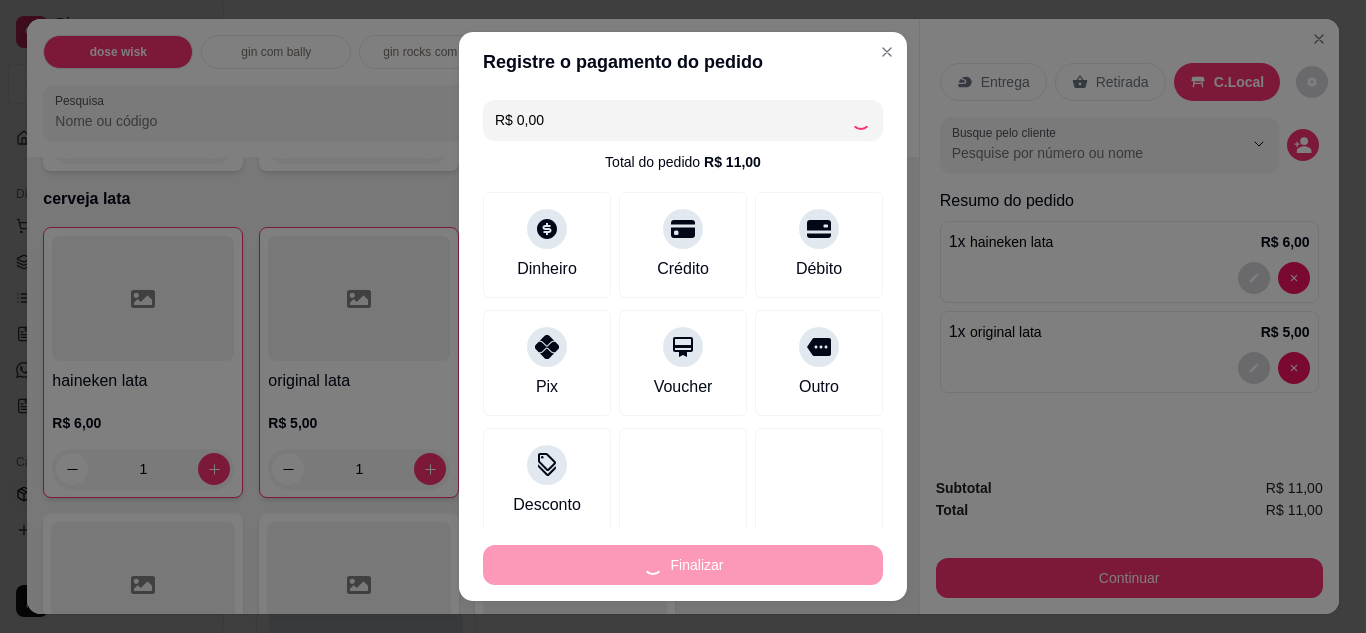 type on "0" 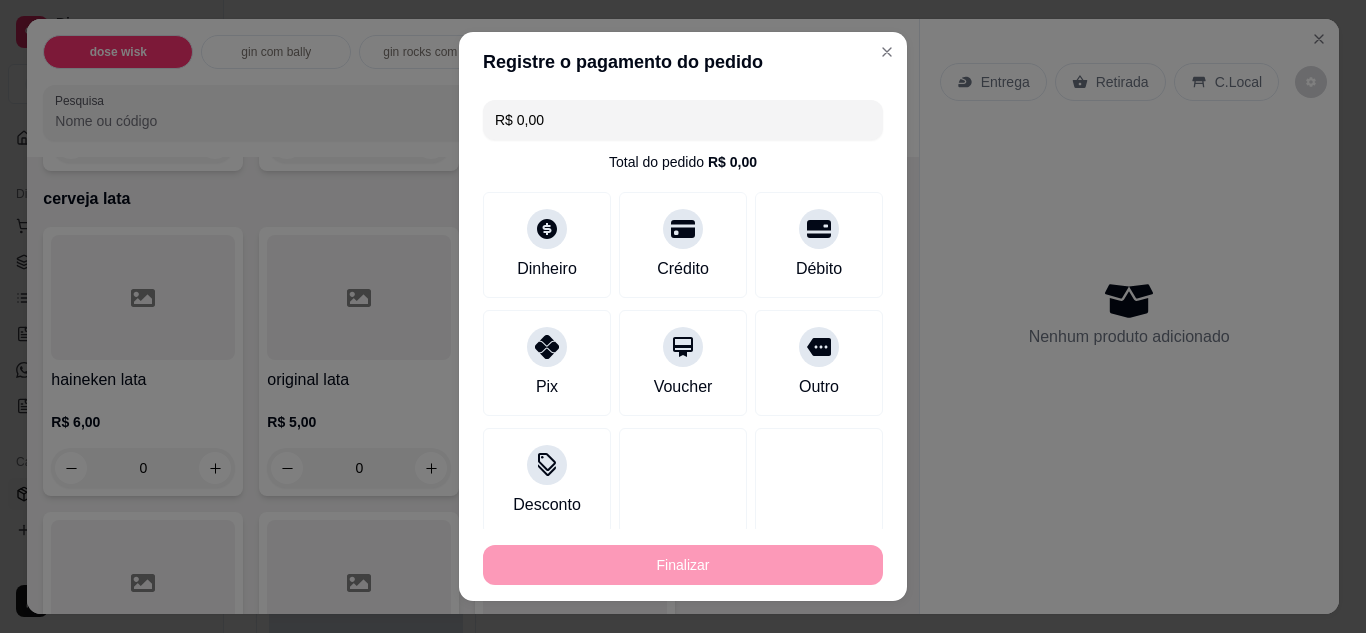 type on "-R$ 11,00" 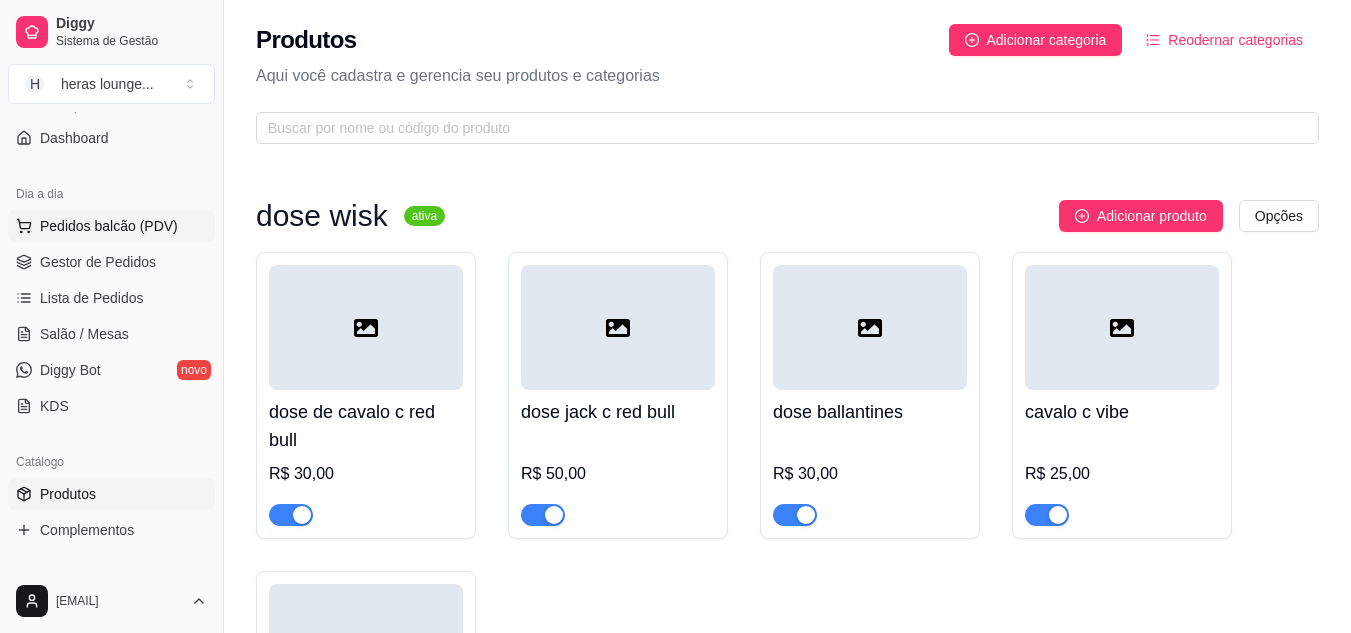 click on "Pedidos balcão (PDV)" at bounding box center (109, 226) 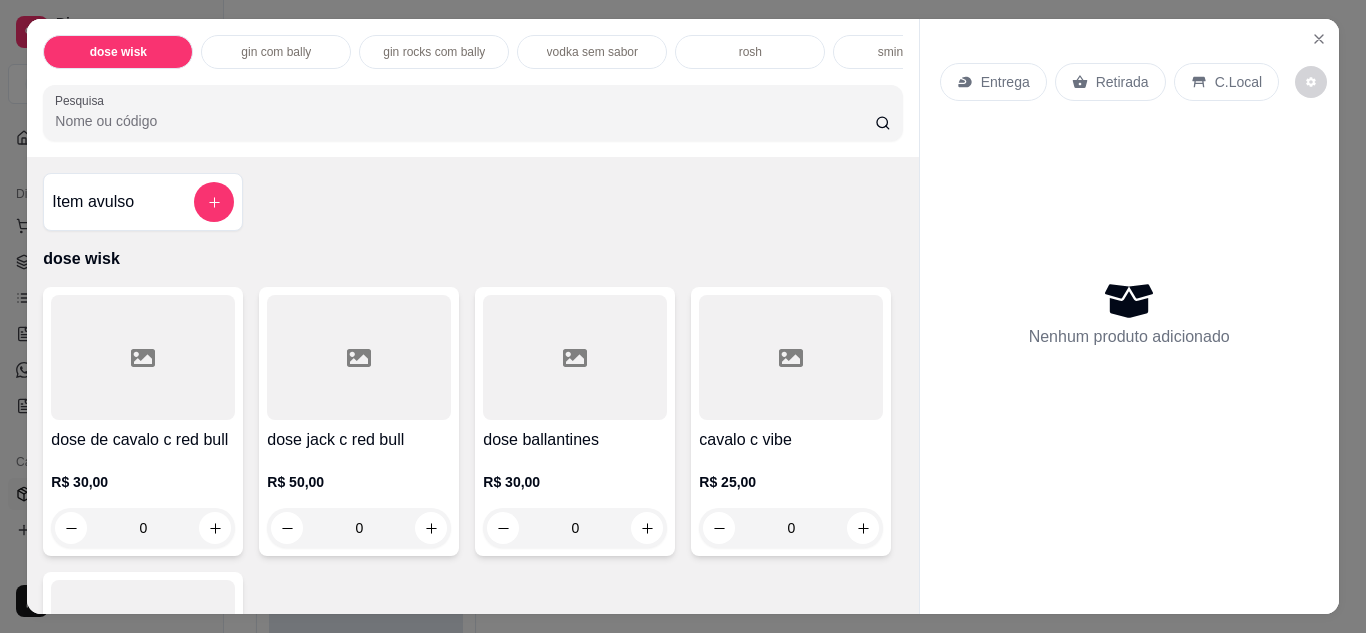 click on "Pesquisa" at bounding box center [465, 121] 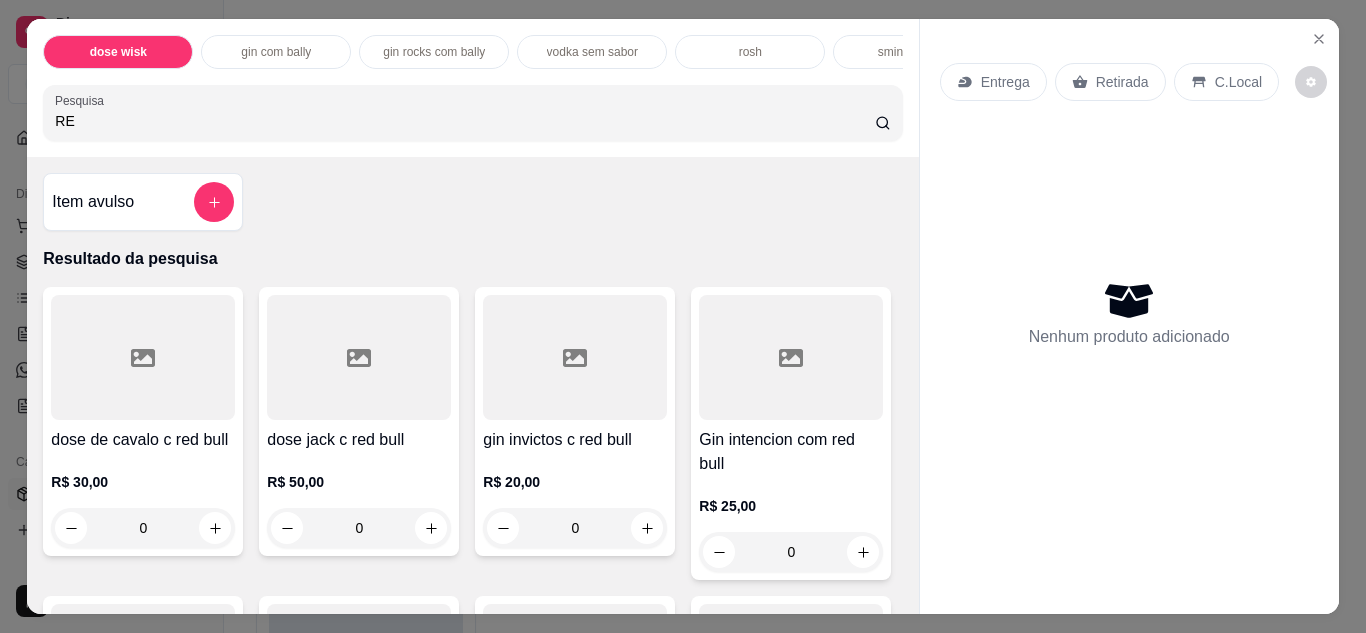 type on "R" 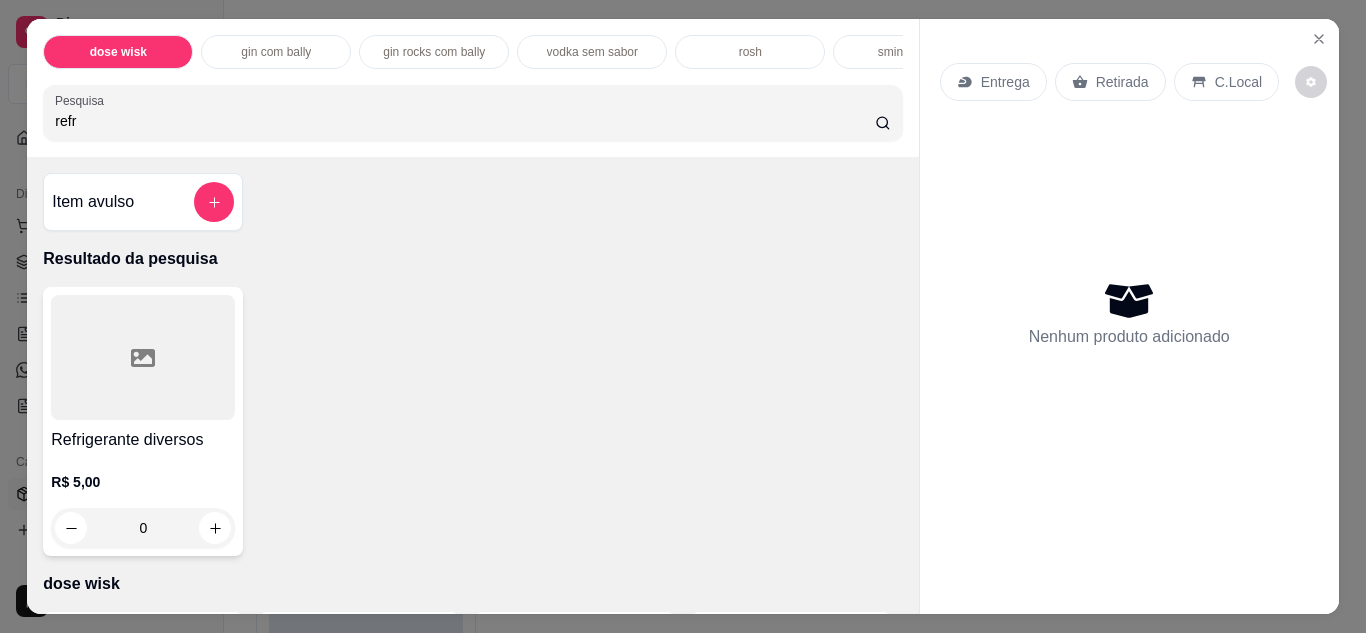 type on "refr" 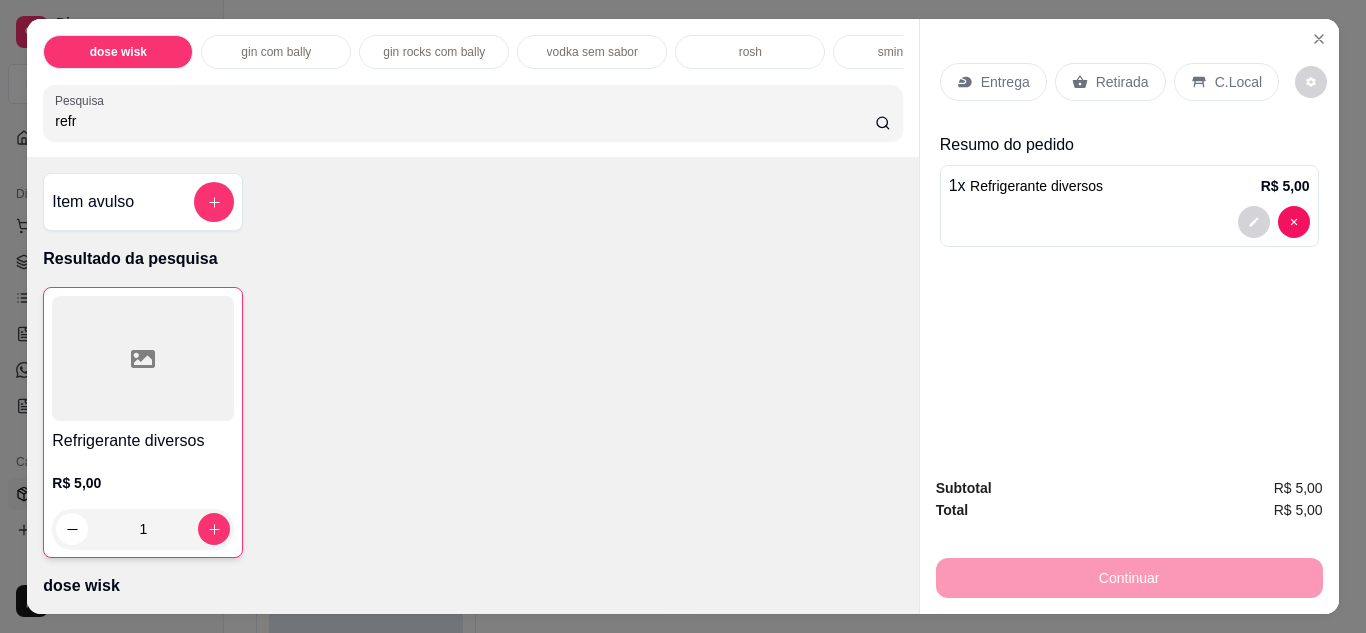 click on "C.Local" at bounding box center [1226, 82] 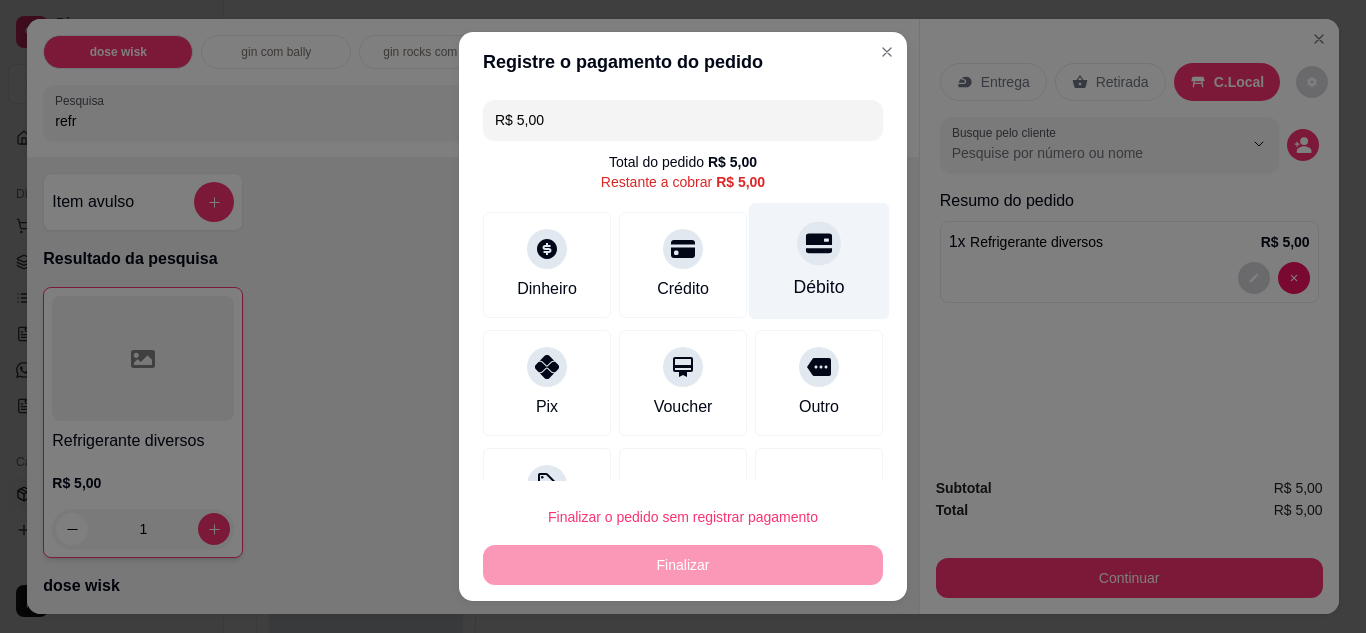 click at bounding box center [819, 243] 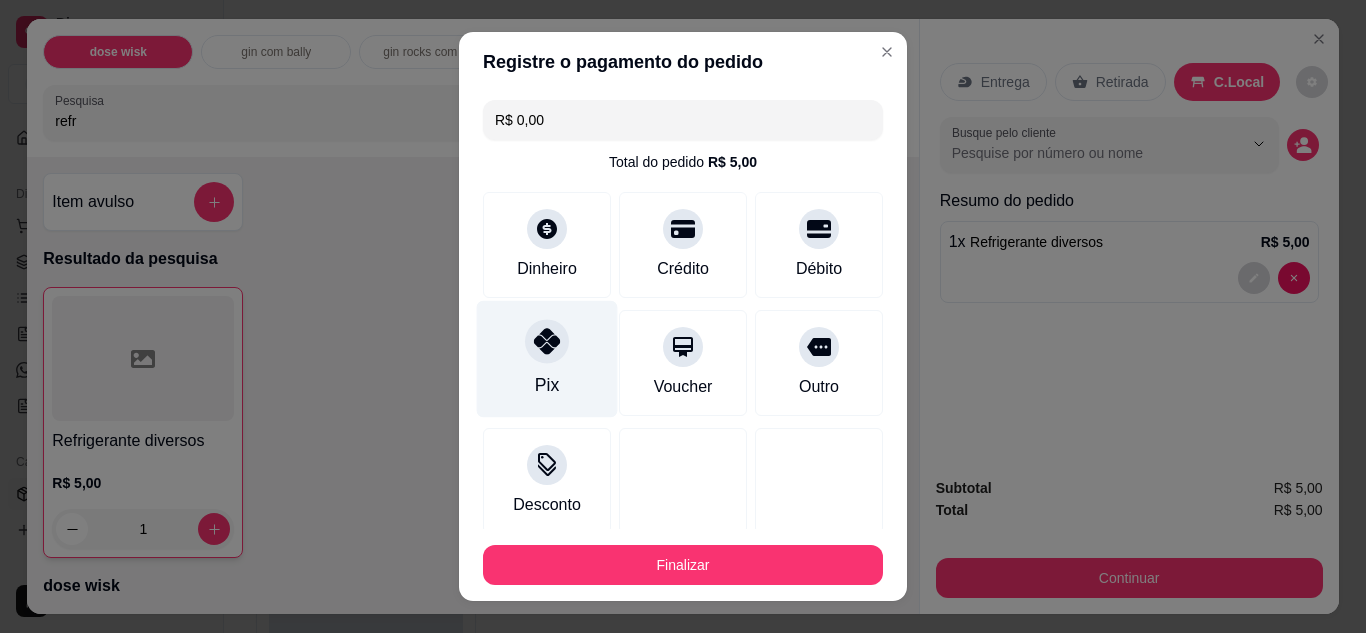 click 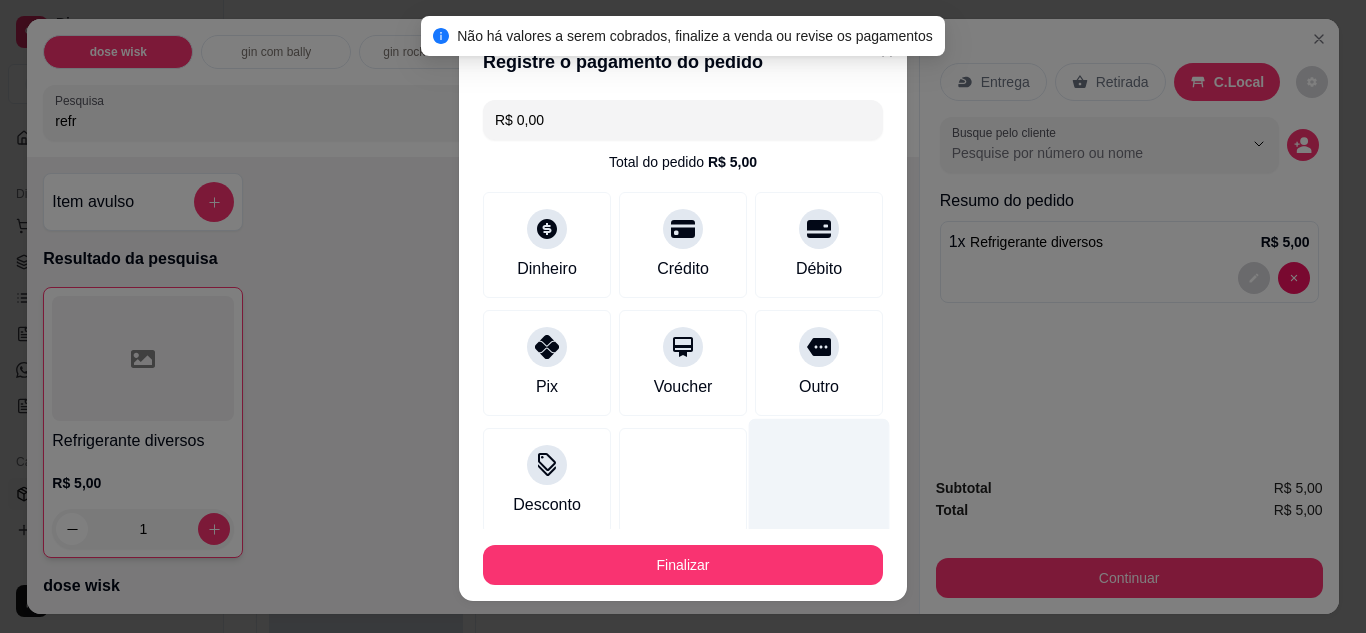 click at bounding box center [819, 476] 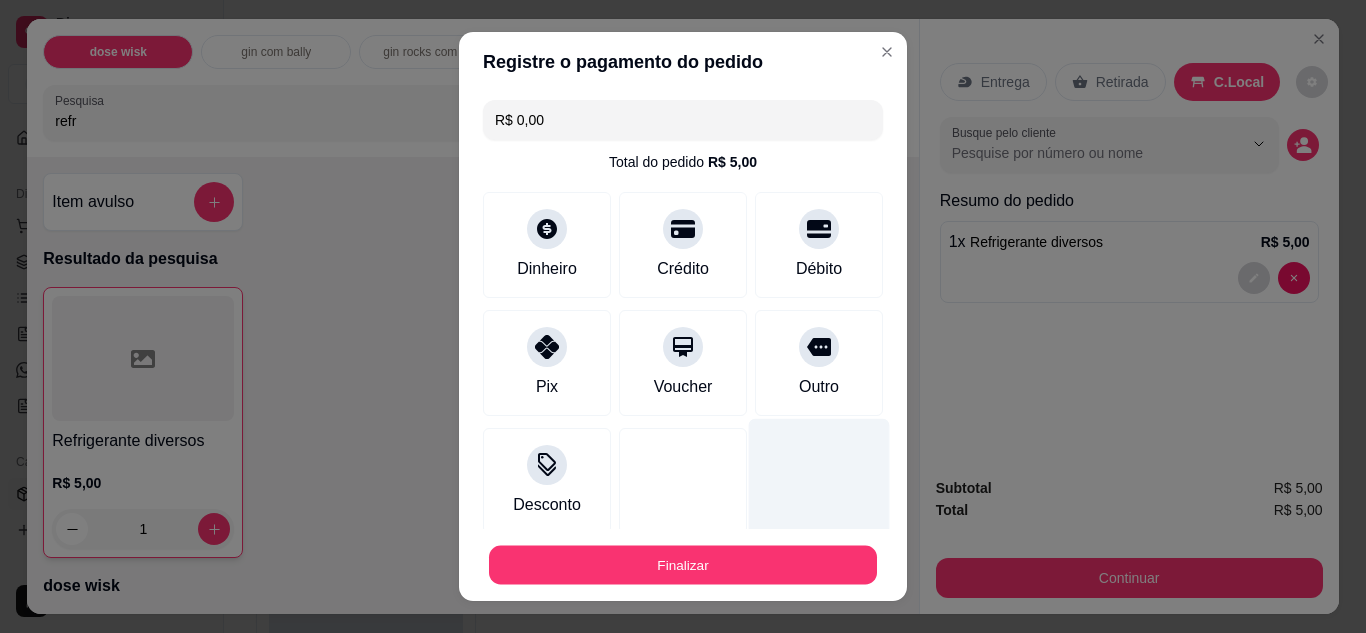 click on "Finalizar" at bounding box center (683, 565) 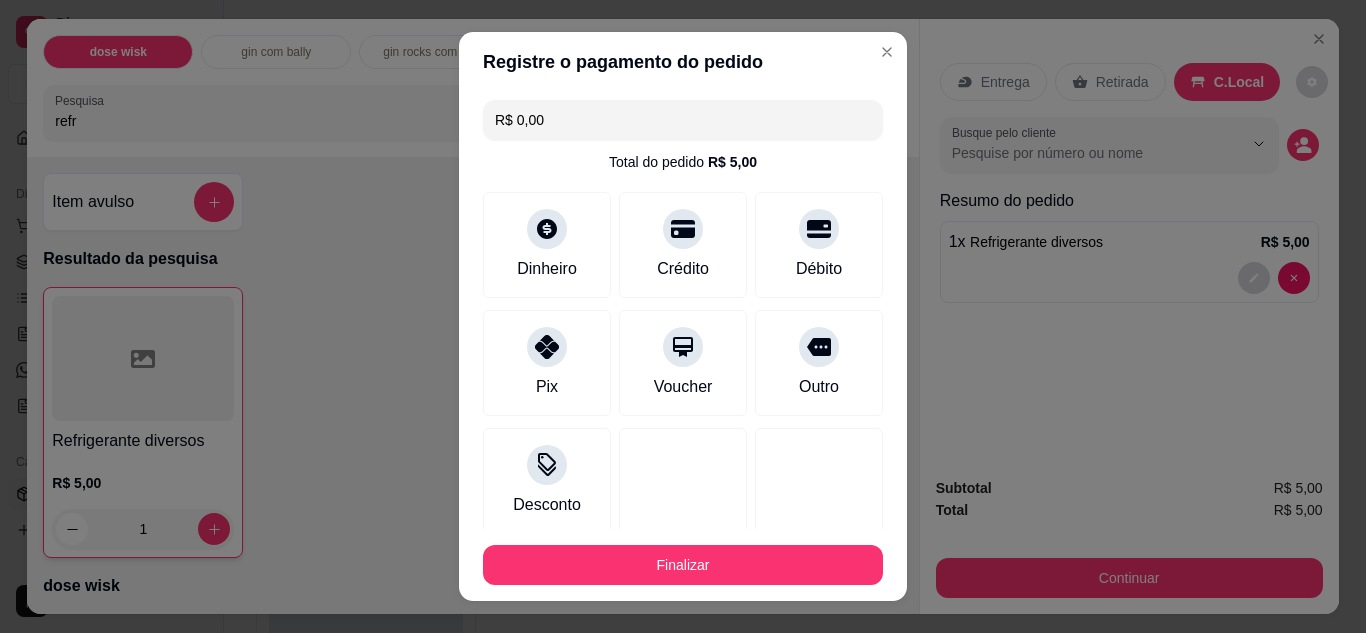 click on "R$ 0,00" at bounding box center (683, 120) 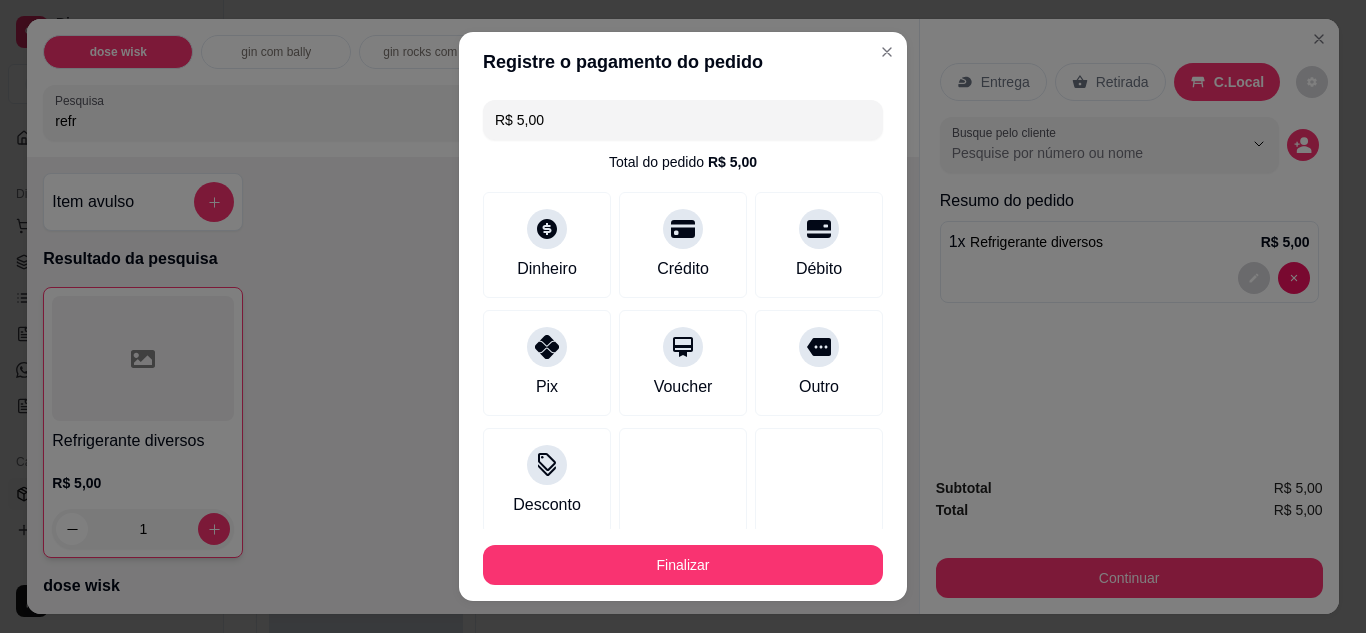 type on "R$ 5,00" 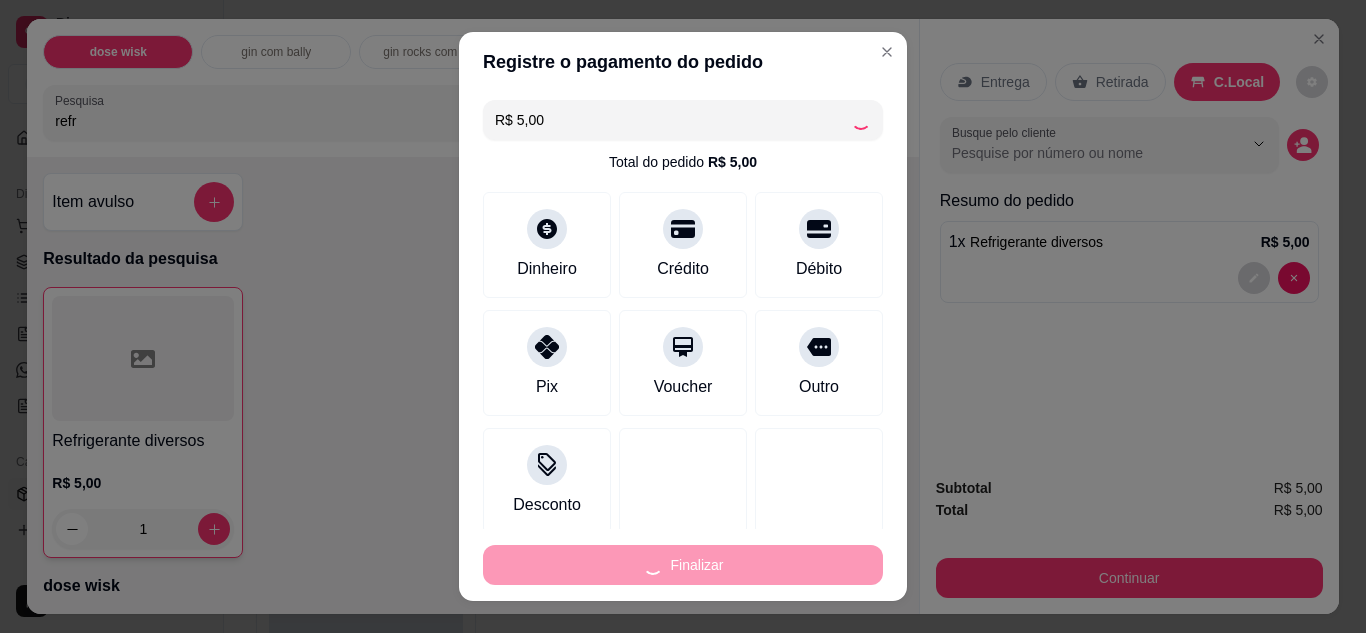 type on "0" 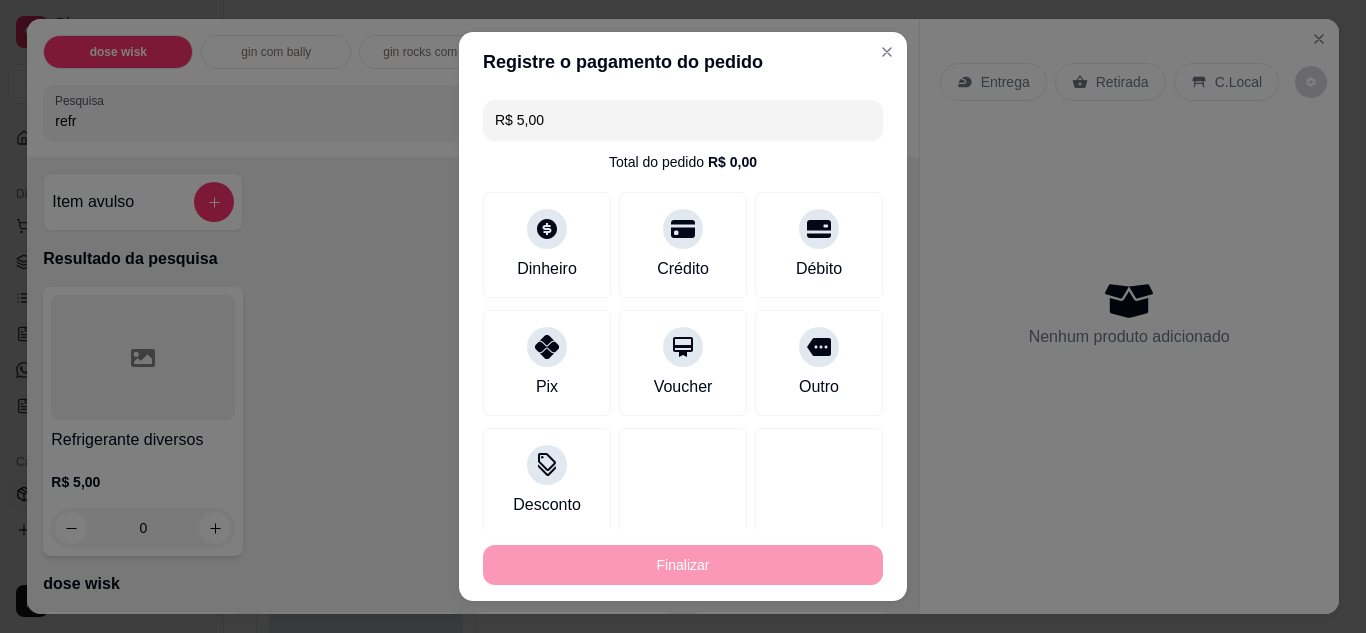 type on "-R$ 5,00" 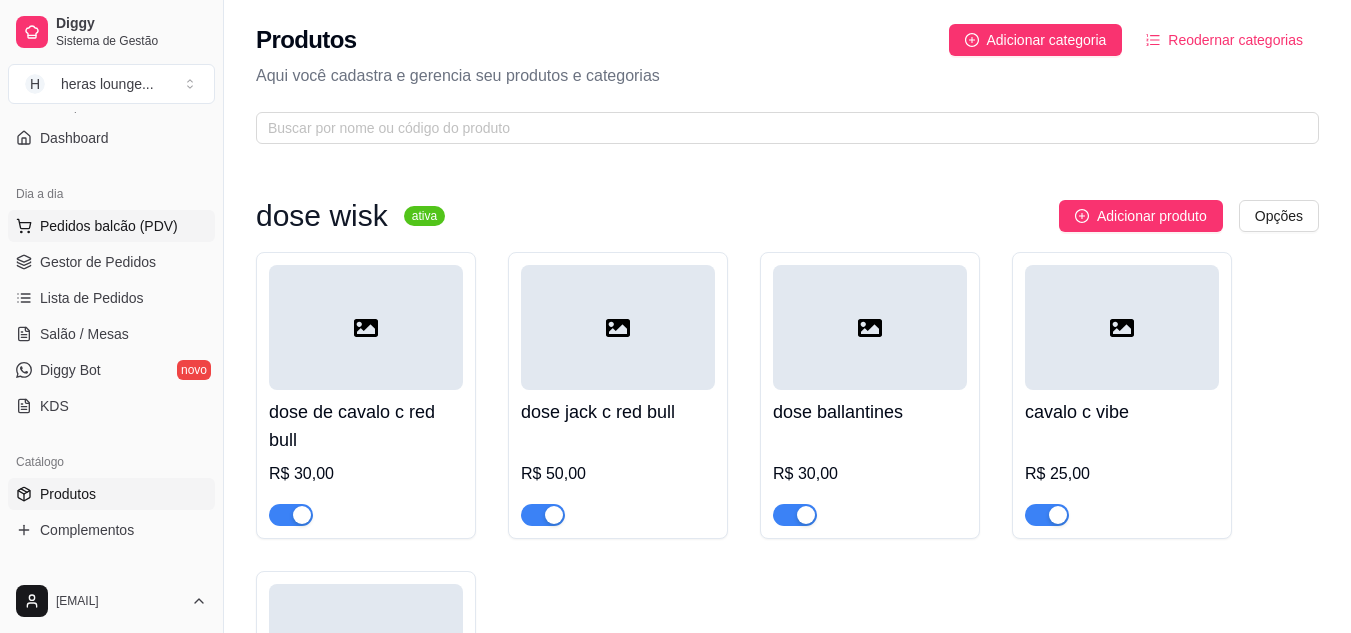 click on "Pedidos balcão (PDV)" at bounding box center [109, 226] 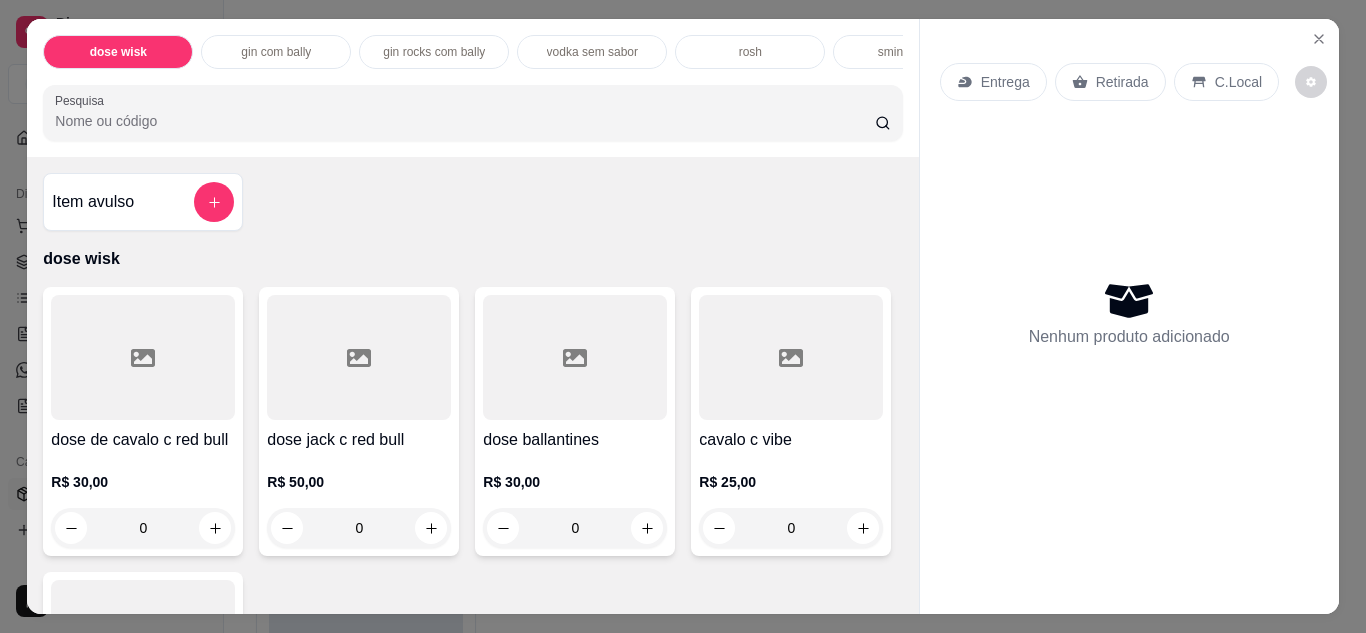 click at bounding box center [143, 357] 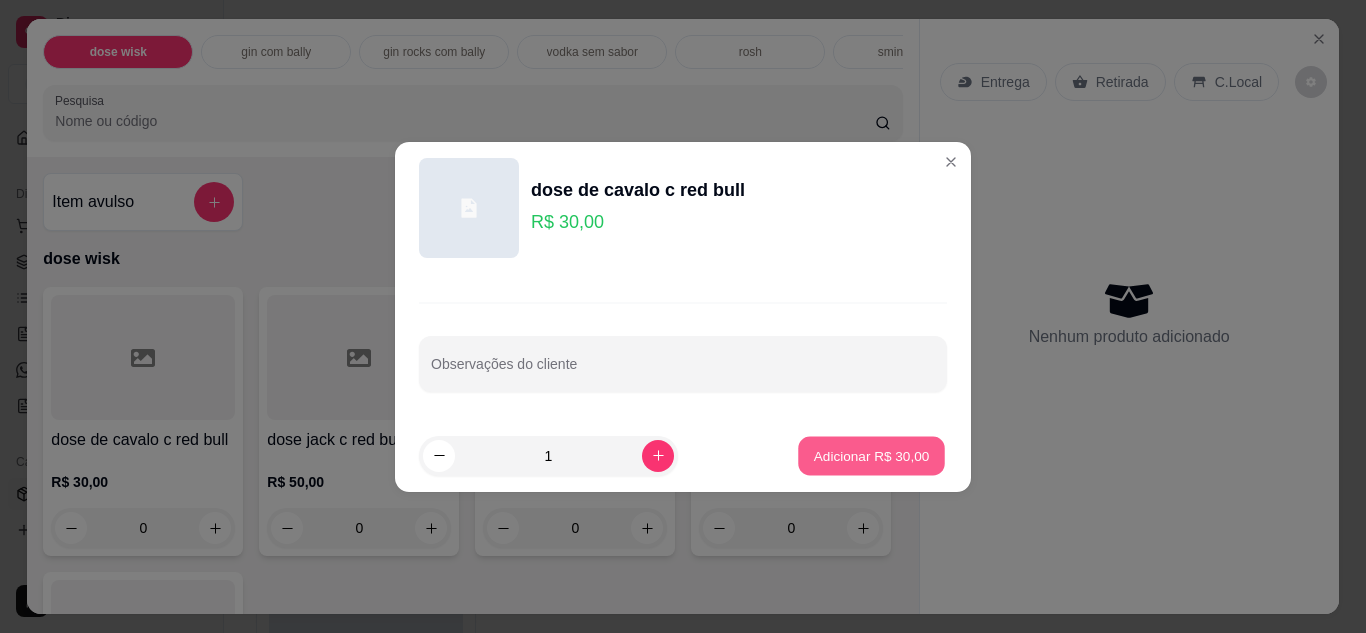 click on "Adicionar   R$ 30,00" at bounding box center (872, 455) 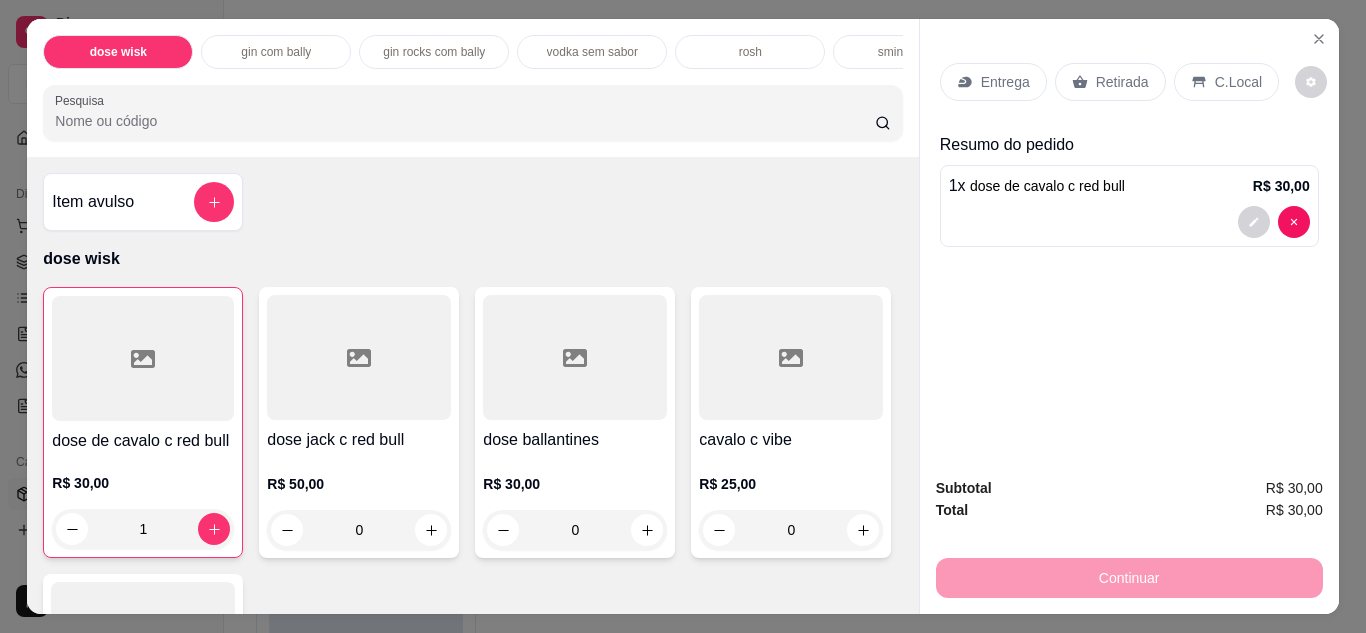 click on "C.Local" at bounding box center [1238, 82] 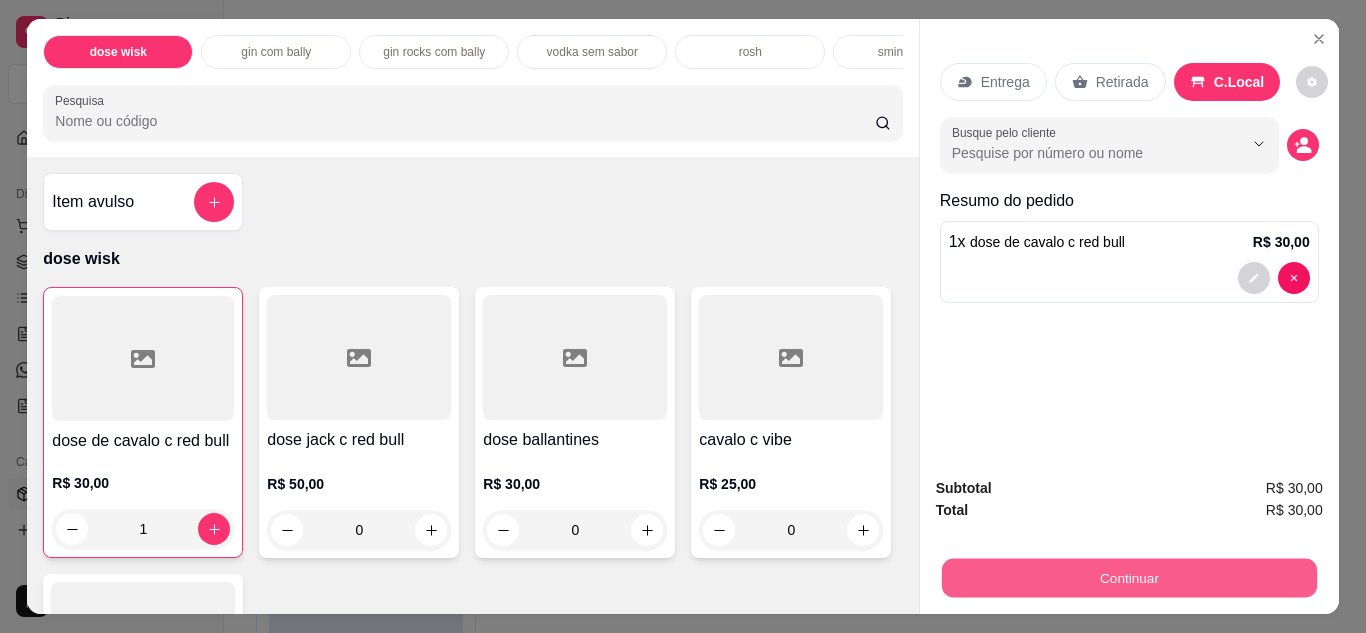 click on "Continuar" at bounding box center (1128, 578) 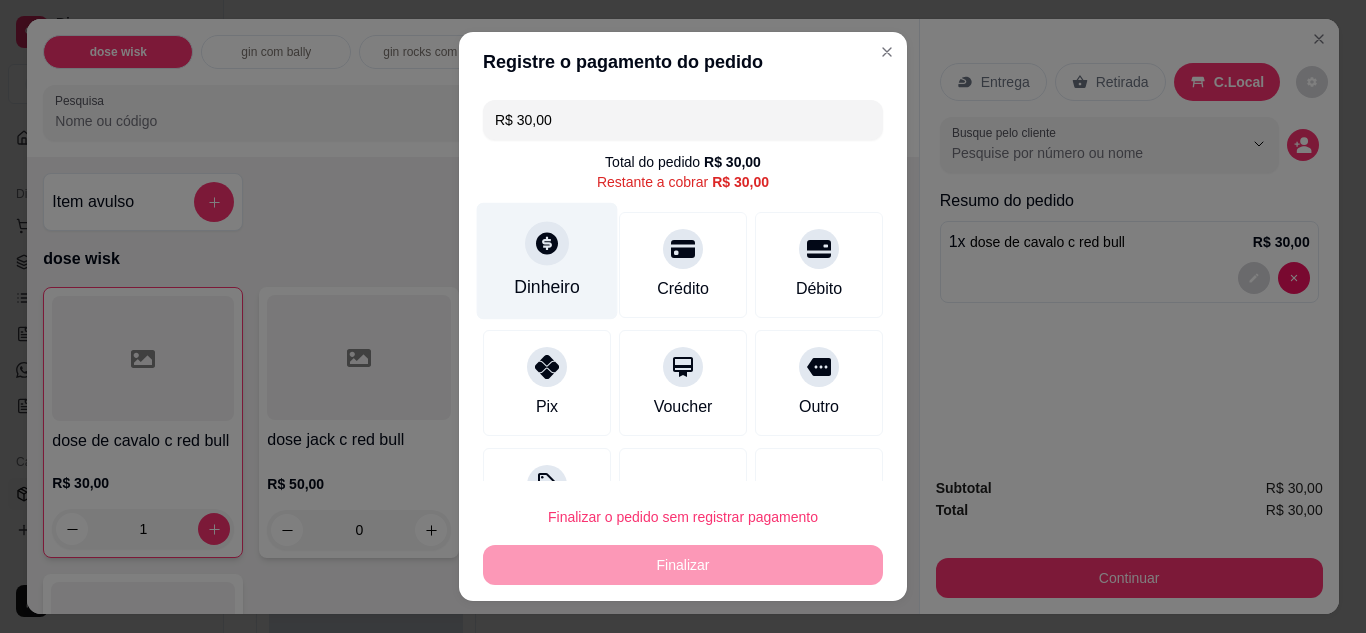 click on "Dinheiro" at bounding box center [547, 287] 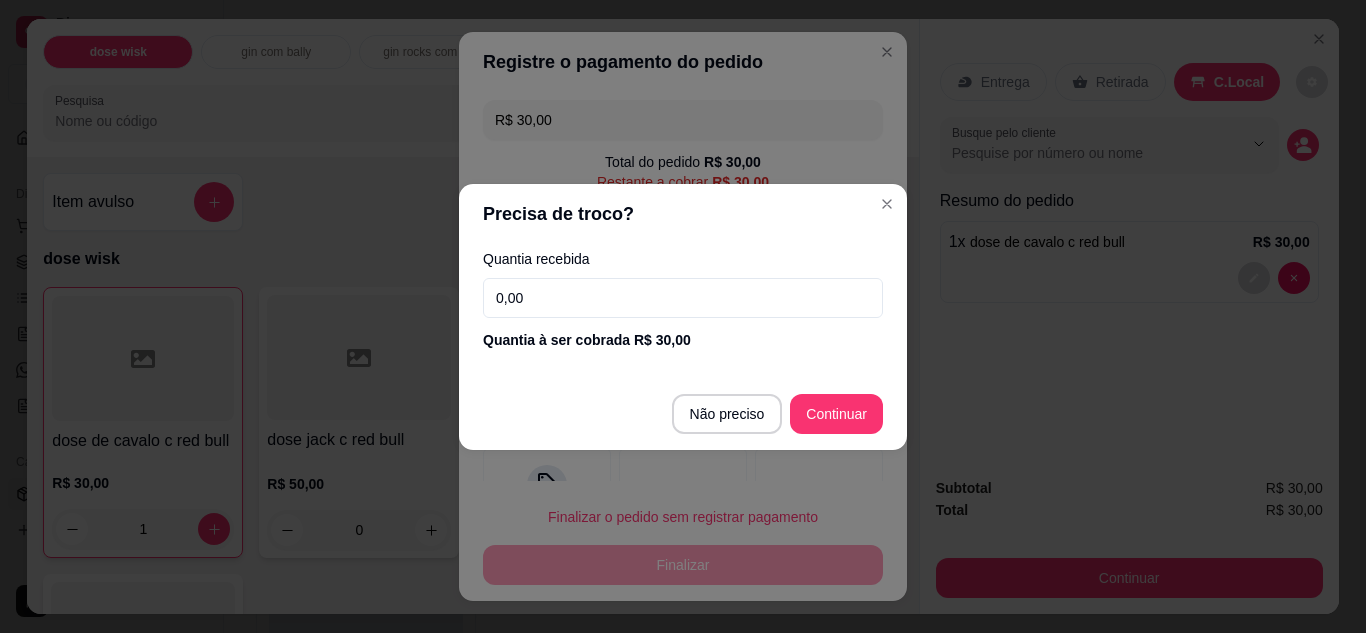 click on "0,00" at bounding box center [683, 298] 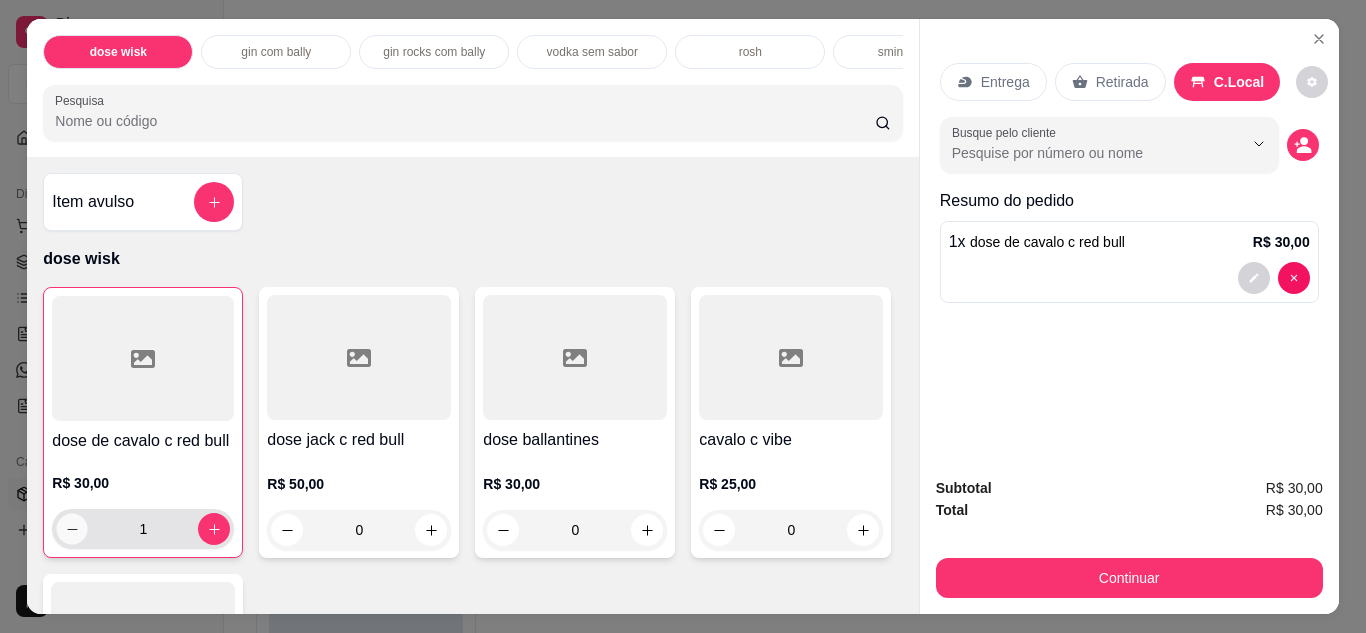 click at bounding box center (72, 528) 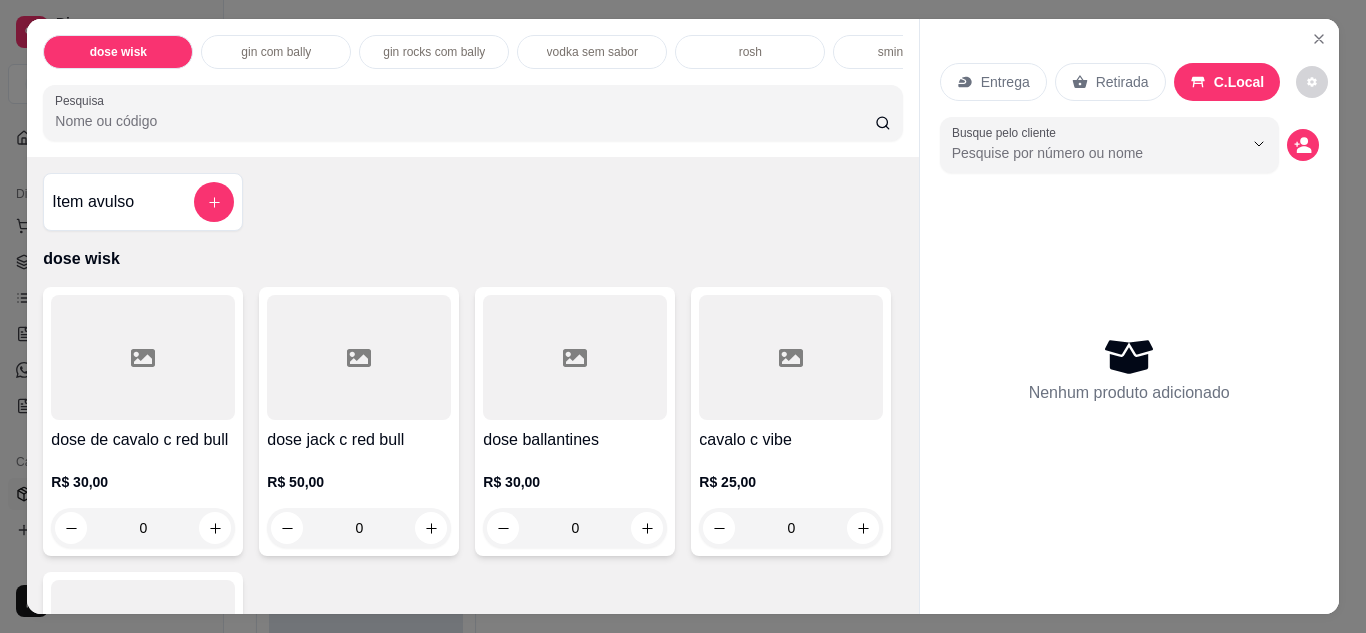 click at bounding box center (575, 357) 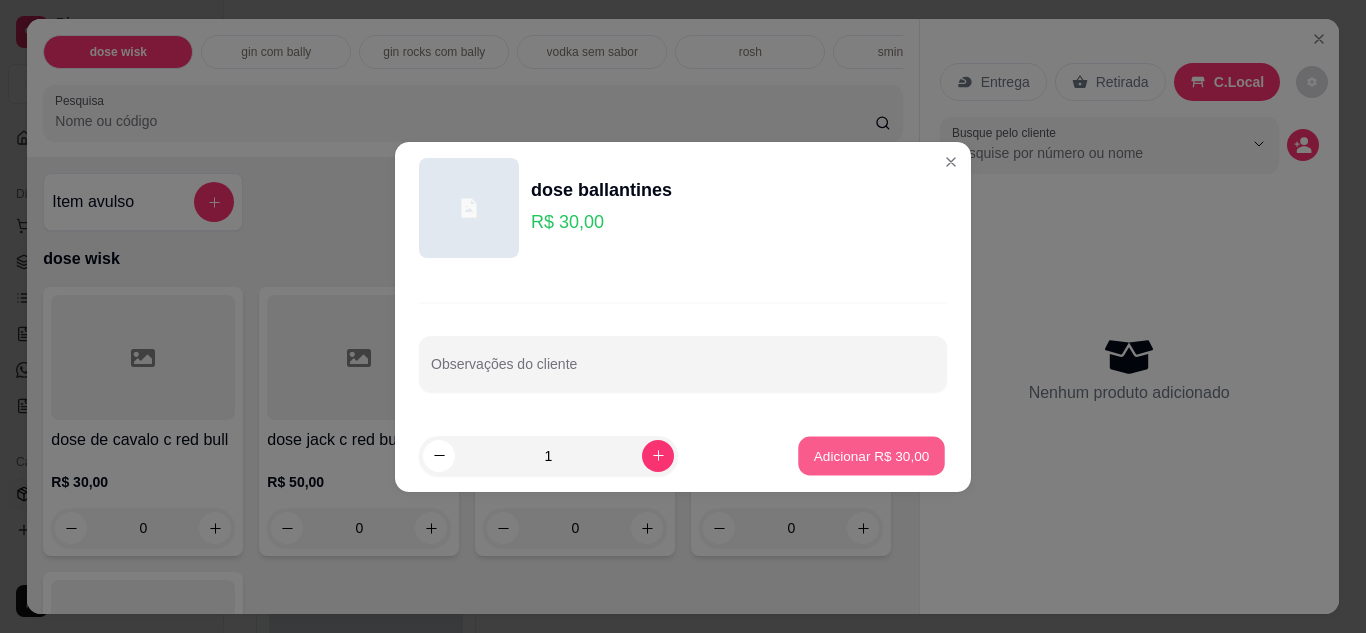 click on "Adicionar   R$ 30,00" at bounding box center [872, 455] 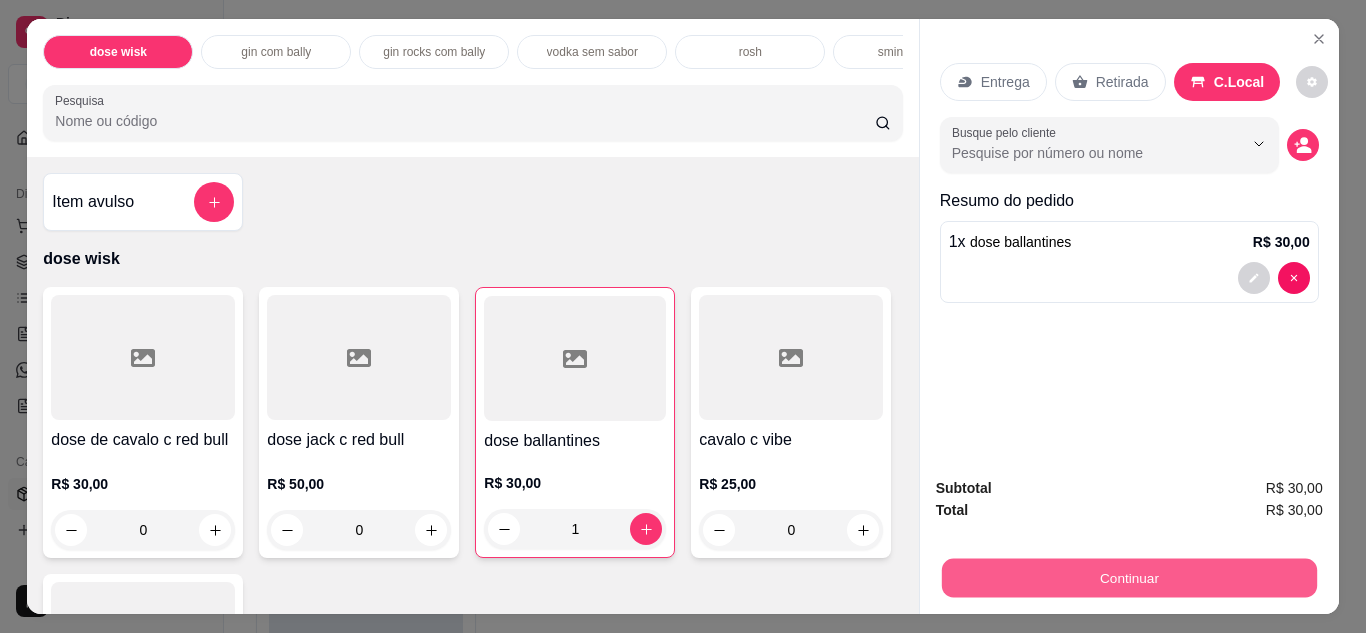 click on "Continuar" at bounding box center [1128, 578] 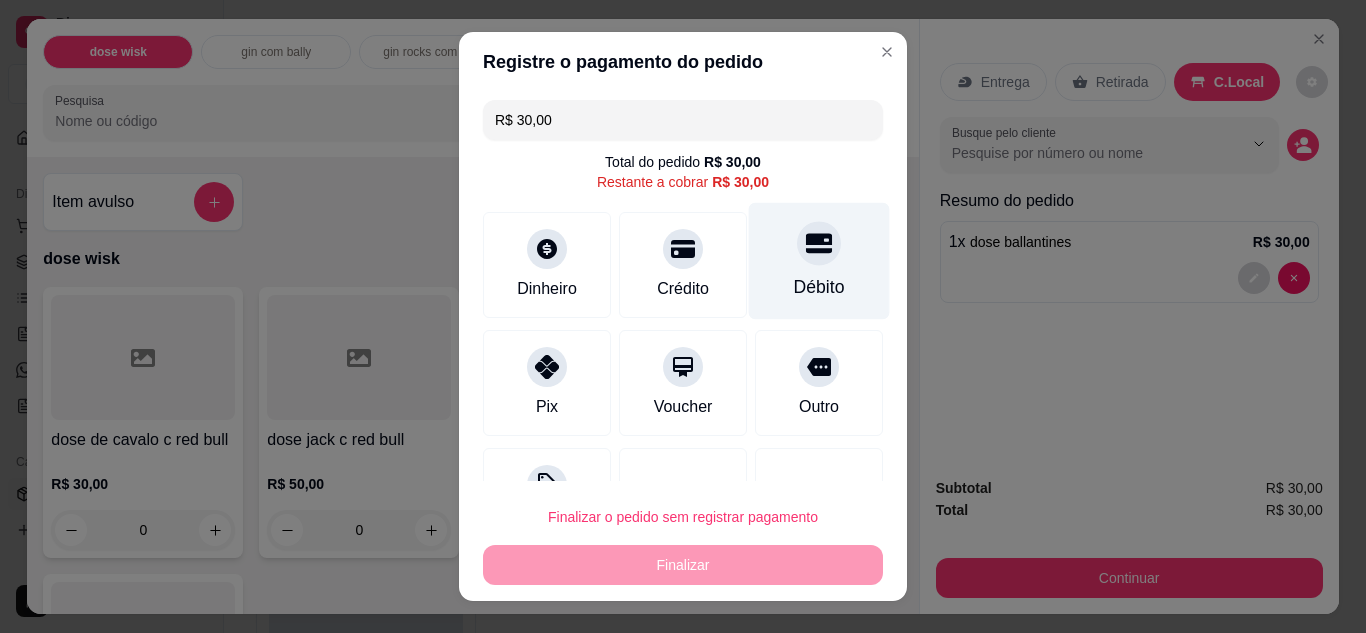 click on "Débito" at bounding box center [819, 260] 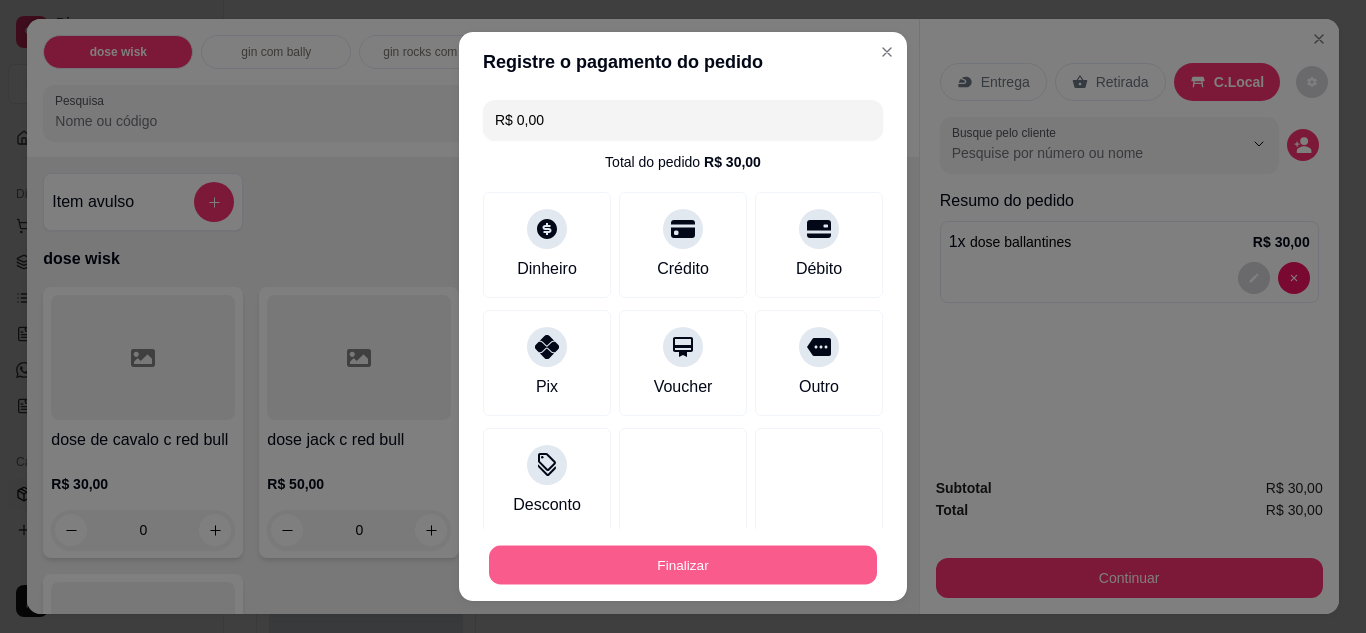 click on "Finalizar" at bounding box center [683, 565] 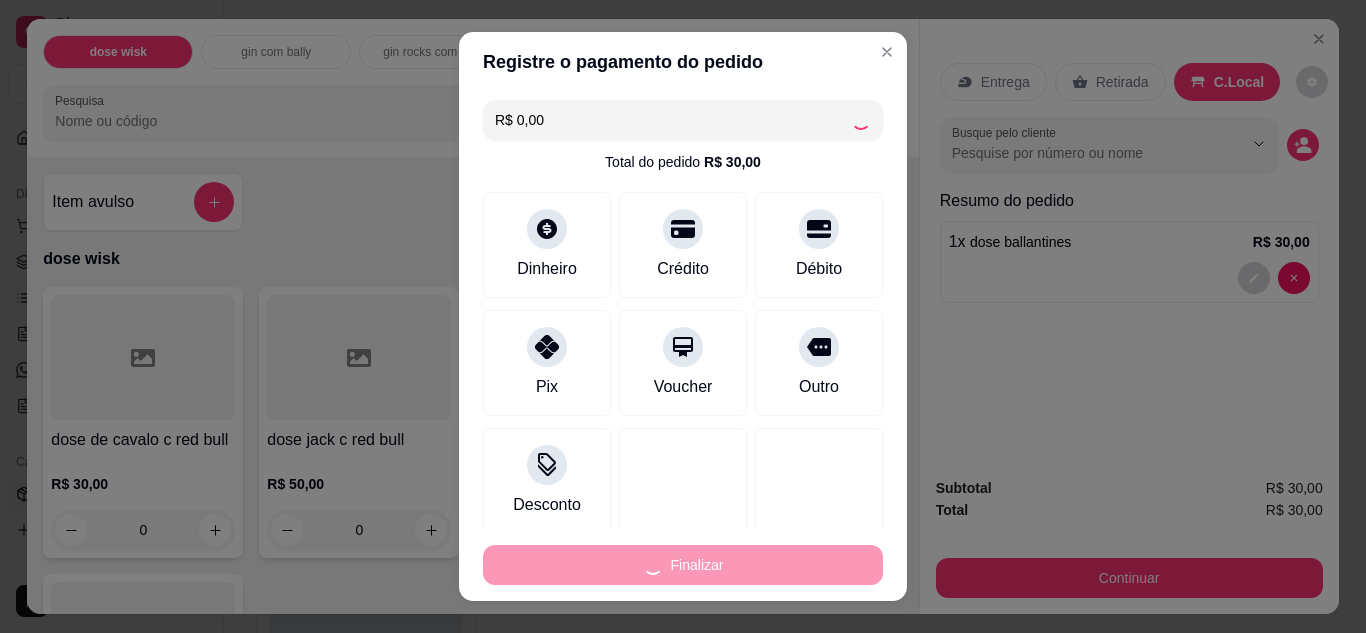 type on "0" 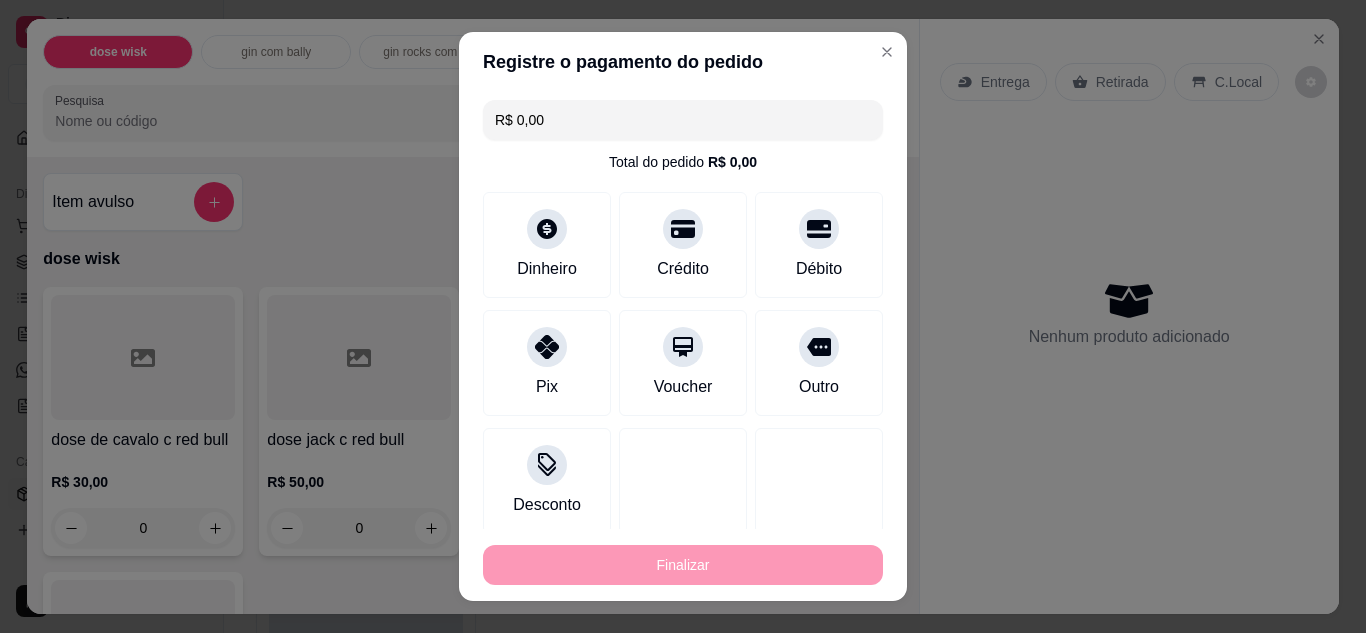 type on "-R$ 30,00" 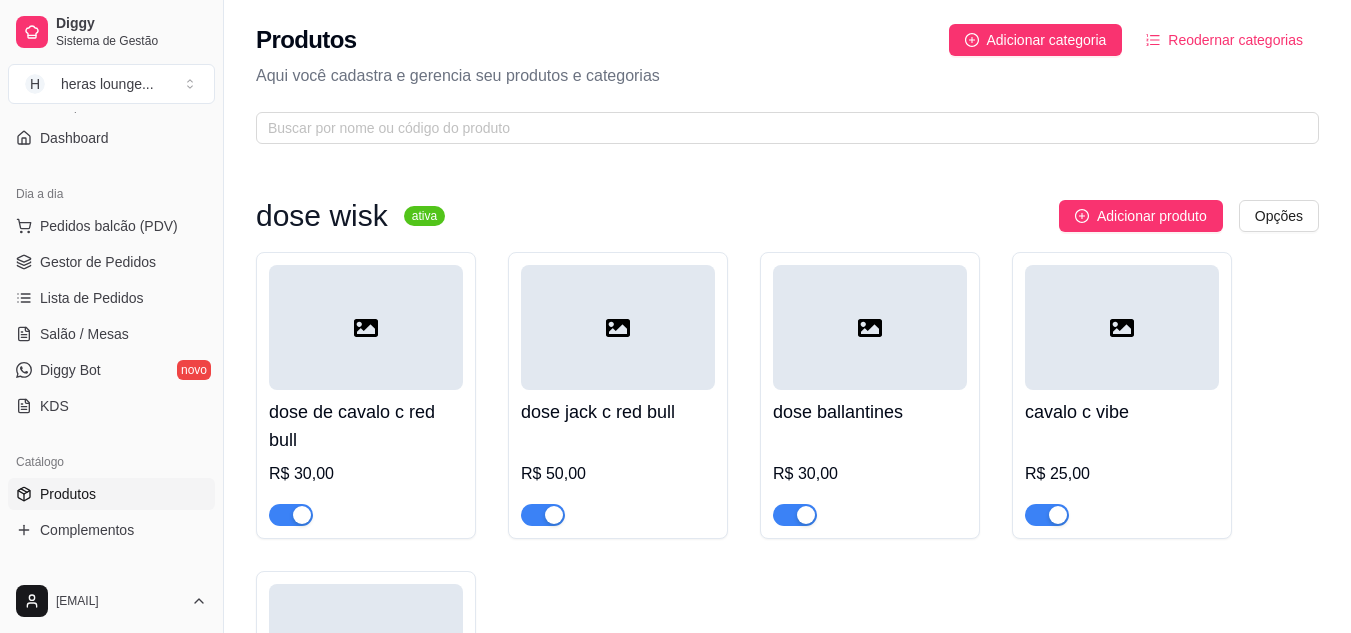 click at bounding box center (366, 327) 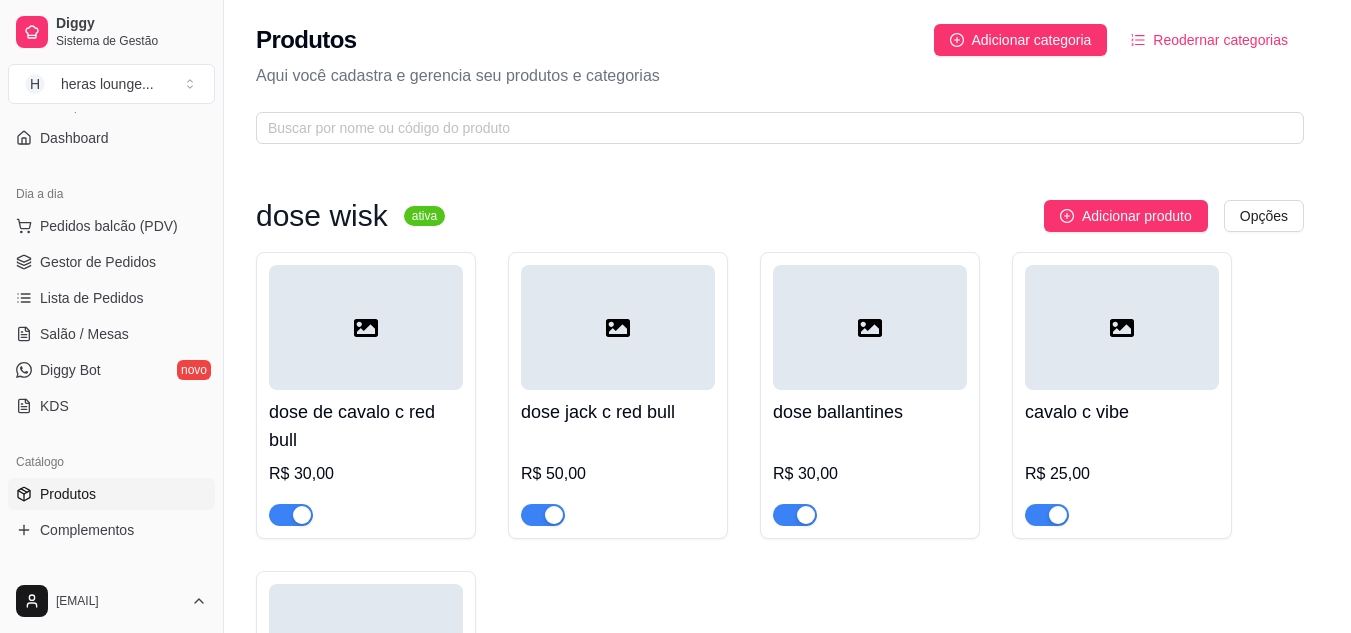 type 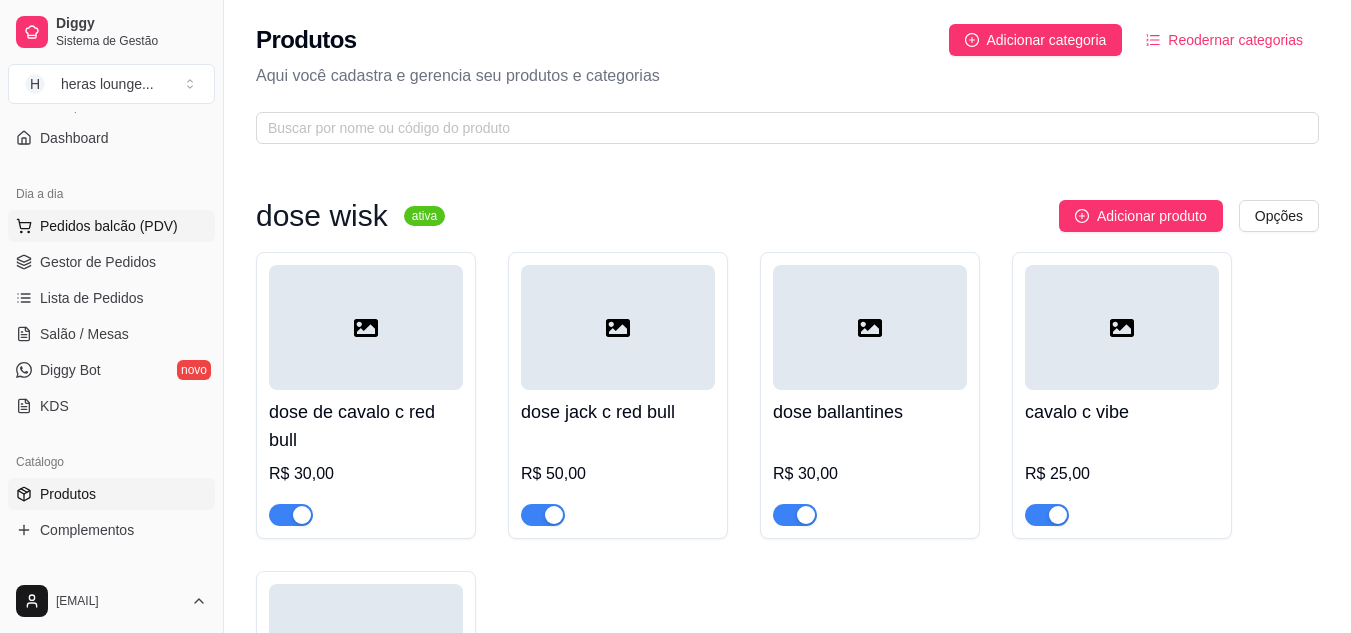 click on "Pedidos balcão (PDV)" at bounding box center (111, 226) 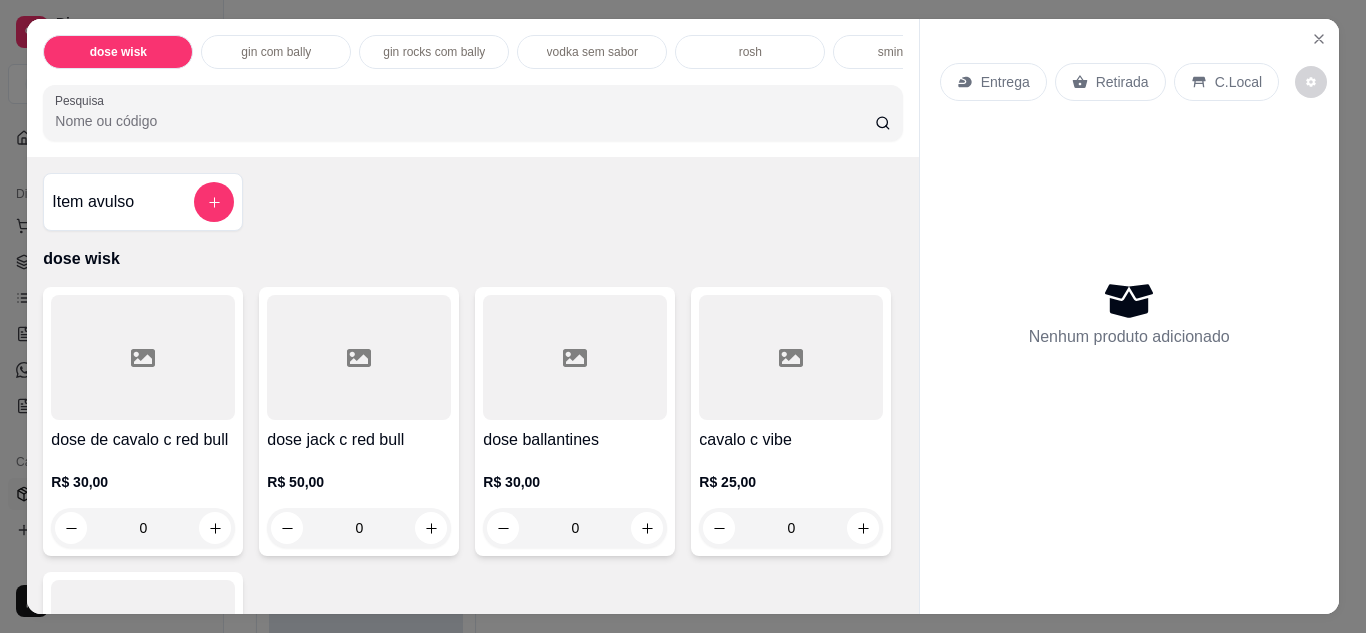 click 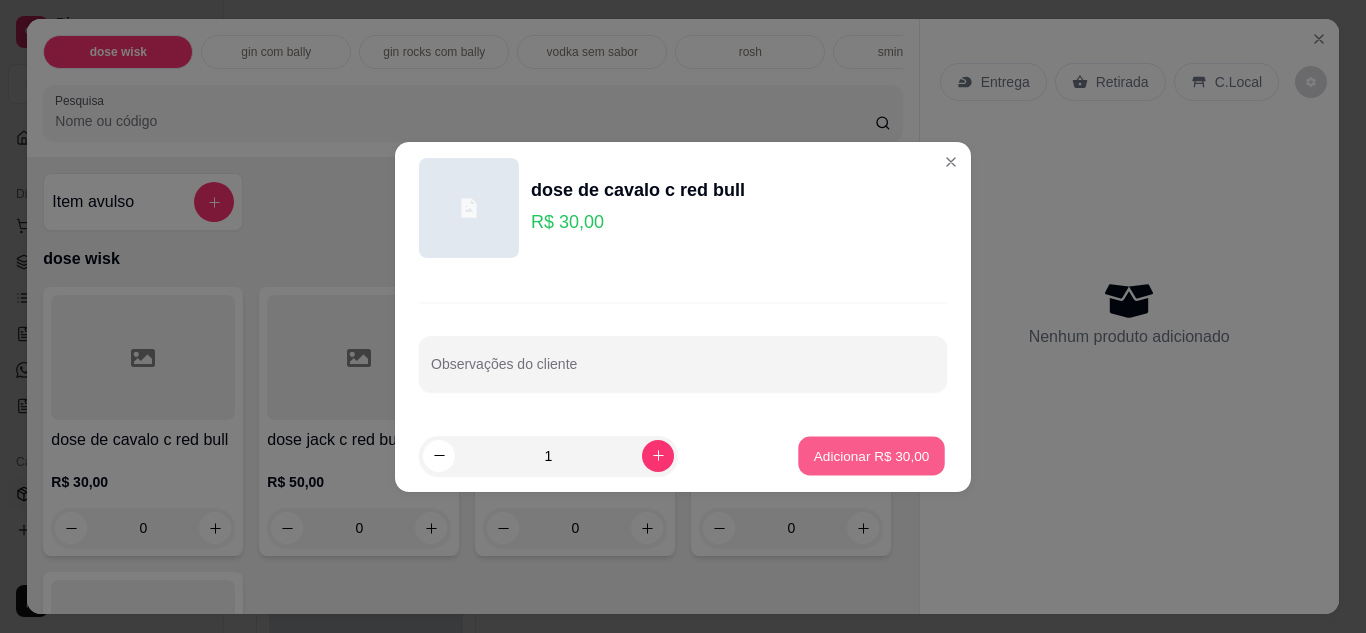 click on "Adicionar   R$ 30,00" at bounding box center (871, 455) 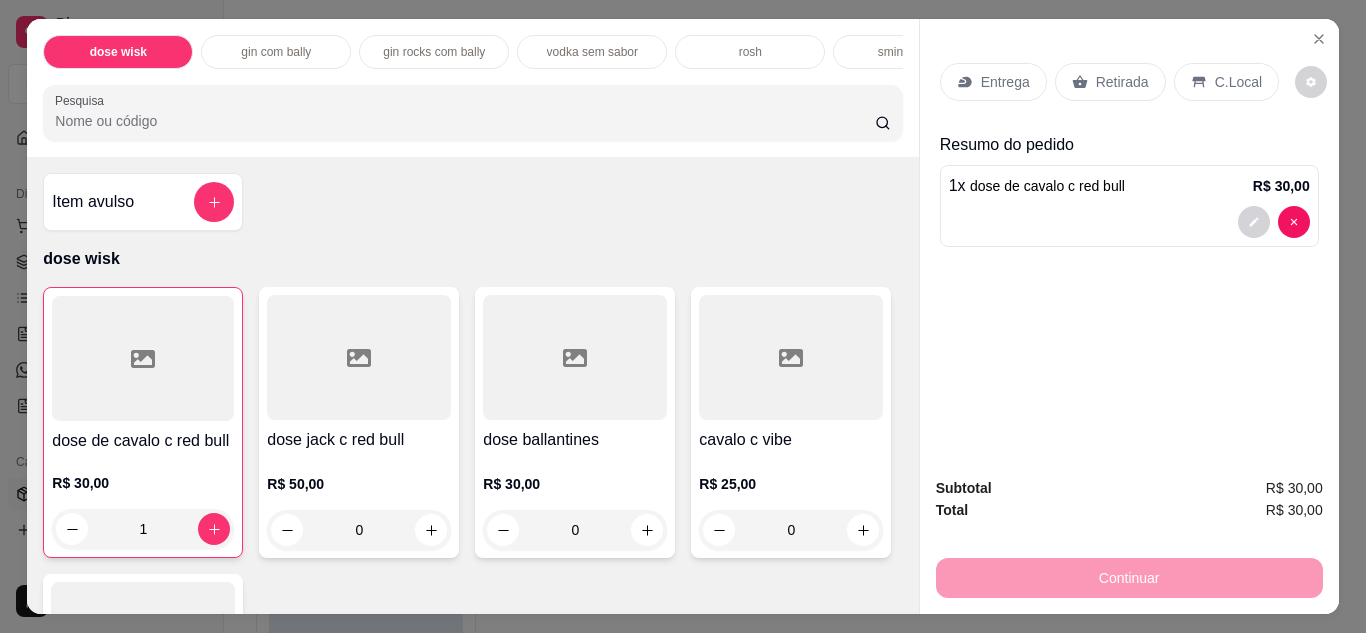 click on "C.Local" at bounding box center (1226, 82) 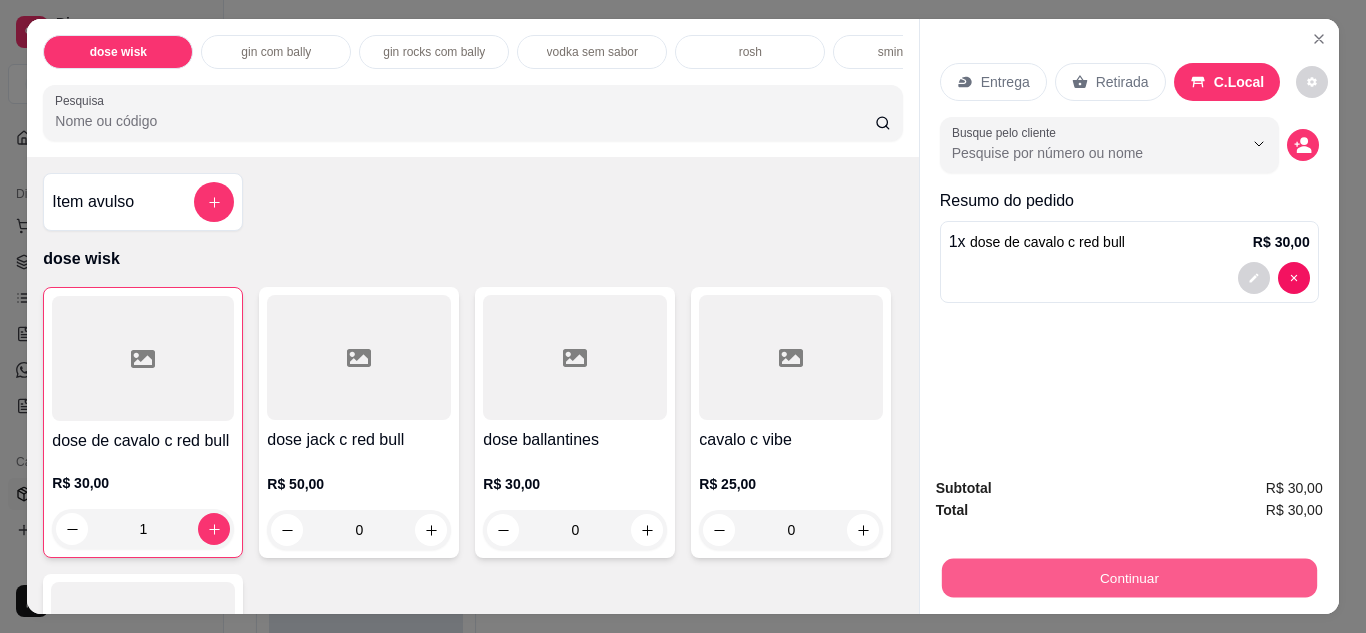 click on "Continuar" at bounding box center (1128, 578) 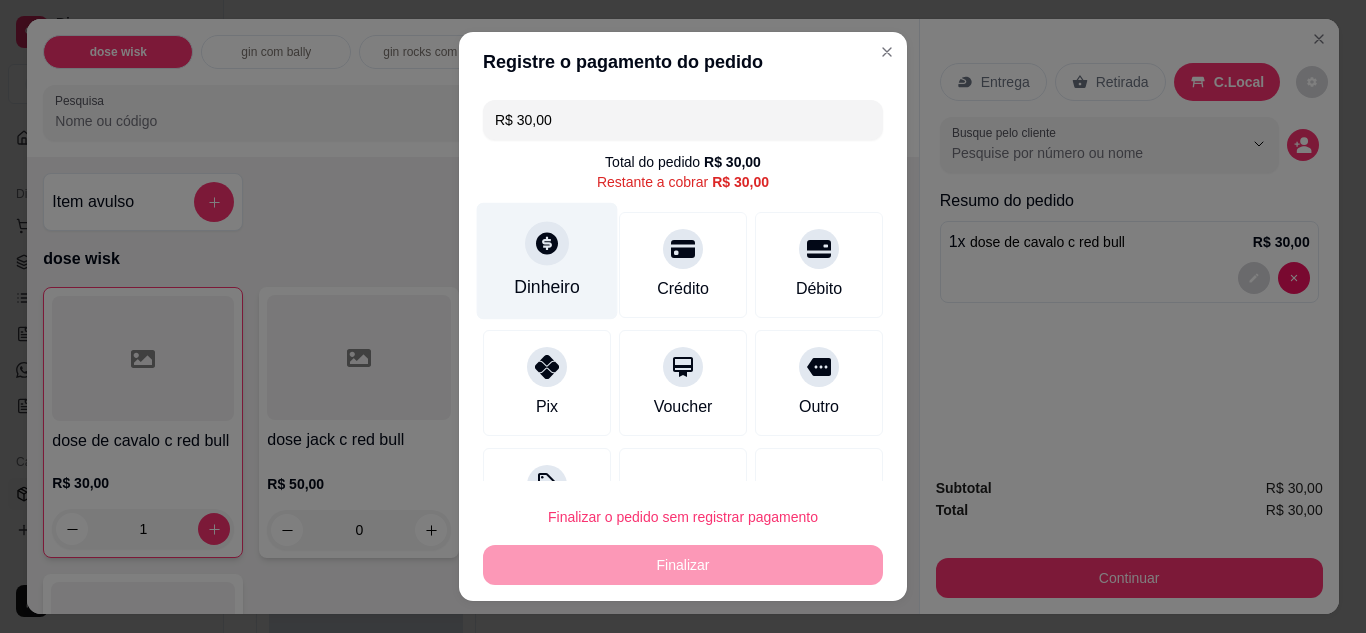 click on "Dinheiro" at bounding box center (547, 287) 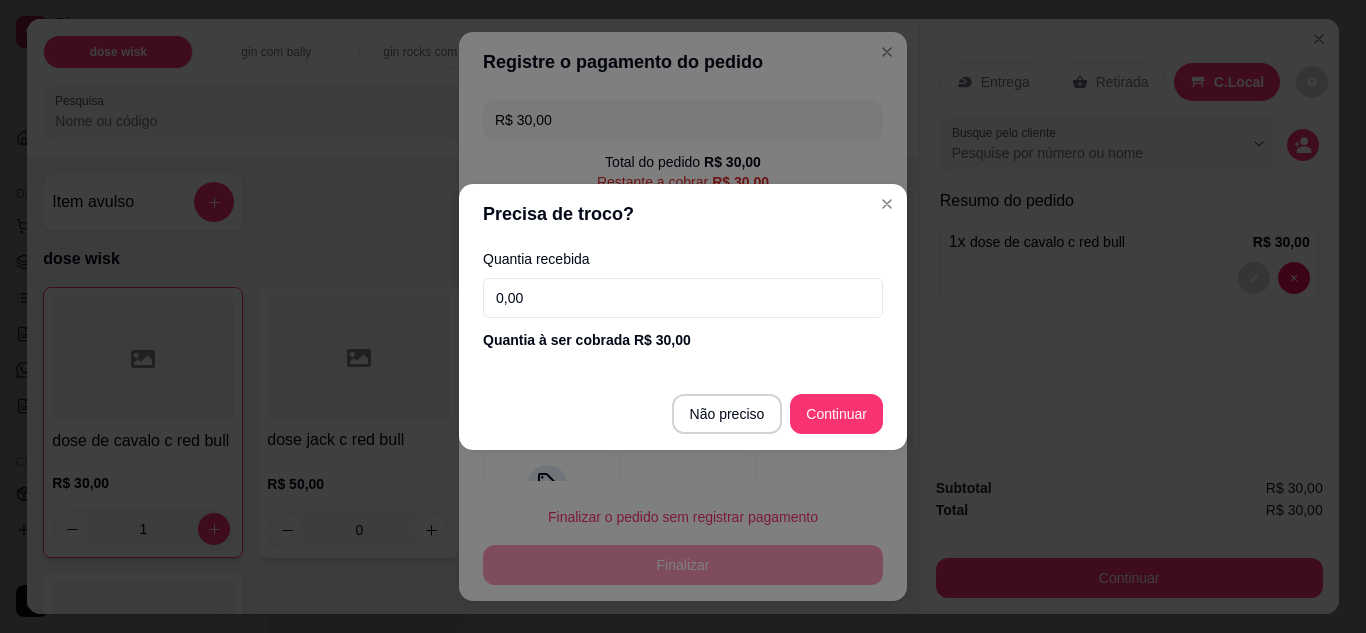 click on "0,00" at bounding box center [683, 298] 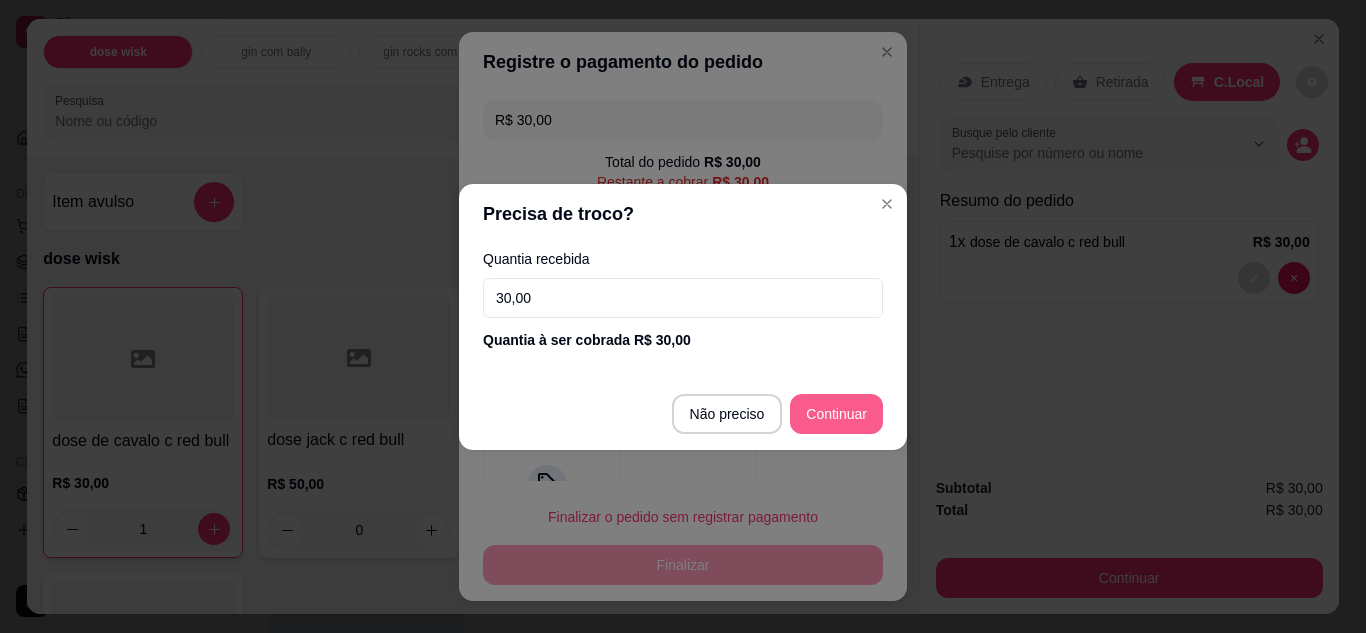 type on "30,00" 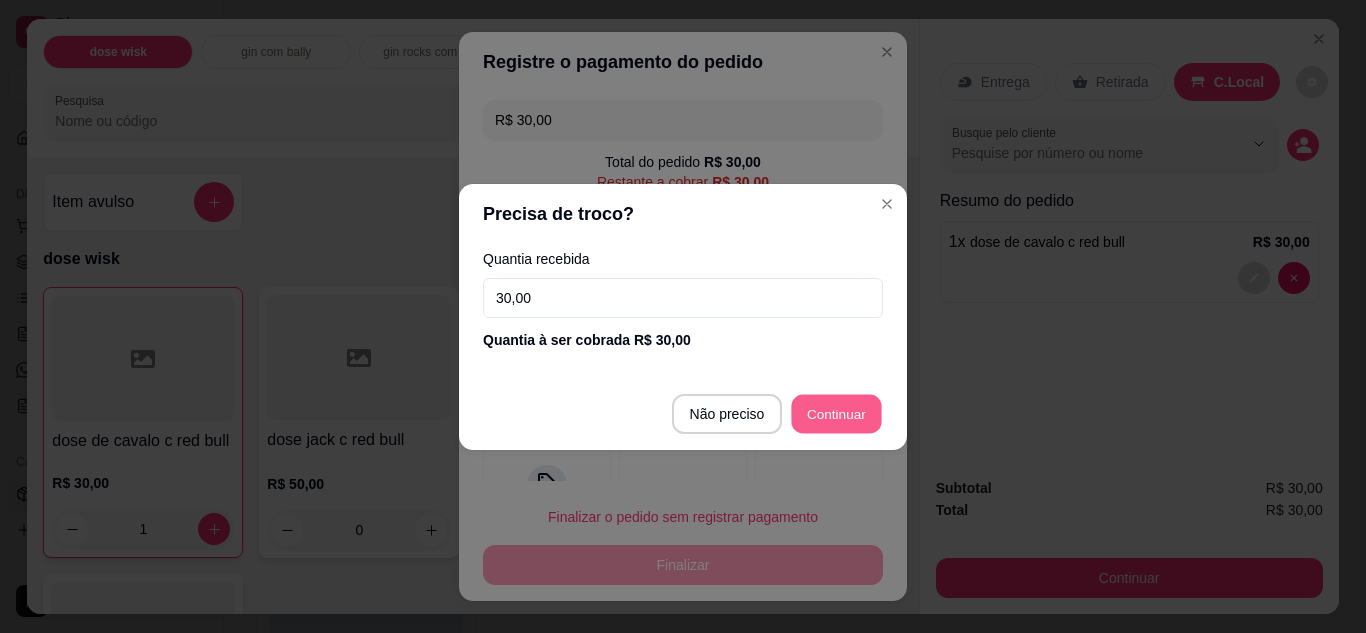 type on "R$ 0,00" 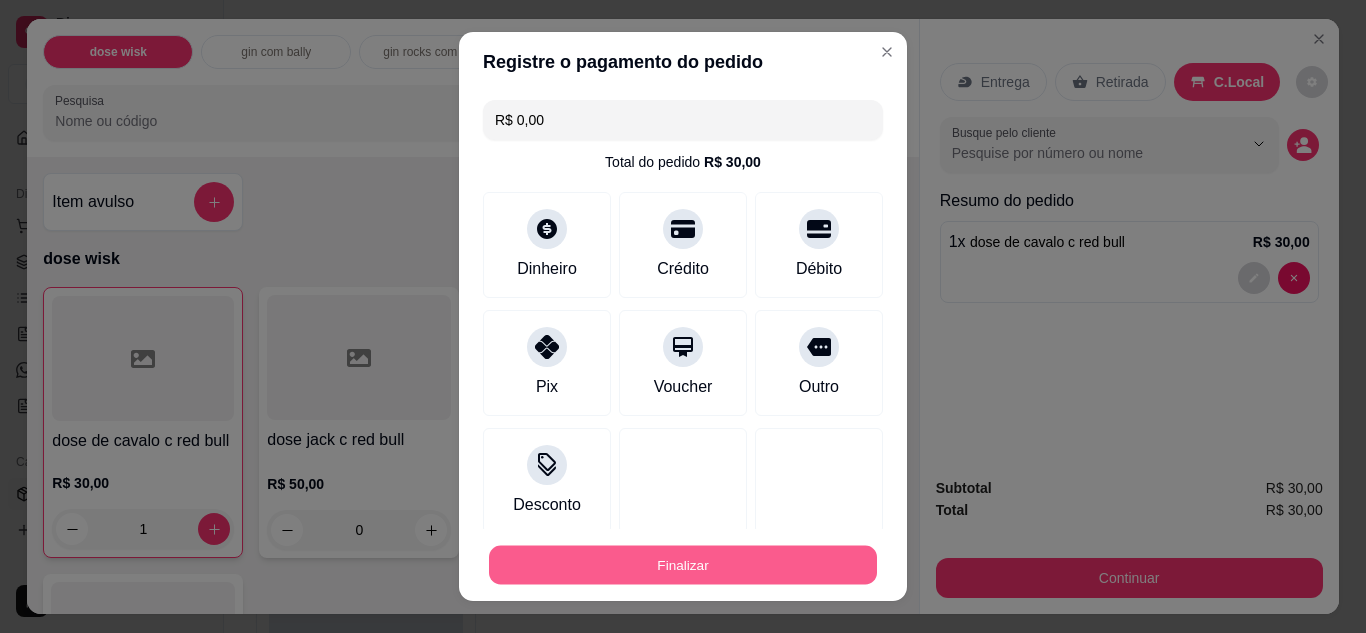 click on "Finalizar" at bounding box center [683, 565] 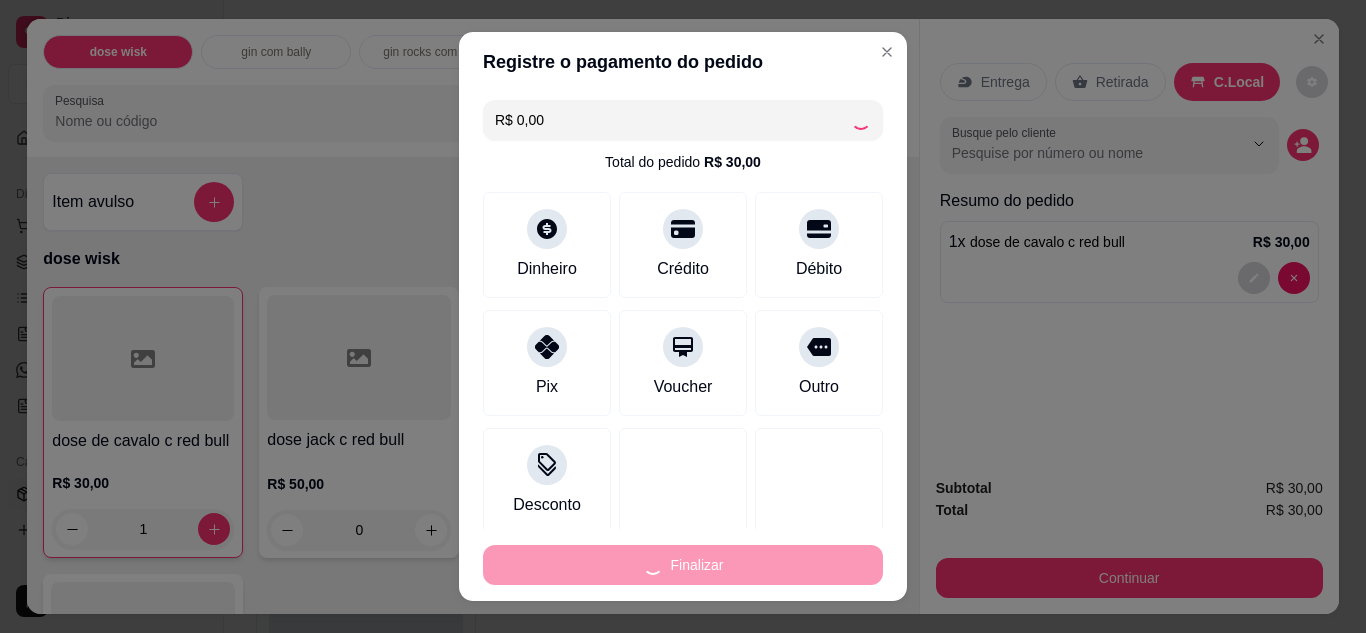 type on "0" 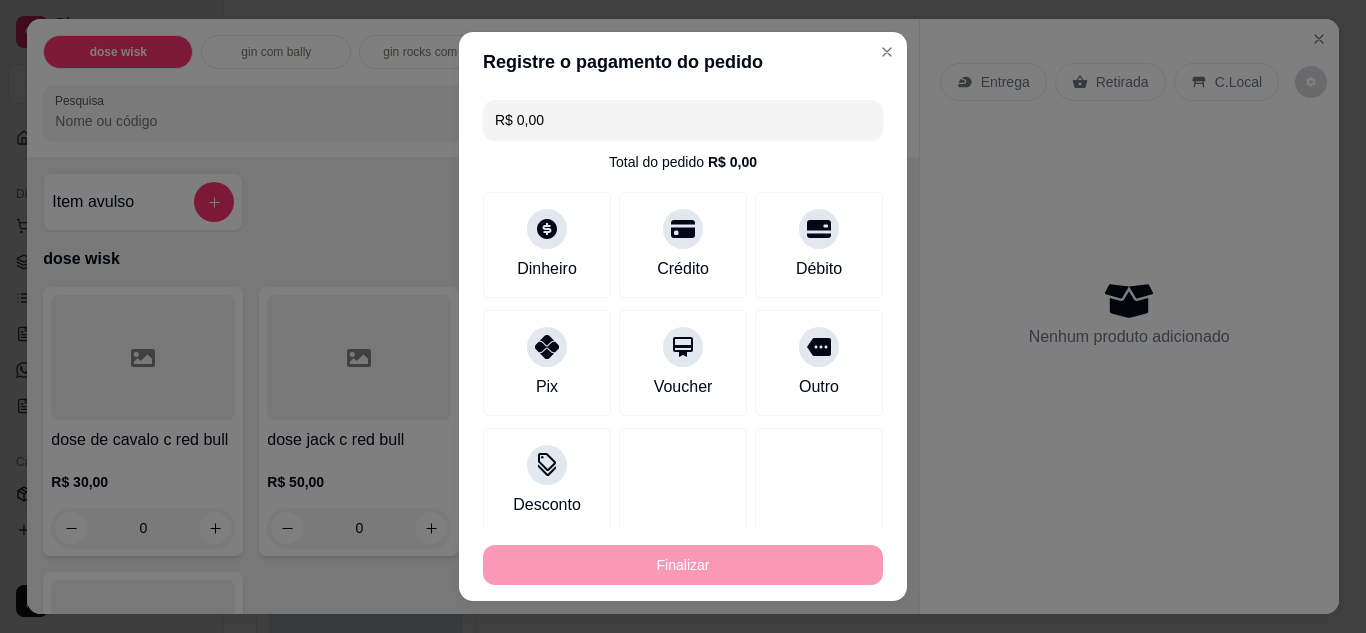 type on "-R$ 30,00" 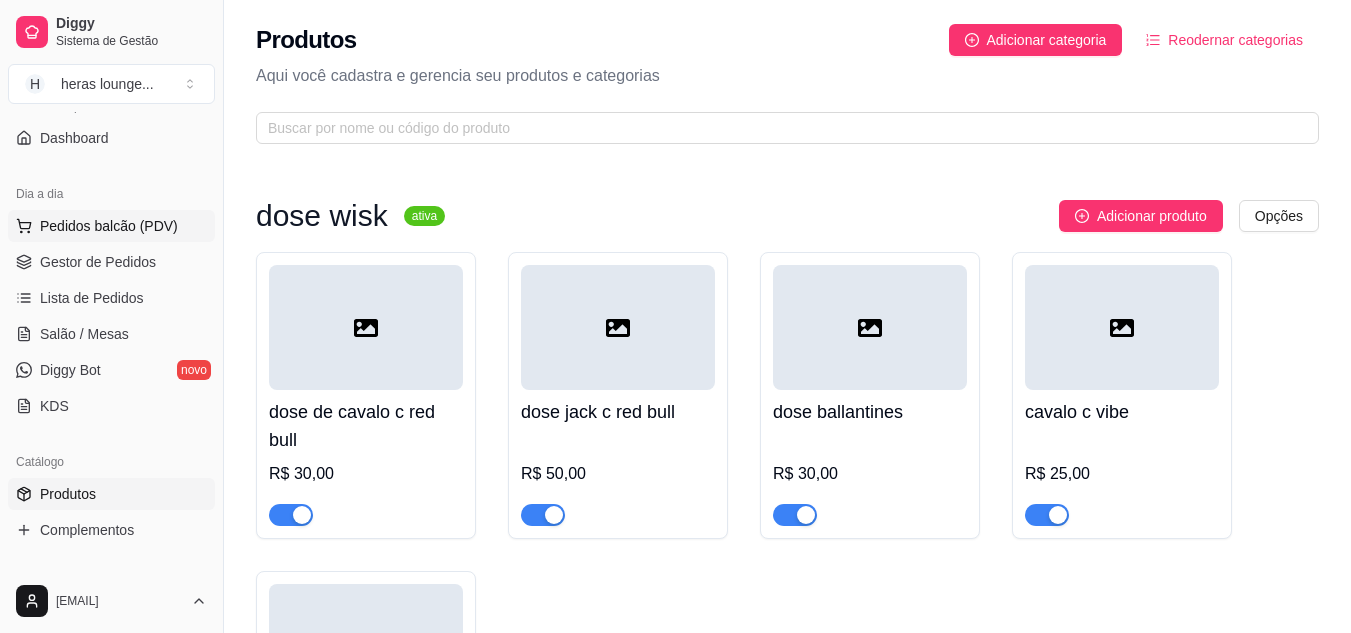 click on "Pedidos balcão (PDV)" at bounding box center [109, 226] 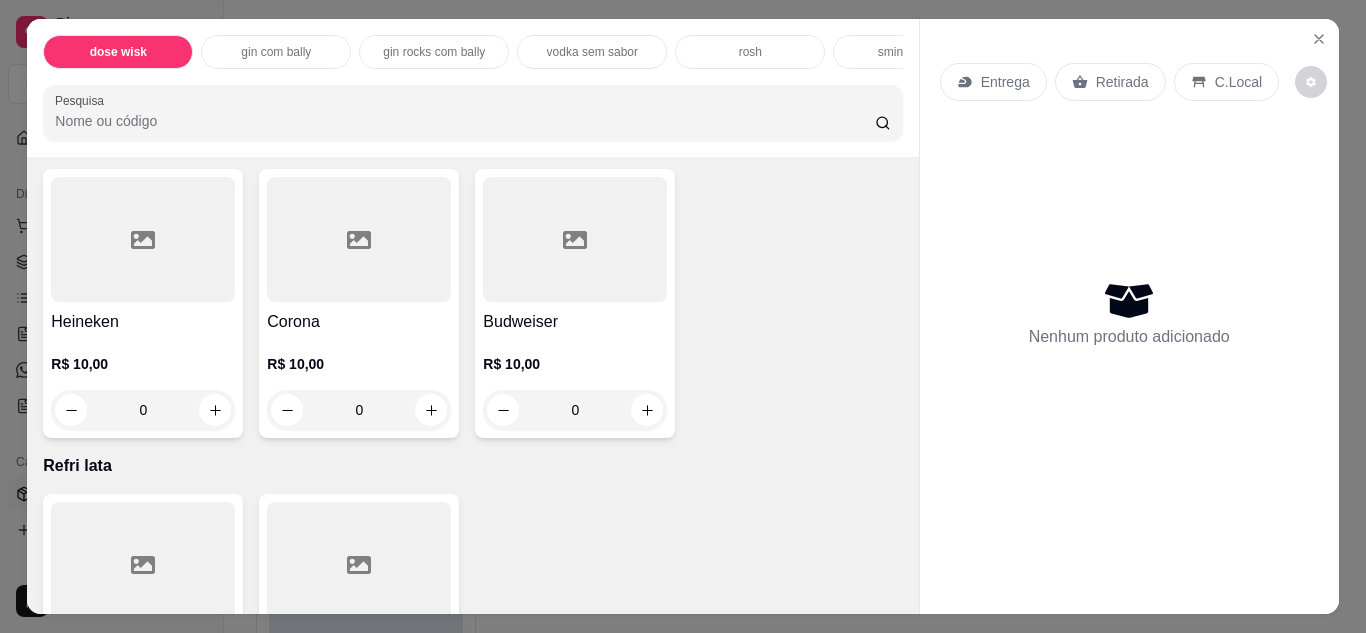 scroll, scrollTop: 5323, scrollLeft: 0, axis: vertical 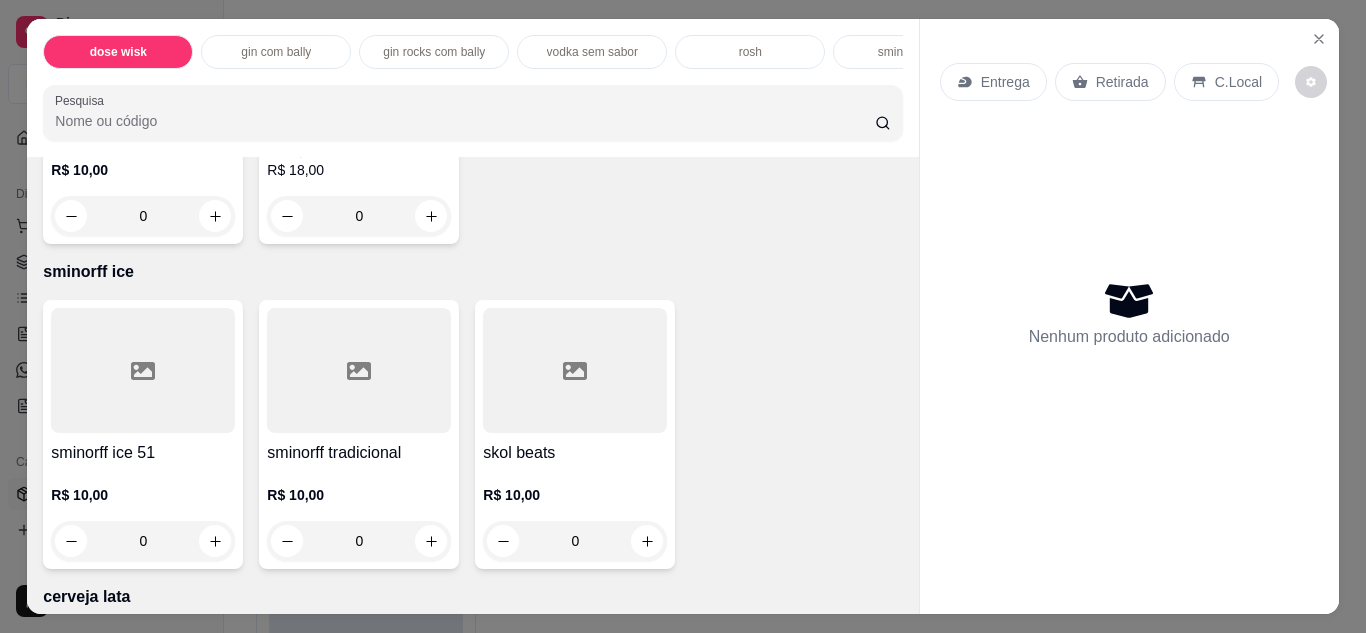 click at bounding box center [359, 370] 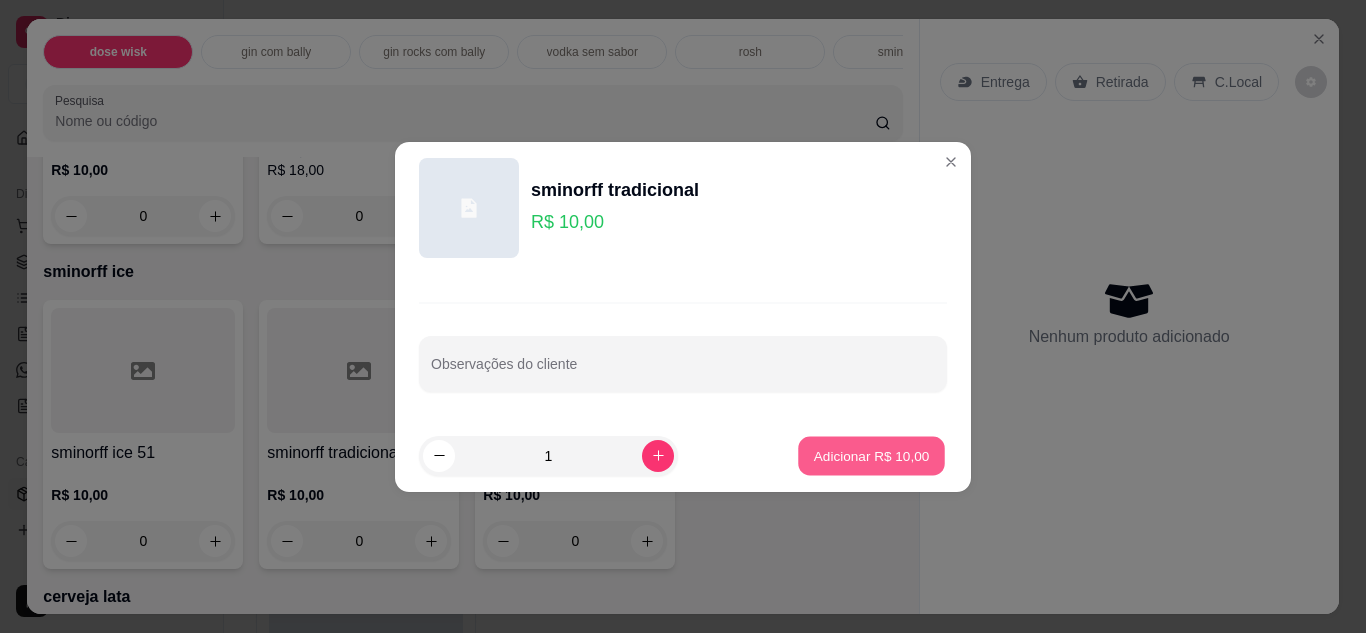 click on "Adicionar   R$ 10,00" at bounding box center [871, 455] 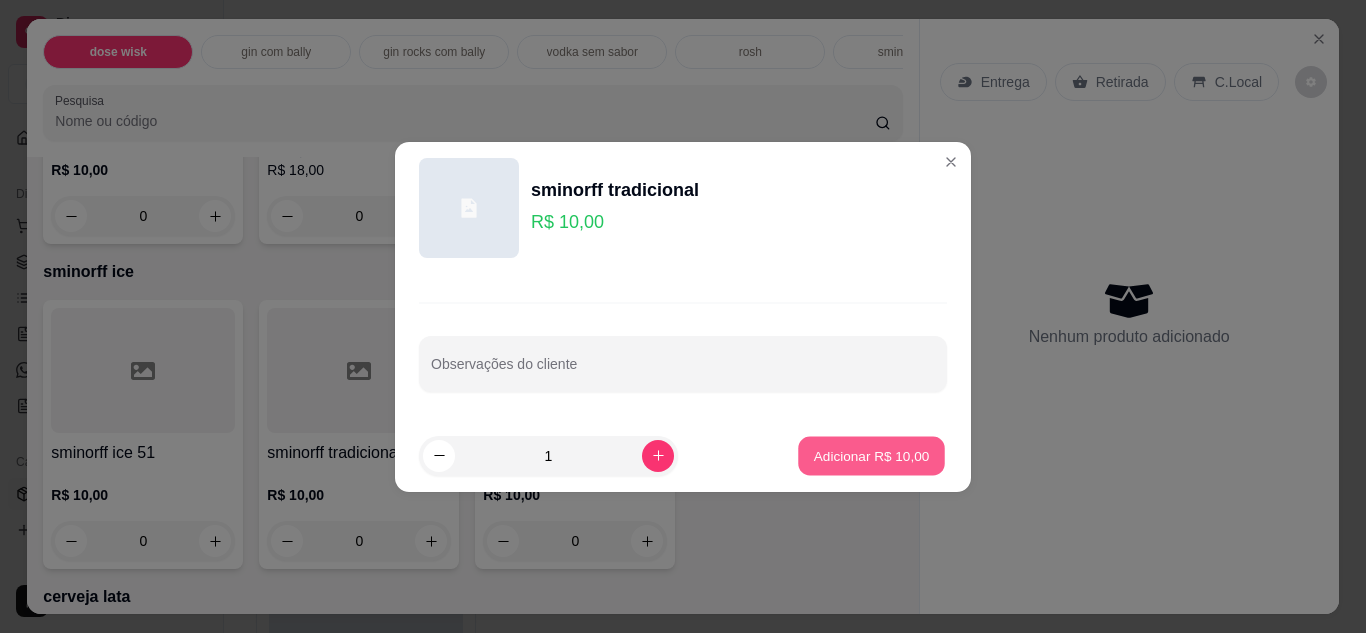 type on "1" 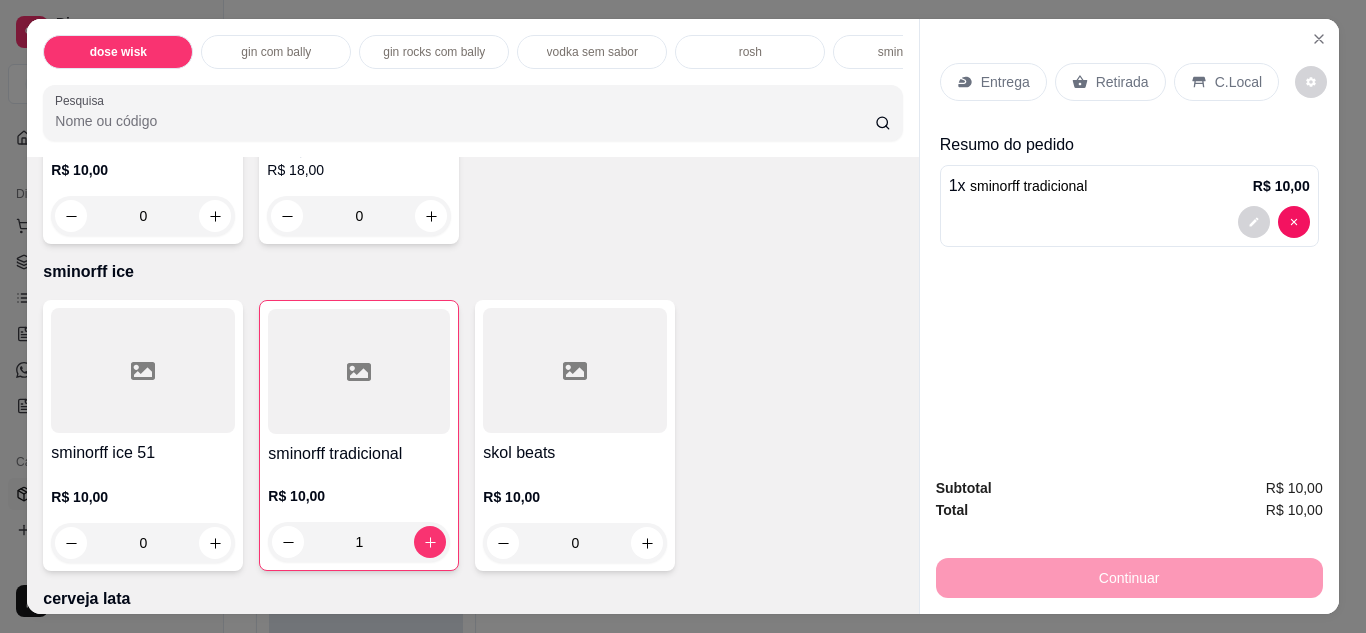click on "C.Local" at bounding box center [1226, 82] 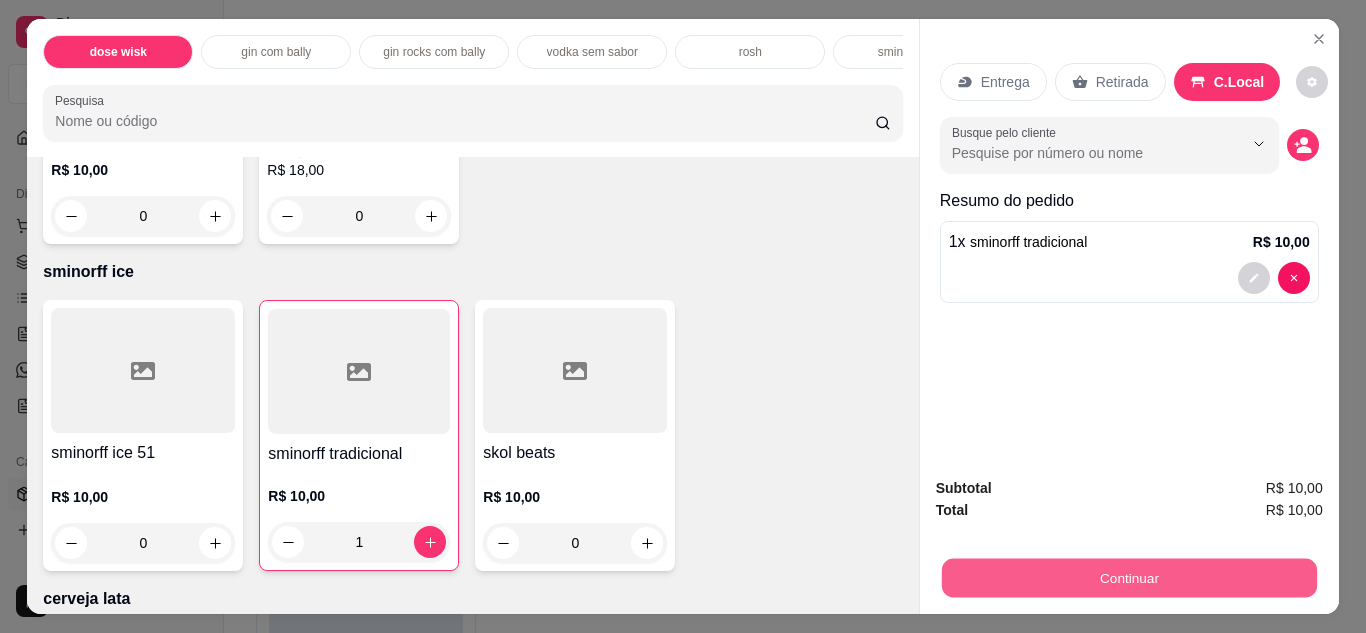 click on "Continuar" at bounding box center (1128, 578) 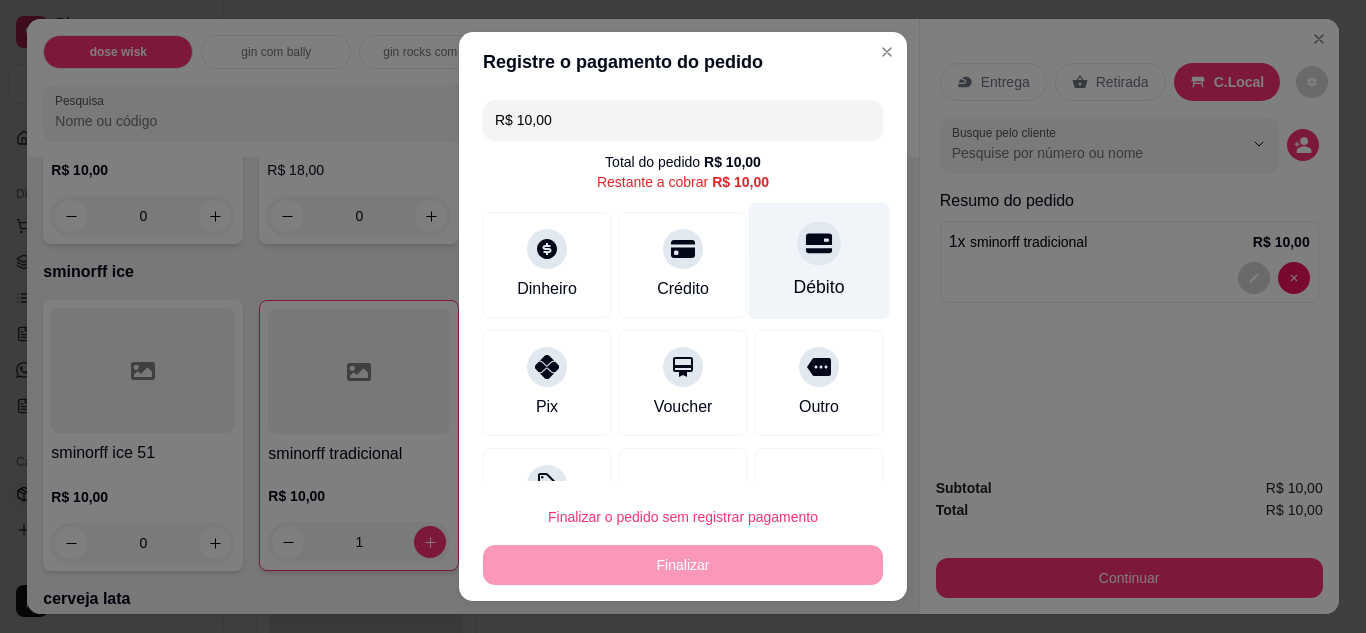click 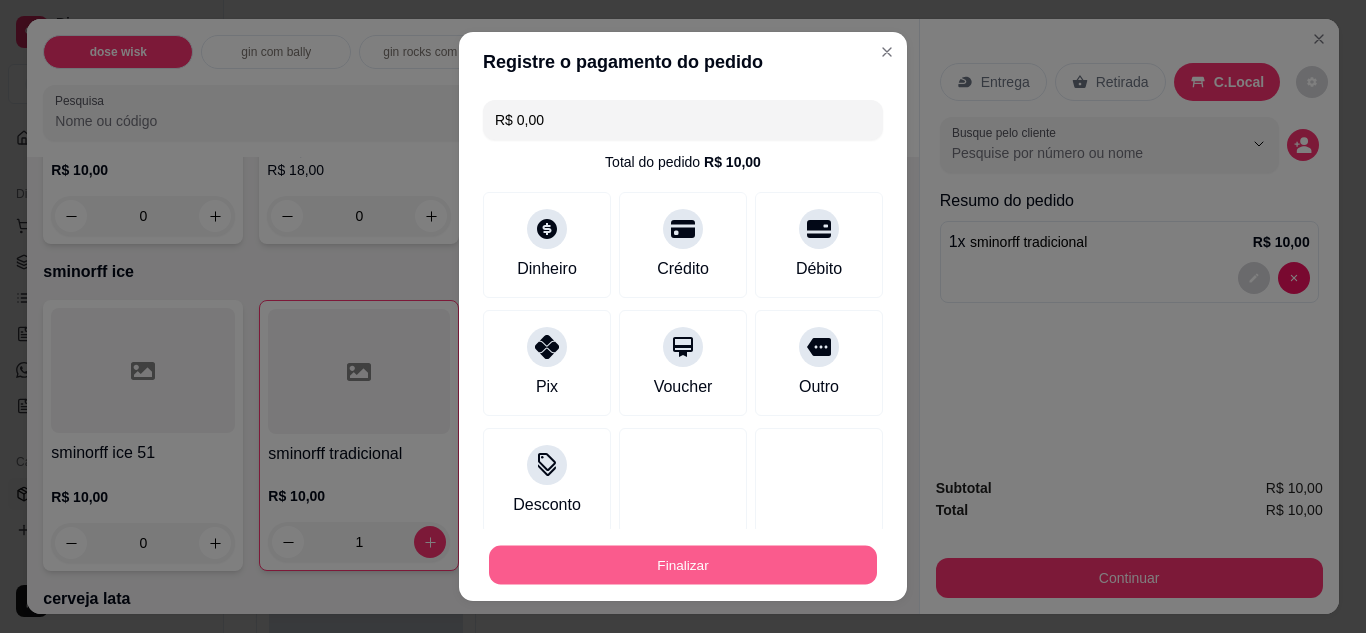 click on "Finalizar" at bounding box center [683, 565] 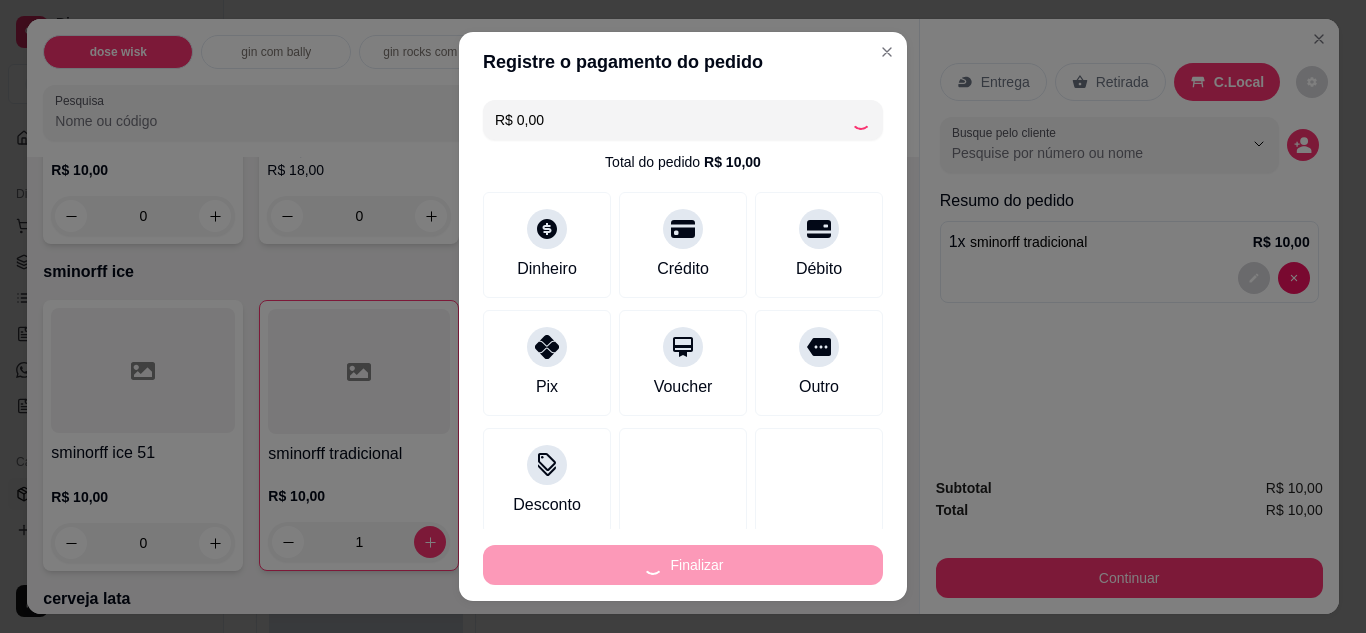 type on "0" 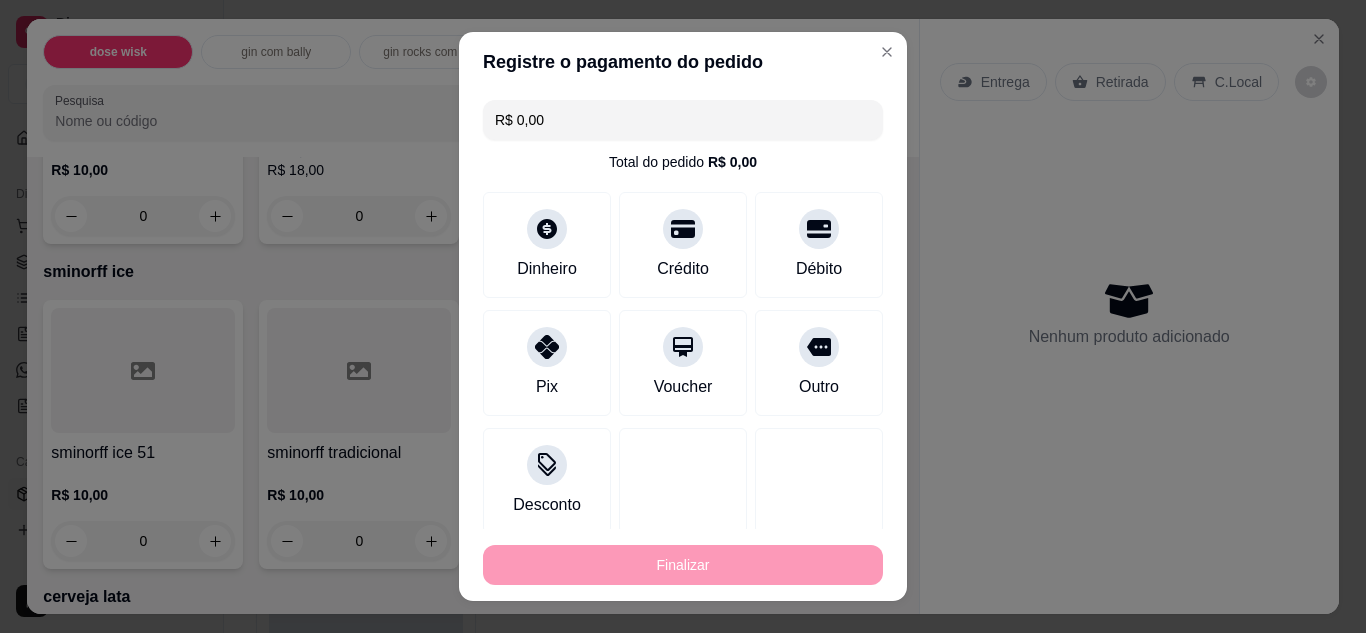 type on "-R$ 10,00" 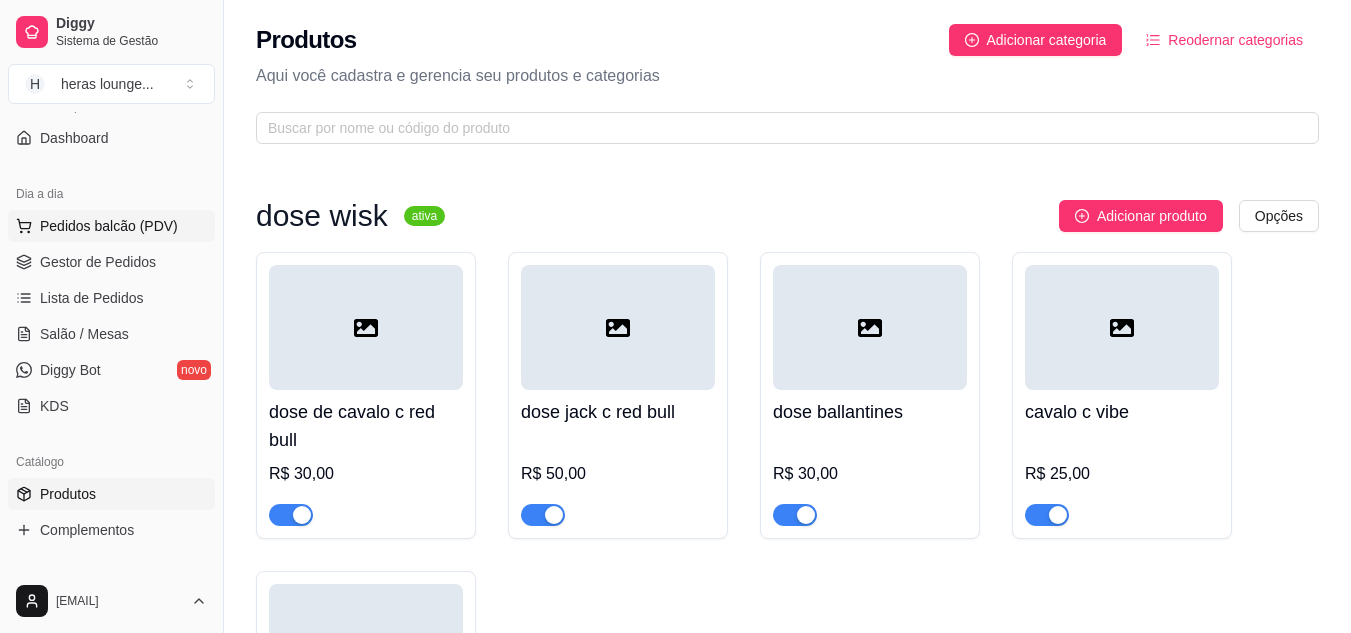 click on "Pedidos balcão (PDV)" at bounding box center [111, 226] 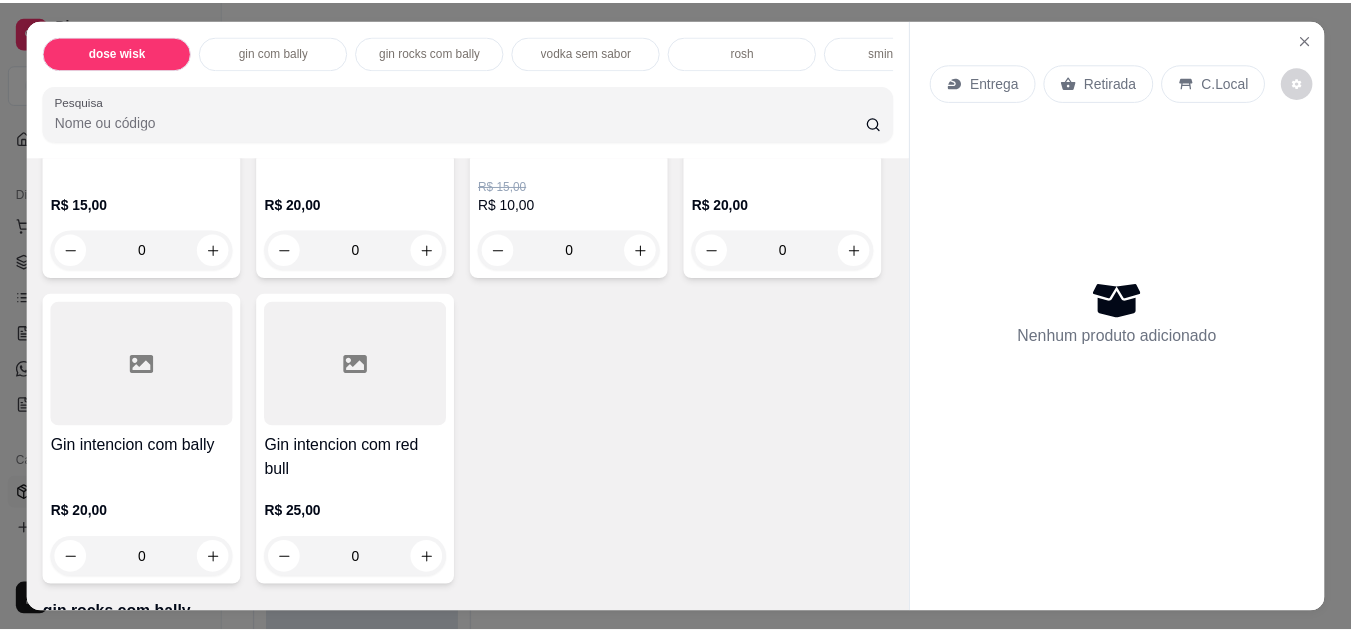scroll, scrollTop: 682, scrollLeft: 0, axis: vertical 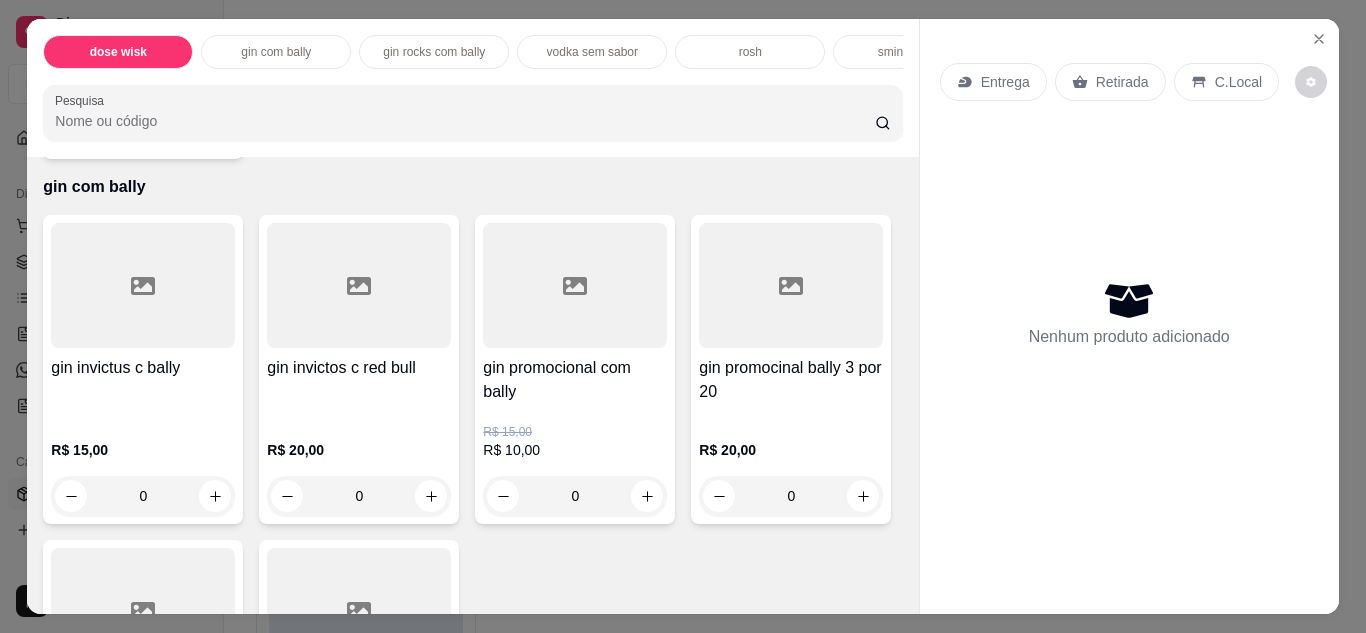 click at bounding box center [575, 285] 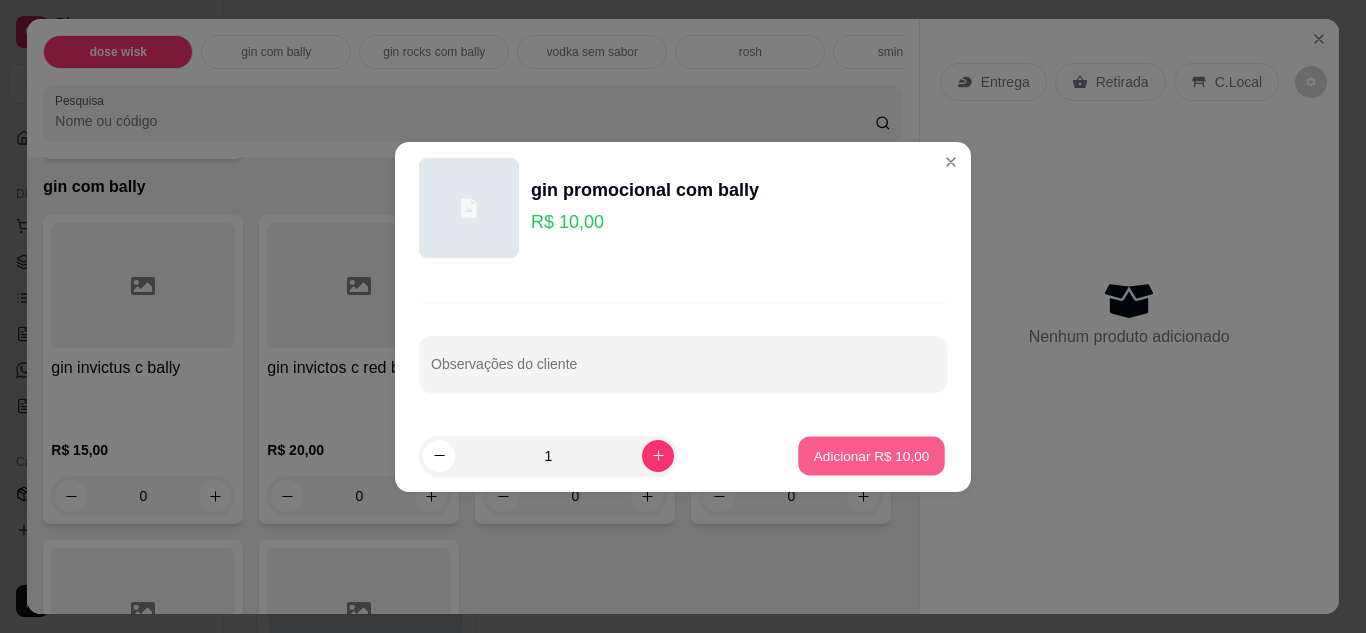 click on "Adicionar   R$ 10,00" at bounding box center [872, 455] 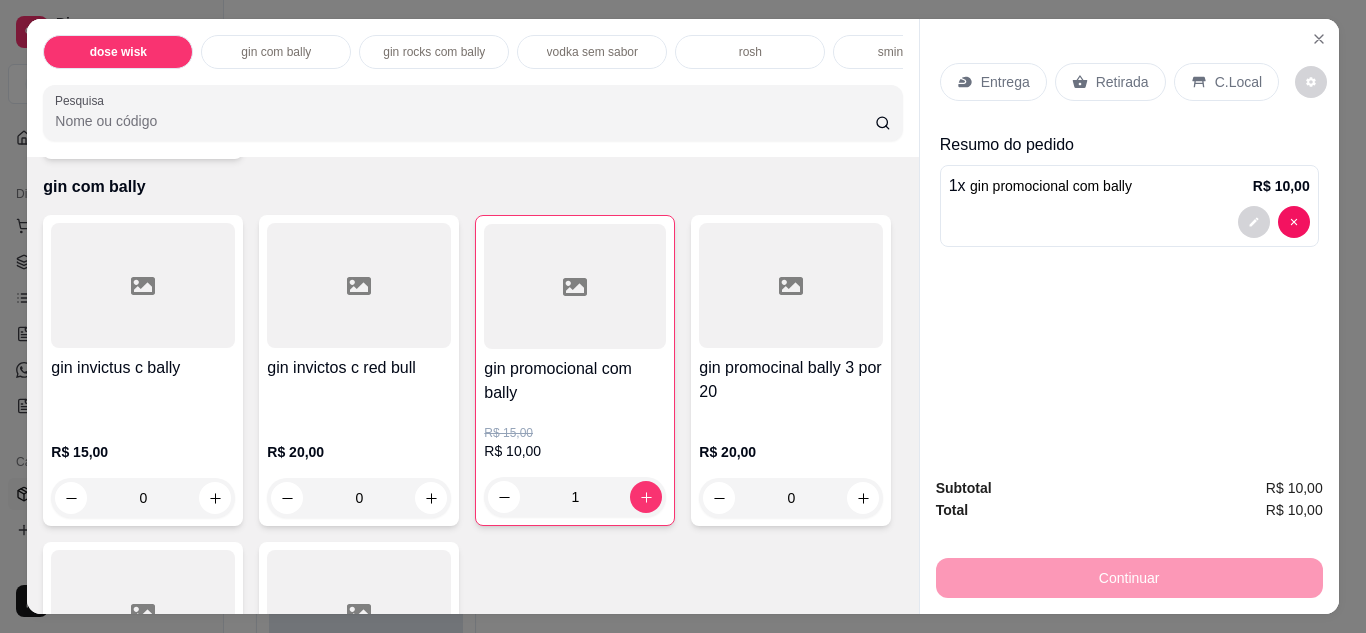 click on "C.Local" at bounding box center [1238, 82] 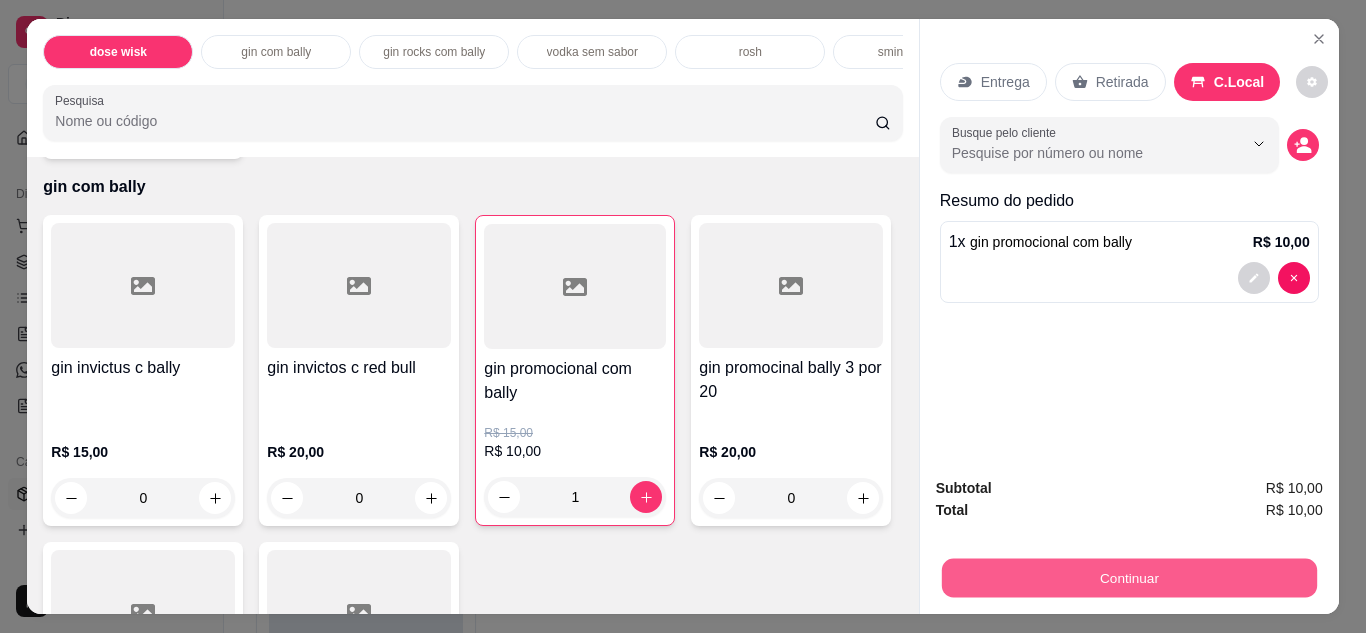 click on "Continuar" at bounding box center (1128, 578) 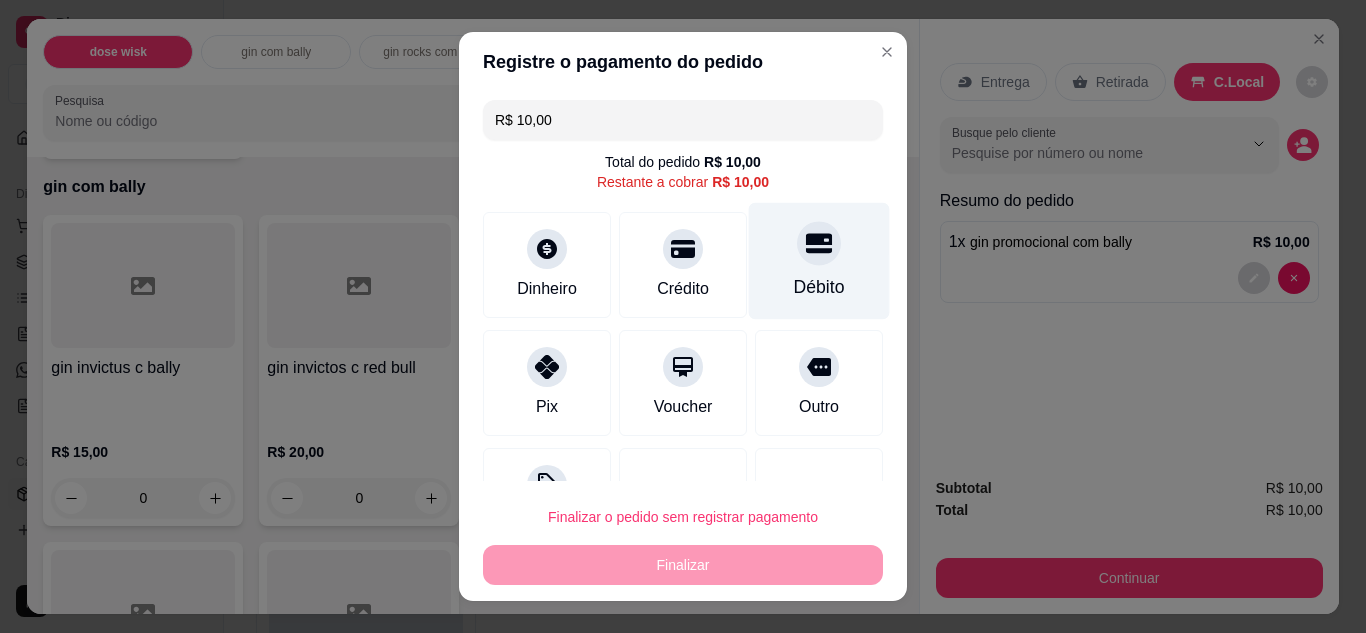 click on "Débito" at bounding box center (819, 260) 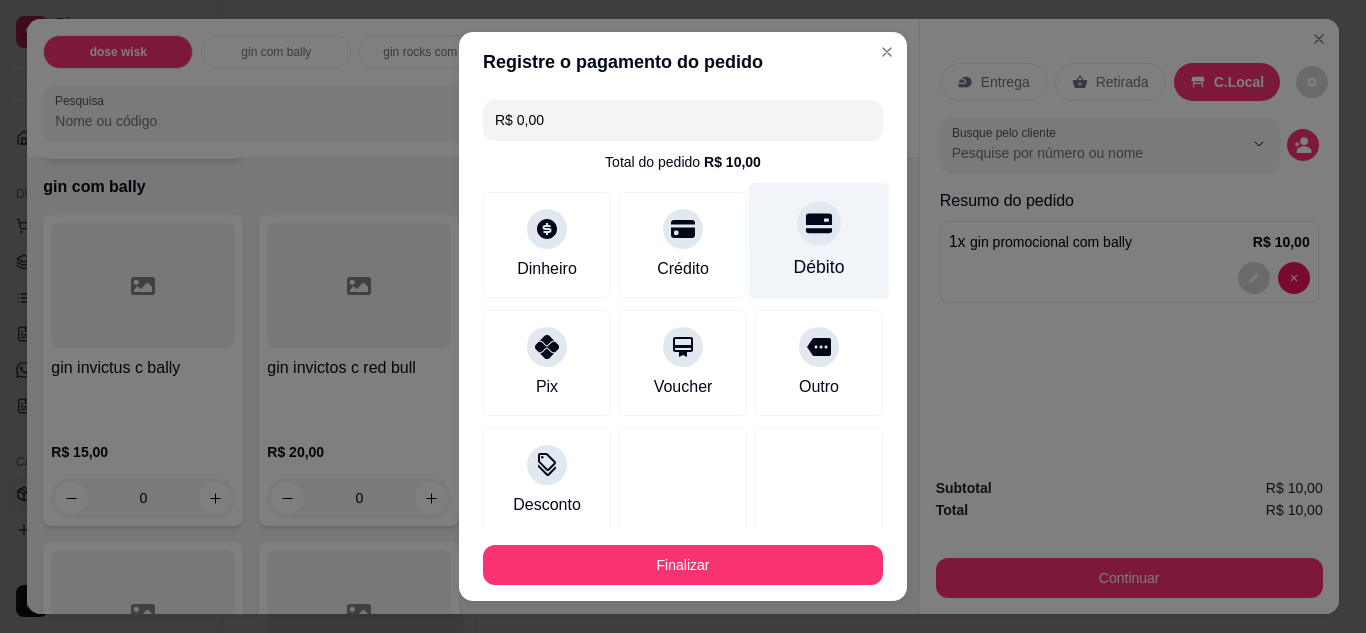 type on "R$ 0,00" 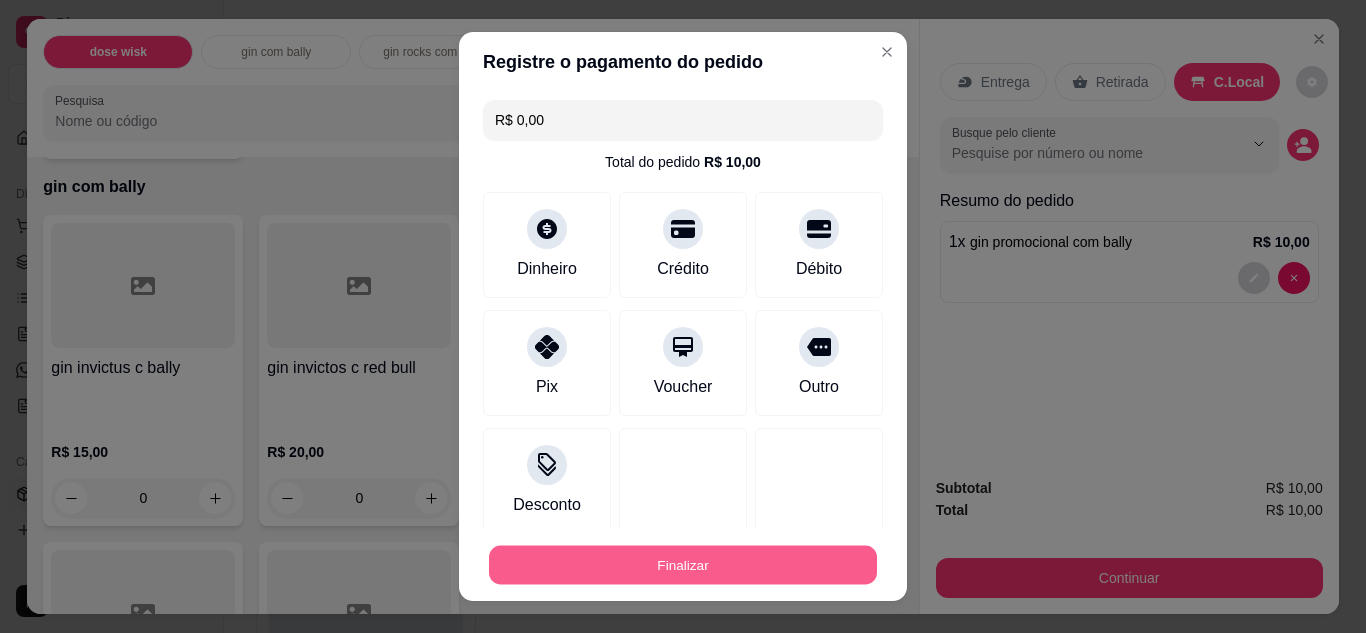 click on "Finalizar" at bounding box center [683, 565] 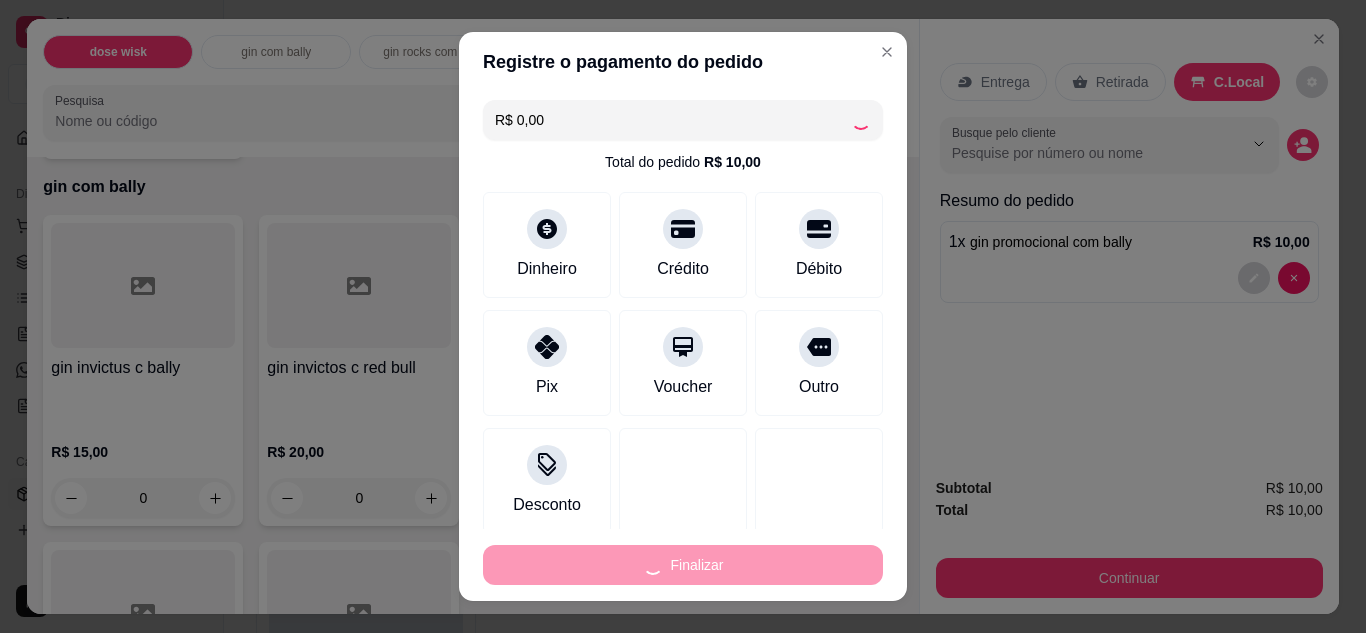 type on "0" 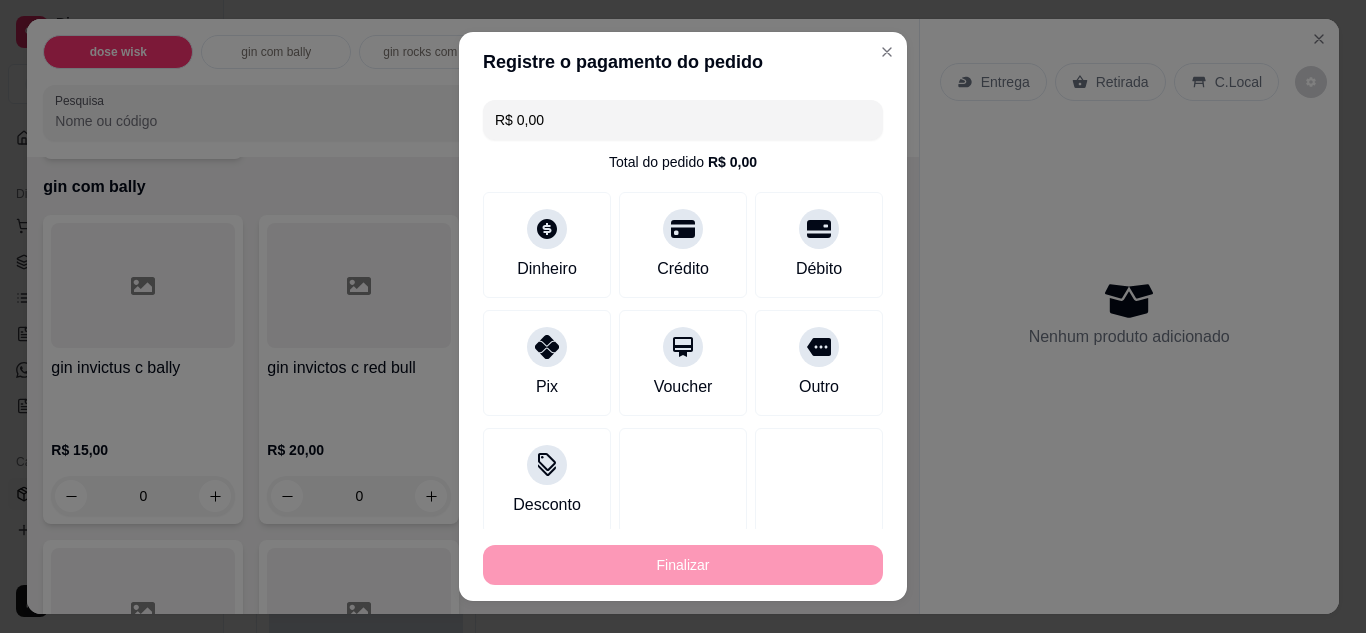 type on "-R$ 10,00" 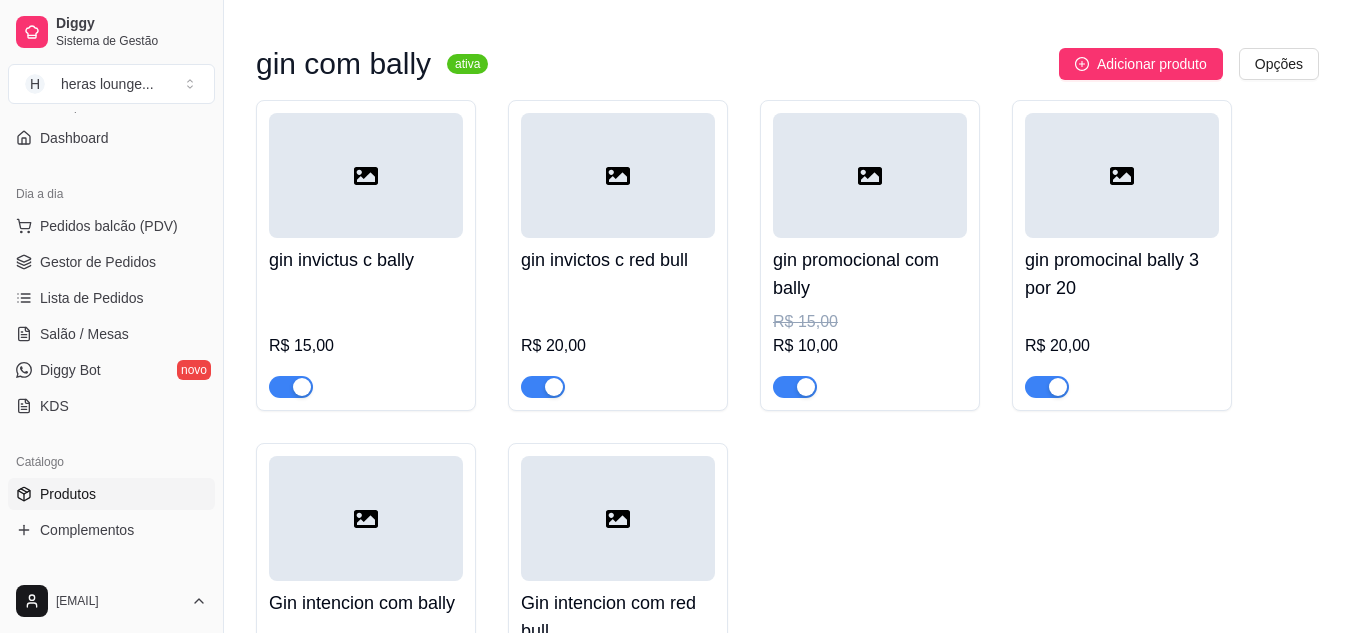 scroll, scrollTop: 840, scrollLeft: 0, axis: vertical 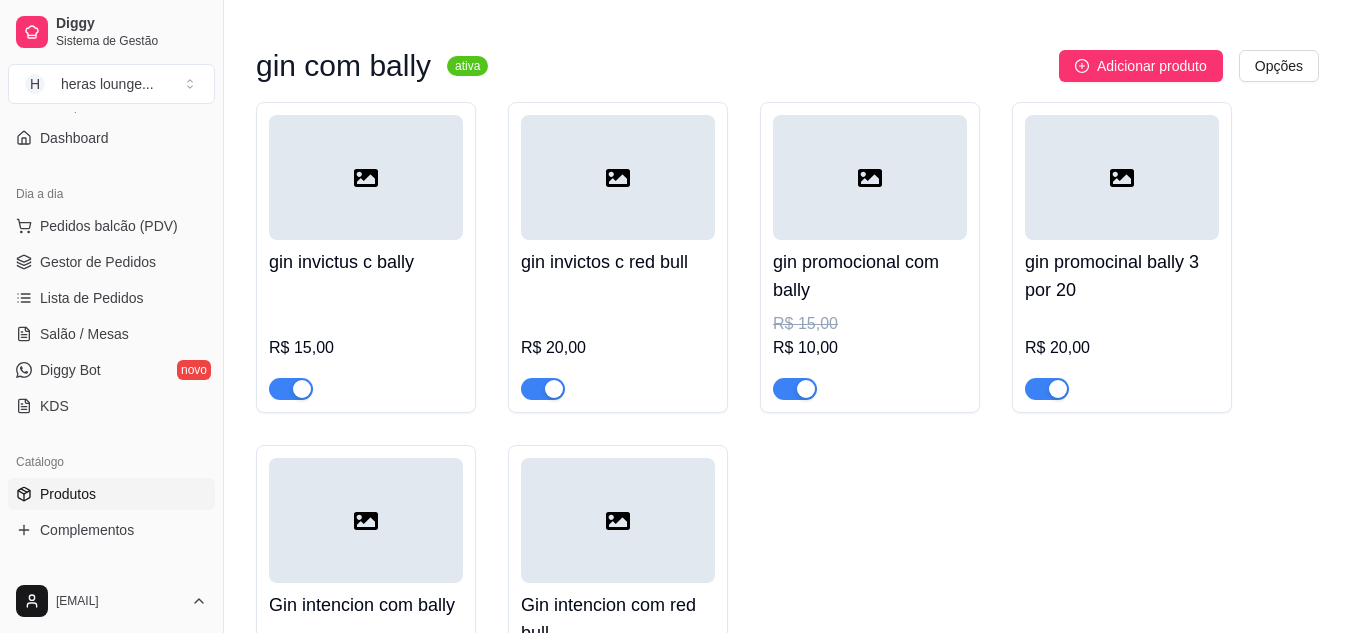 click on "R$ 15,00" at bounding box center [366, 342] 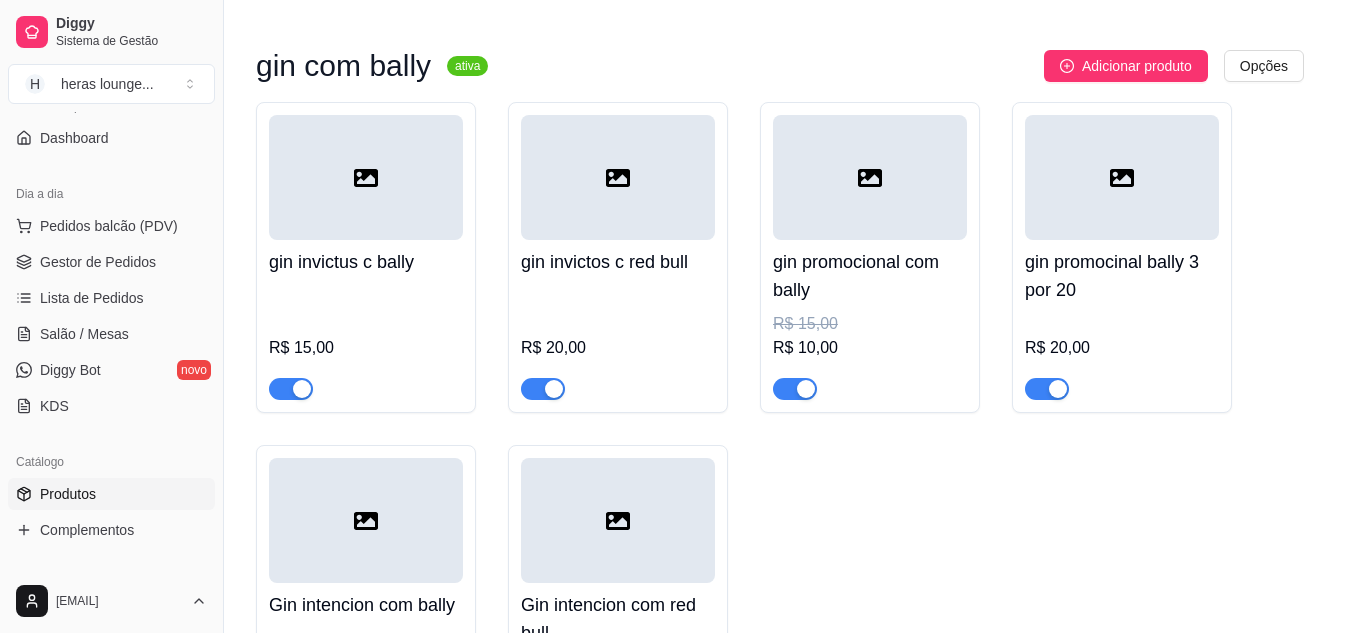 type 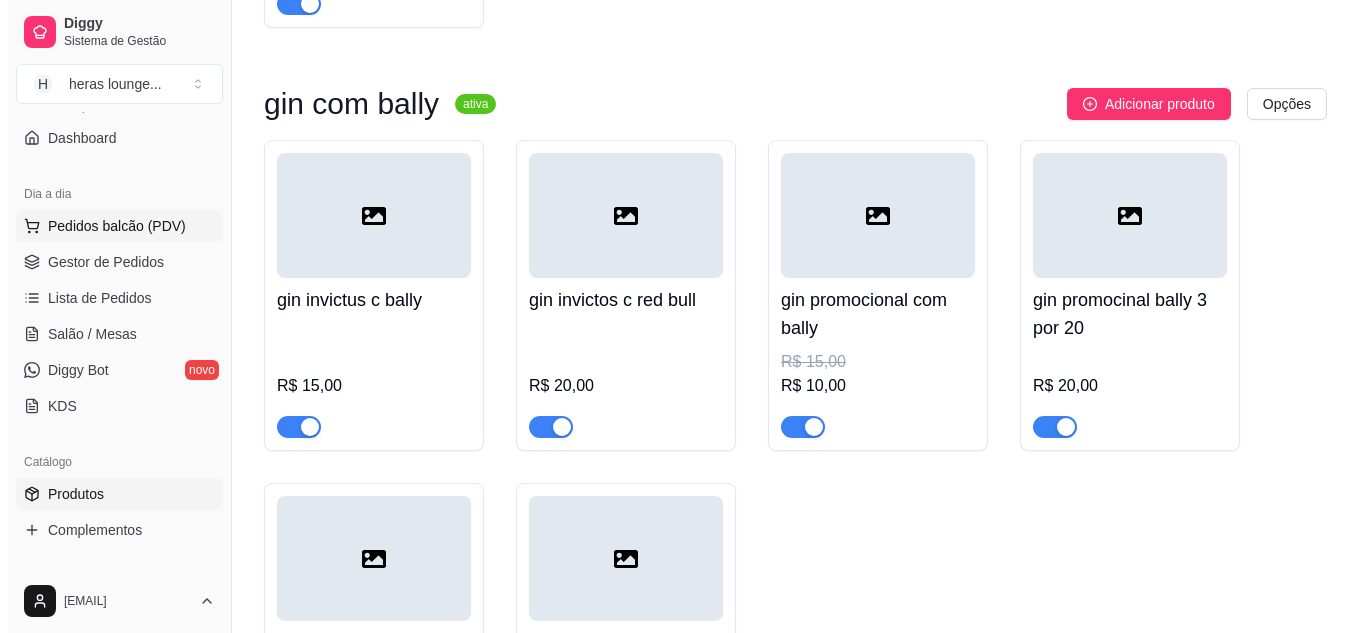 scroll, scrollTop: 800, scrollLeft: 0, axis: vertical 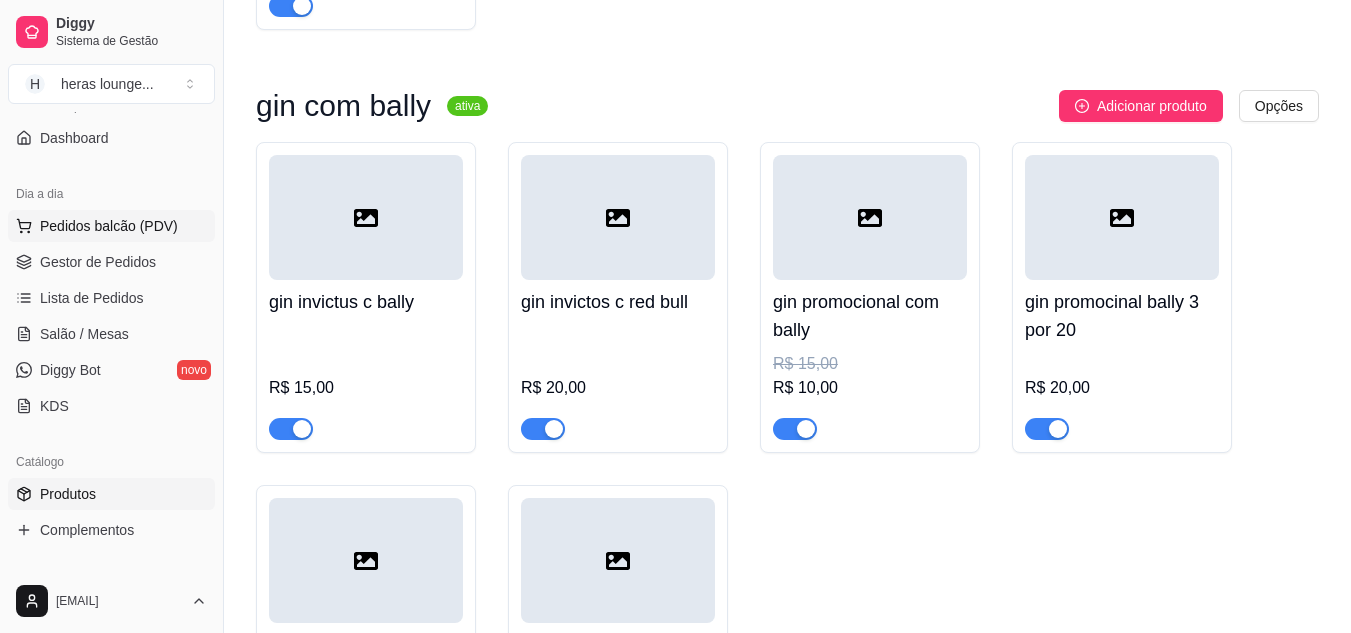 click on "Pedidos balcão (PDV)" at bounding box center (111, 226) 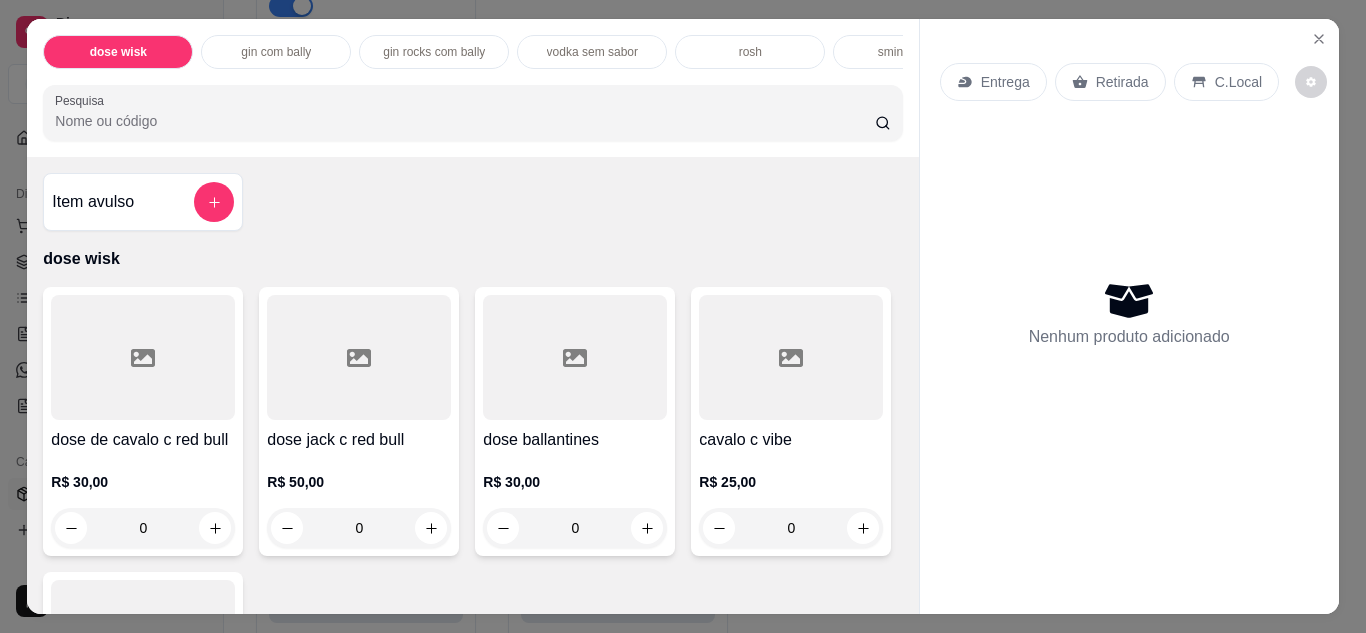 click on "dose wisk" at bounding box center [472, 259] 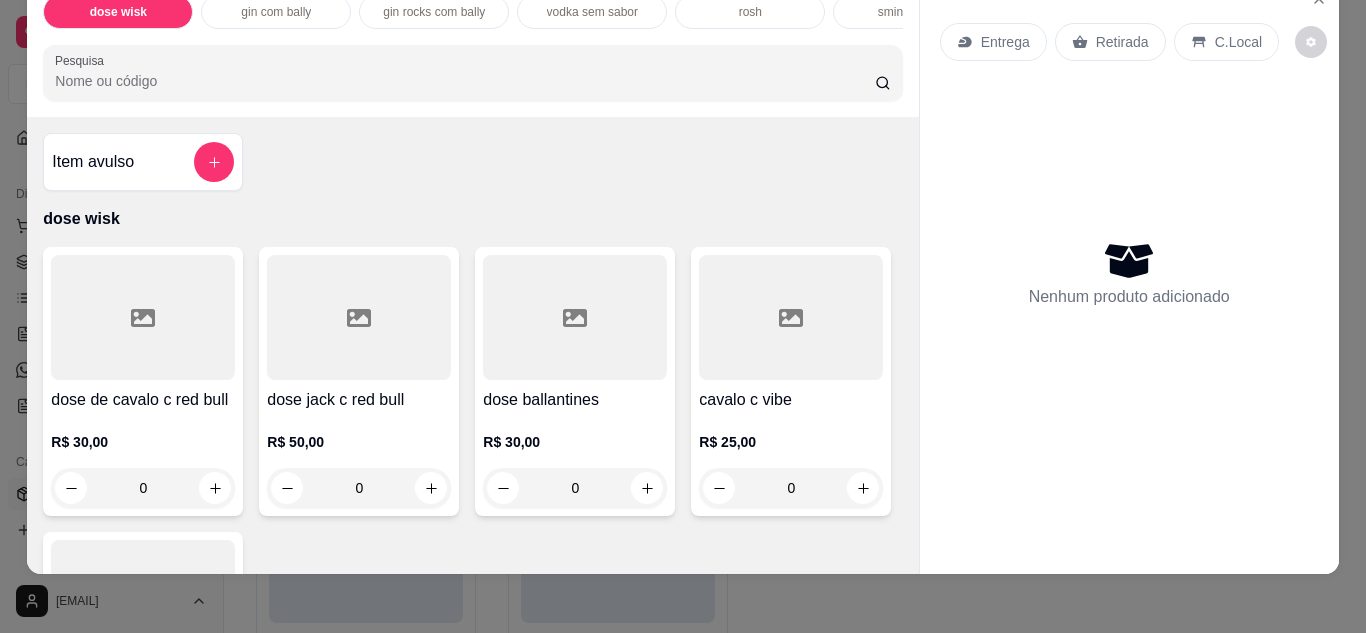 scroll, scrollTop: 53, scrollLeft: 0, axis: vertical 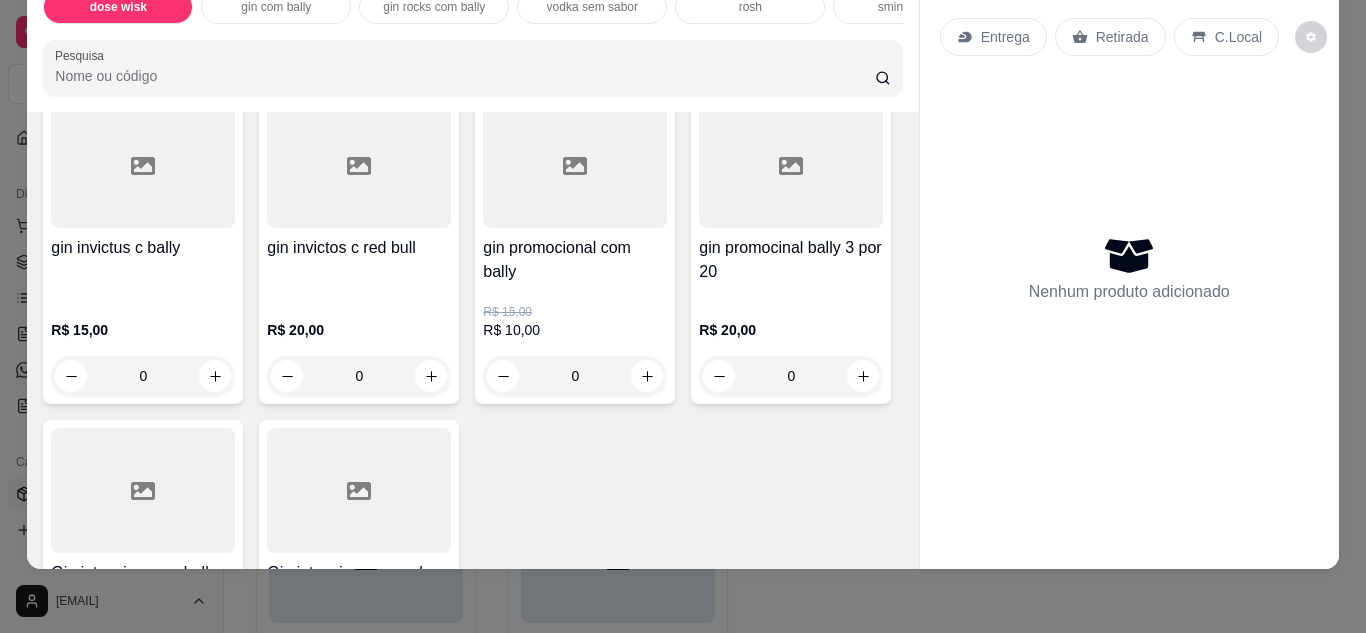 click at bounding box center (143, 165) 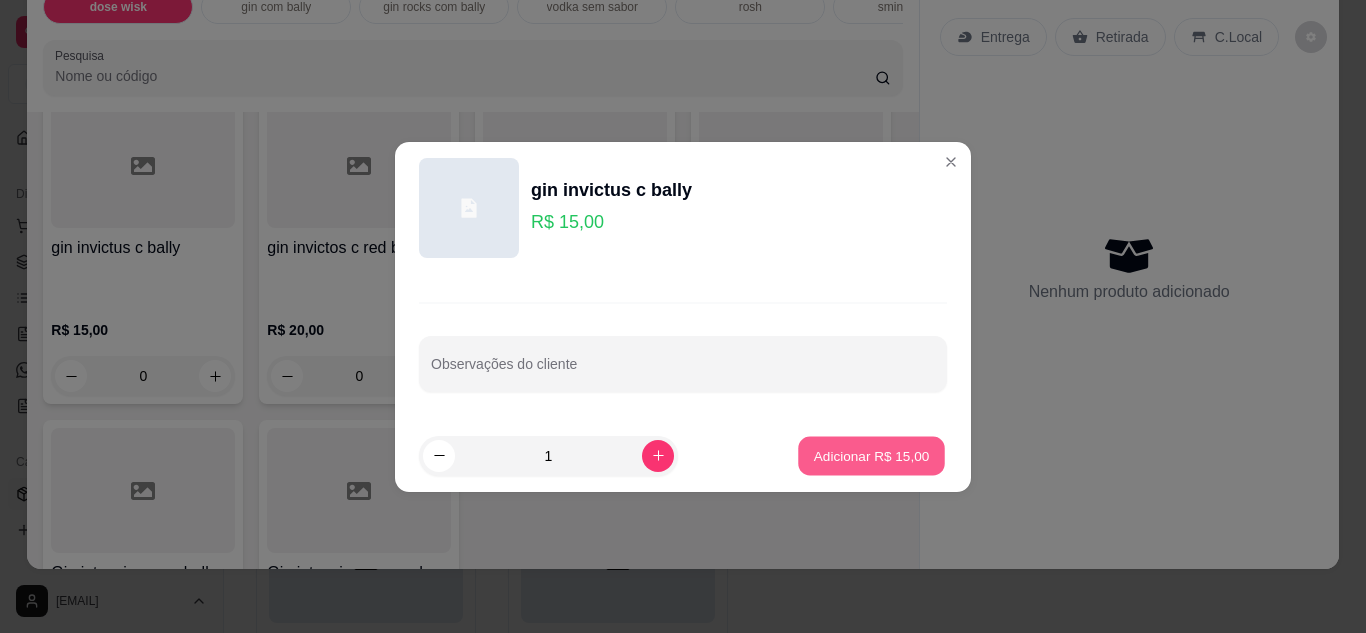 click on "Adicionar   R$ 15,00" at bounding box center [872, 455] 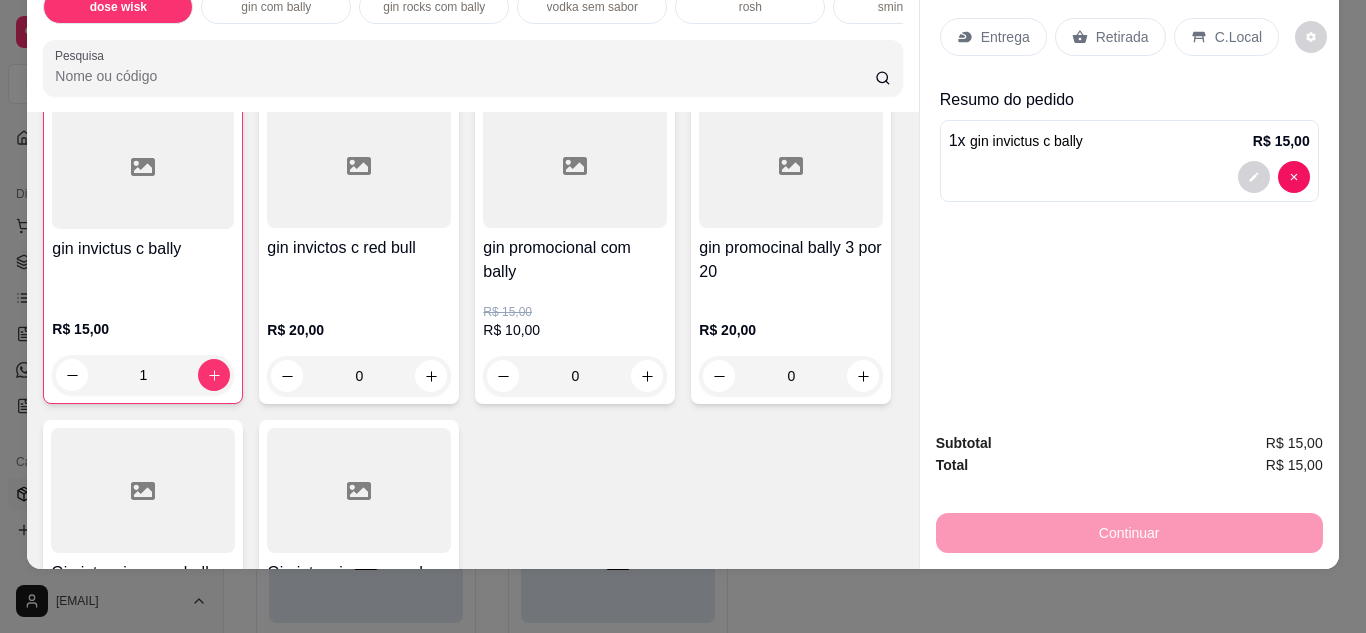 scroll, scrollTop: 758, scrollLeft: 0, axis: vertical 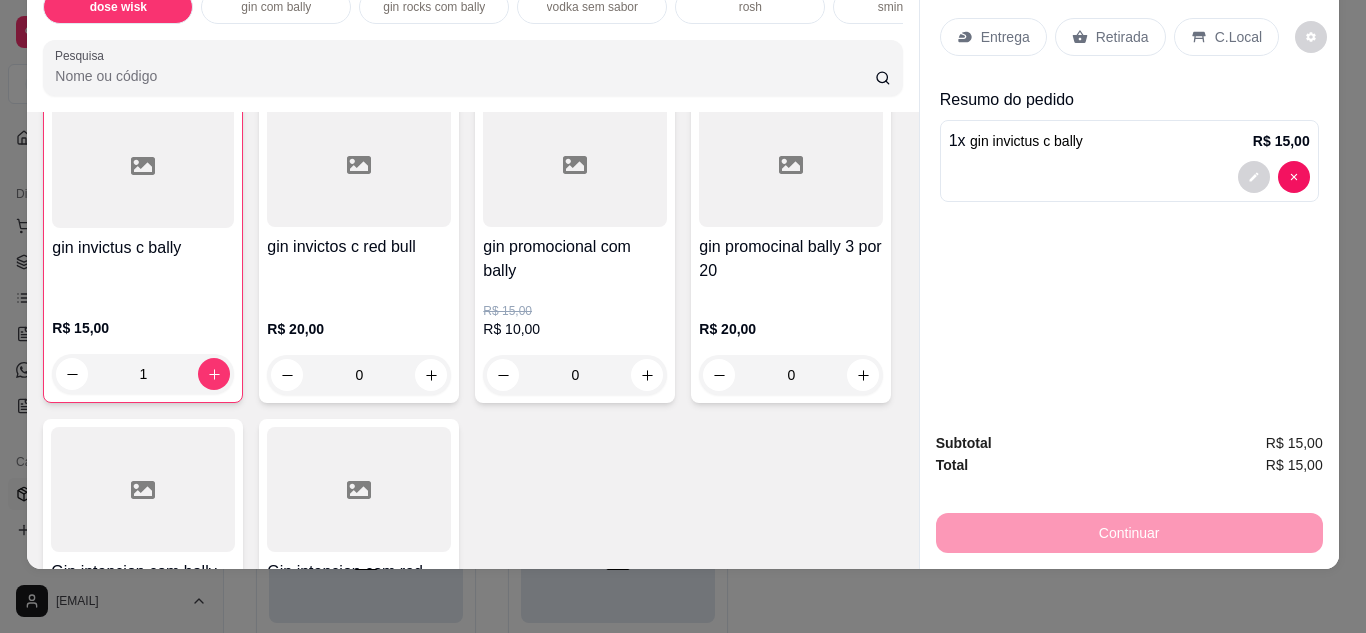 click on "C.Local" at bounding box center (1226, 37) 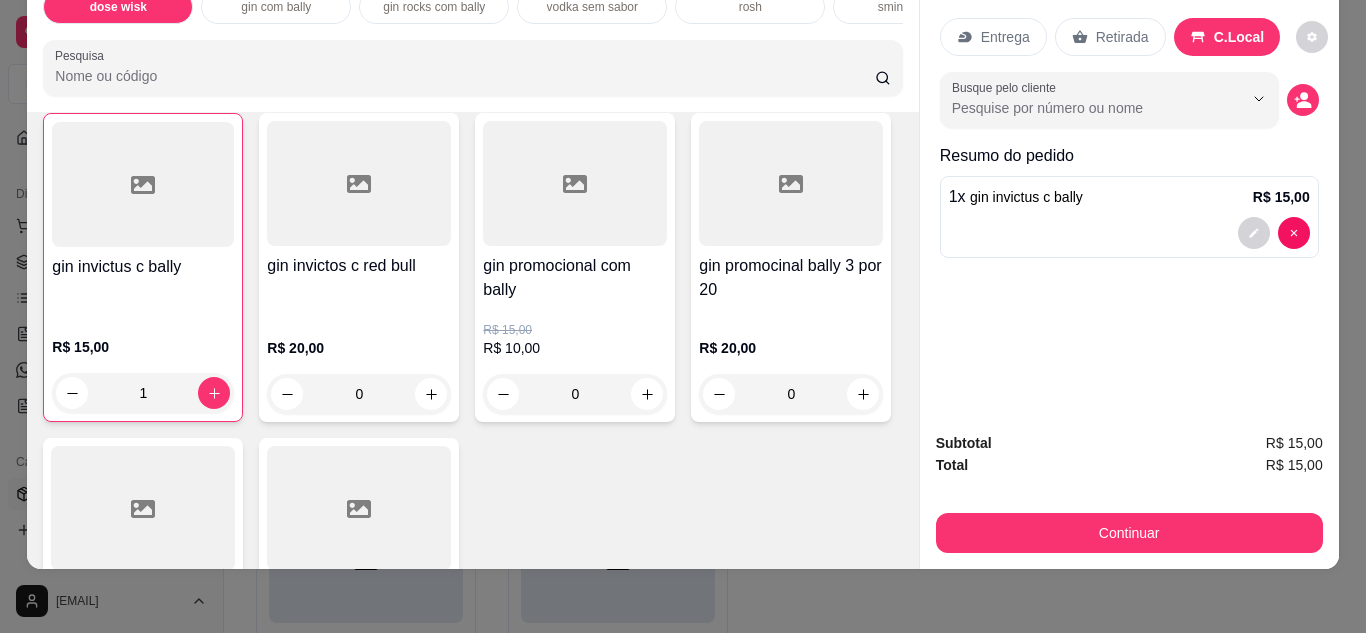 scroll, scrollTop: 777, scrollLeft: 0, axis: vertical 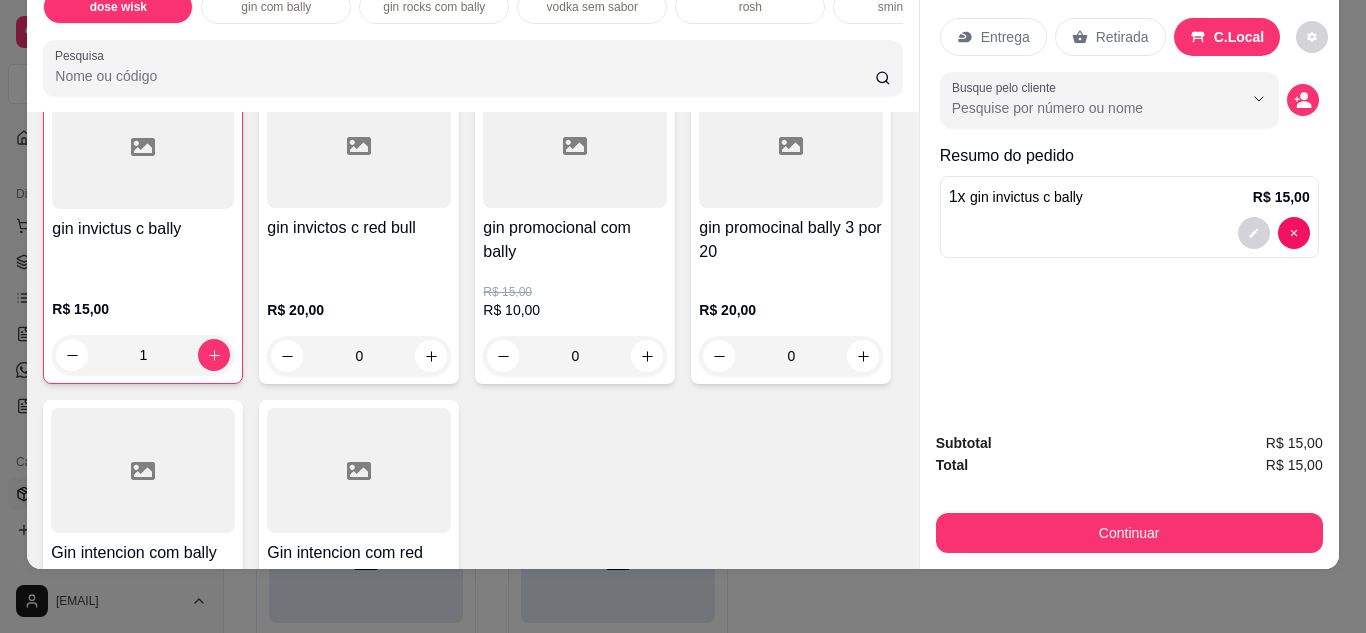 click on "gin invictus c bally   R$ 15,00 1 gin invictos c red bull   R$ 20,00 0 gin promocional com bally   R$ 15,00 R$ 10,00 0 gin promocinal bally 3 por 20   R$ 20,00 0 Gin intencion com bally   R$ 20,00 0 Gin intencion com red bull   R$ 25,00 0" at bounding box center (472, 384) 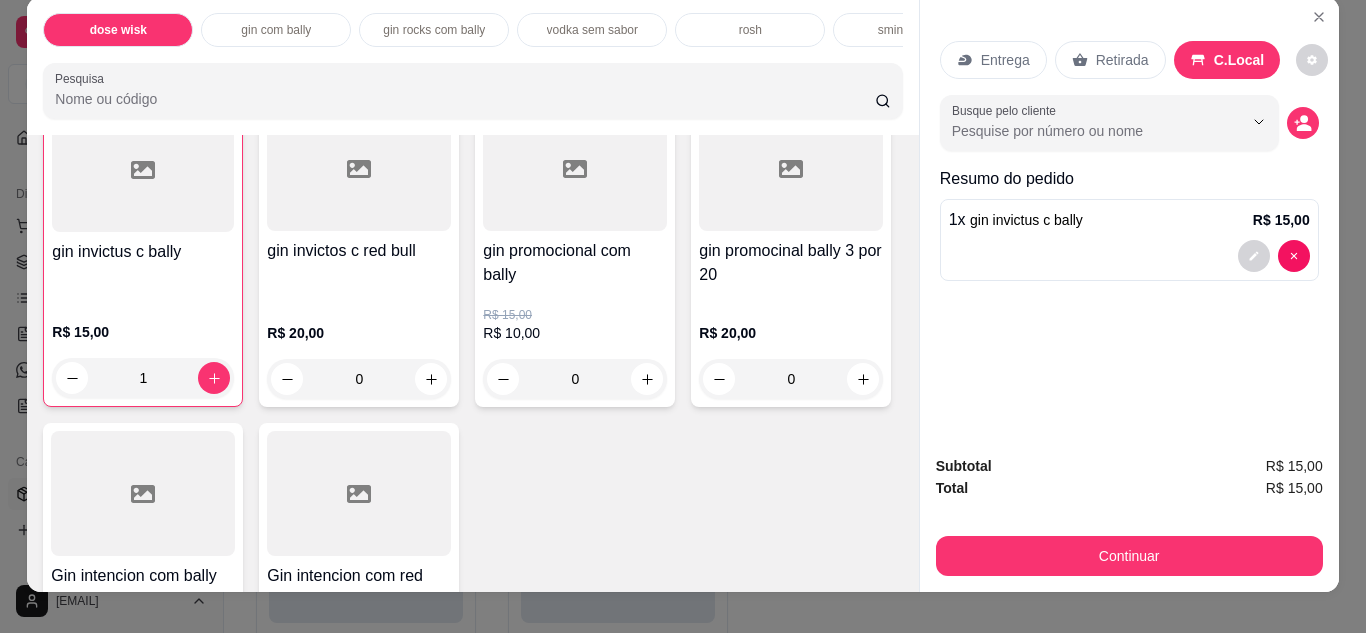scroll, scrollTop: 0, scrollLeft: 0, axis: both 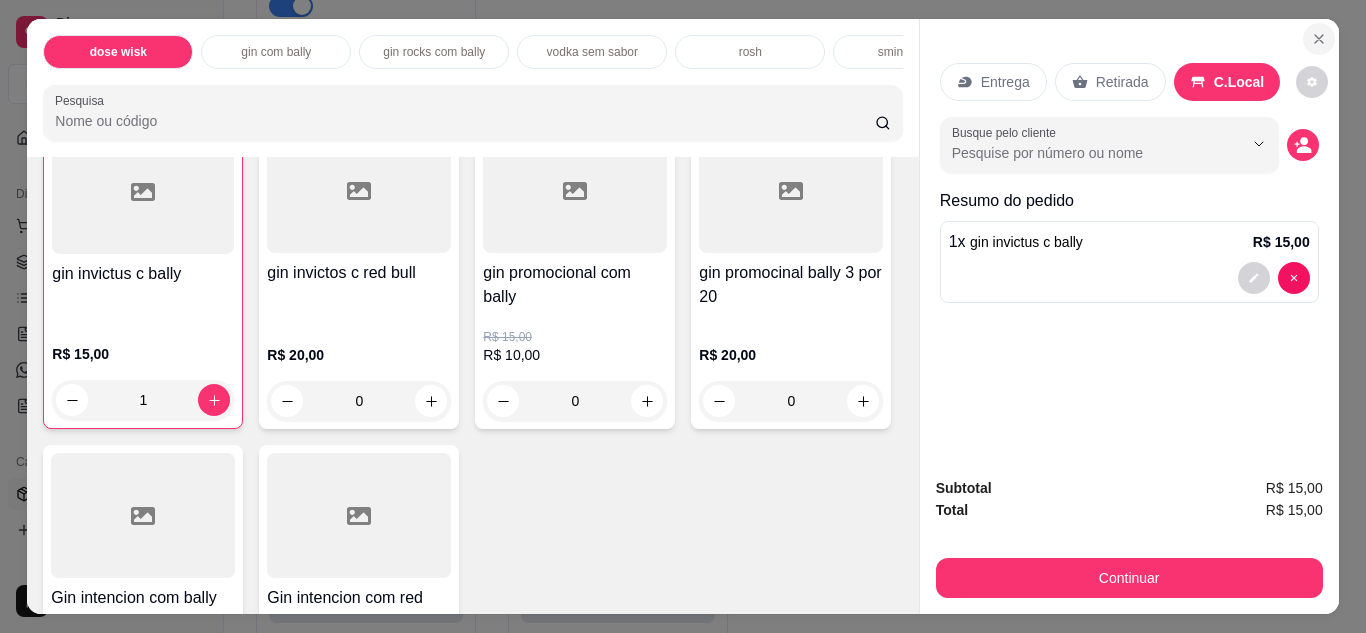 click 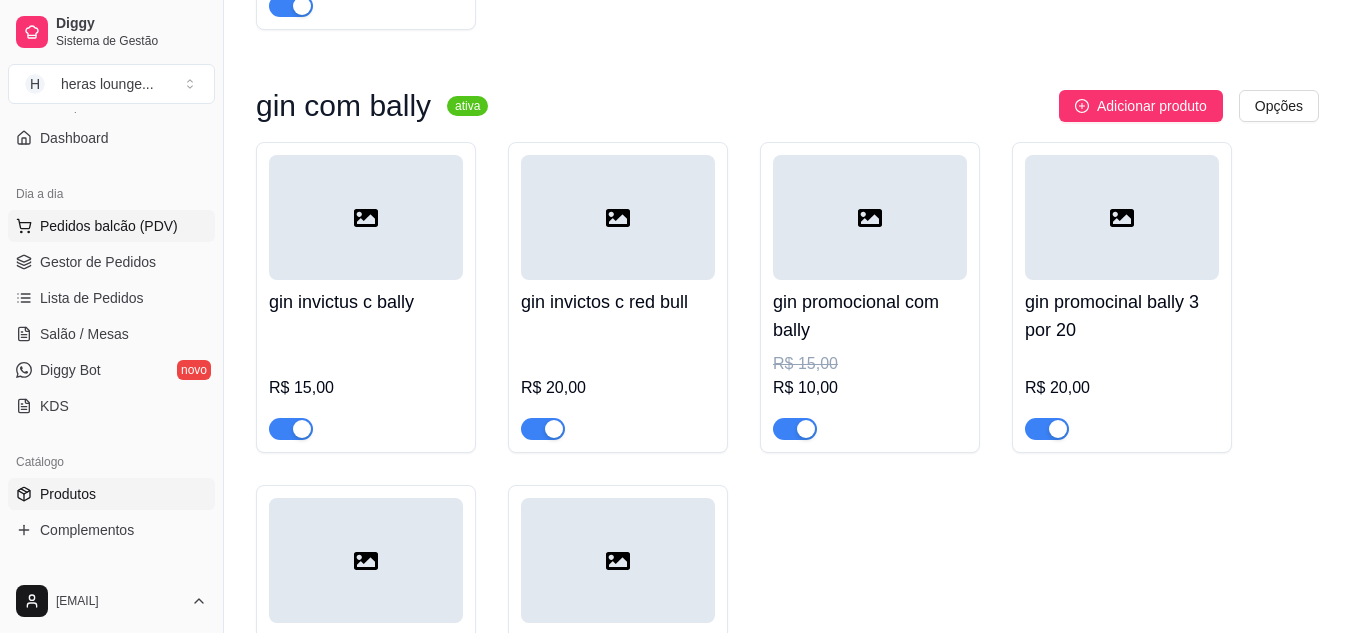 click on "Pedidos balcão (PDV)" at bounding box center (109, 226) 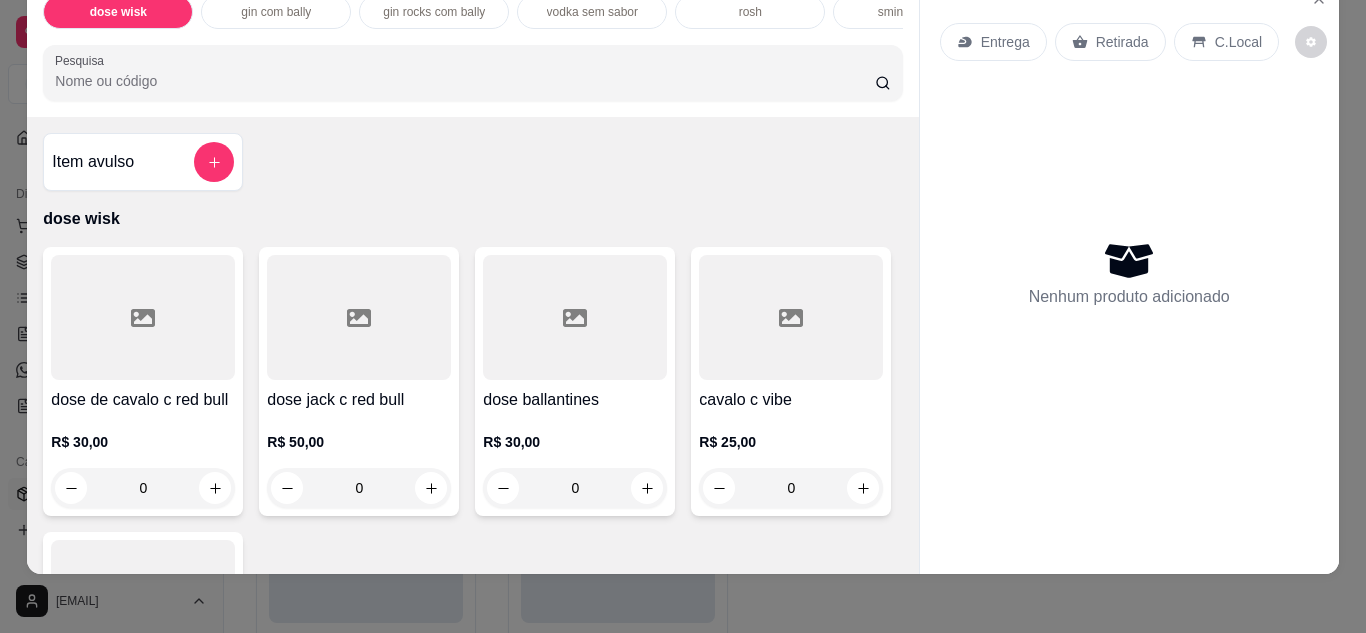 scroll, scrollTop: 53, scrollLeft: 0, axis: vertical 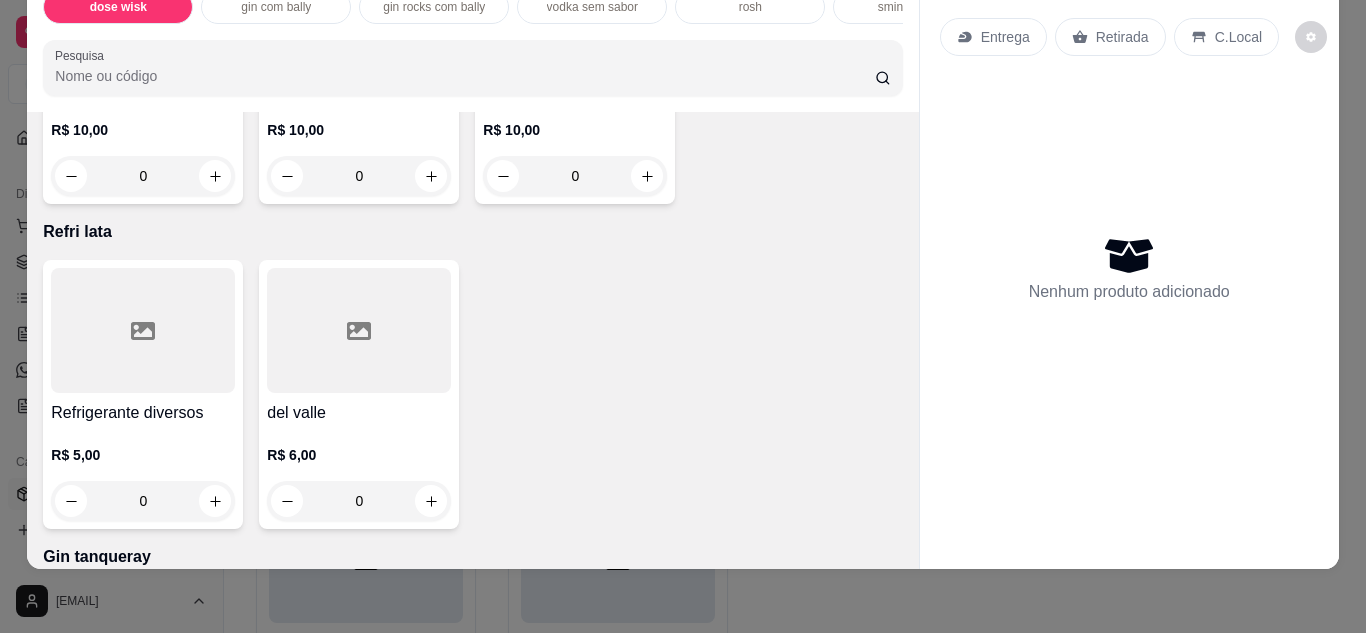 click at bounding box center [143, 5] 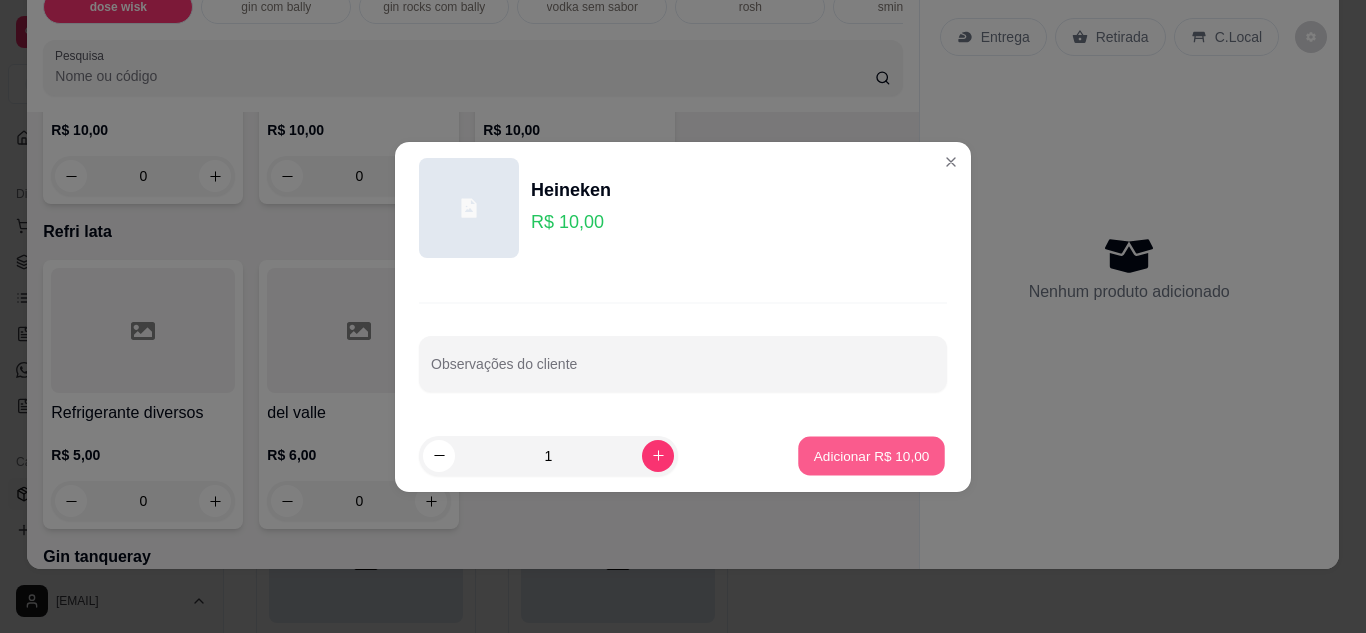 click on "Adicionar   R$ 10,00" at bounding box center [871, 455] 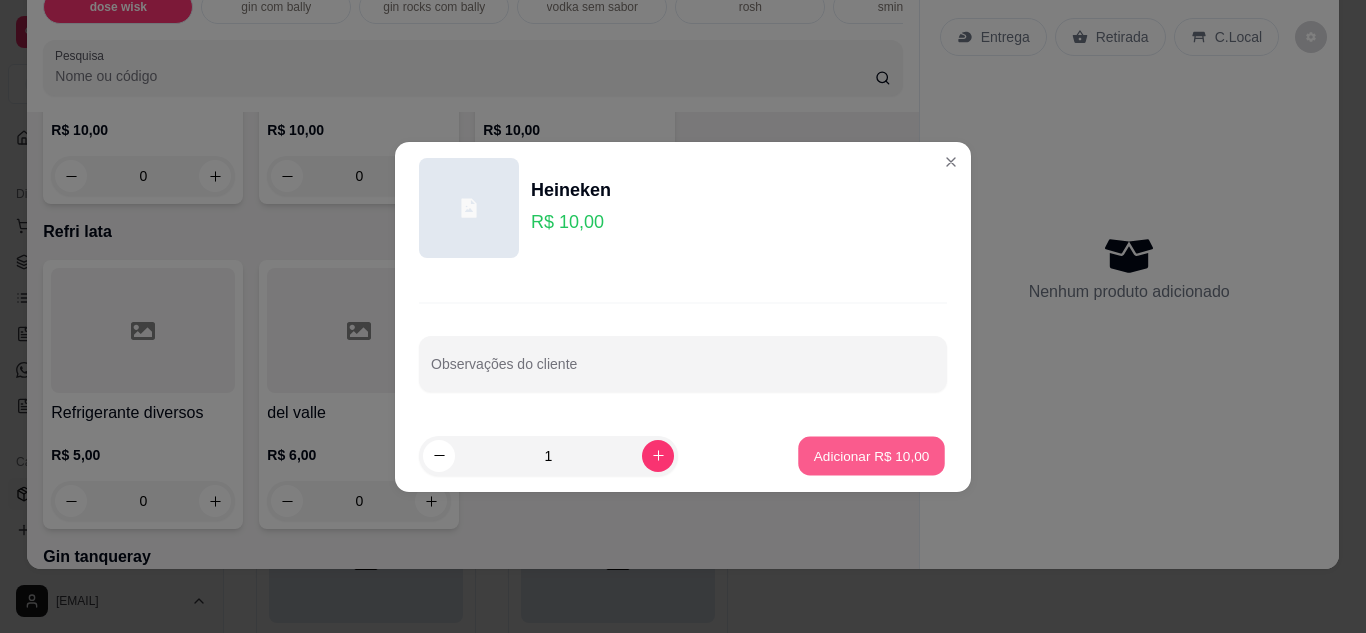 type on "1" 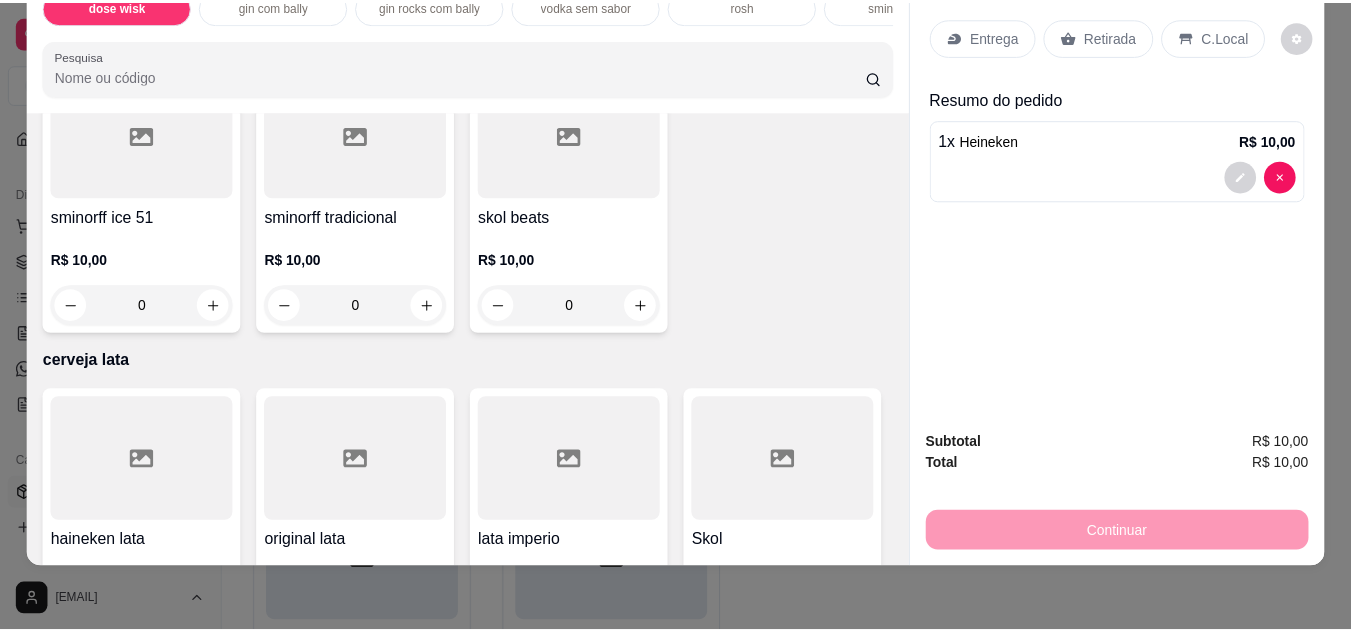 scroll, scrollTop: 2729, scrollLeft: 0, axis: vertical 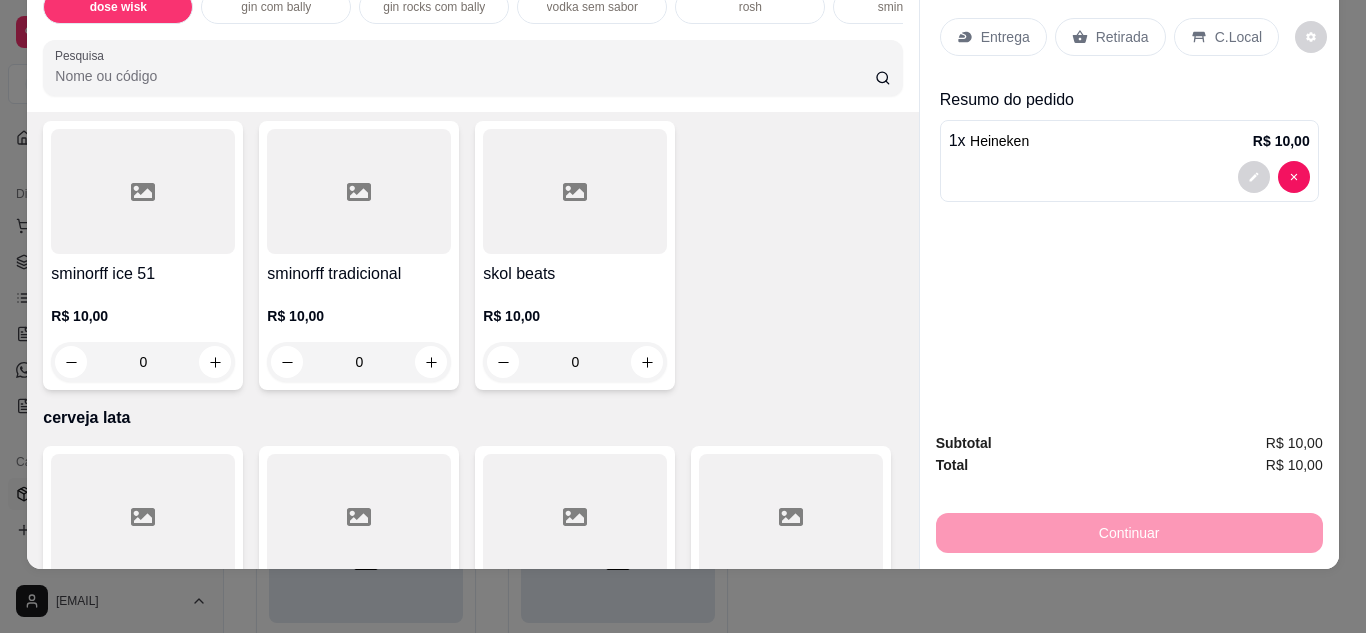 click at bounding box center [359, 191] 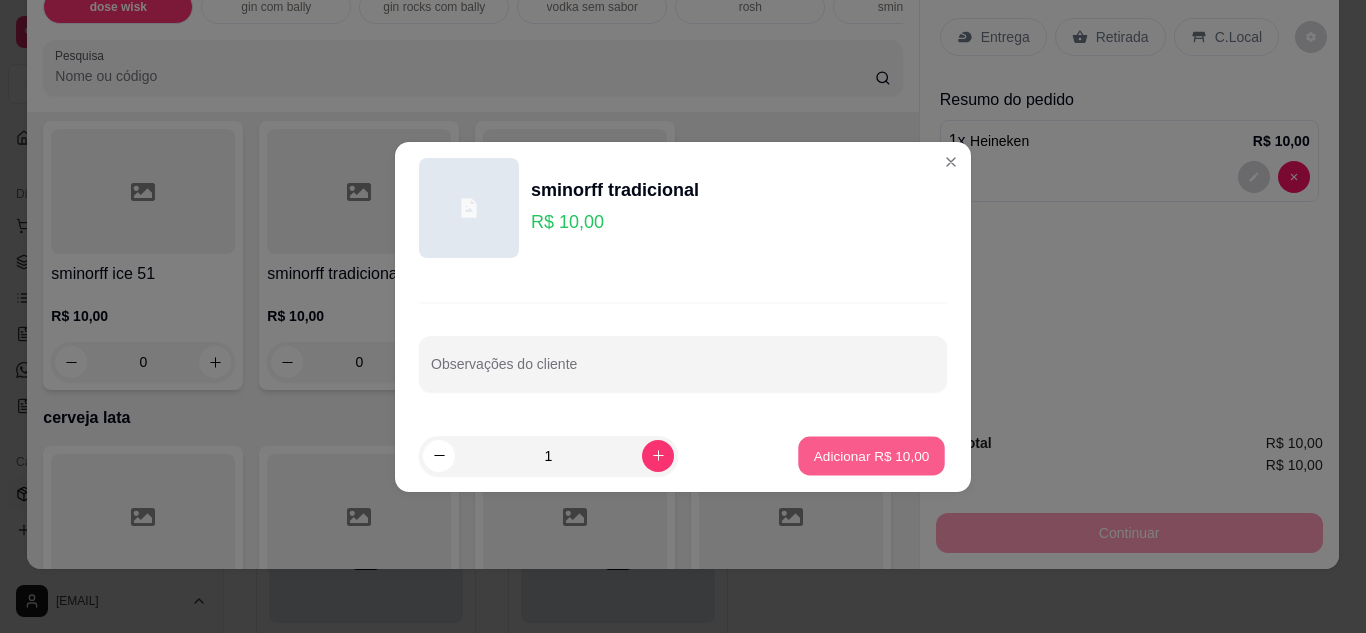 click on "Adicionar   R$ 10,00" at bounding box center (872, 455) 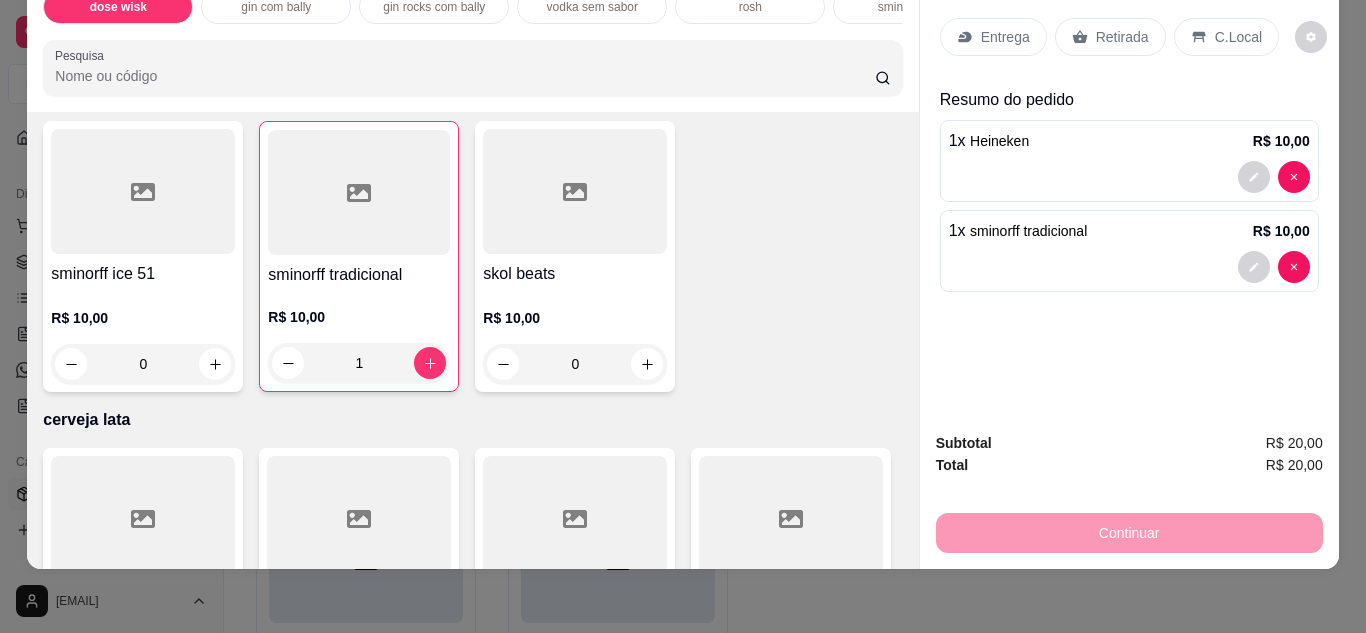 click on "C.Local" at bounding box center [1238, 37] 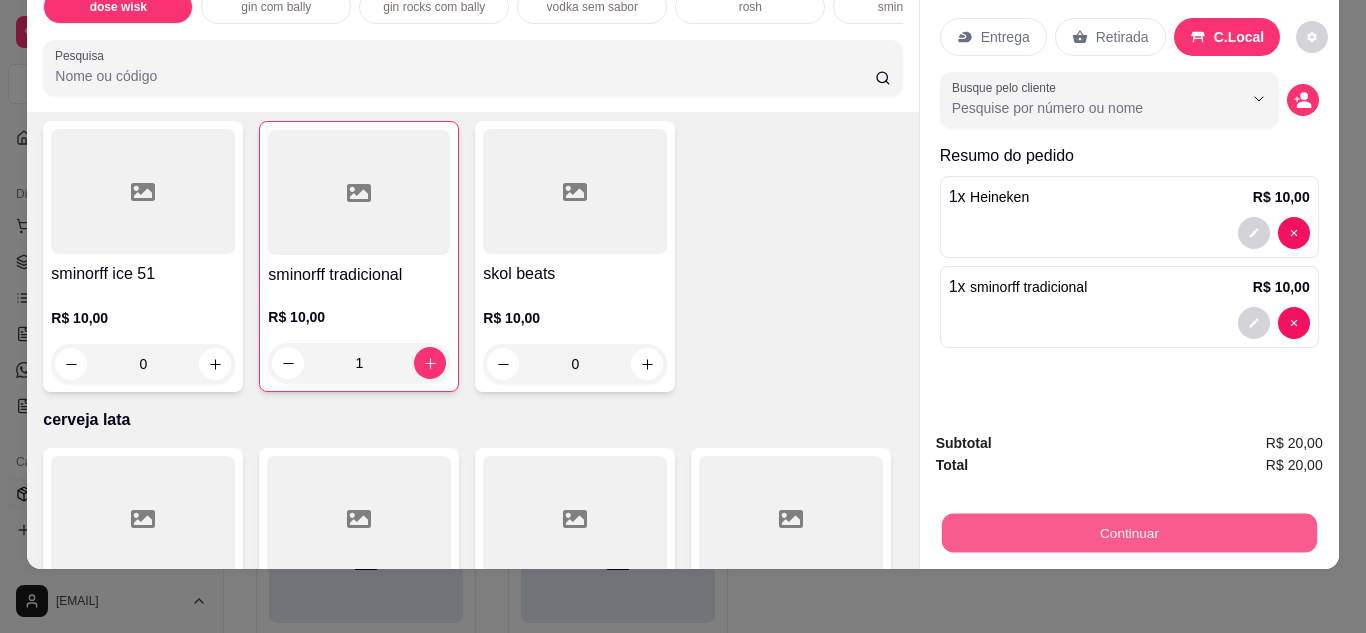 click on "Continuar" at bounding box center (1128, 533) 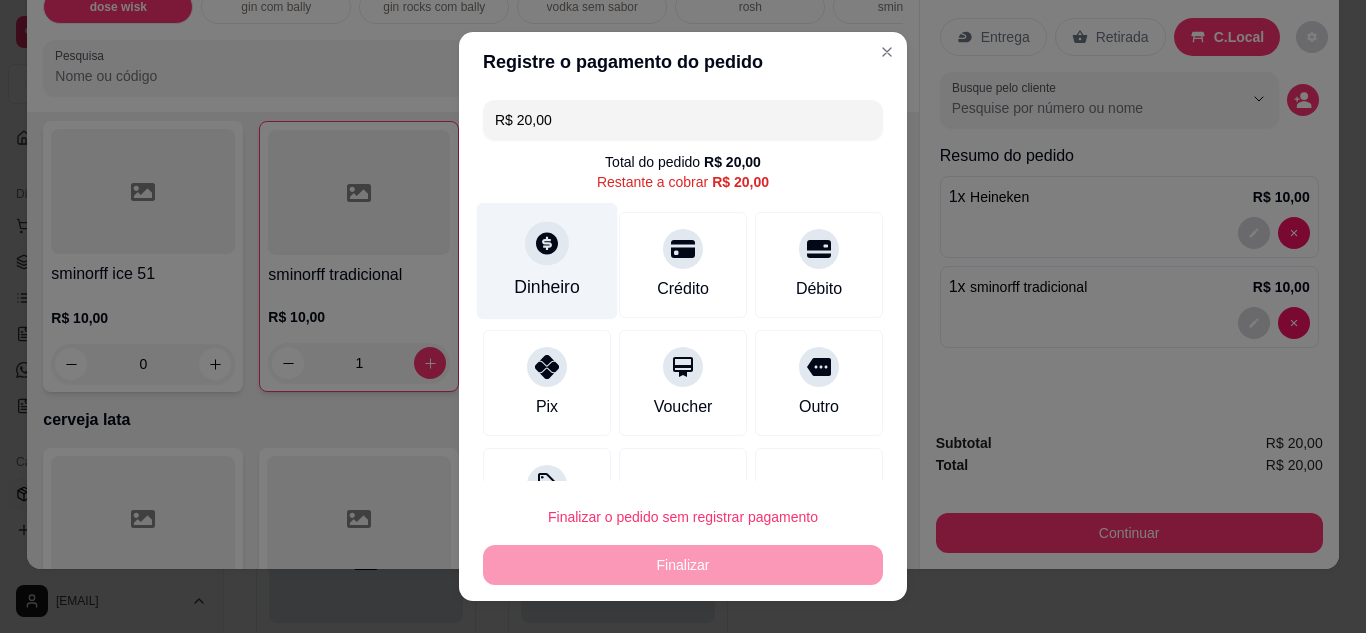 click on "Dinheiro" at bounding box center [547, 260] 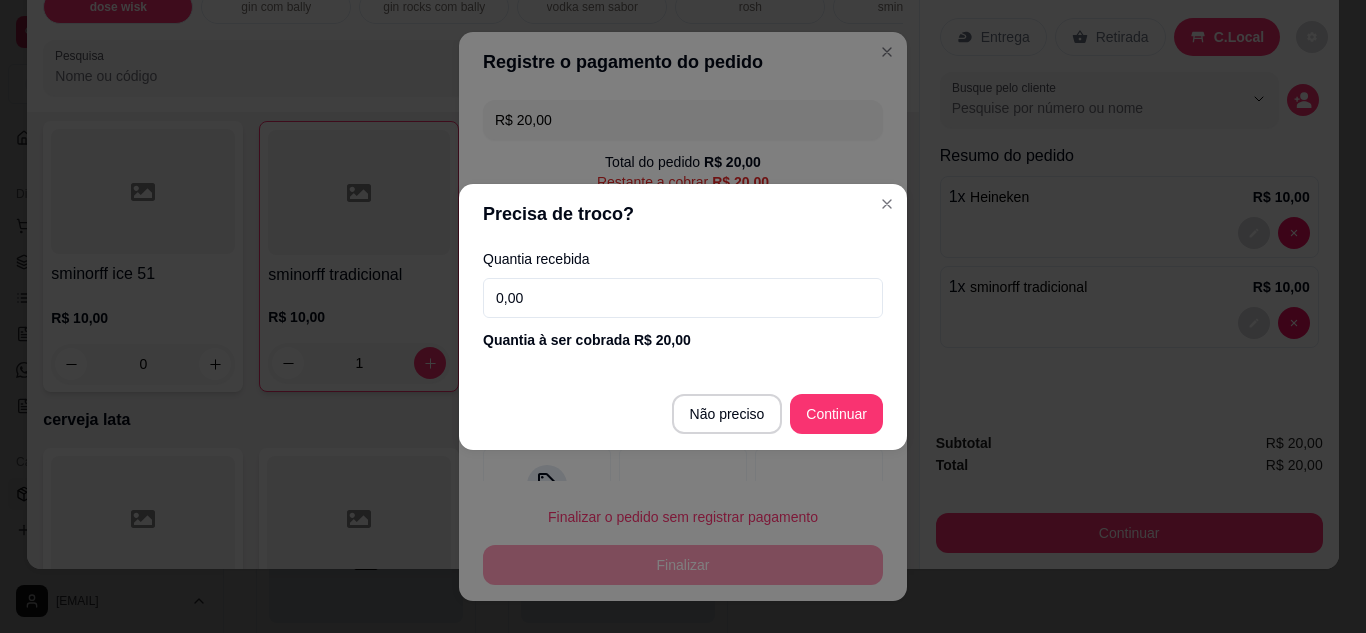 click on "0,00" at bounding box center [683, 298] 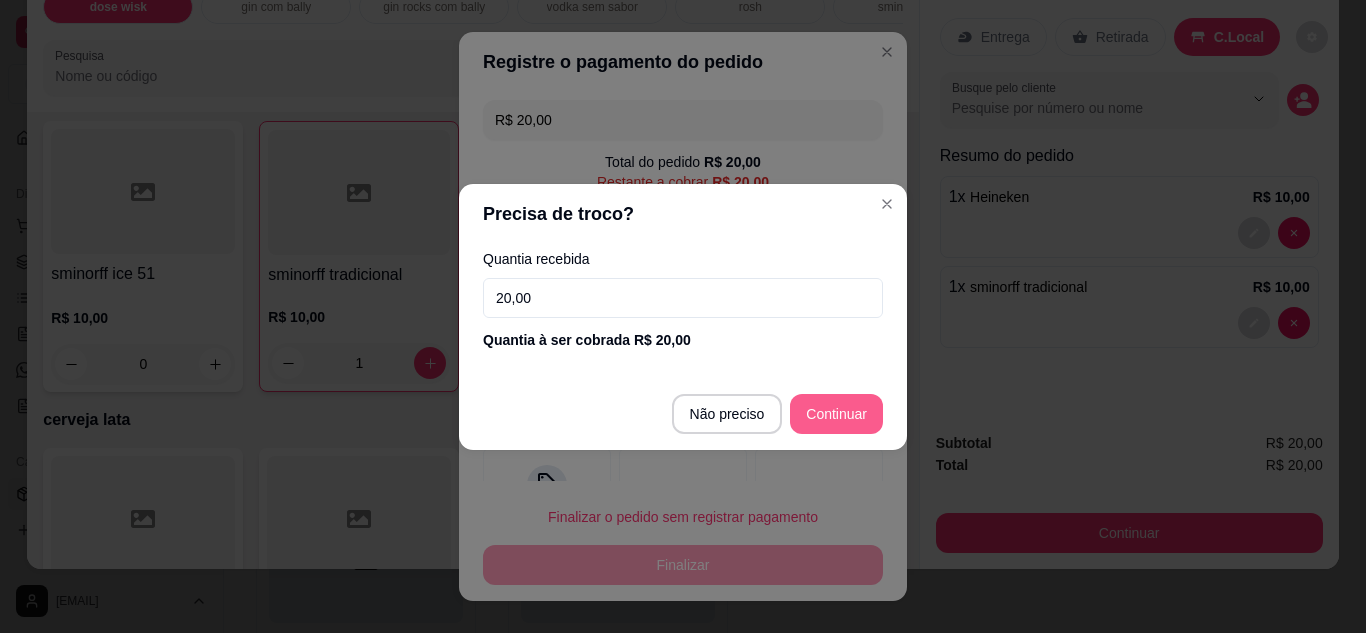 type on "20,00" 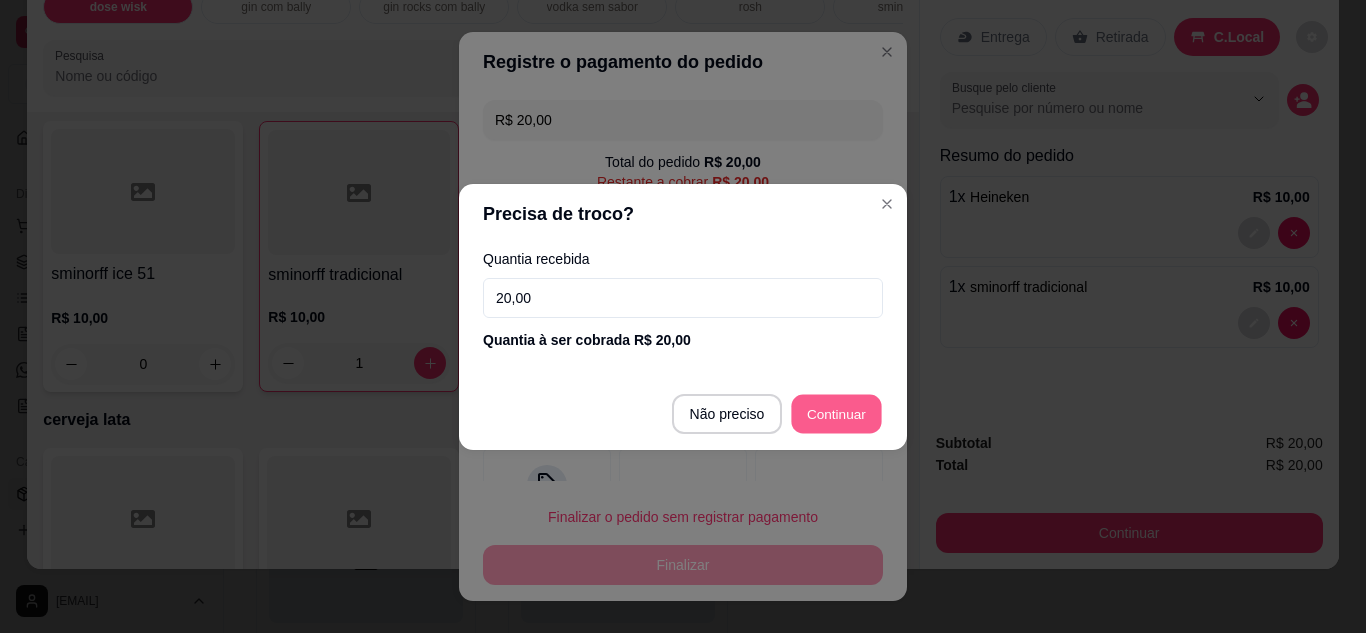 type on "R$ 0,00" 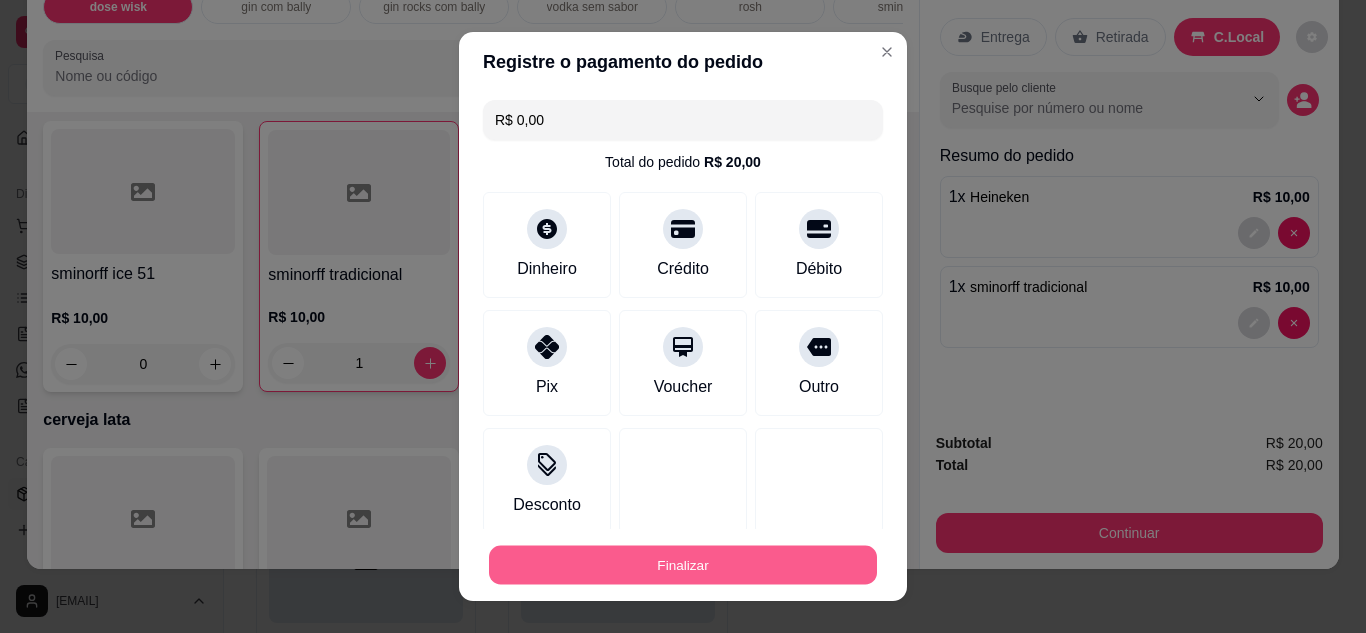 click on "Finalizar" at bounding box center [683, 565] 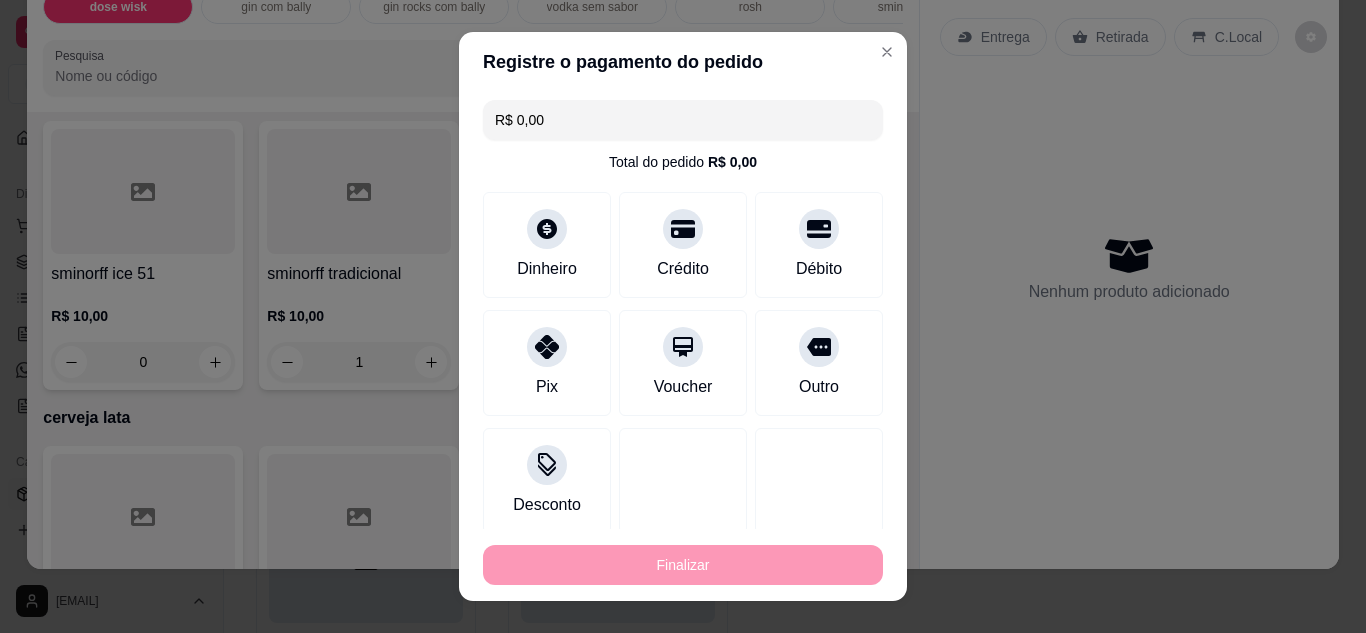 type on "0" 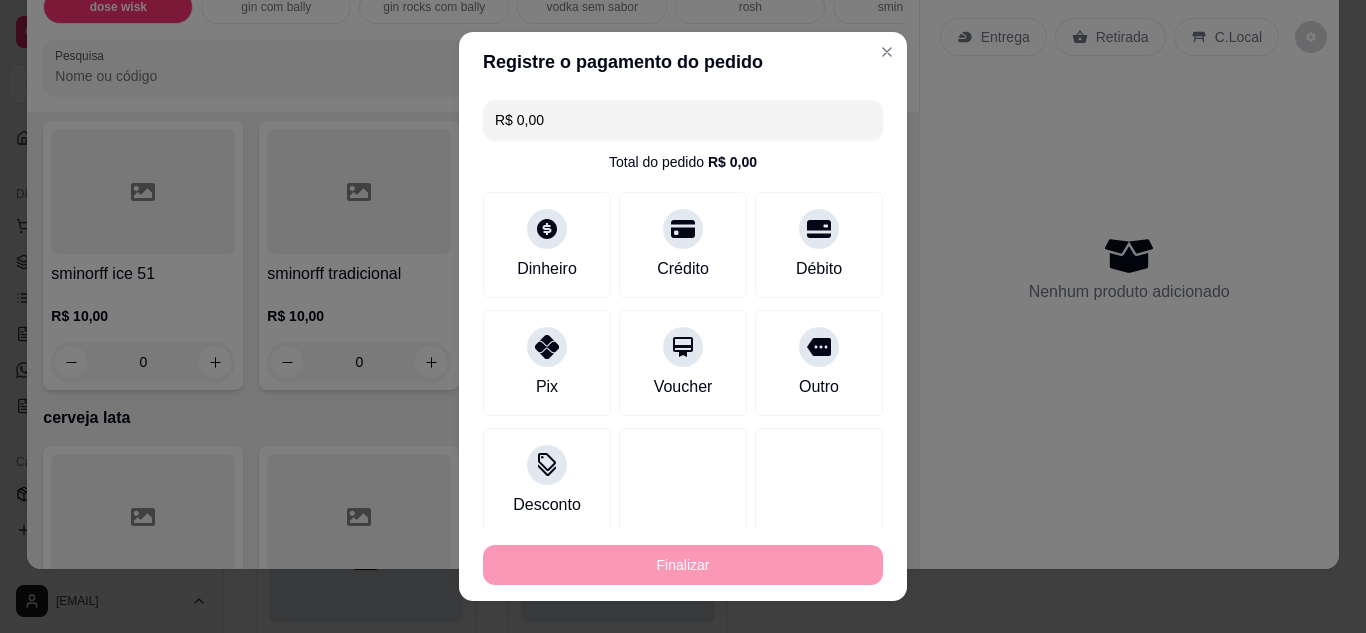 type on "-R$ 20,00" 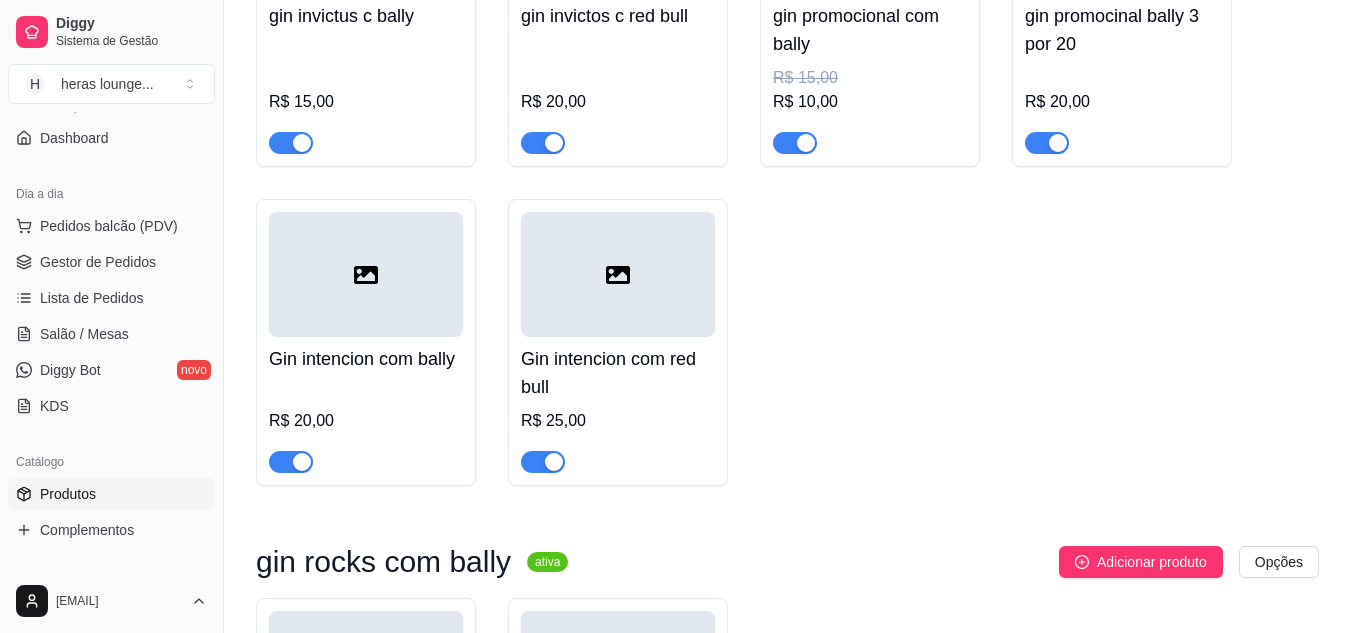 scroll, scrollTop: 1181, scrollLeft: 0, axis: vertical 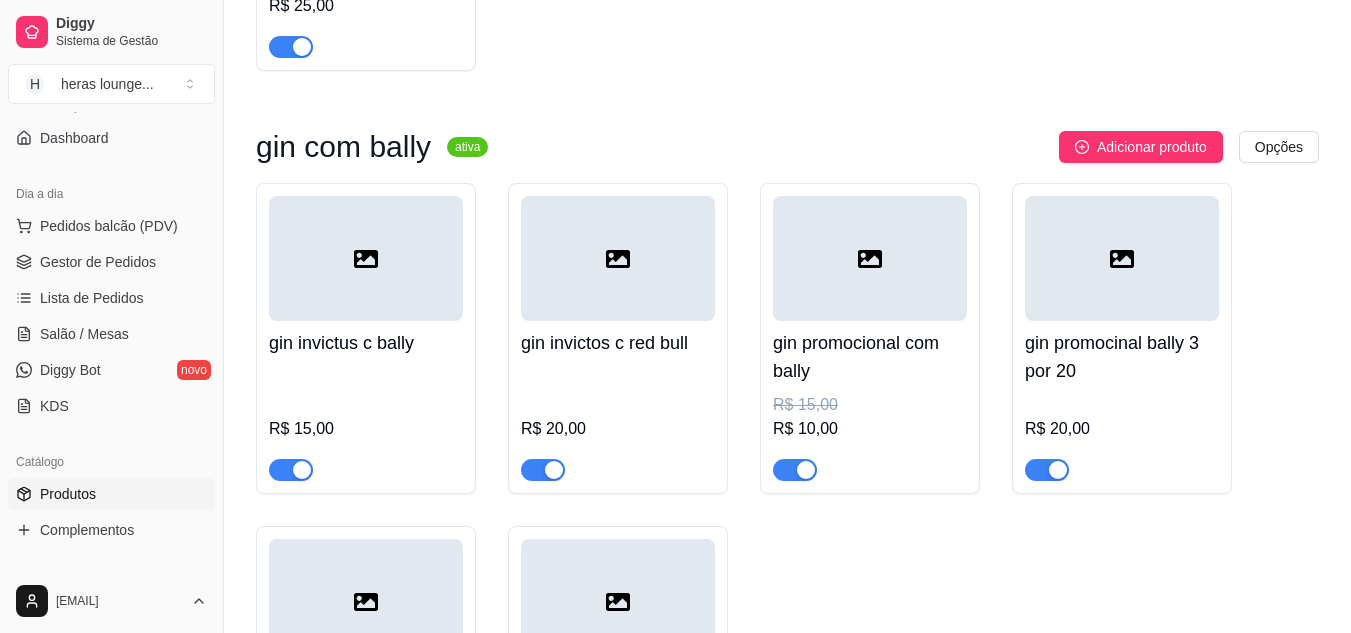 click at bounding box center [618, 258] 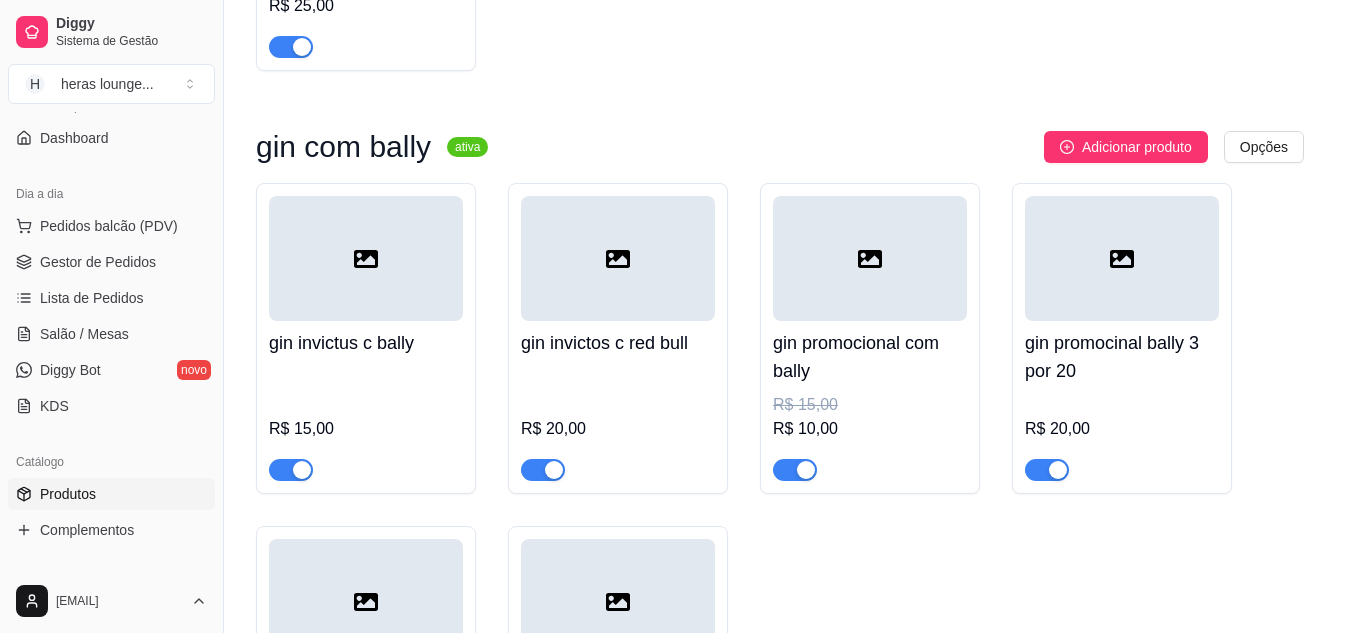 type 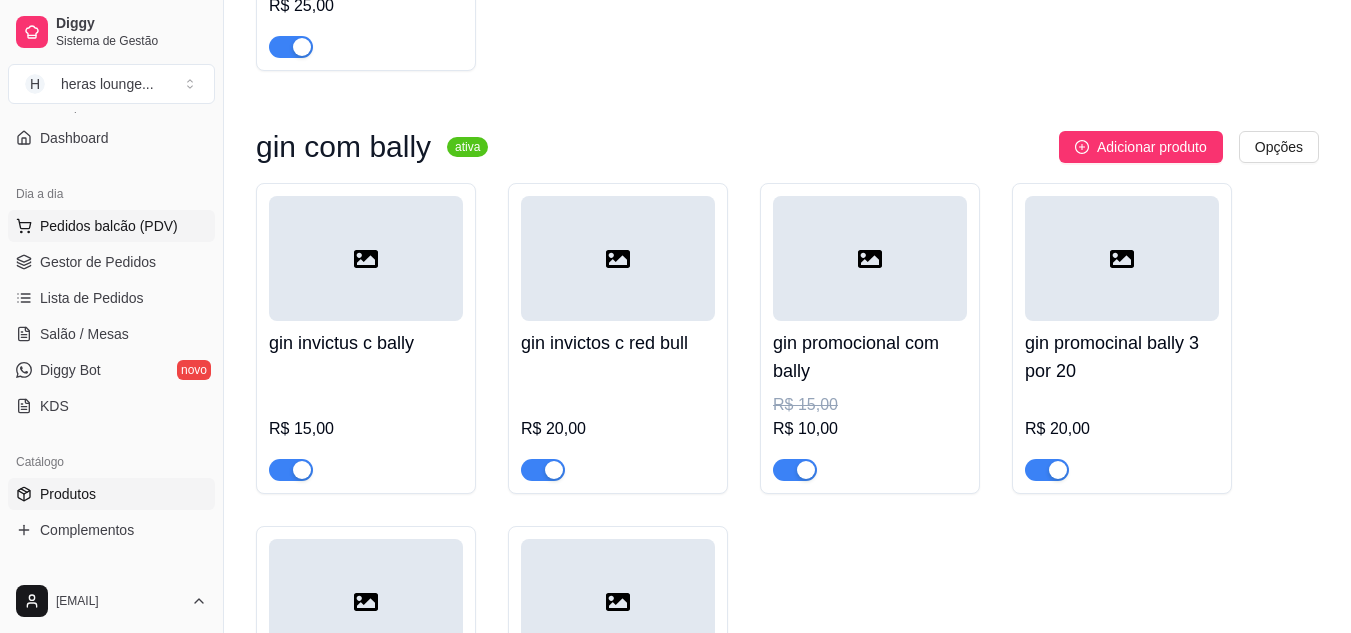 click on "Pedidos balcão (PDV)" at bounding box center (109, 226) 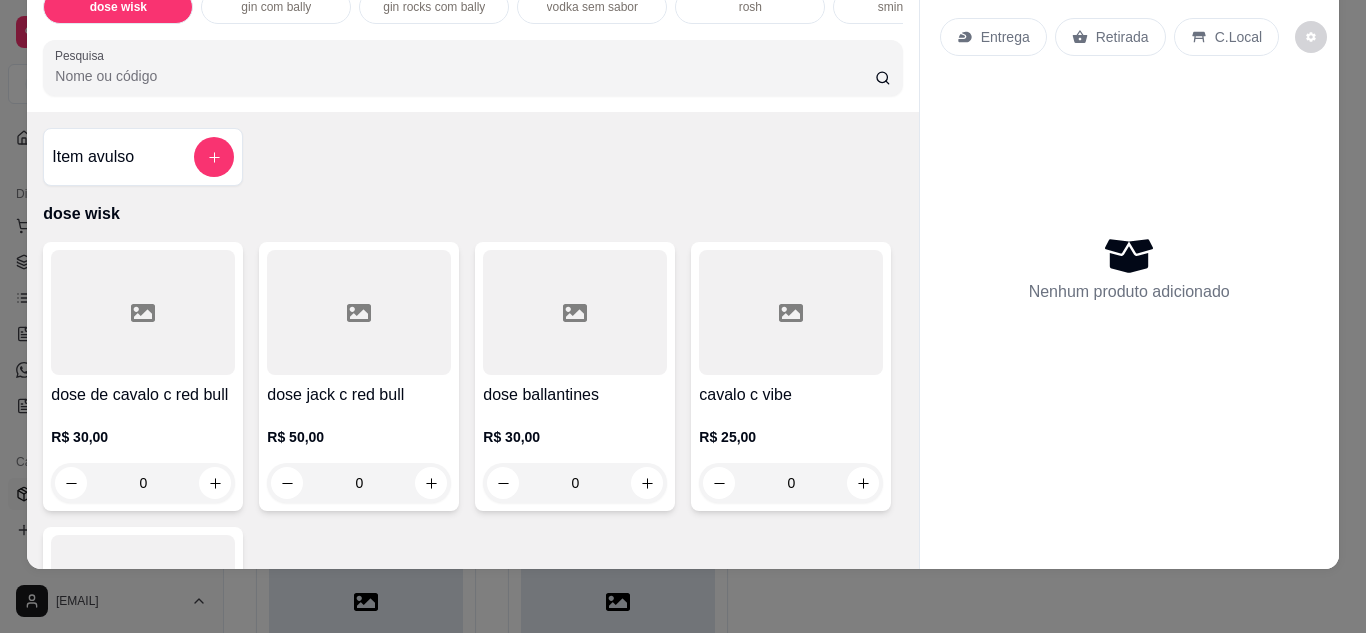 scroll, scrollTop: 53, scrollLeft: 0, axis: vertical 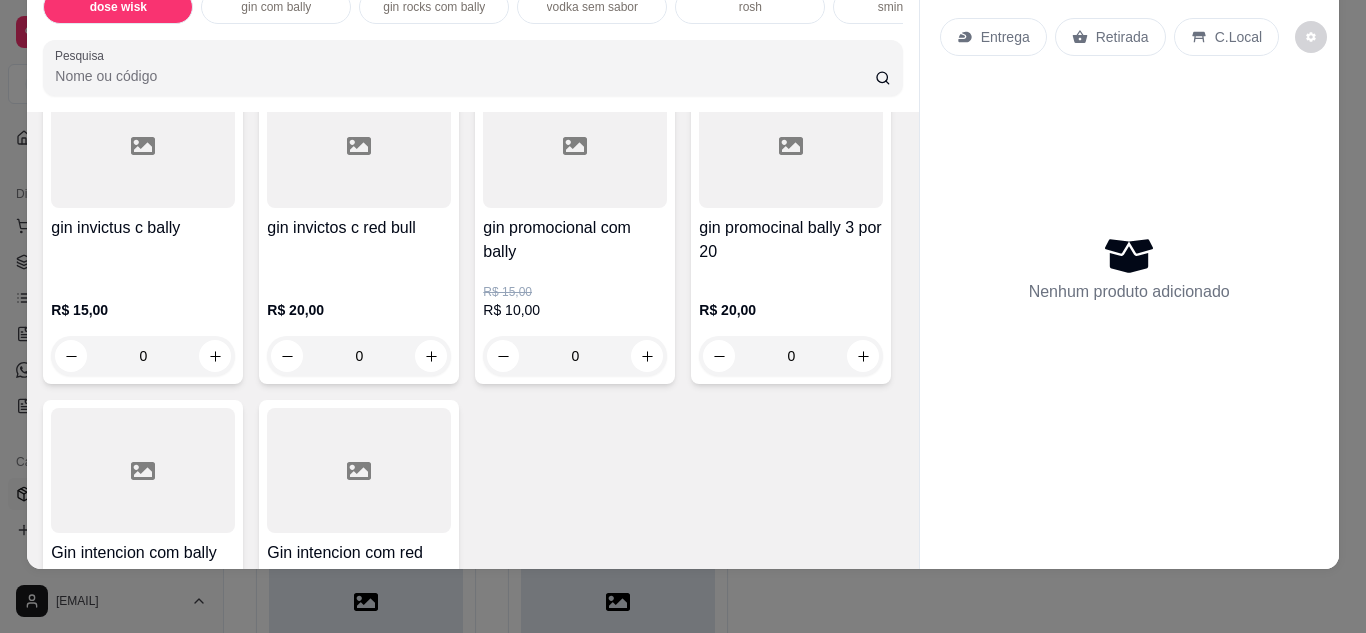 click at bounding box center (359, 145) 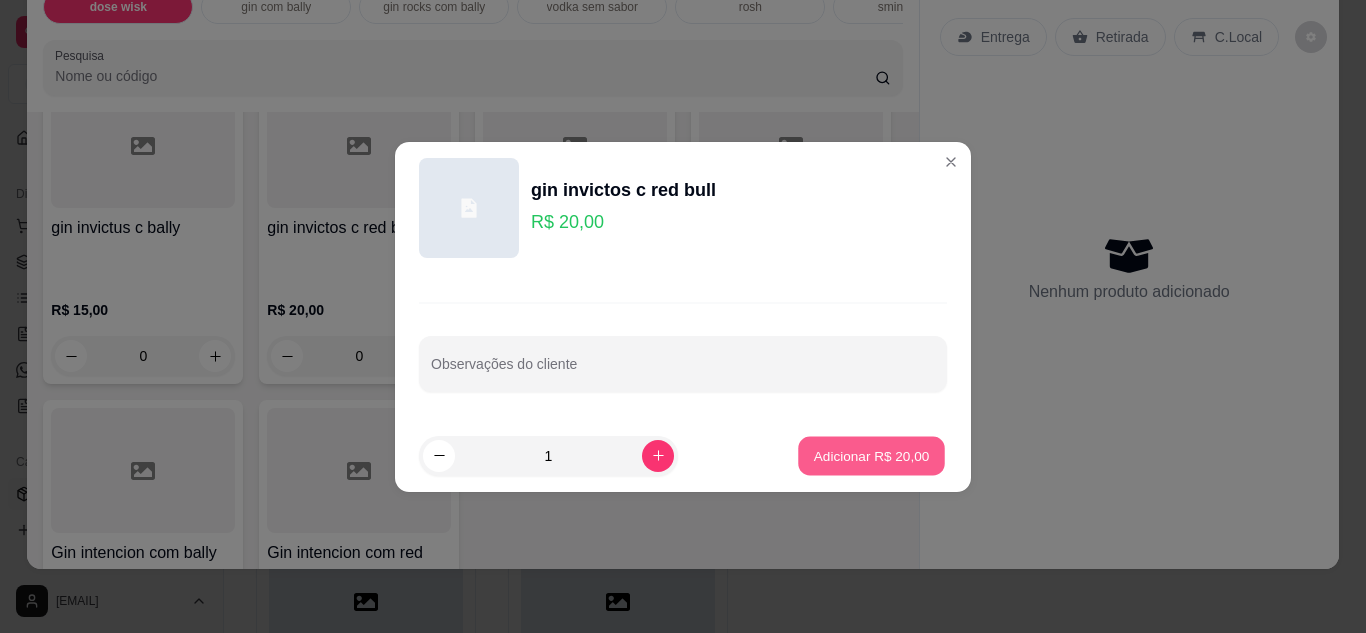 click on "Adicionar   R$ 20,00" at bounding box center (872, 455) 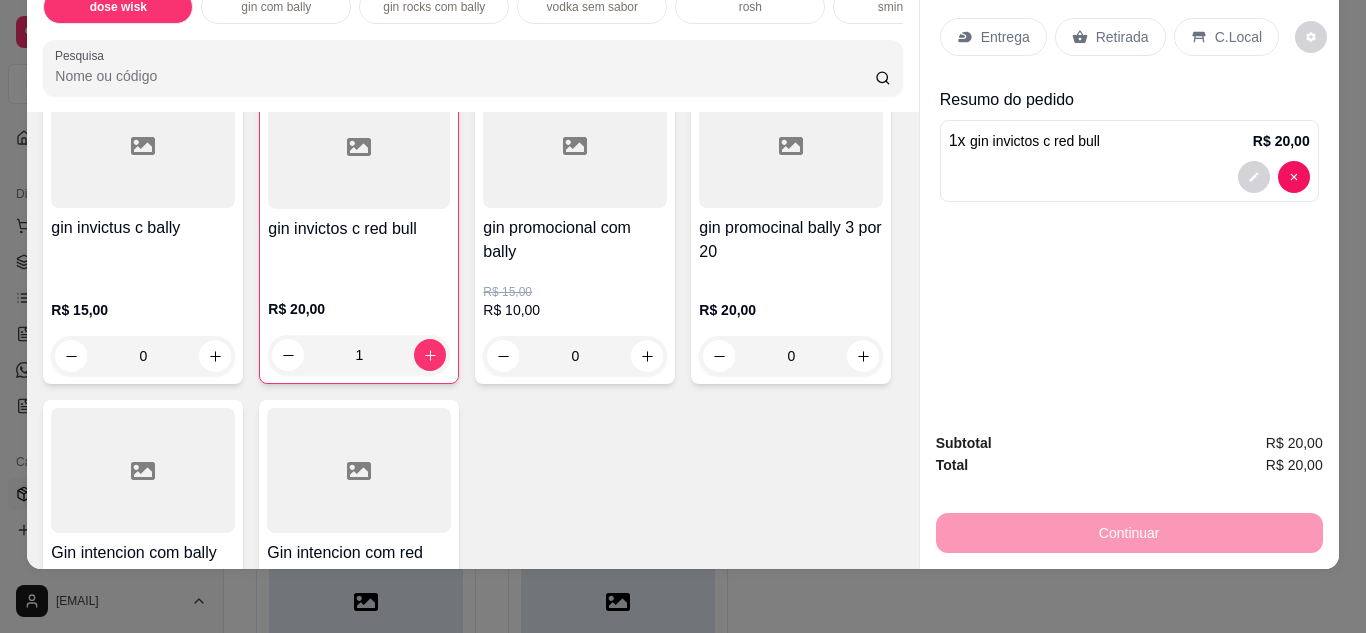 click on "C.Local" at bounding box center (1238, 37) 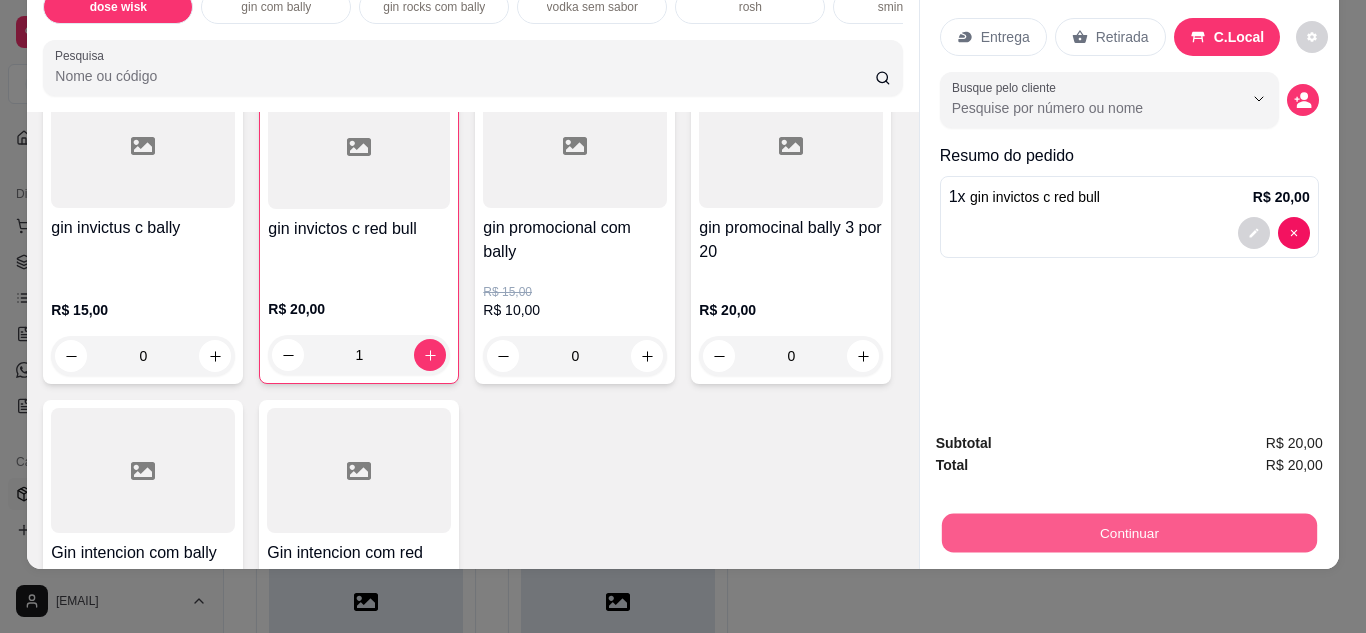 click on "Continuar" at bounding box center [1128, 533] 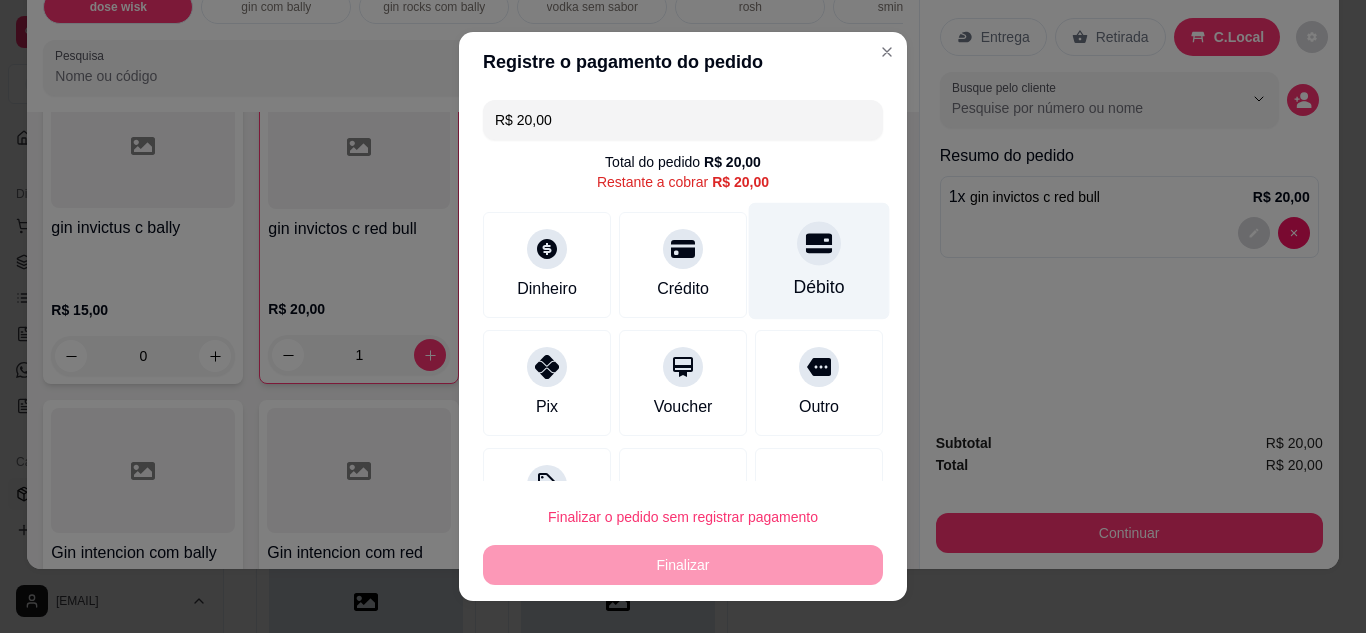 click on "Débito" at bounding box center (819, 260) 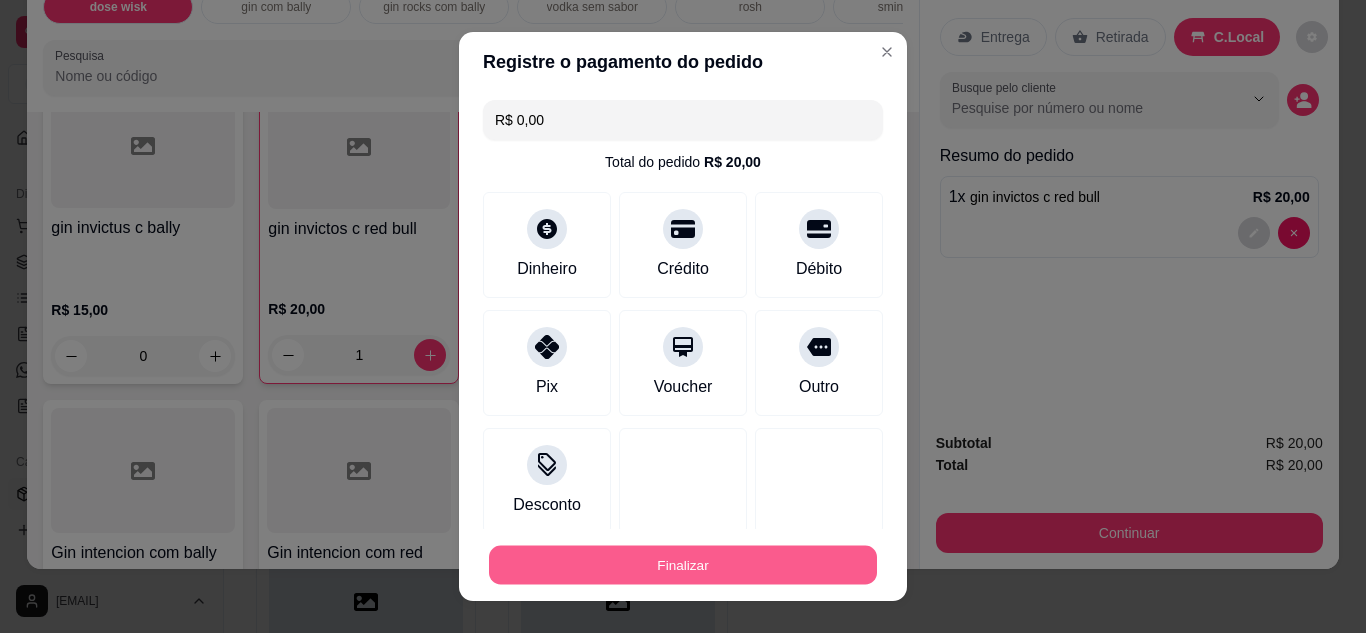 click on "Finalizar" at bounding box center (683, 565) 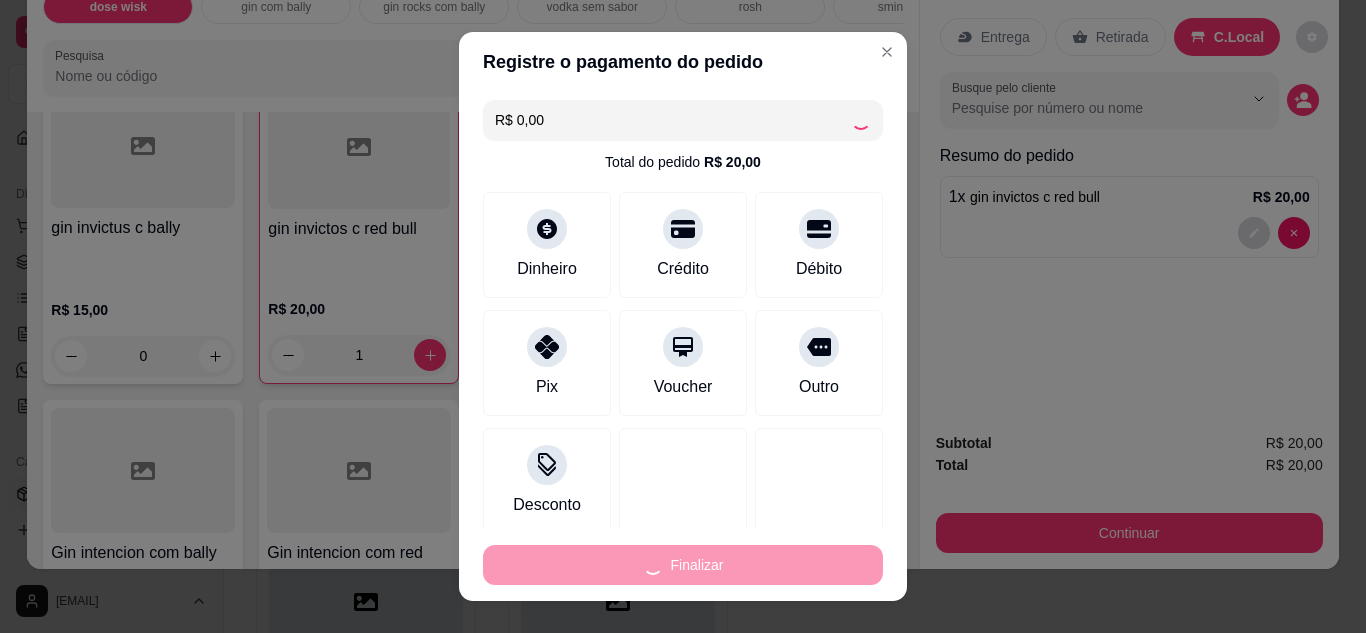 type on "0" 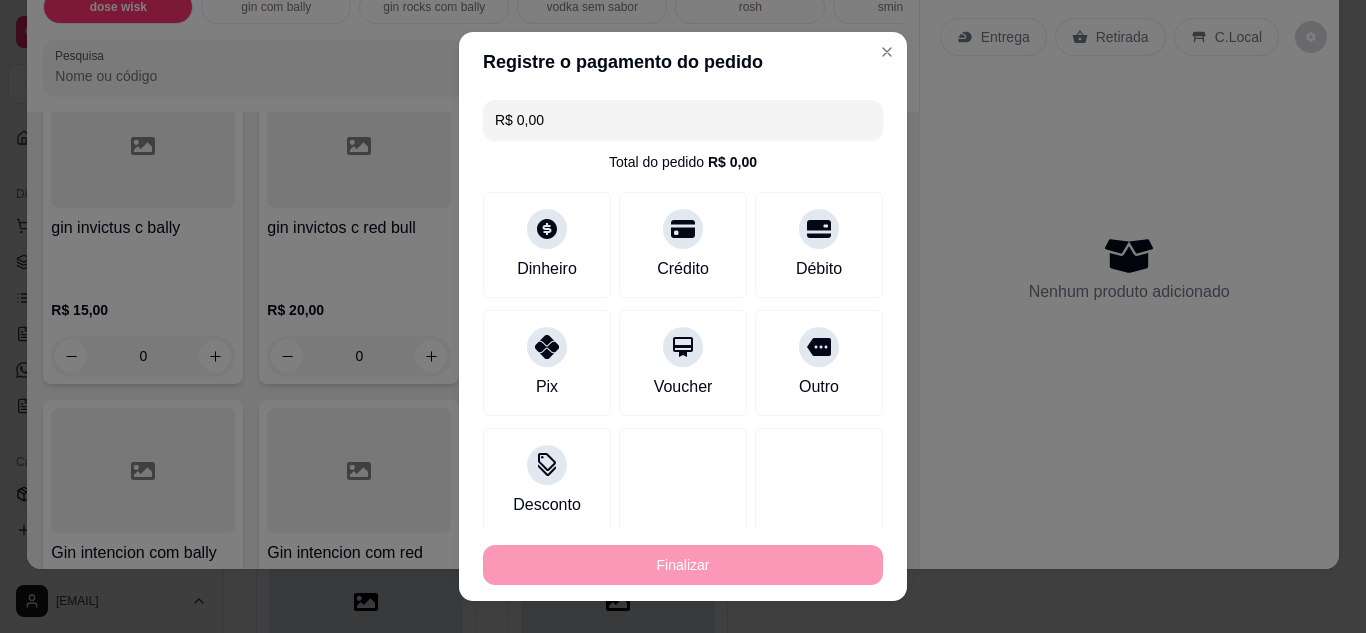 type on "-R$ 20,00" 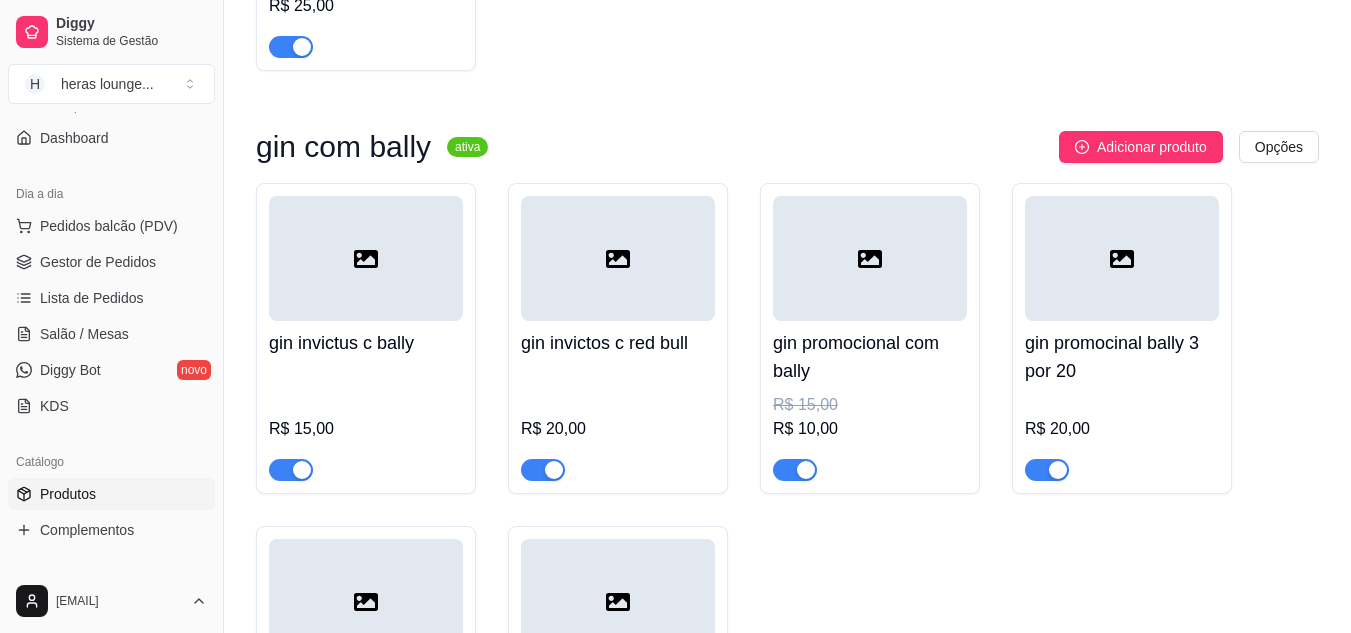 click at bounding box center (870, 258) 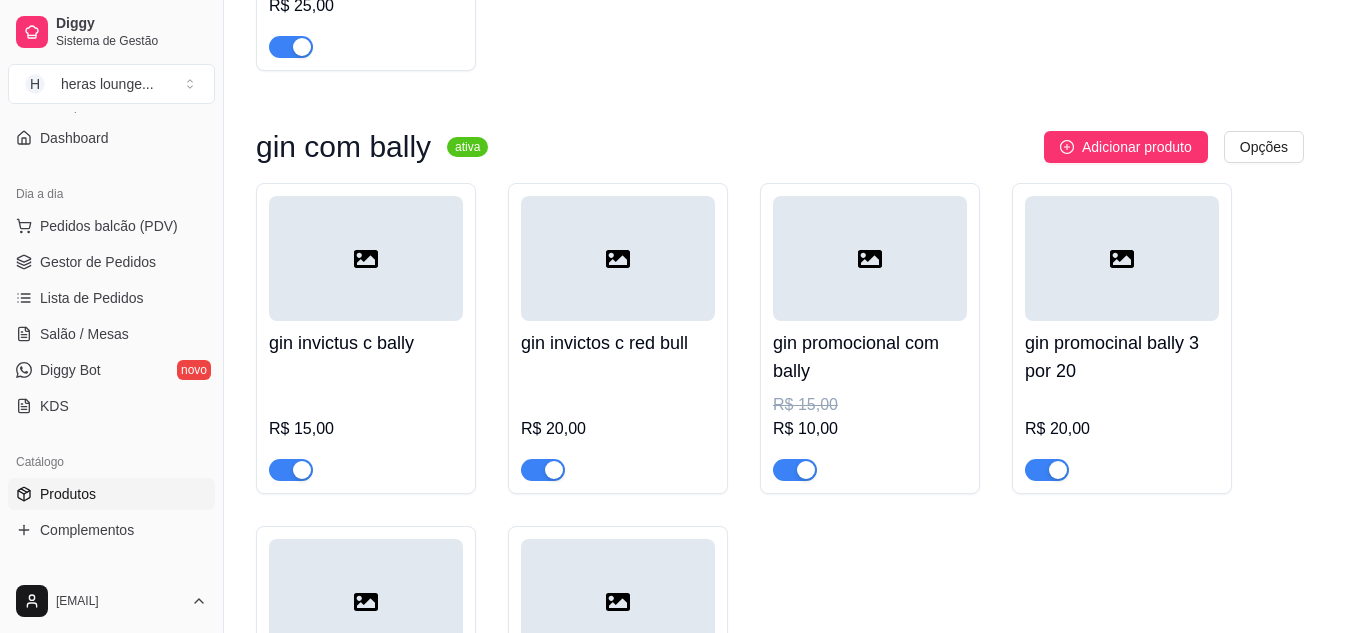 type 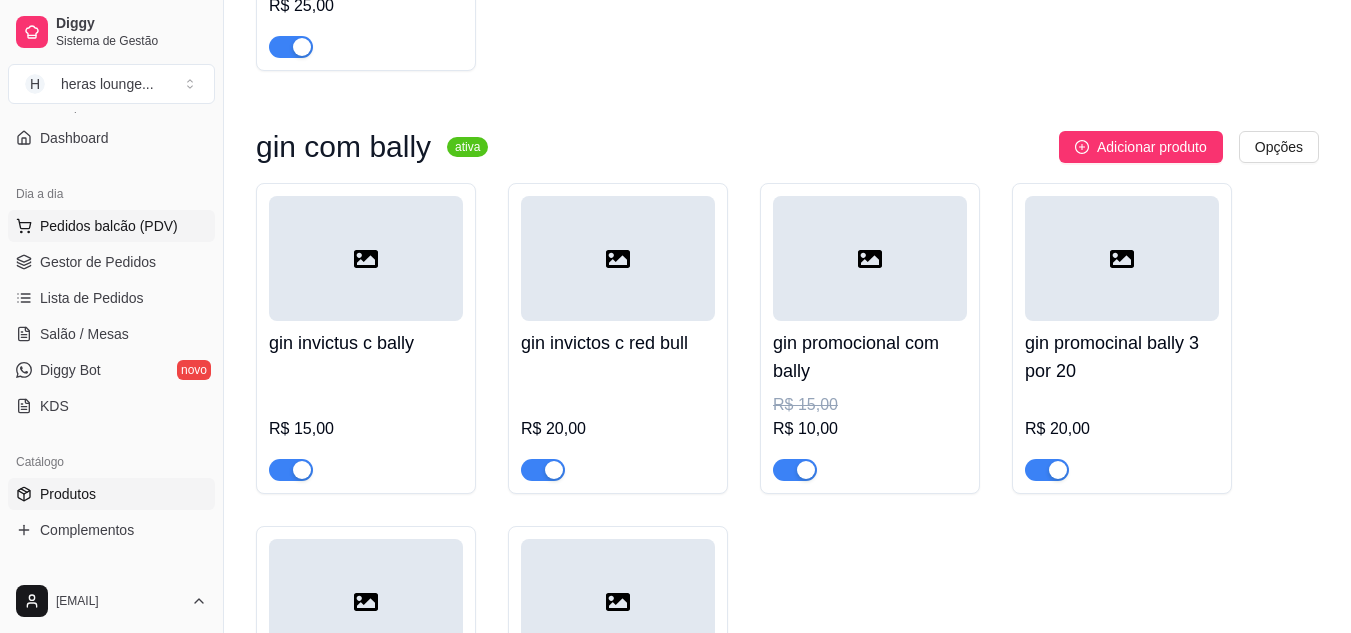 click on "Pedidos balcão (PDV)" at bounding box center (109, 226) 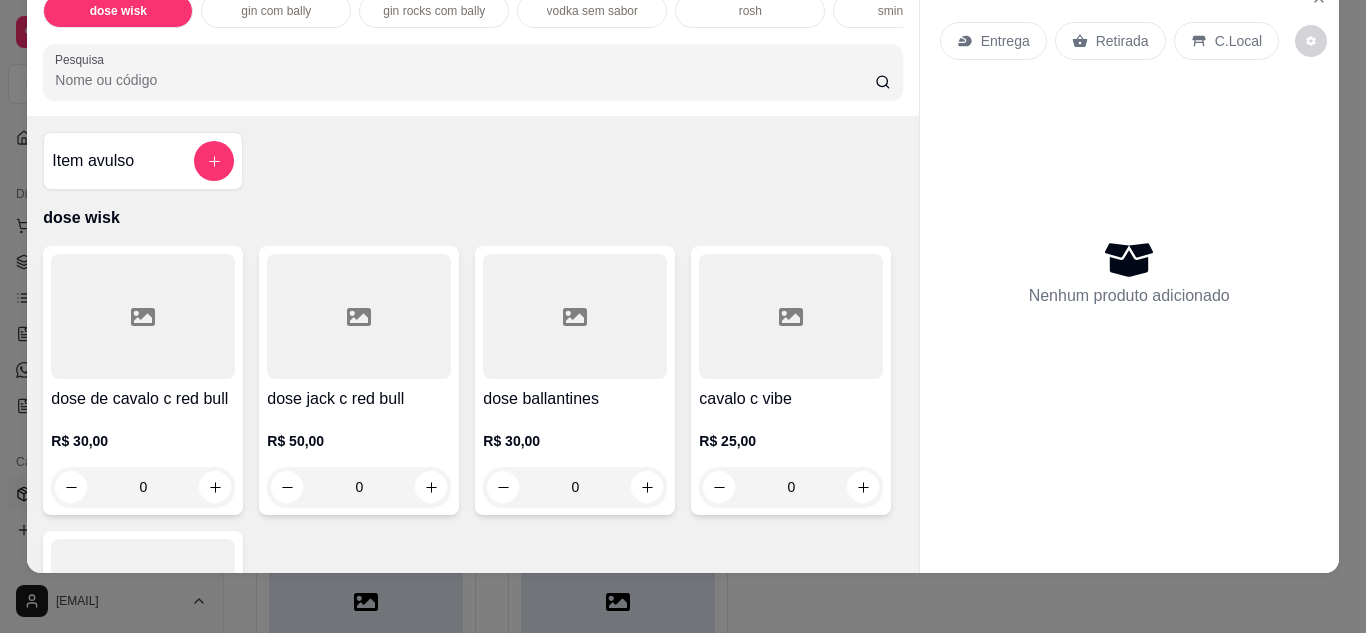 scroll, scrollTop: 53, scrollLeft: 0, axis: vertical 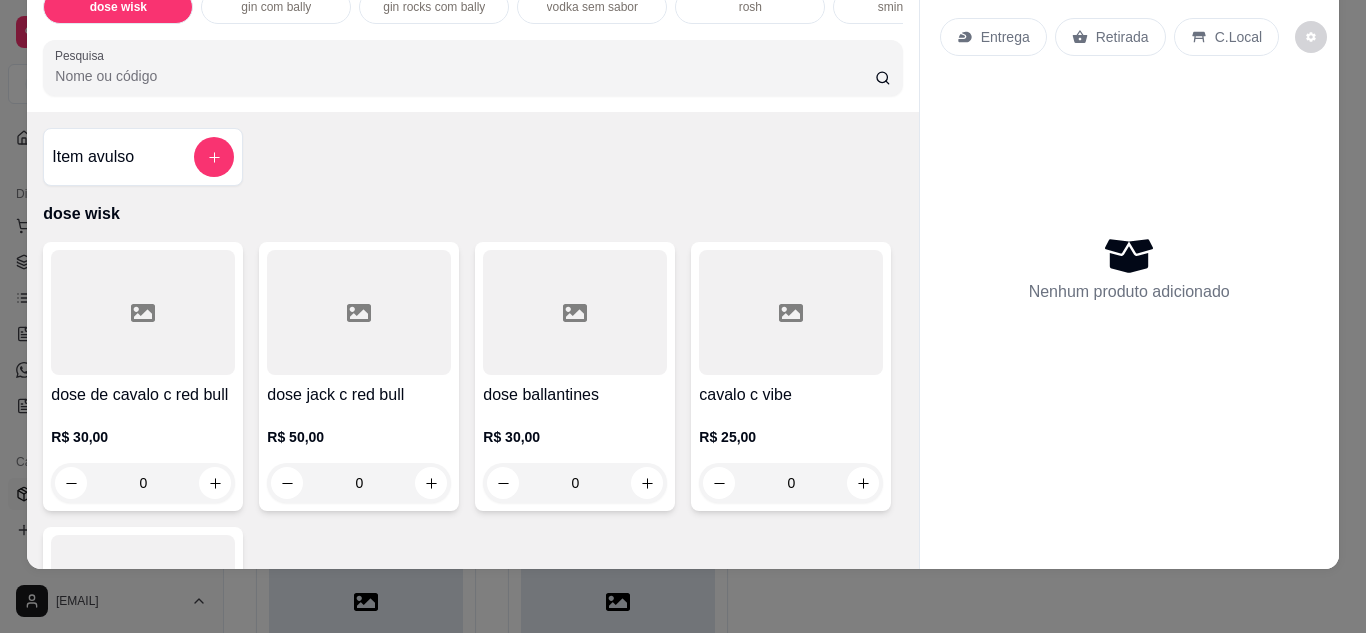 click on "Item avulso dose wisk  dose de cavalo c red bull   R$ 30,00 0 dose jack c red bull   R$ 50,00 0 dose ballantines    R$ 30,00 0 cavalo c vibe   R$ 25,00 0 ballantines c vibe   R$ 25,00 0 gin com bally gin invictus c bally   R$ 15,00 0 gin invictos c red bull   R$ 20,00 0 gin promocional com bally   R$ 15,00 R$ 10,00 0 gin promocinal bally 3 por 20   R$ 20,00 0 Gin intencion com bally   R$ 20,00 0 Gin intencion com red bull   R$ 25,00 0 gin rocks com bally gin rocks c bally   R$ 20,00 0 gin rocks c red bull   R$ 25,00 0 vodka sem sabor vodka smirnorff com bally ou vibe    R$ 18,00 0 vodka askov com bally ou vibe   R$ 15,00 0 absolut com monster ou red bull   R$ 30,00 0 malibu com bally    R$ 25,00 0 malibu com monster ou red bull   R$ 30,00 0 ciroc com red bull   R$ 50,00 0 rosh rosh   R$ 10,00 0 dublo rosh    R$ 20,00 R$ 18,00 0 sminorff ice  sminorff ice 51   R$ 10,00 0 sminorff tradicional    R$ 10,00 0 skol beats   R$ 10,00 0 cerveja lata haineken lata   R$ 6,00 0 original lata" at bounding box center [472, 340] 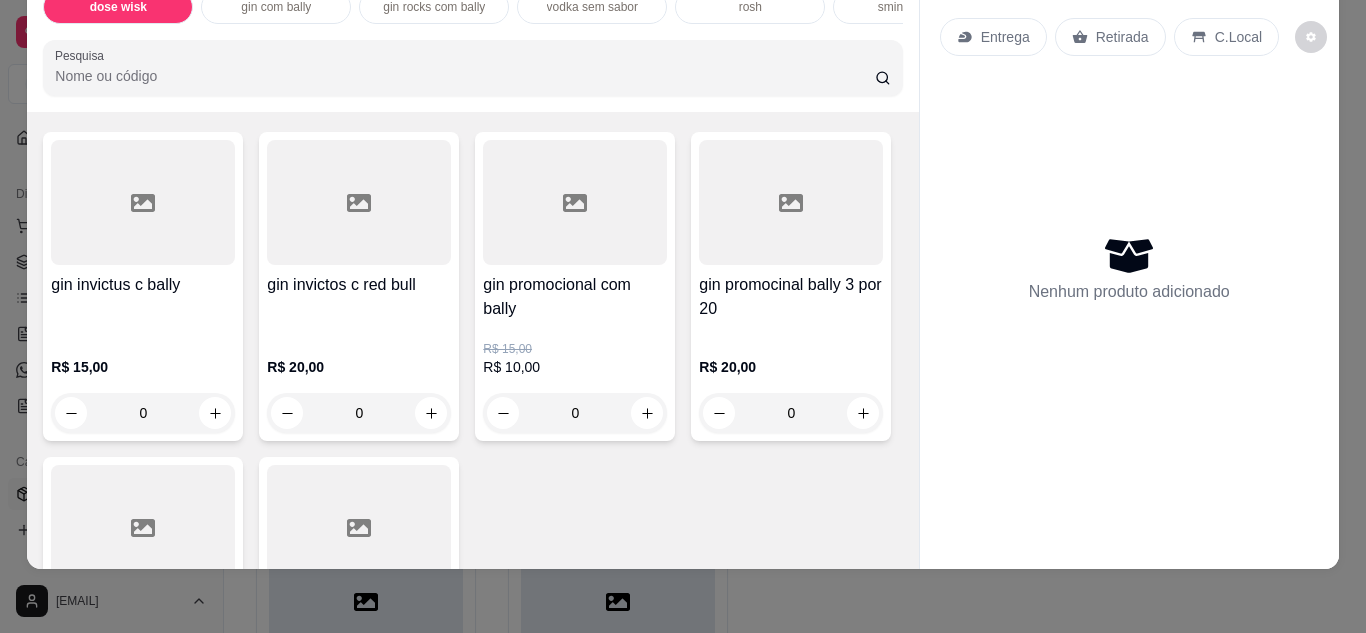 scroll, scrollTop: 739, scrollLeft: 0, axis: vertical 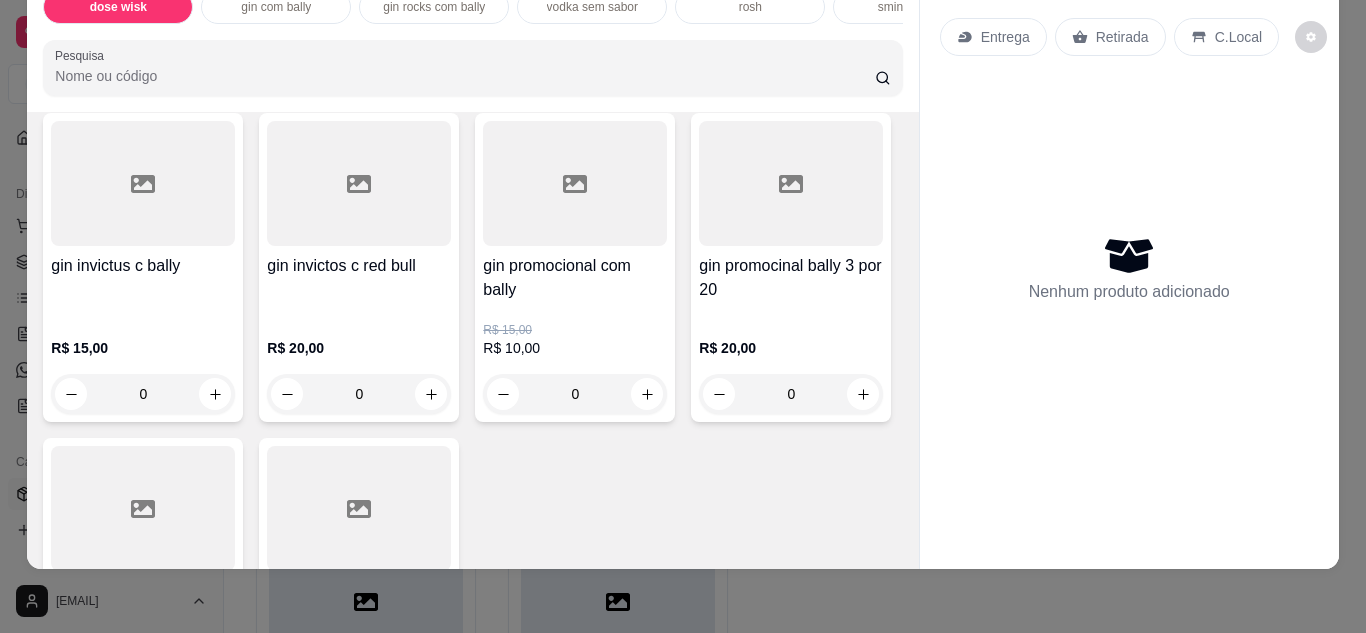 click at bounding box center [575, 183] 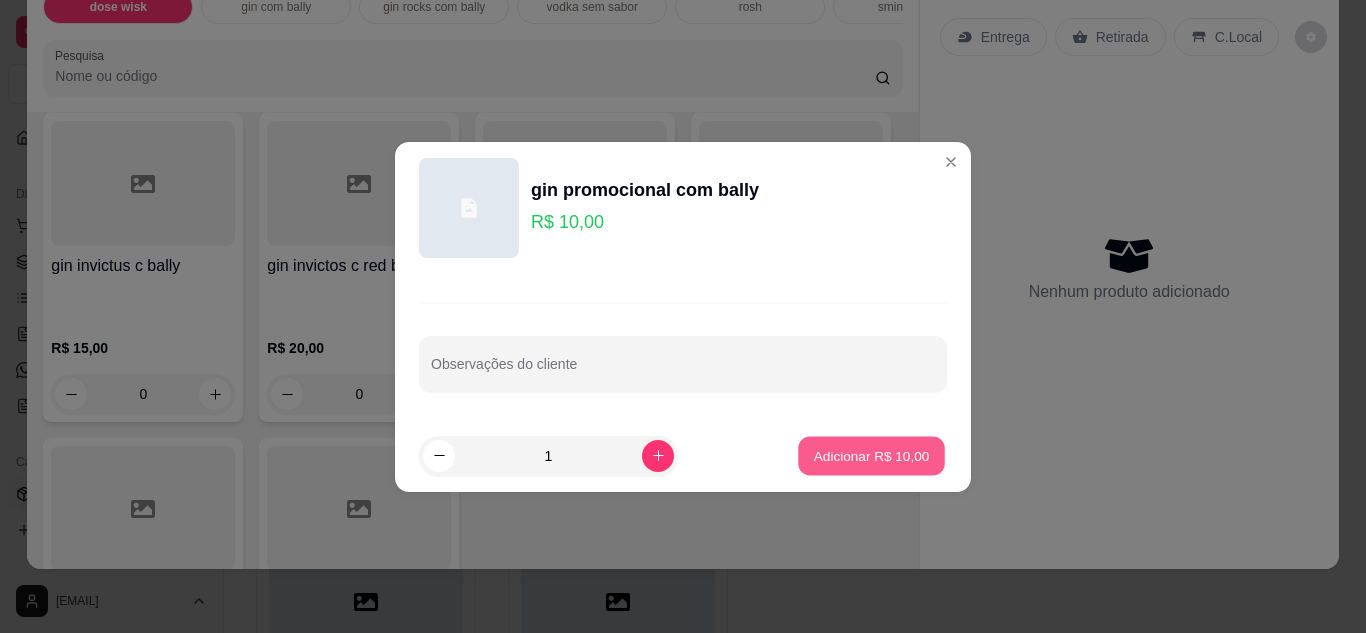 click on "Adicionar   R$ 10,00" at bounding box center (872, 455) 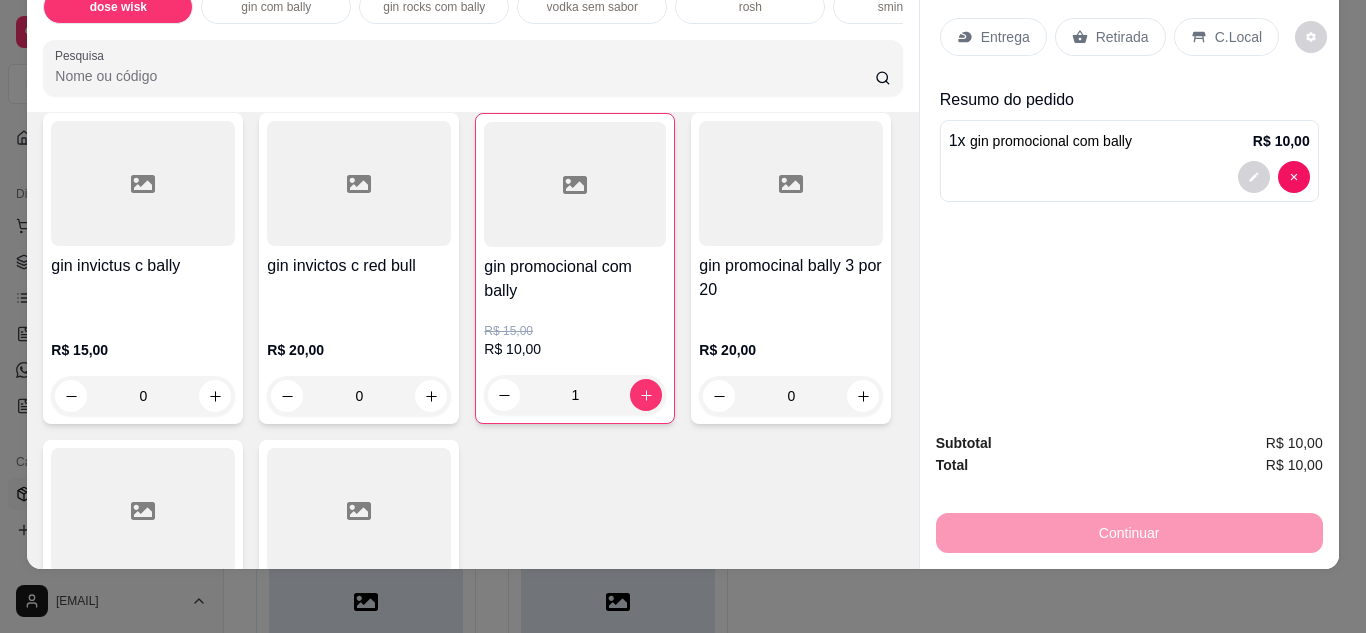 click on "C.Local" at bounding box center (1238, 37) 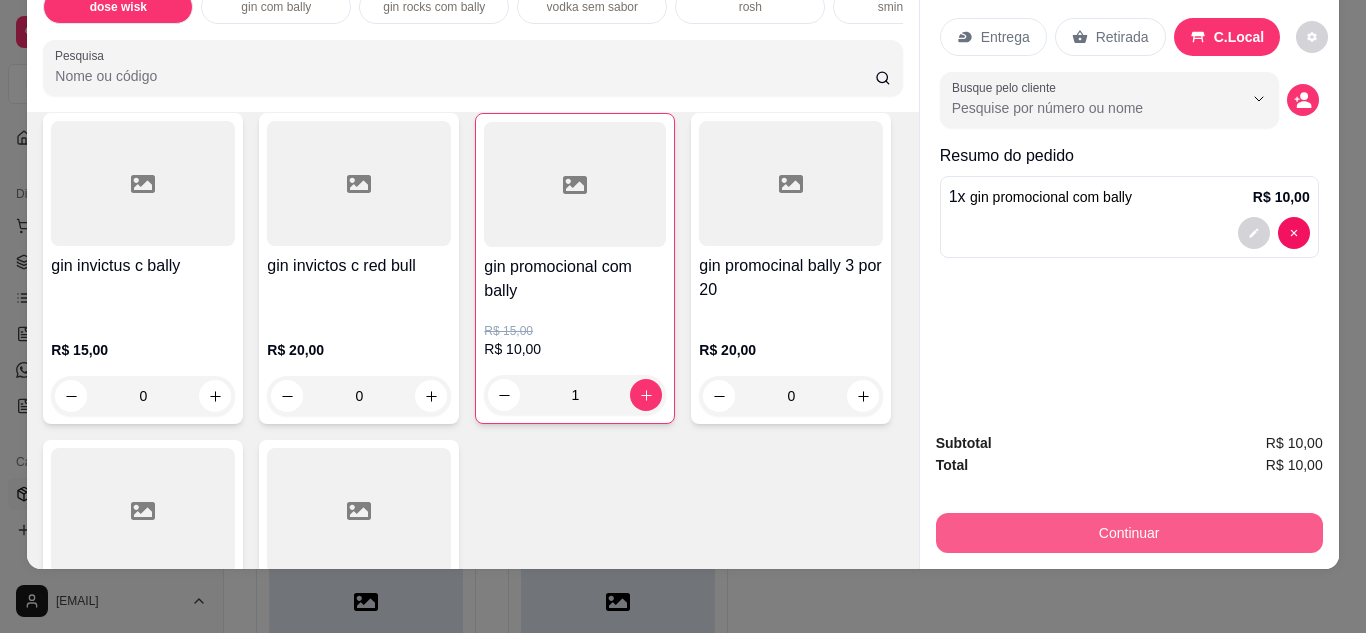 click on "Continuar" at bounding box center (1129, 533) 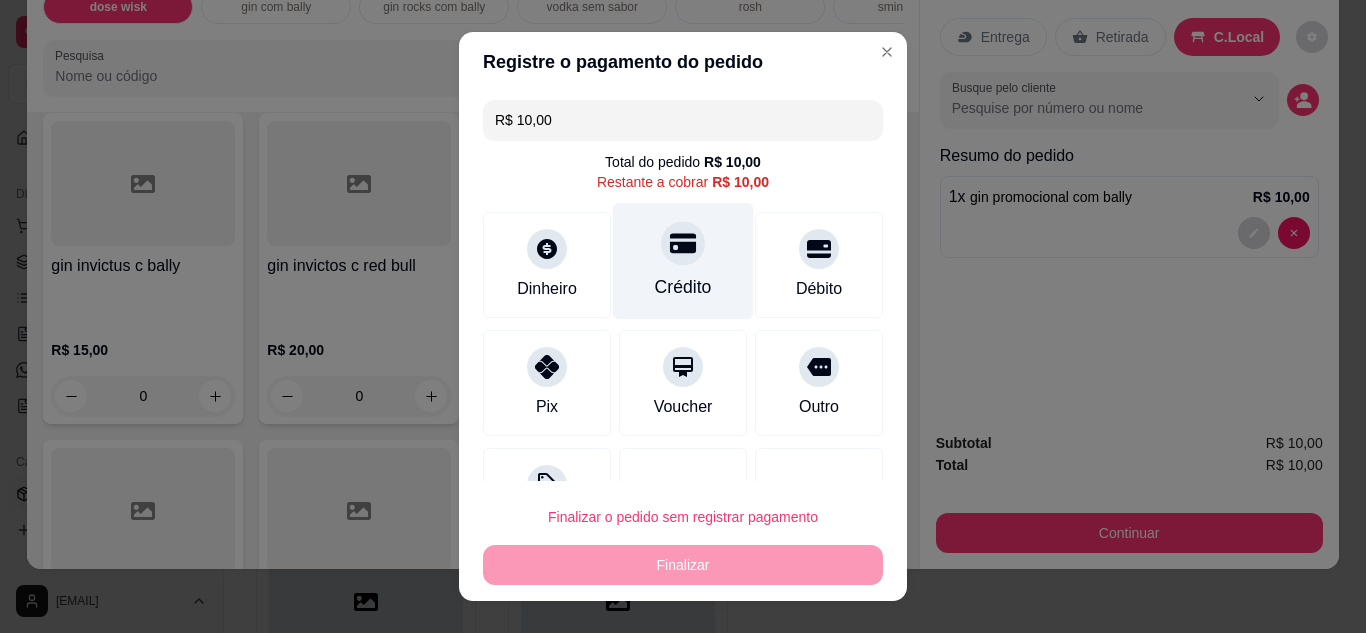 click on "Crédito" at bounding box center [683, 260] 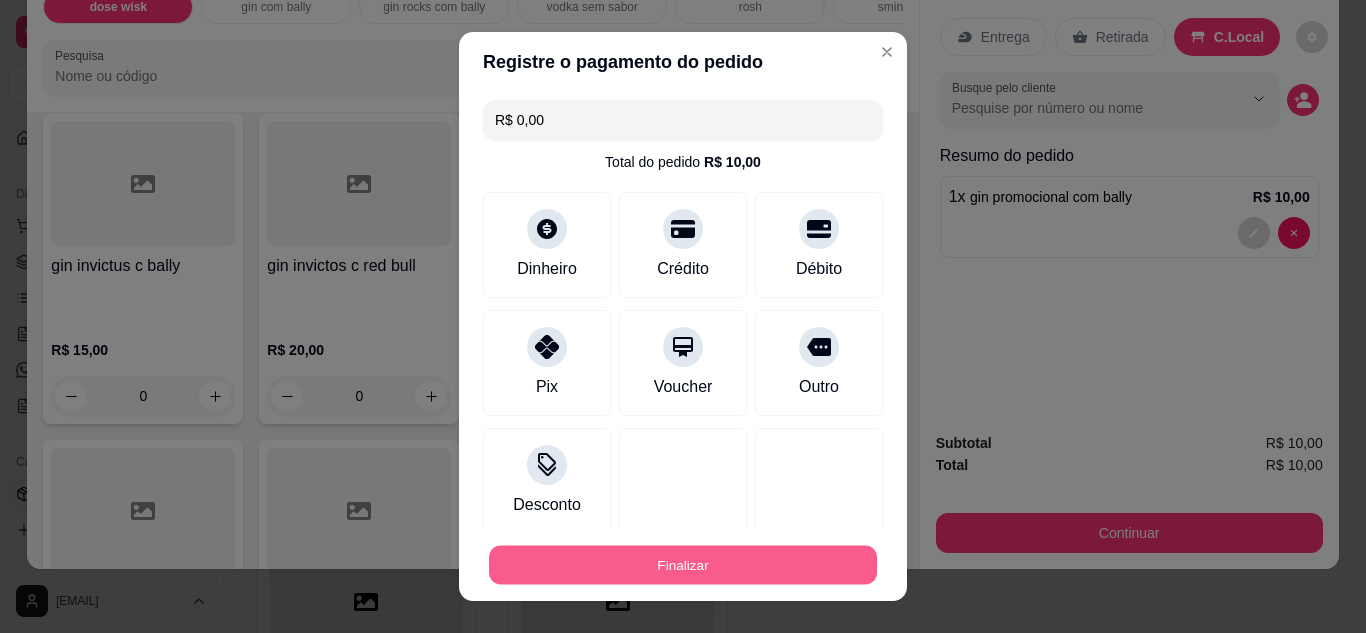 click on "Finalizar" at bounding box center [683, 565] 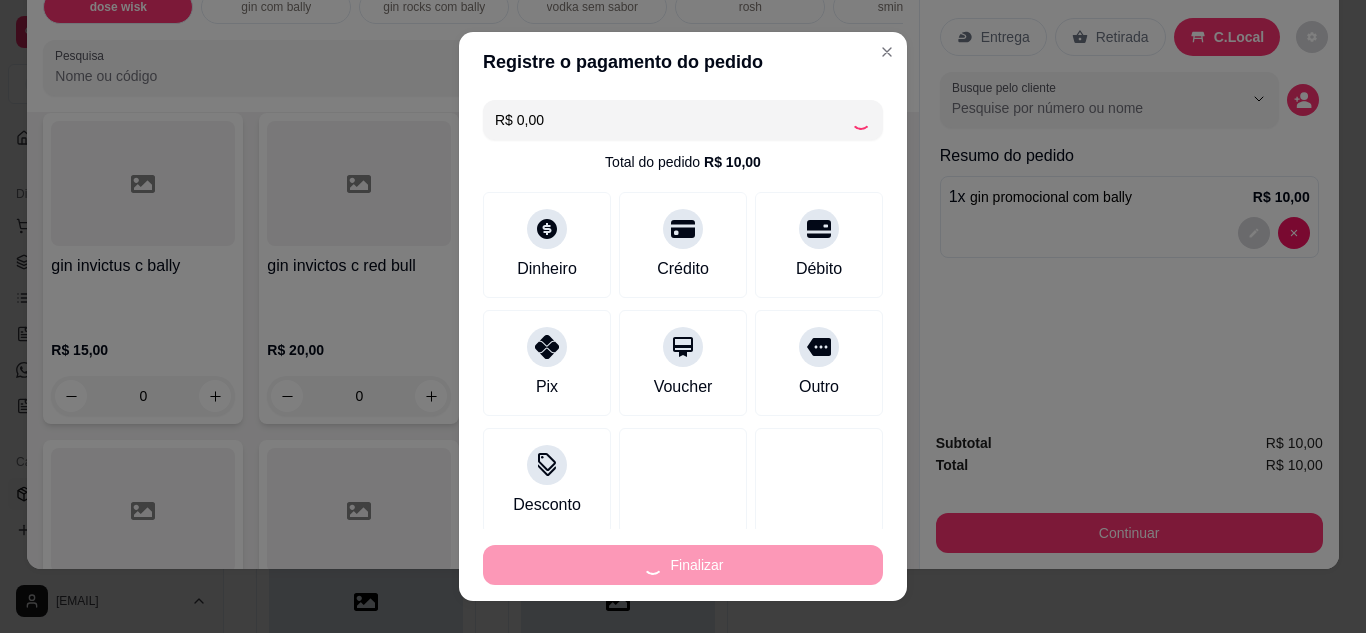 type on "0" 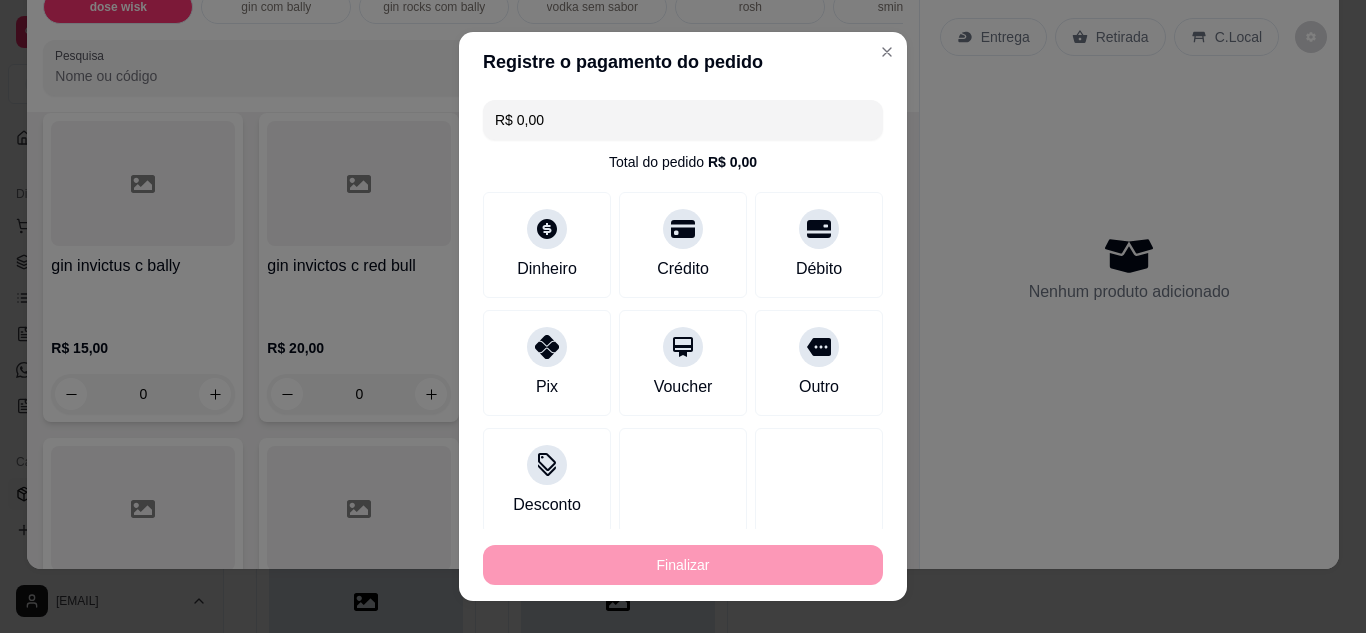 type on "-R$ 10,00" 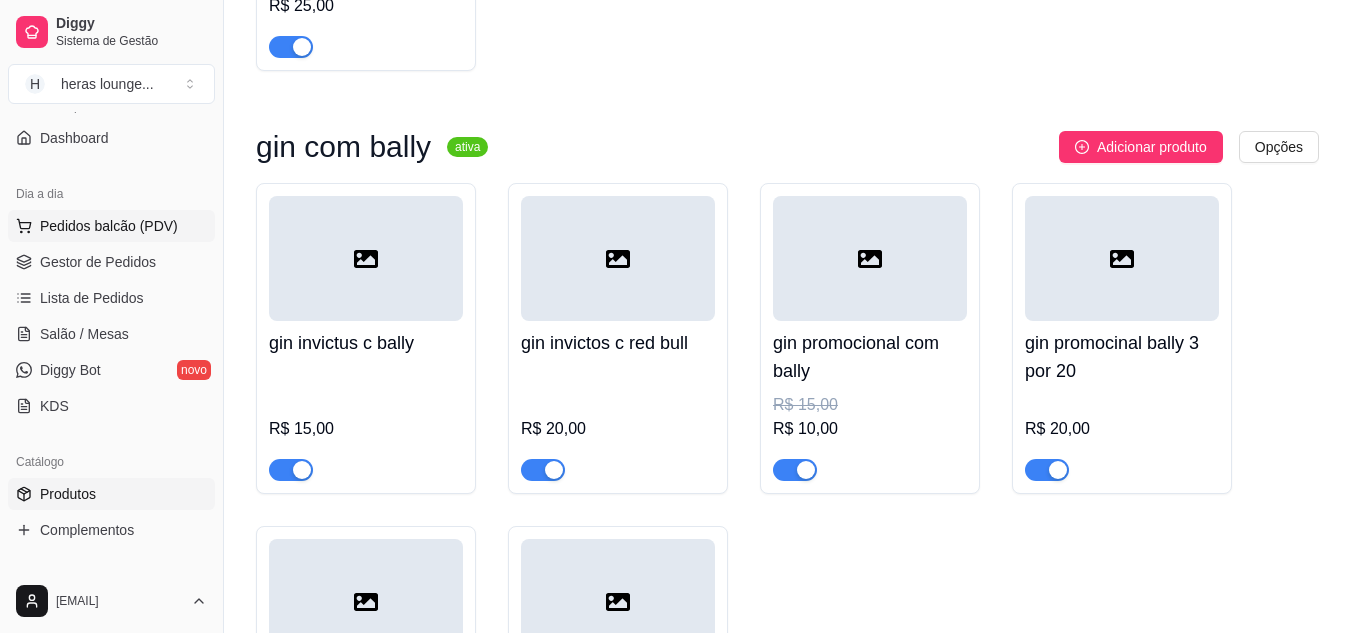 click on "Pedidos balcão (PDV)" at bounding box center (109, 226) 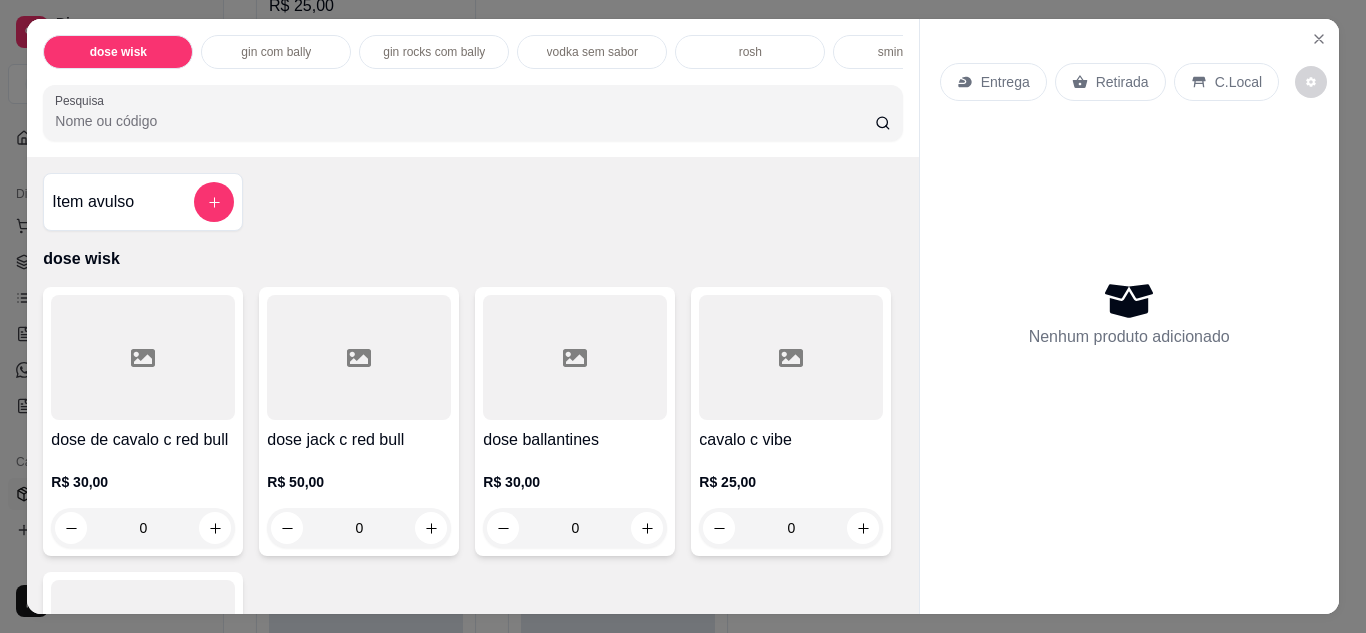 click at bounding box center (359, 357) 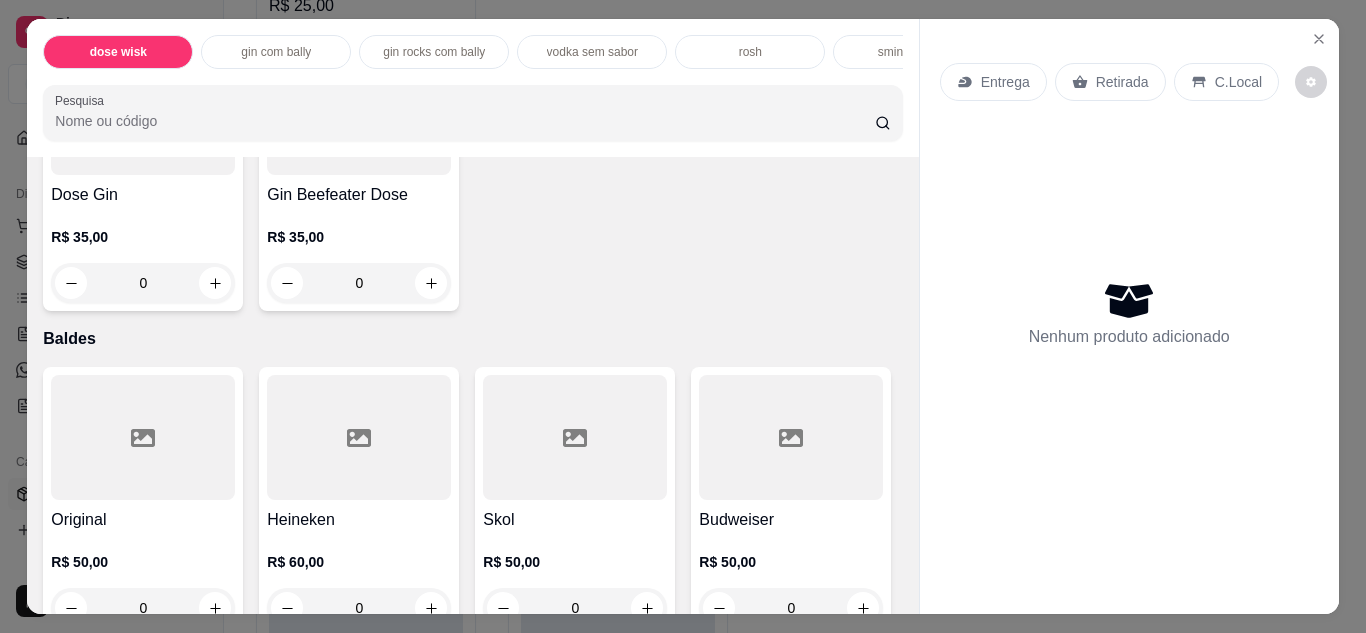 scroll, scrollTop: 7256, scrollLeft: 0, axis: vertical 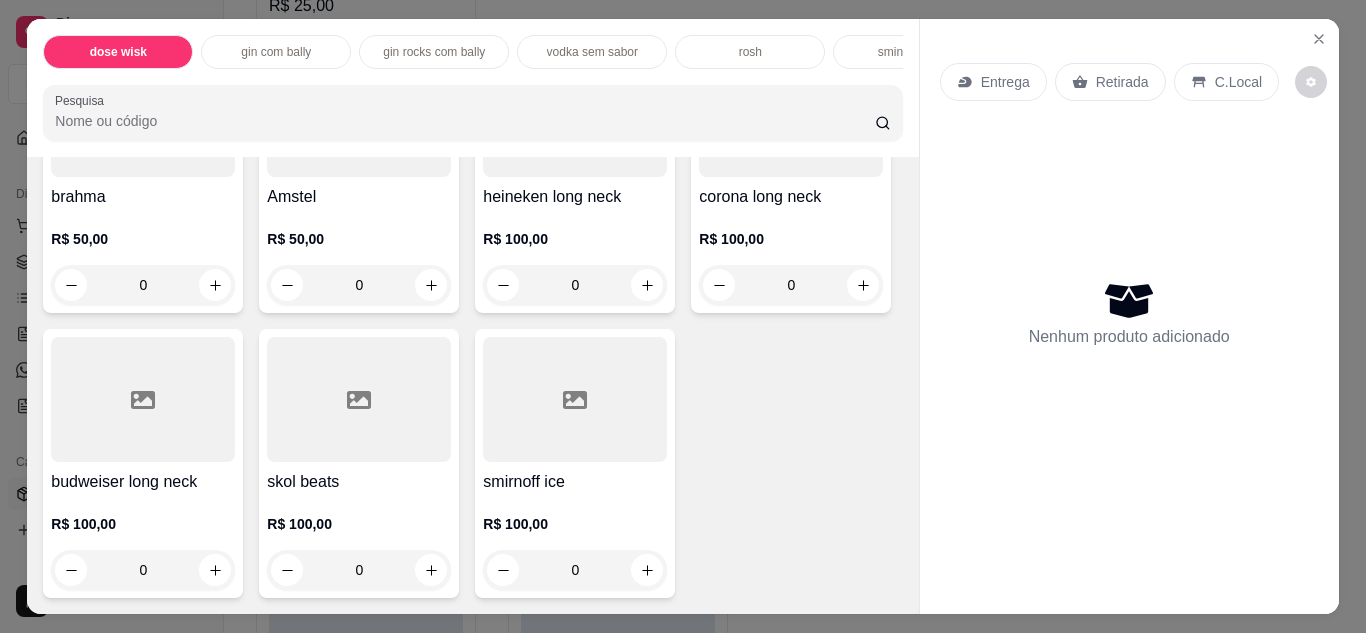 click on "Original    R$ 50,00 0 Heineken   R$ 60,00 0 Skol   R$ 50,00 0 Budweiser   R$ 50,00 0 brahma   R$ 50,00 0 Amstel   R$ 50,00 0 heineken long neck   R$ 100,00 0 corona long neck   R$ 100,00 0 budweiser long neck   R$ 100,00 0 skol beats   R$ 100,00 0 smirnoff ice   R$ 100,00 0" at bounding box center [472, 178] 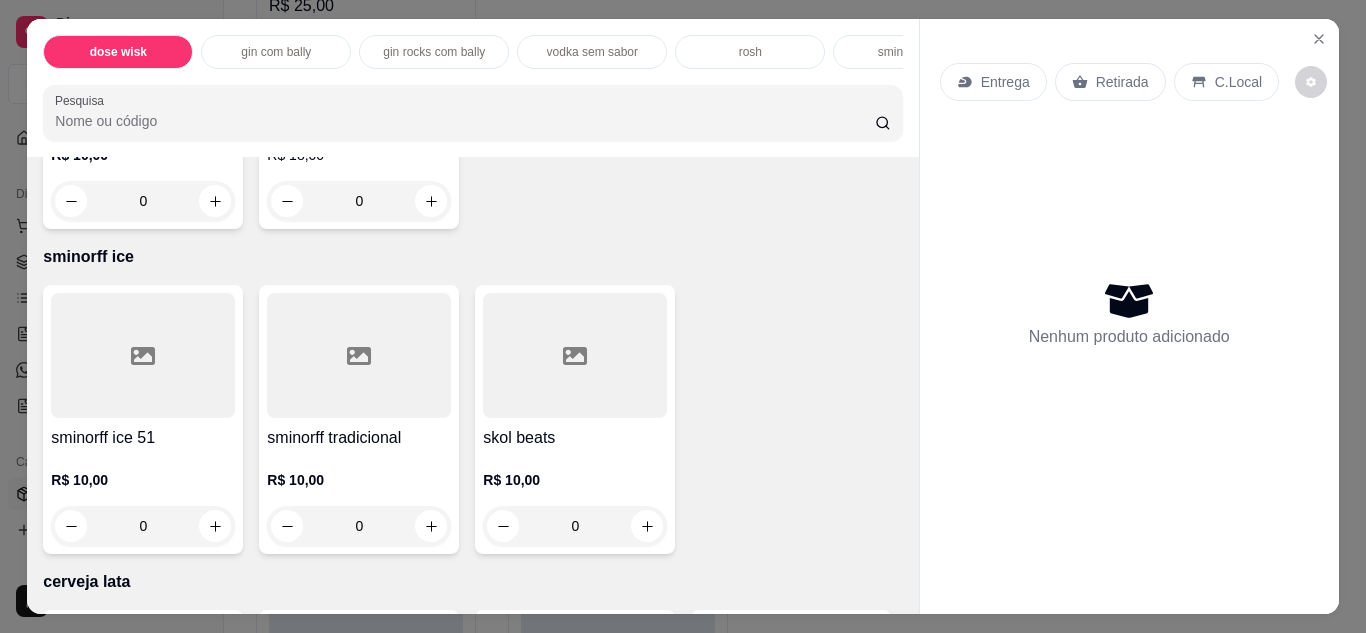 scroll, scrollTop: 2543, scrollLeft: 0, axis: vertical 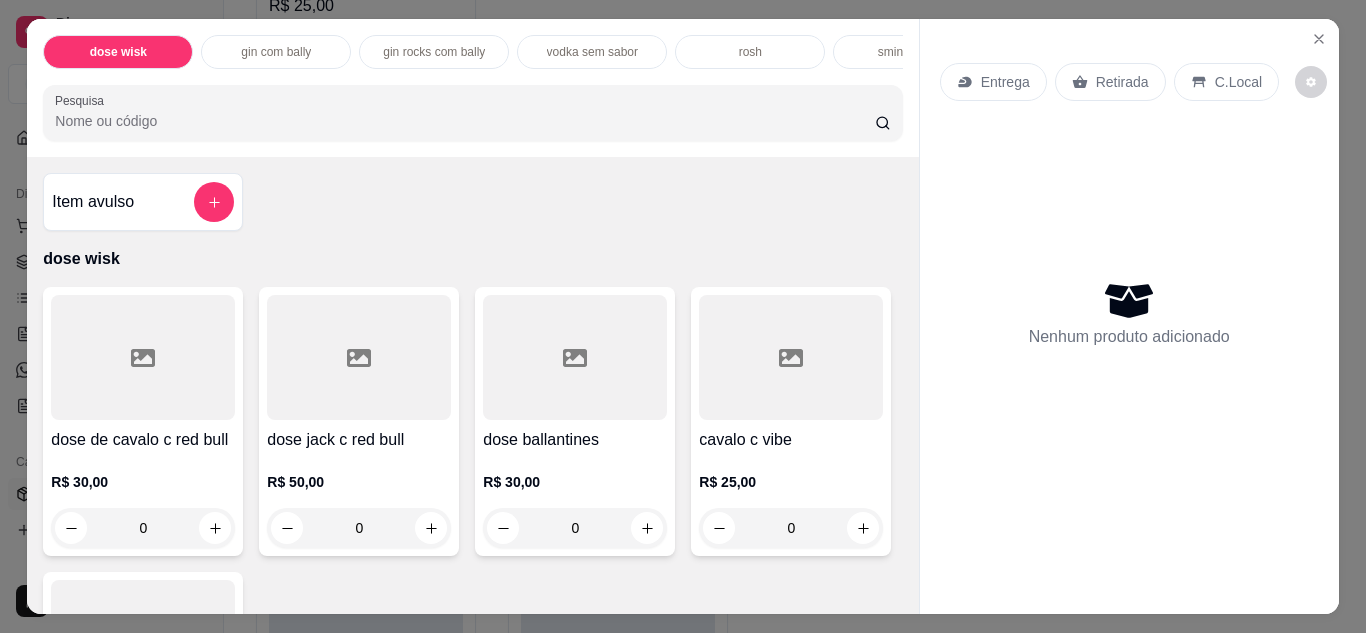 click at bounding box center [359, 357] 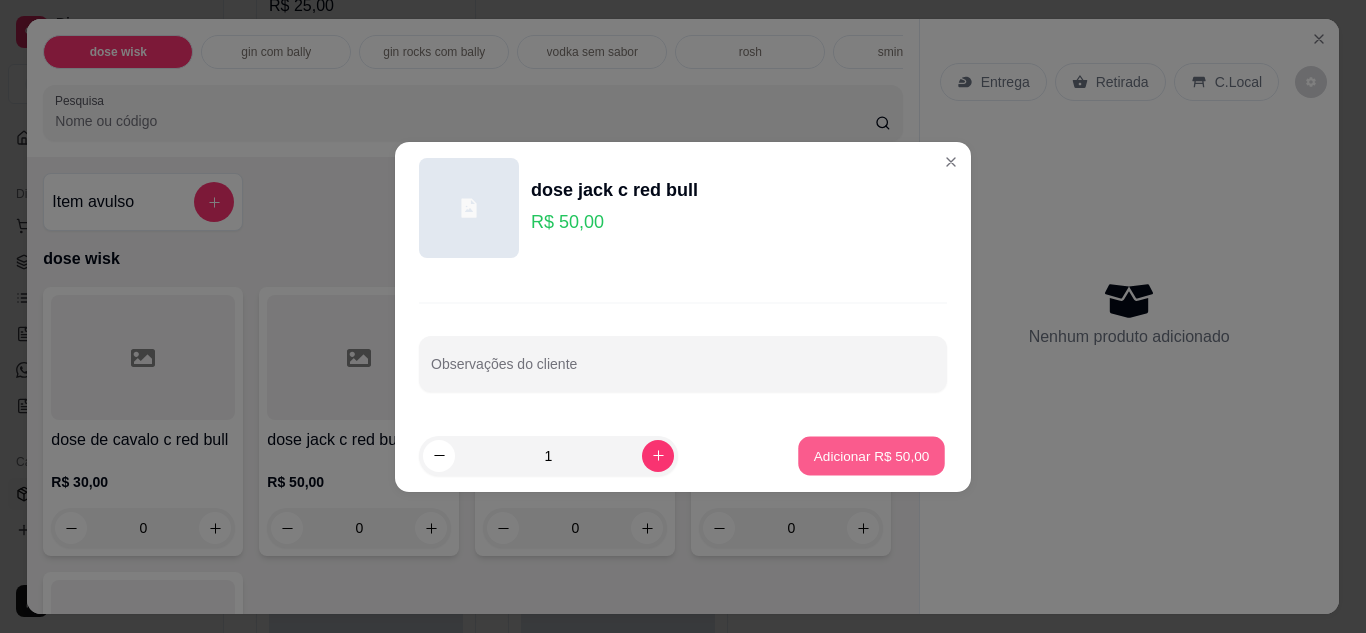click on "Adicionar   R$ 50,00" at bounding box center [872, 455] 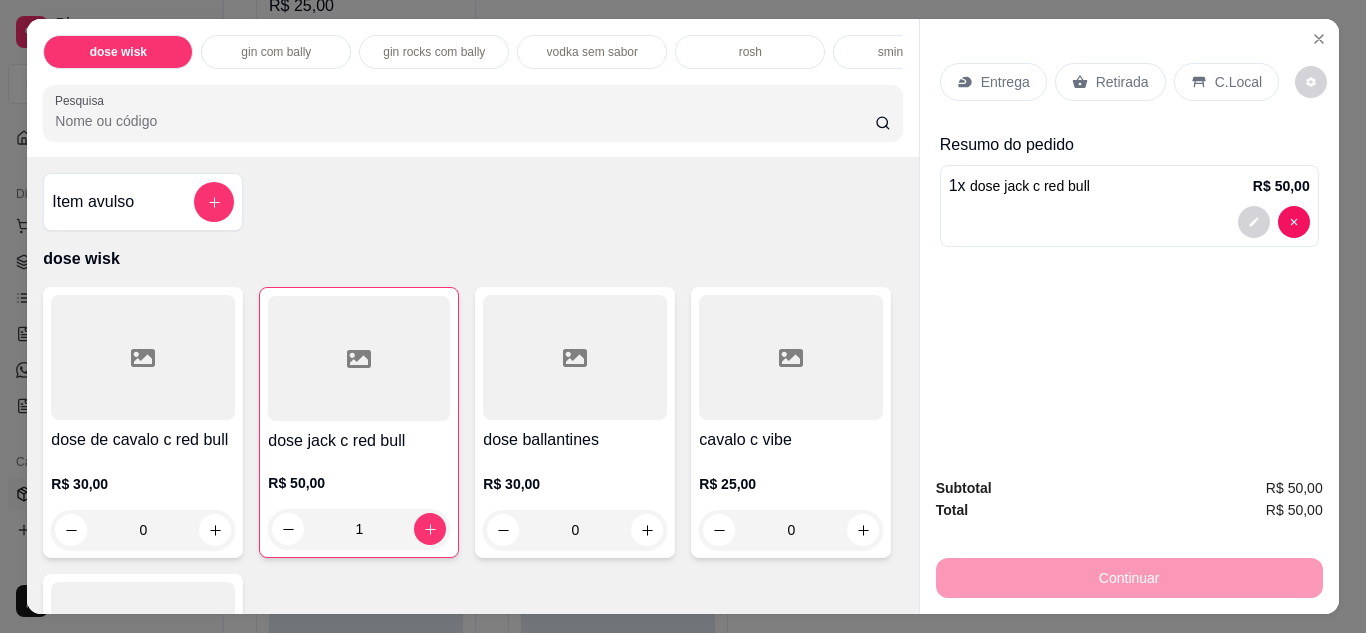 click on "C.Local" at bounding box center [1226, 82] 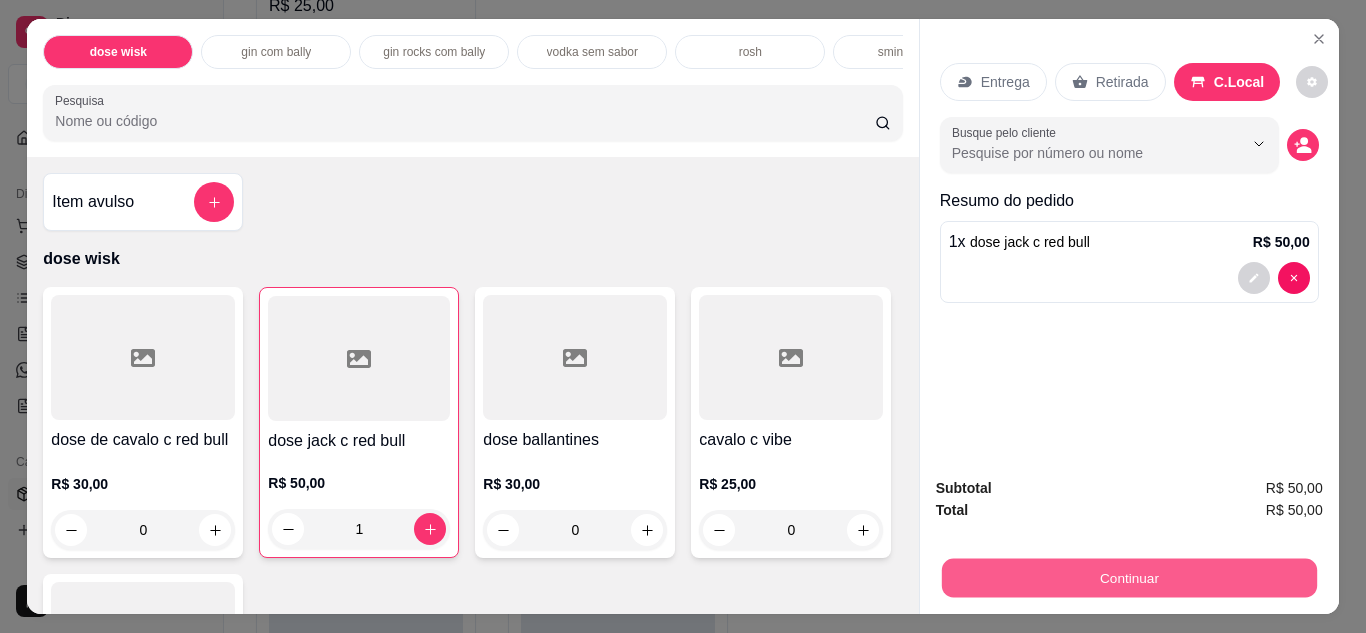 click on "Continuar" at bounding box center [1128, 578] 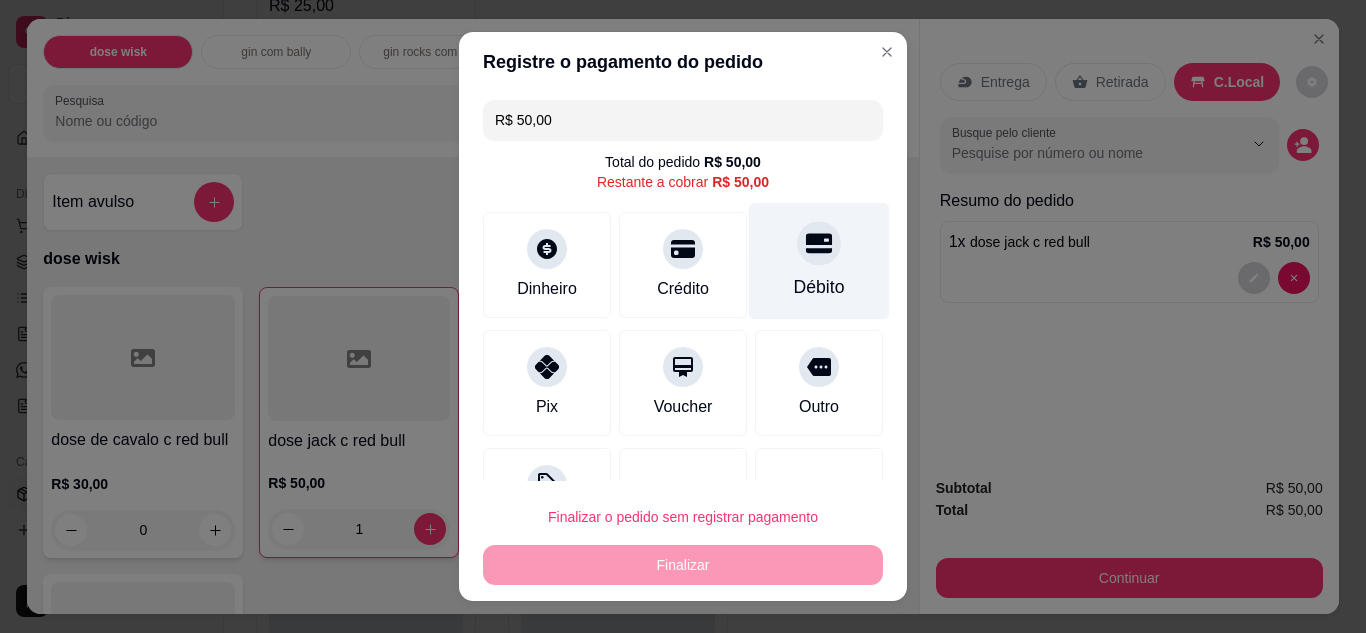click on "Débito" at bounding box center (819, 287) 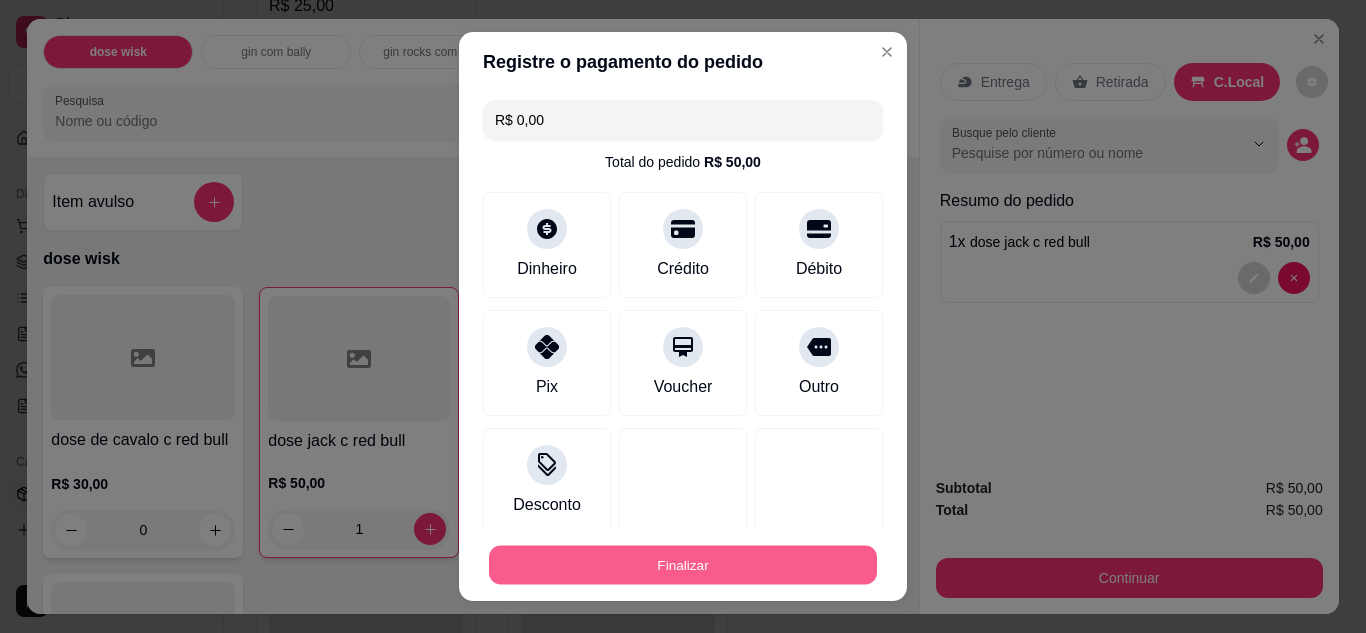 click on "Finalizar" at bounding box center (683, 565) 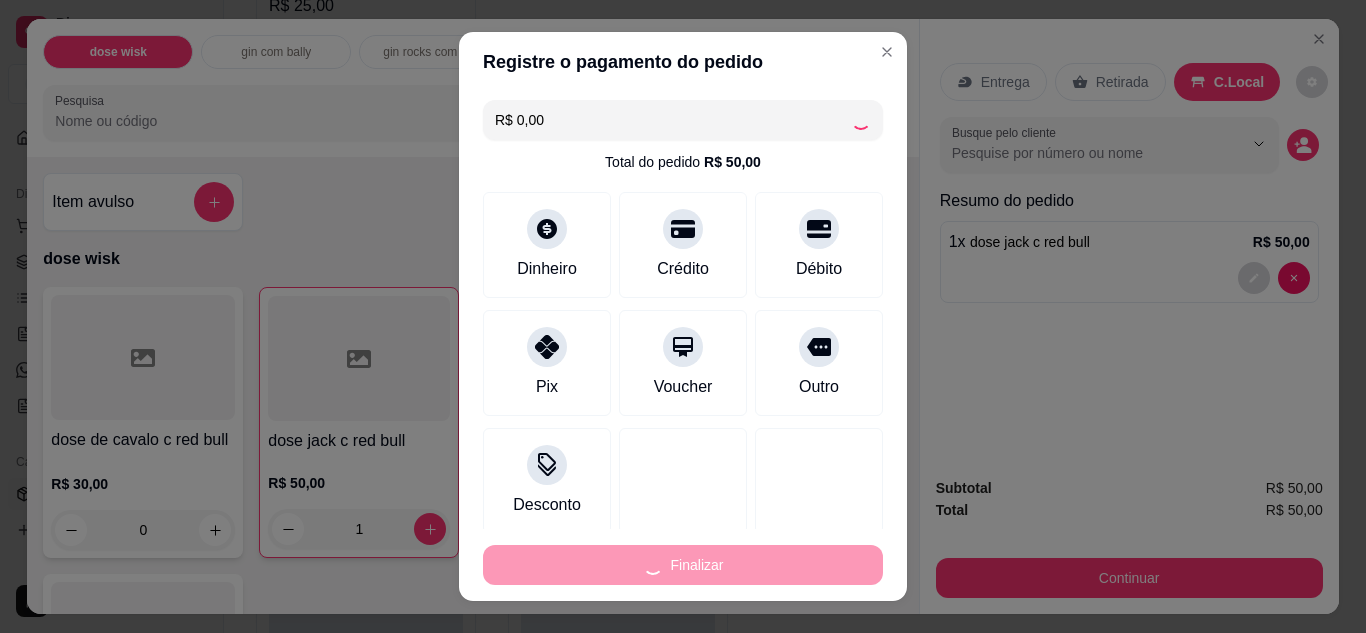 type on "0" 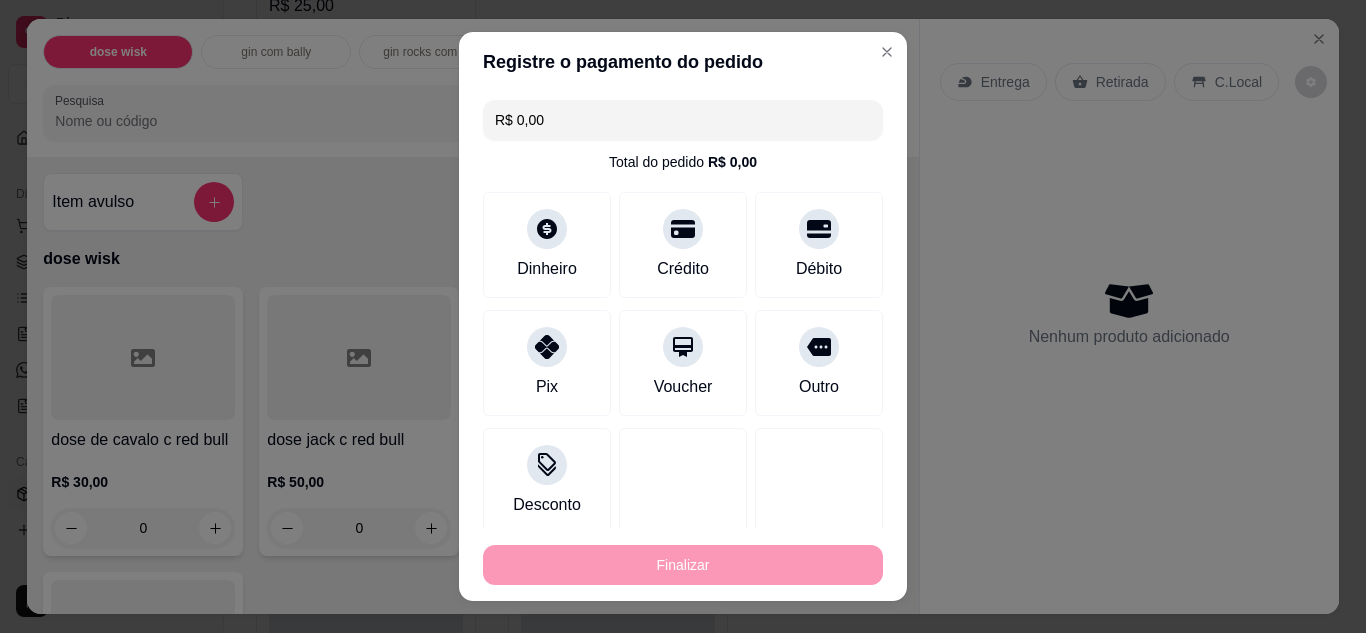 type on "-R$ 50,00" 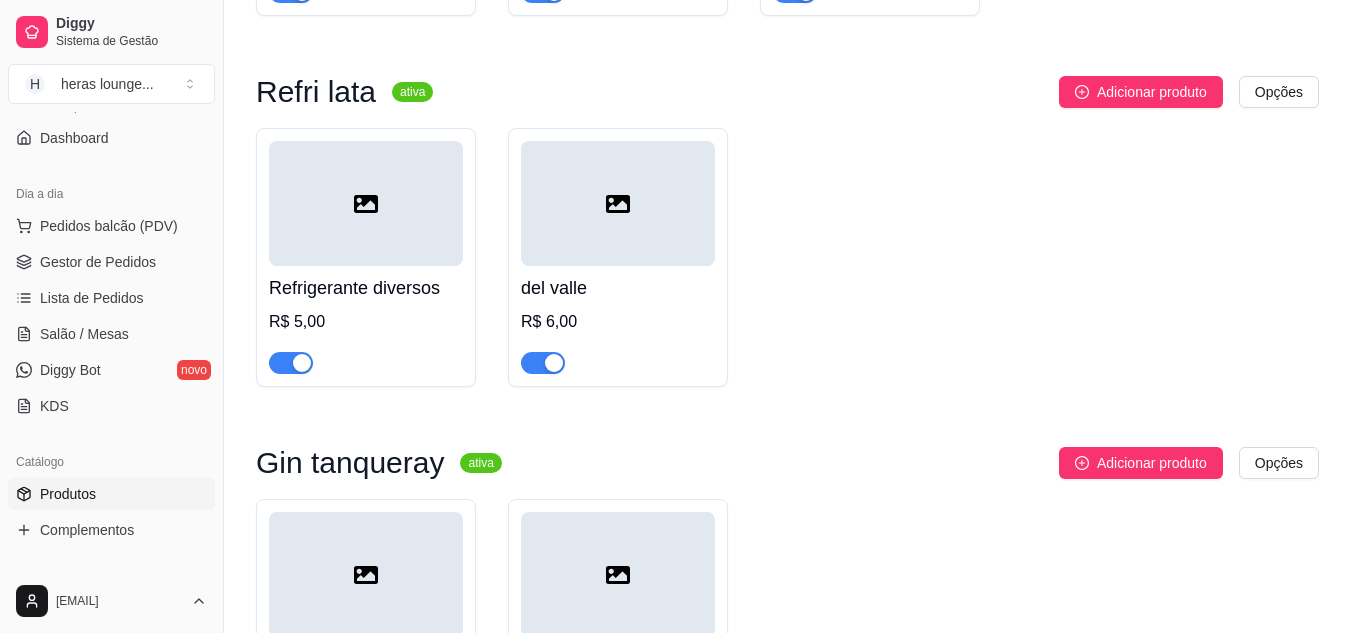 scroll, scrollTop: 6530, scrollLeft: 0, axis: vertical 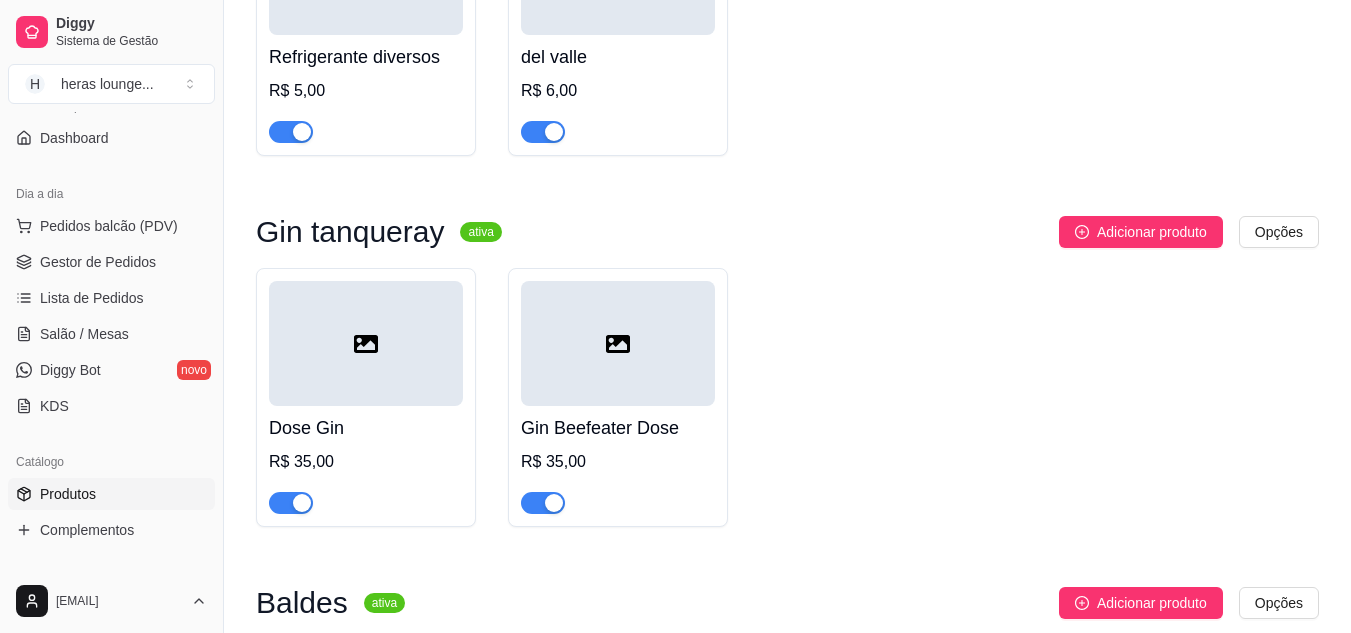 drag, startPoint x: 1335, startPoint y: 519, endPoint x: 1350, endPoint y: 529, distance: 18.027756 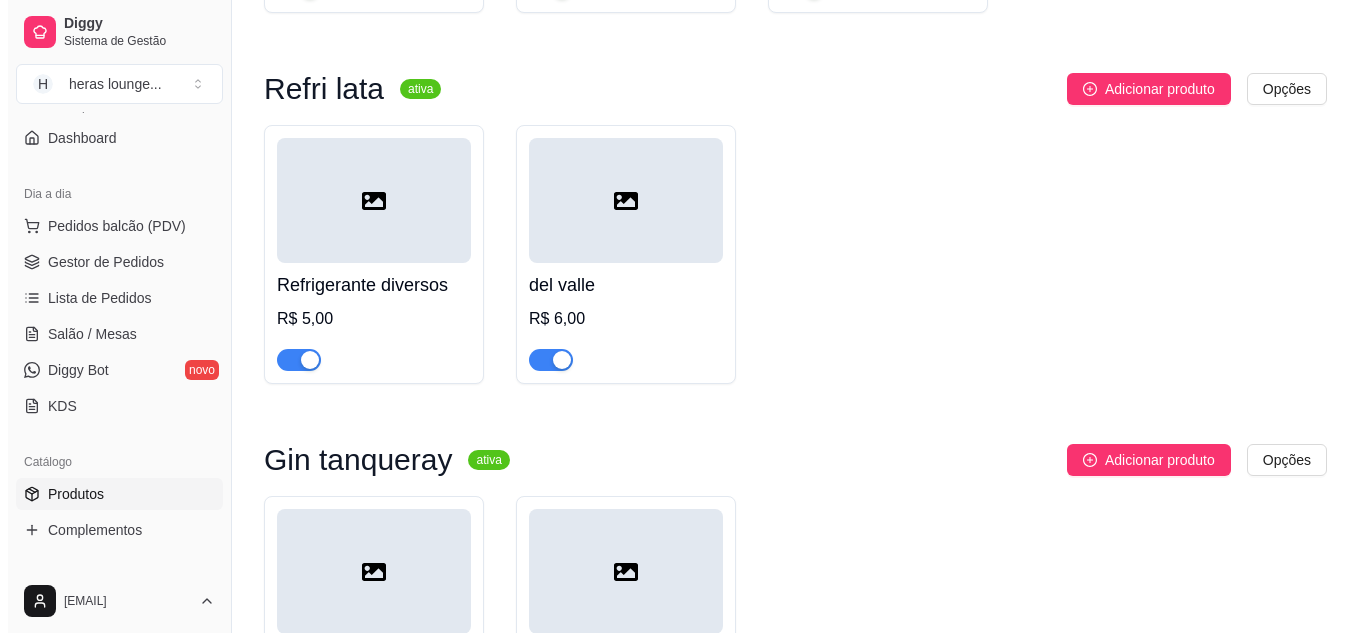 scroll, scrollTop: 7500, scrollLeft: 0, axis: vertical 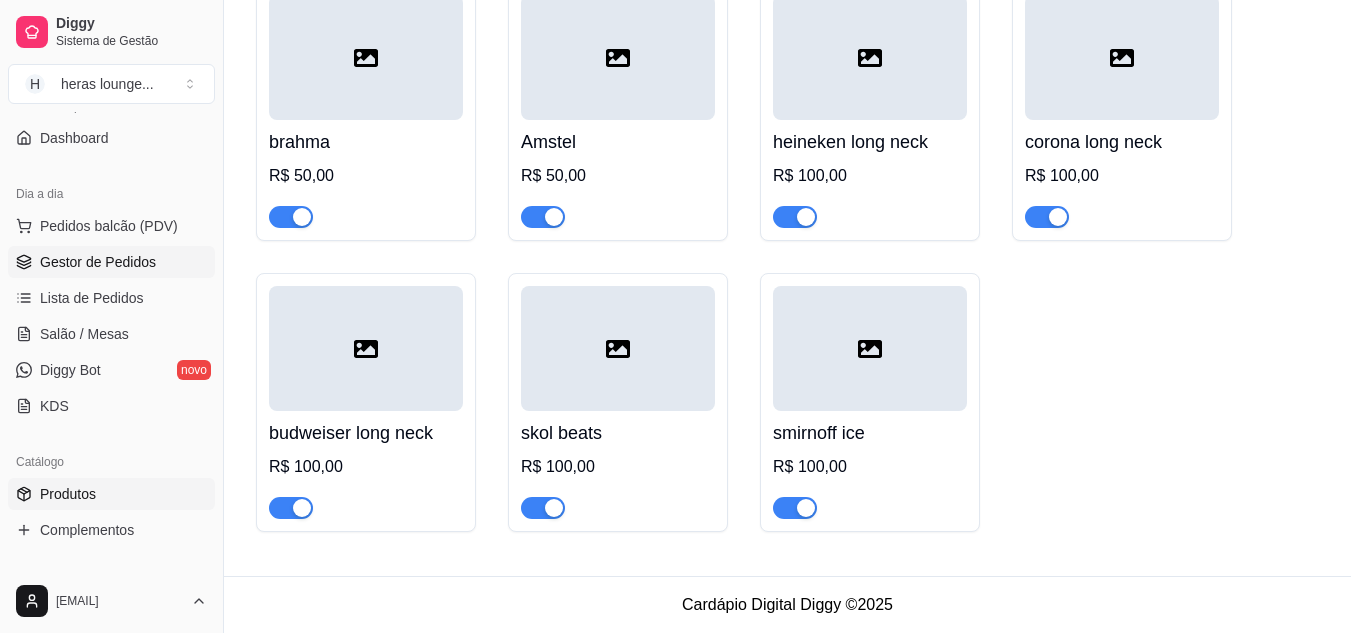 click on "Gestor de Pedidos" at bounding box center [111, 262] 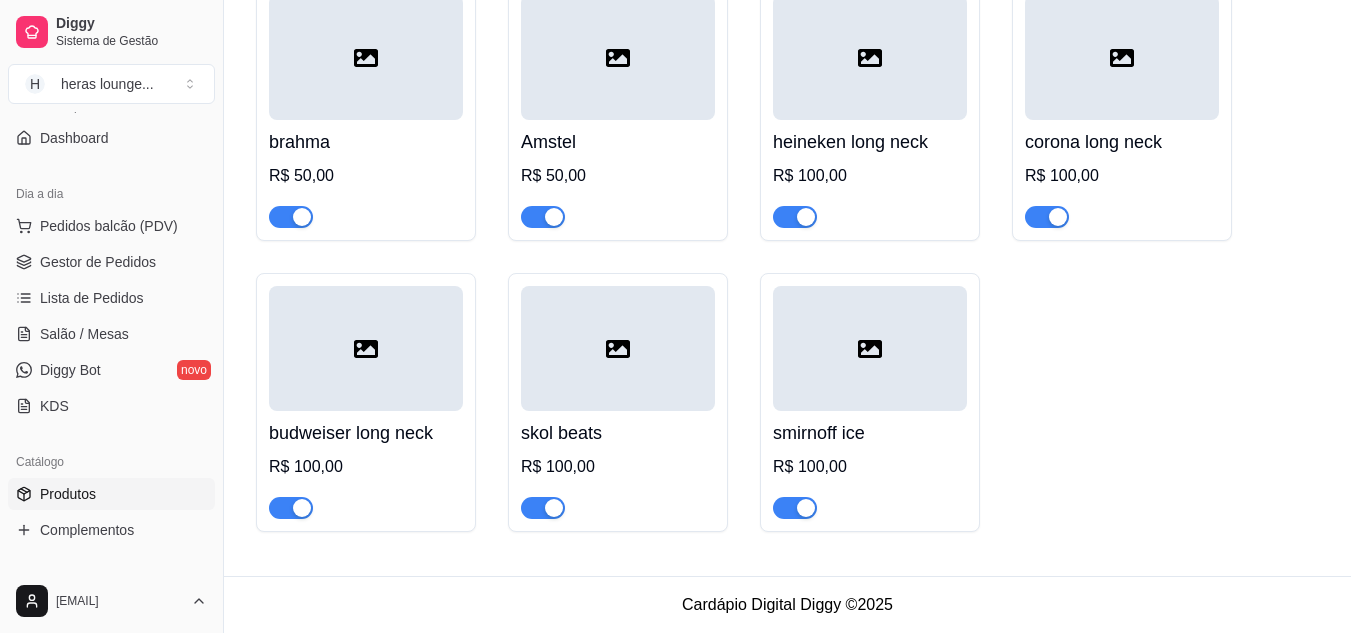 click on "smirnoff ice   R$ 100,00" at bounding box center (870, 402) 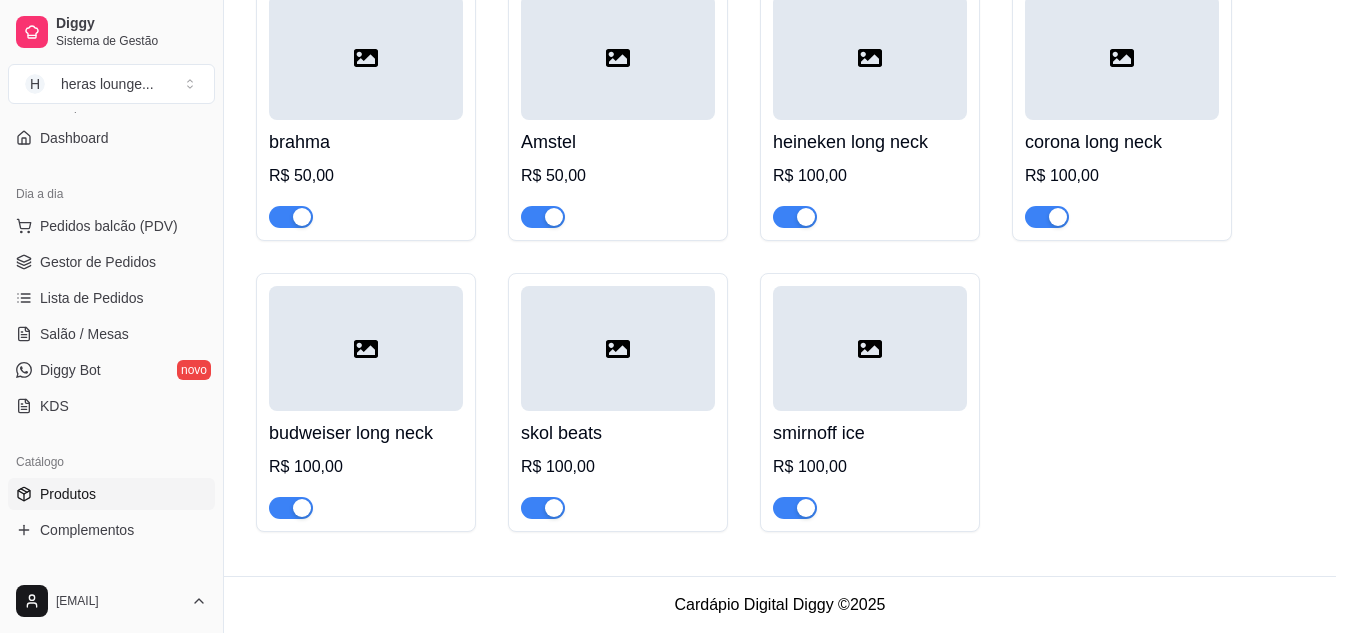 type 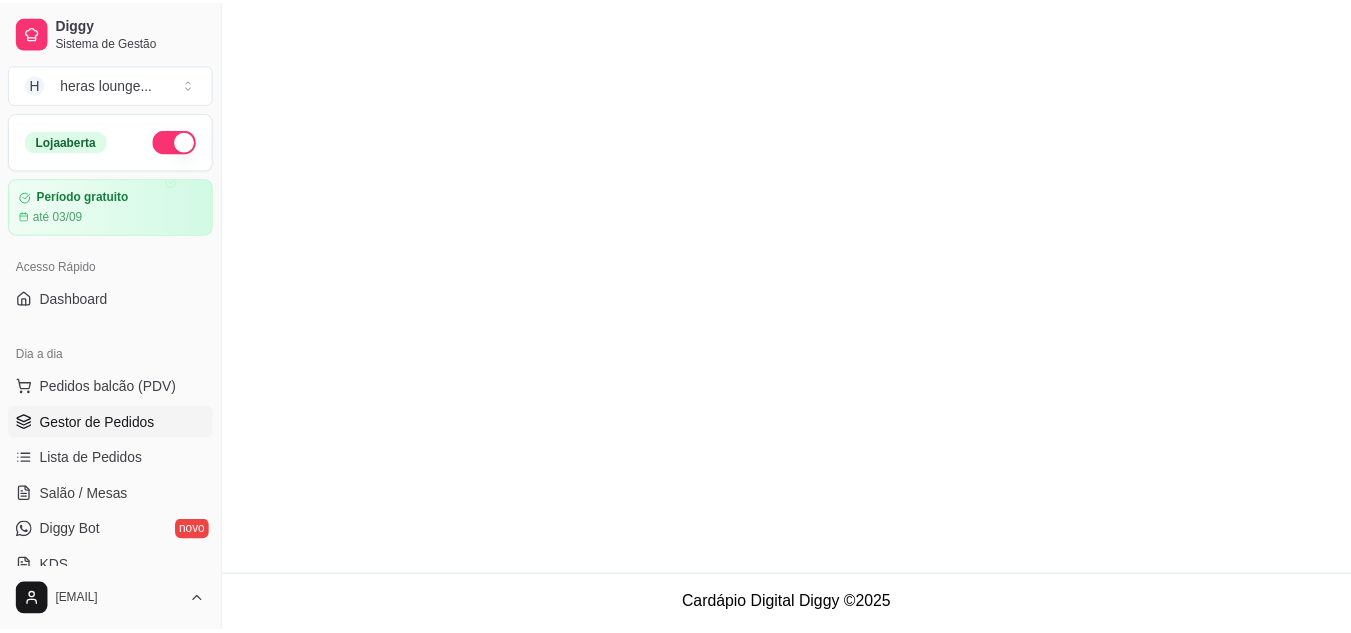 scroll, scrollTop: 0, scrollLeft: 0, axis: both 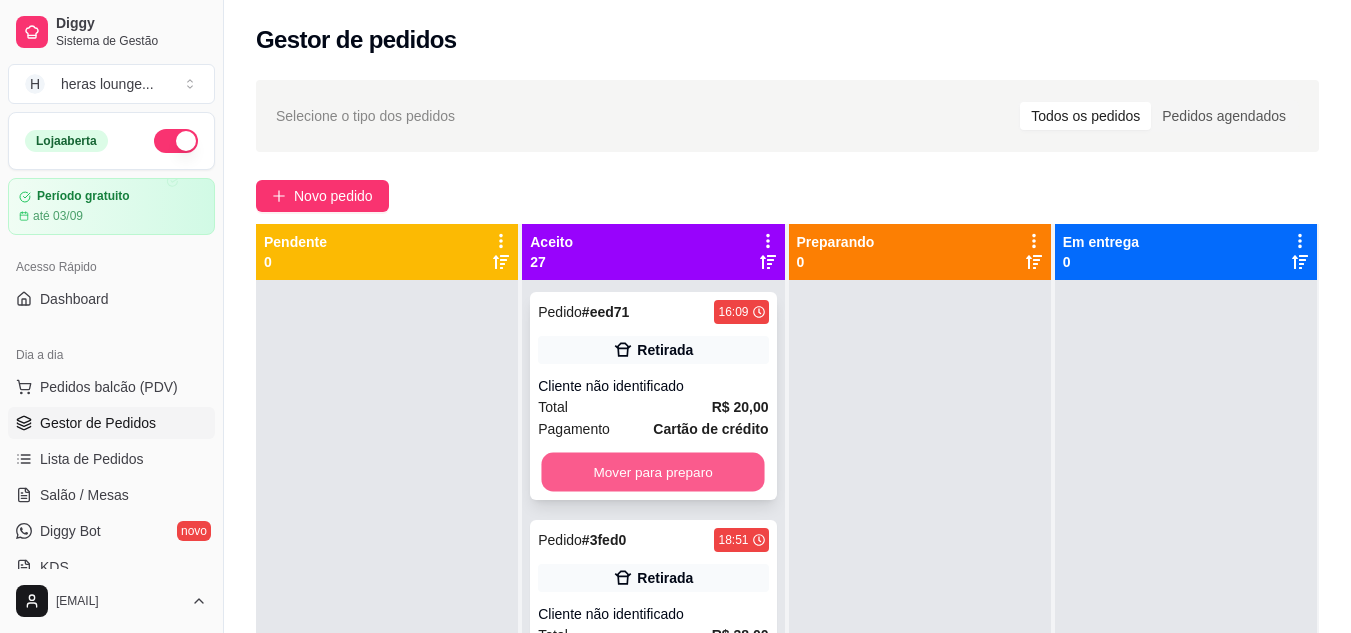 click on "Mover para preparo" at bounding box center [653, 472] 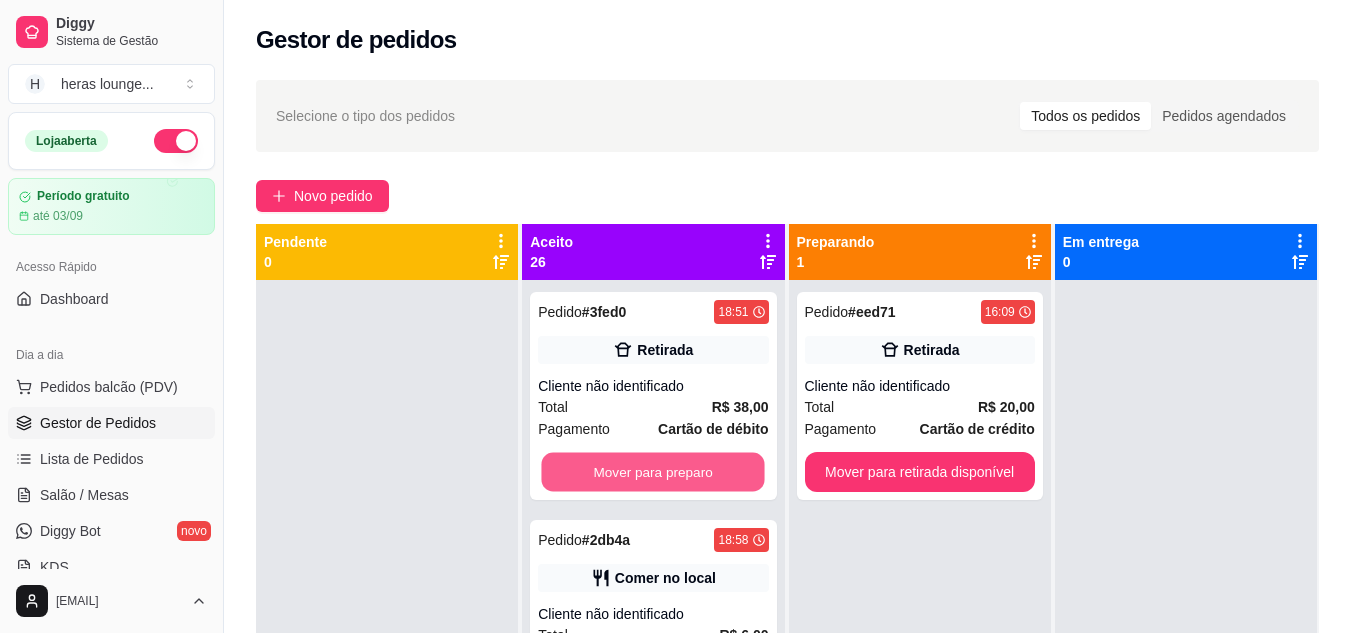 click on "Mover para preparo" at bounding box center (653, 472) 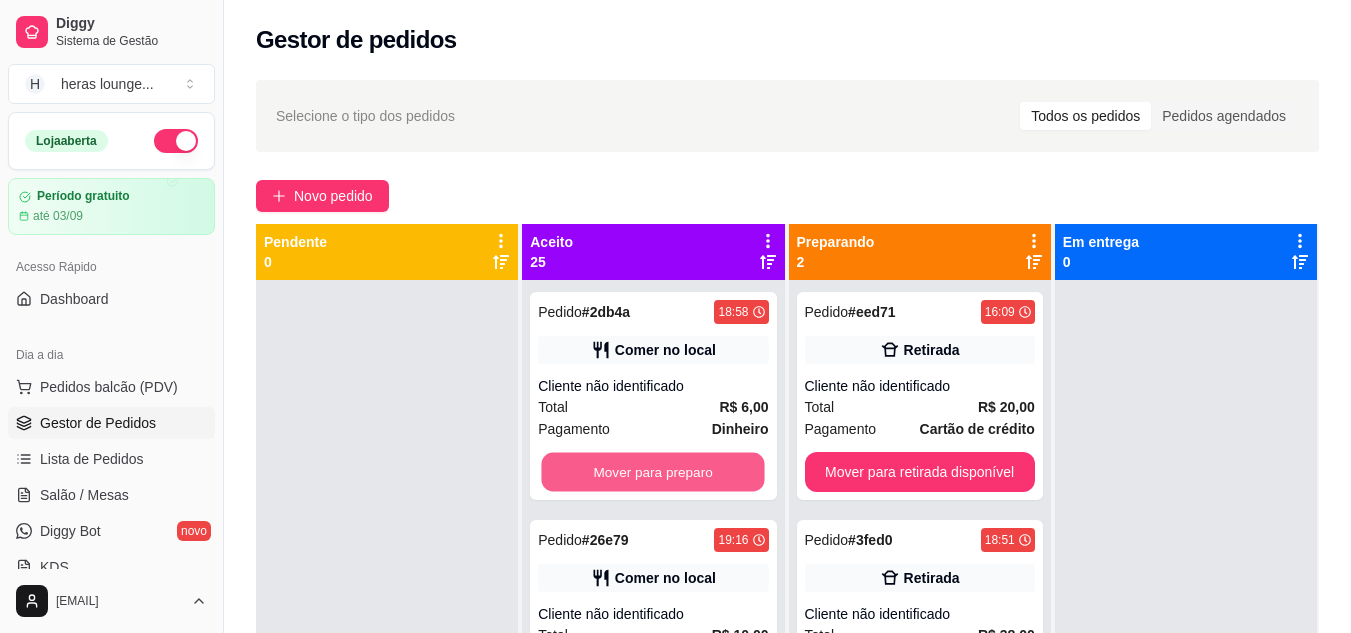 click on "Mover para preparo" at bounding box center [653, 472] 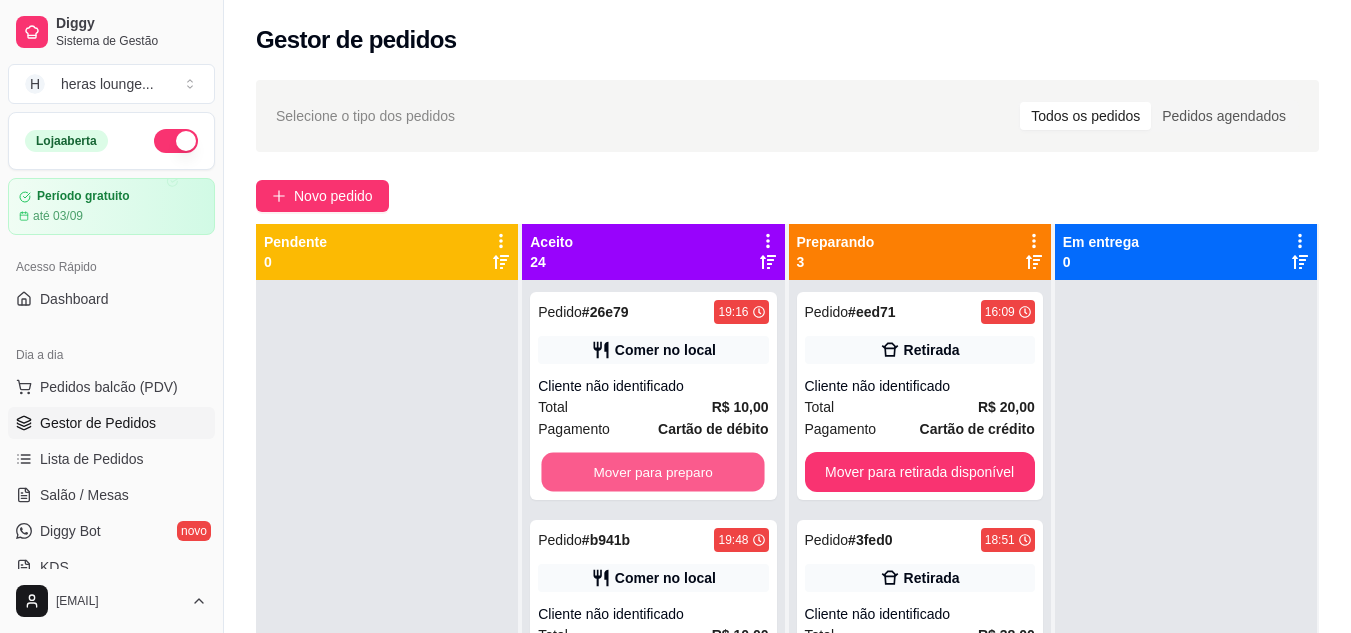 click on "Mover para preparo" at bounding box center [653, 472] 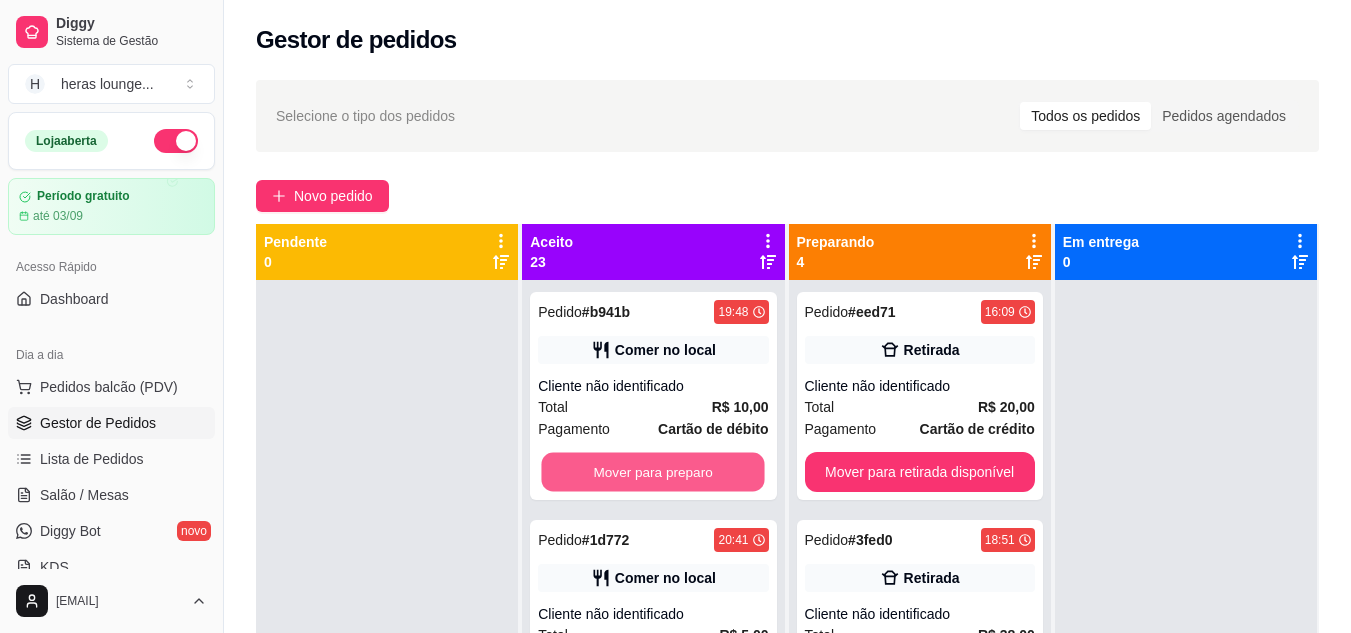 click on "Mover para preparo" at bounding box center [653, 472] 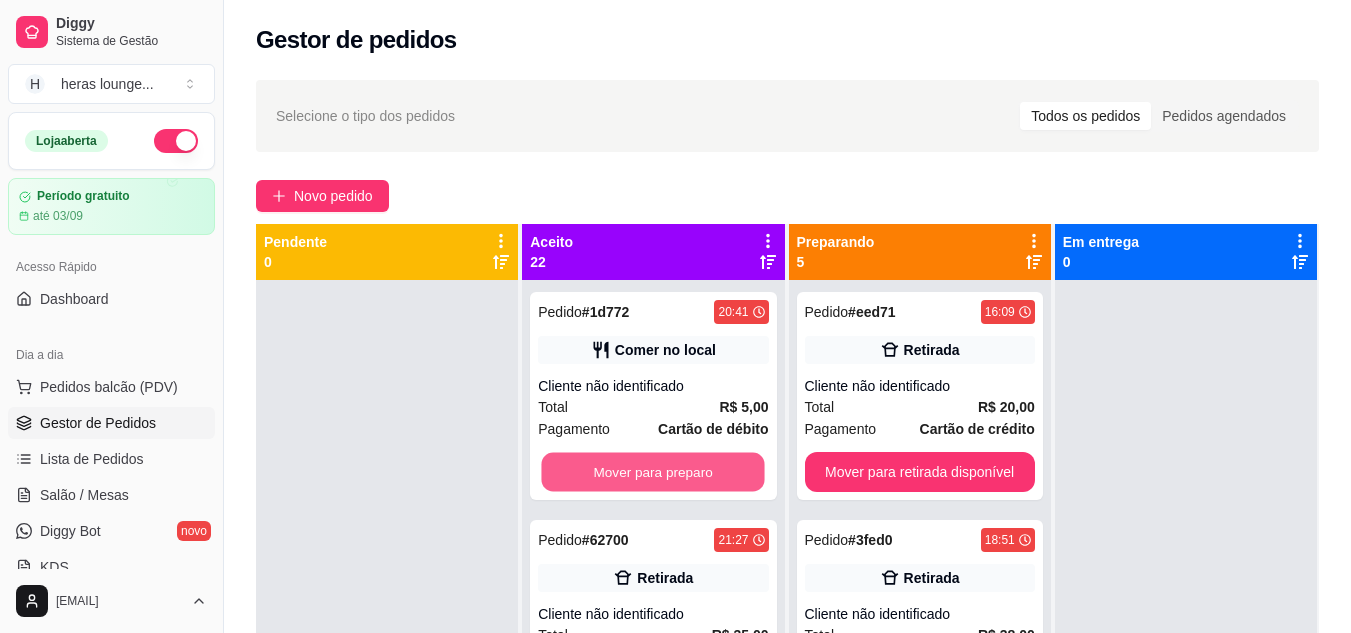 click on "Mover para preparo" at bounding box center [653, 472] 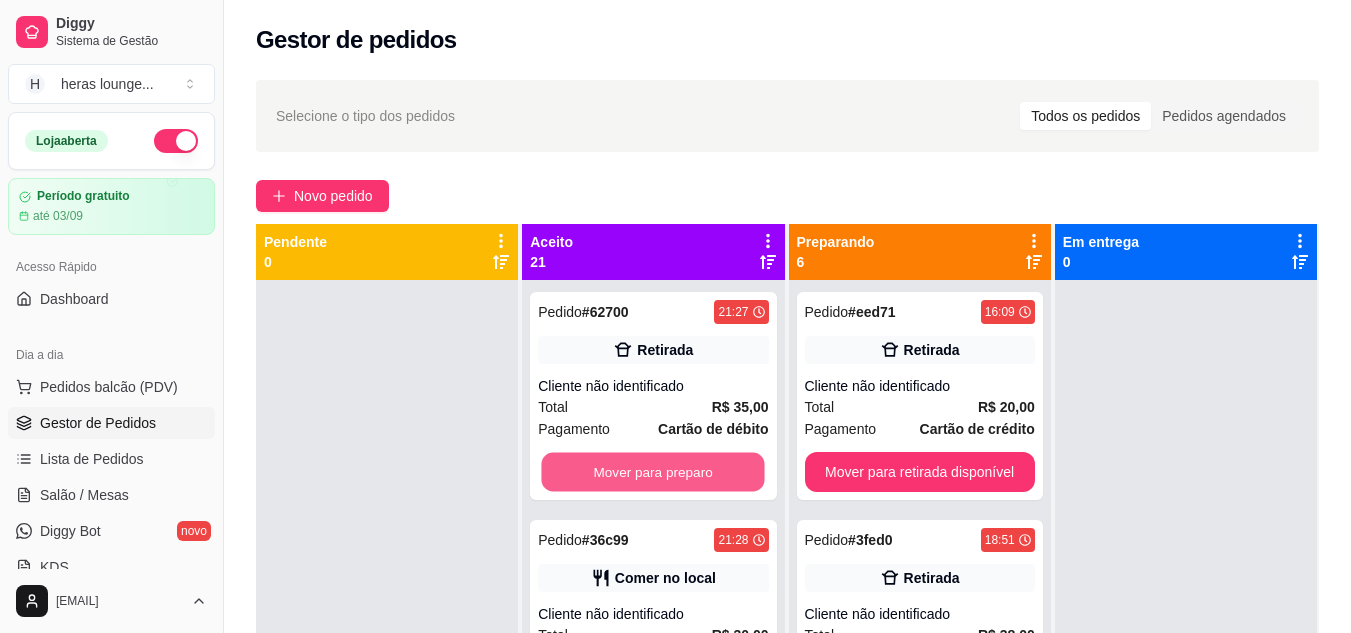 click on "Mover para preparo" at bounding box center [653, 472] 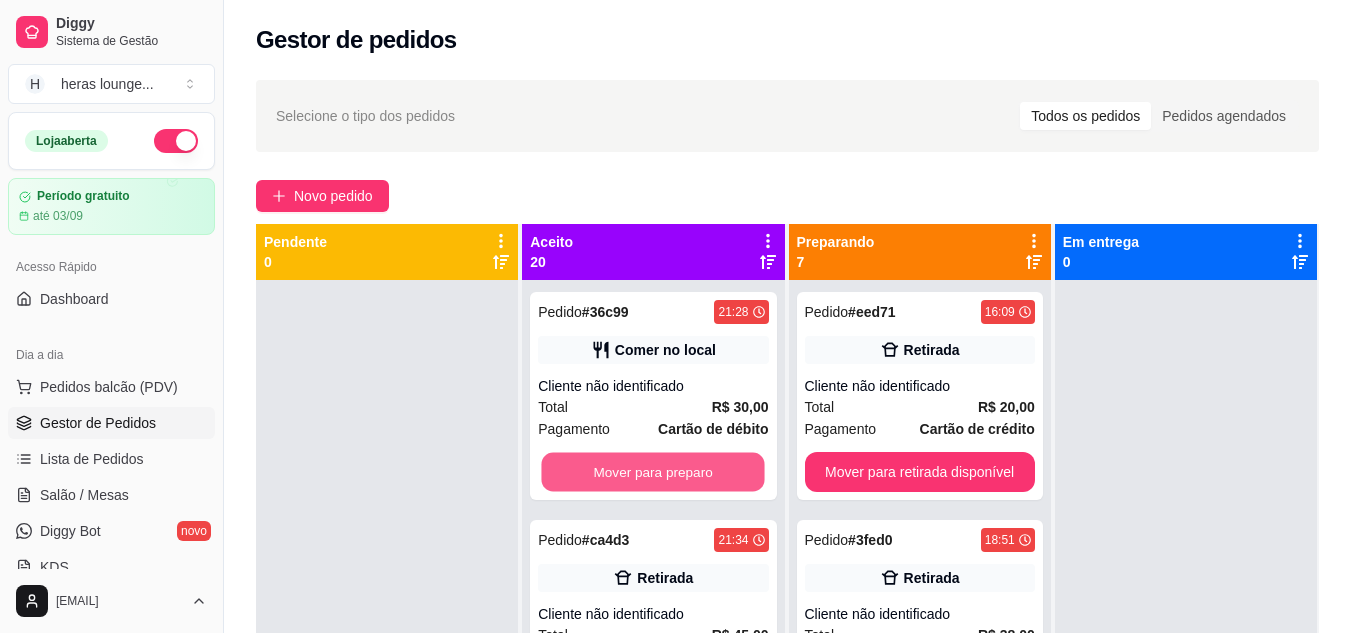click on "Mover para preparo" at bounding box center (653, 472) 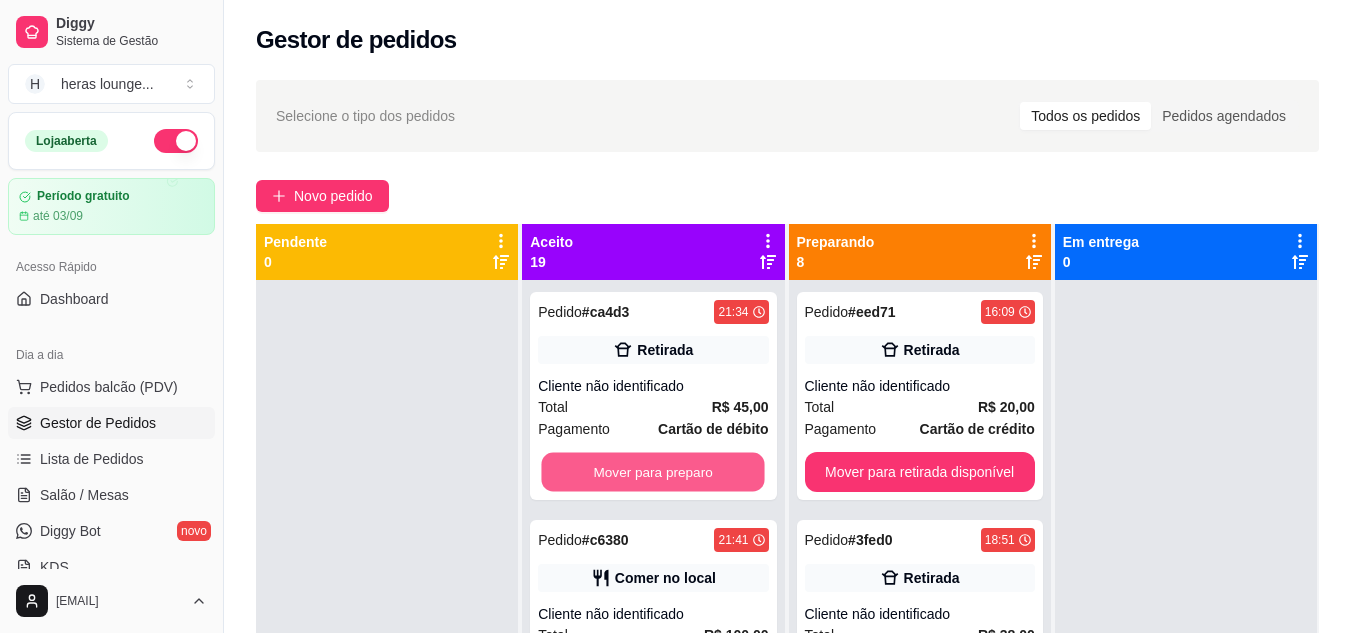 click on "Mover para preparo" at bounding box center (653, 472) 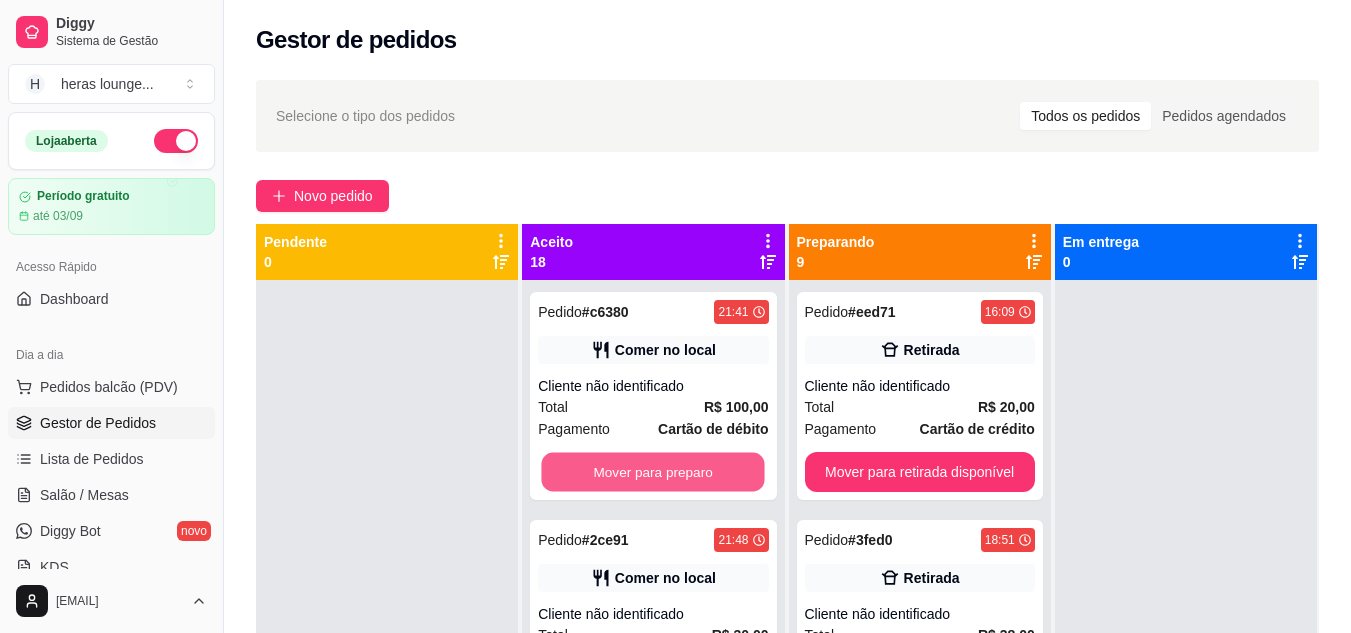 click on "Mover para preparo" at bounding box center (653, 472) 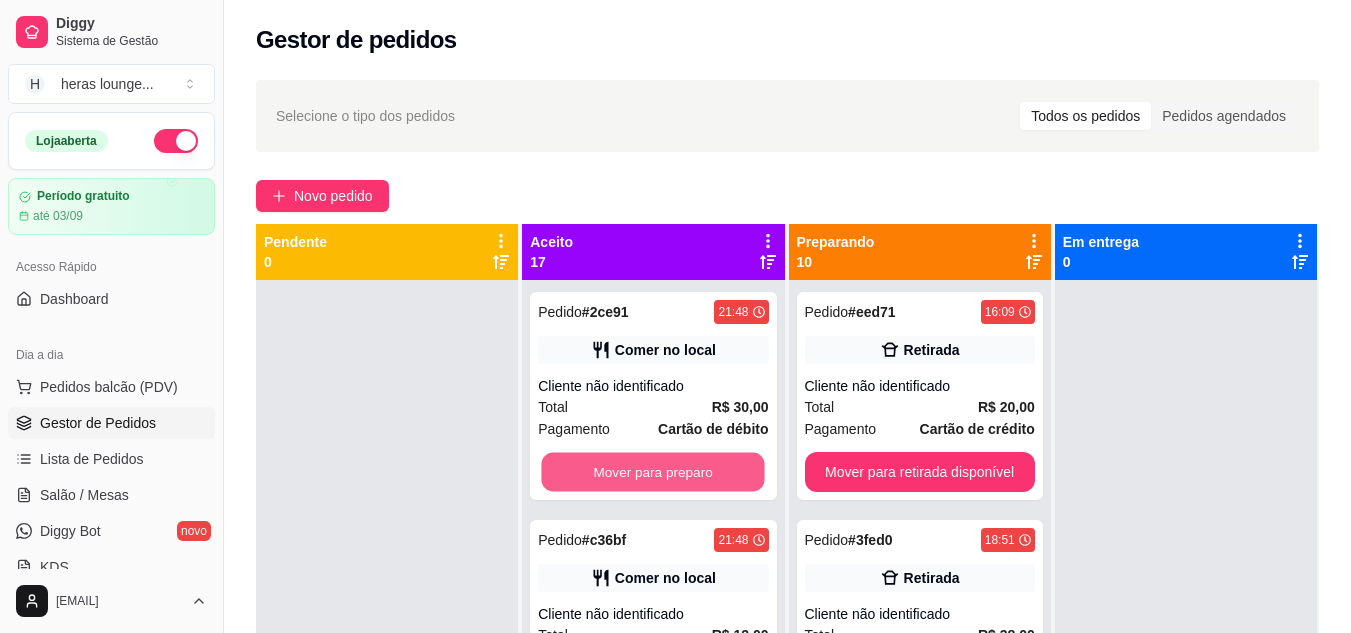click on "Mover para preparo" at bounding box center (653, 472) 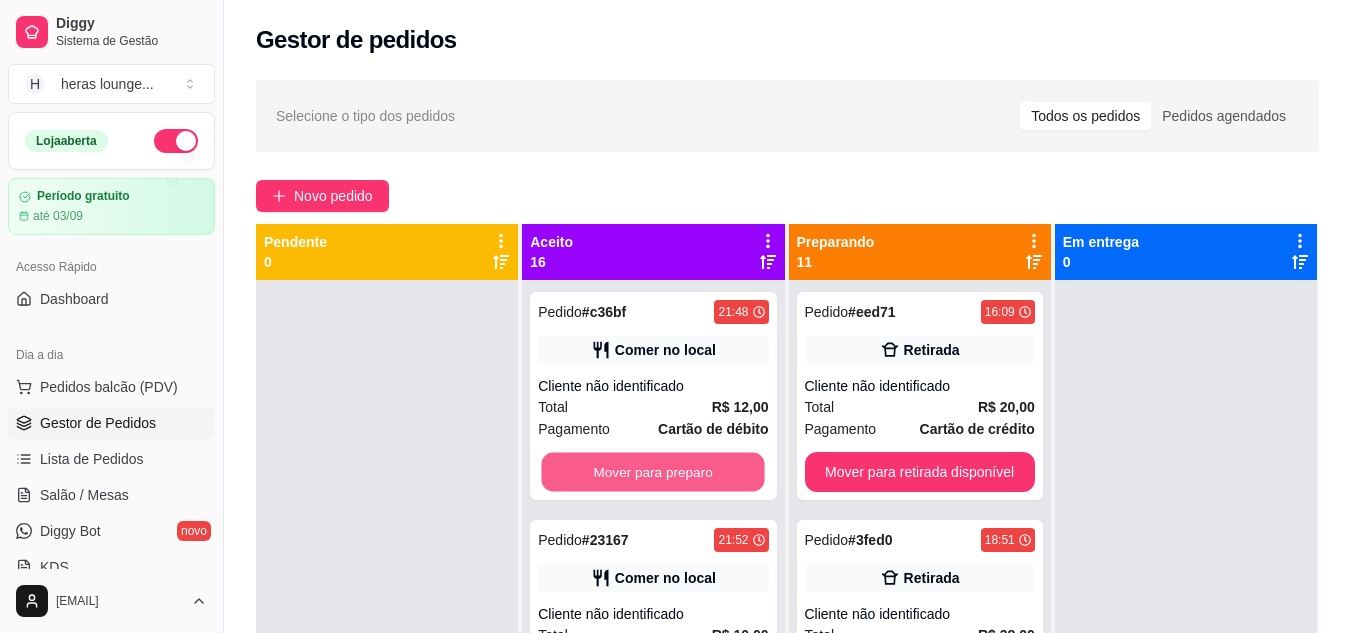 click on "Mover para preparo" at bounding box center (653, 472) 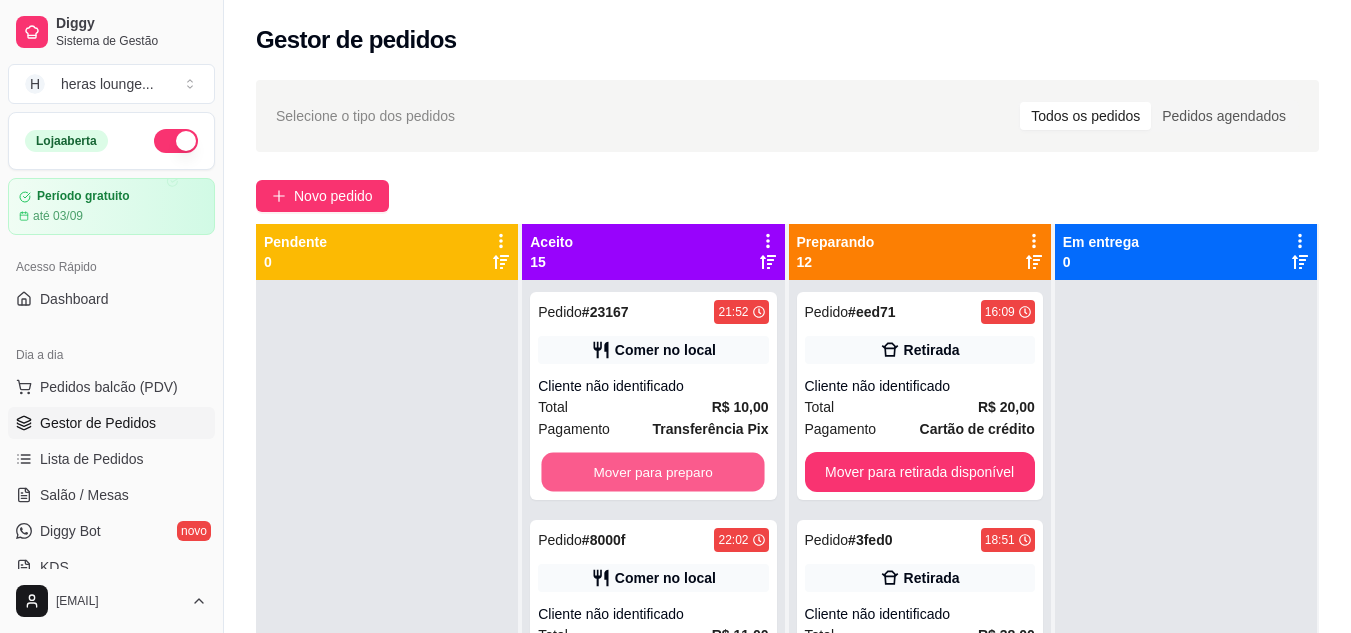 click on "Mover para preparo" at bounding box center (653, 472) 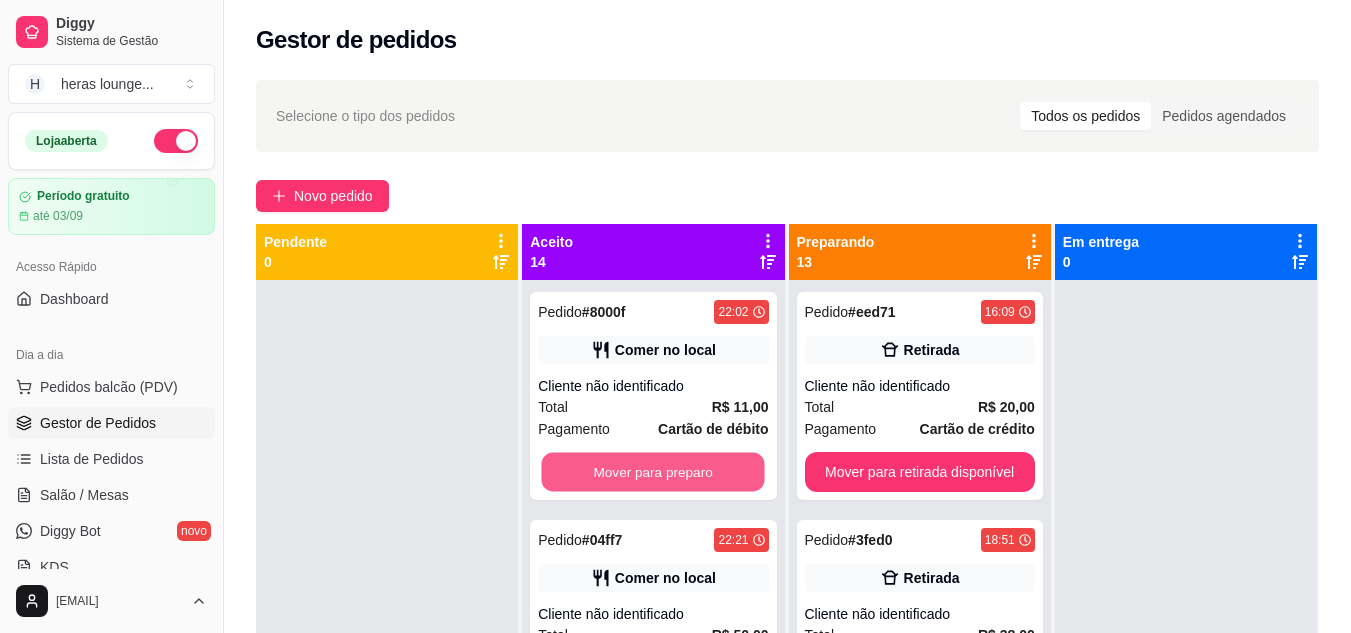 click on "Mover para preparo" at bounding box center (653, 472) 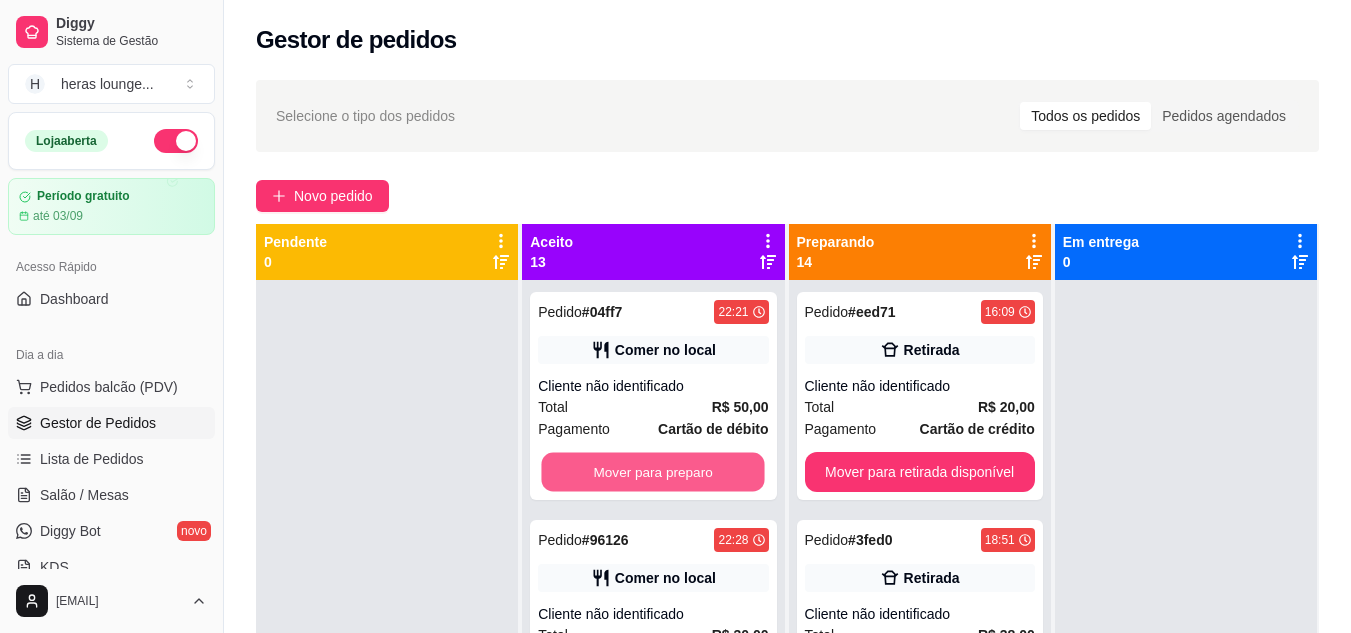 click on "Mover para preparo" at bounding box center (653, 472) 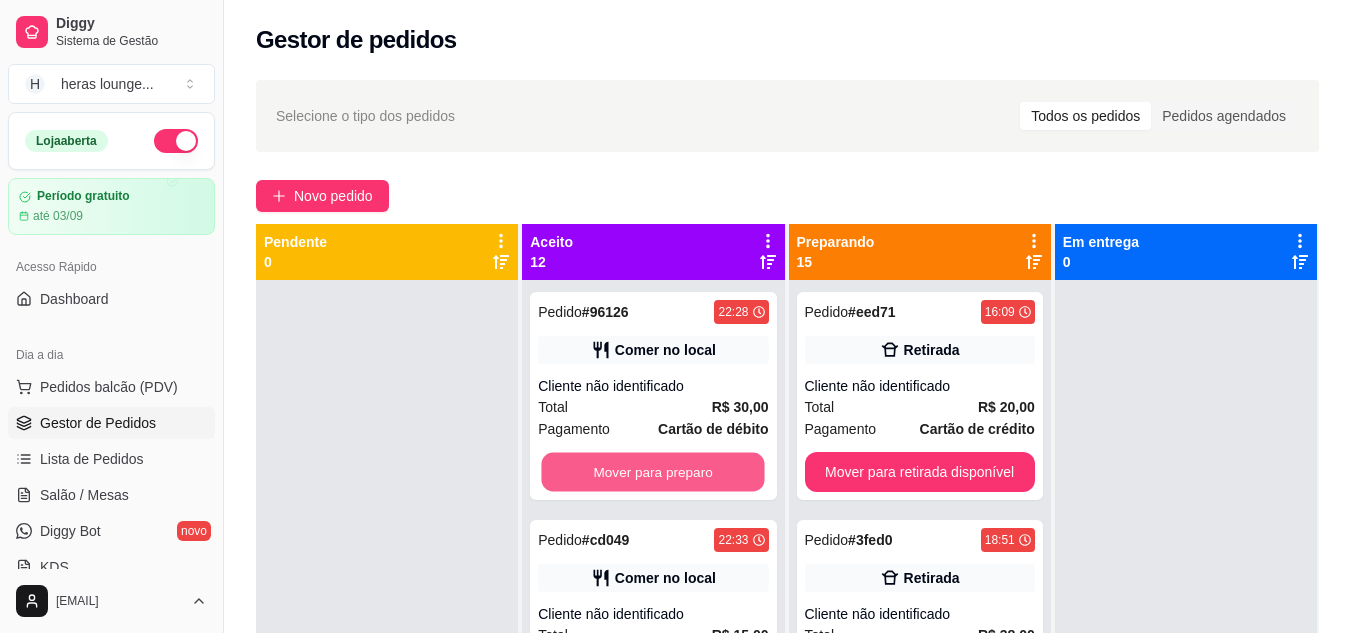 click on "Mover para preparo" at bounding box center (653, 472) 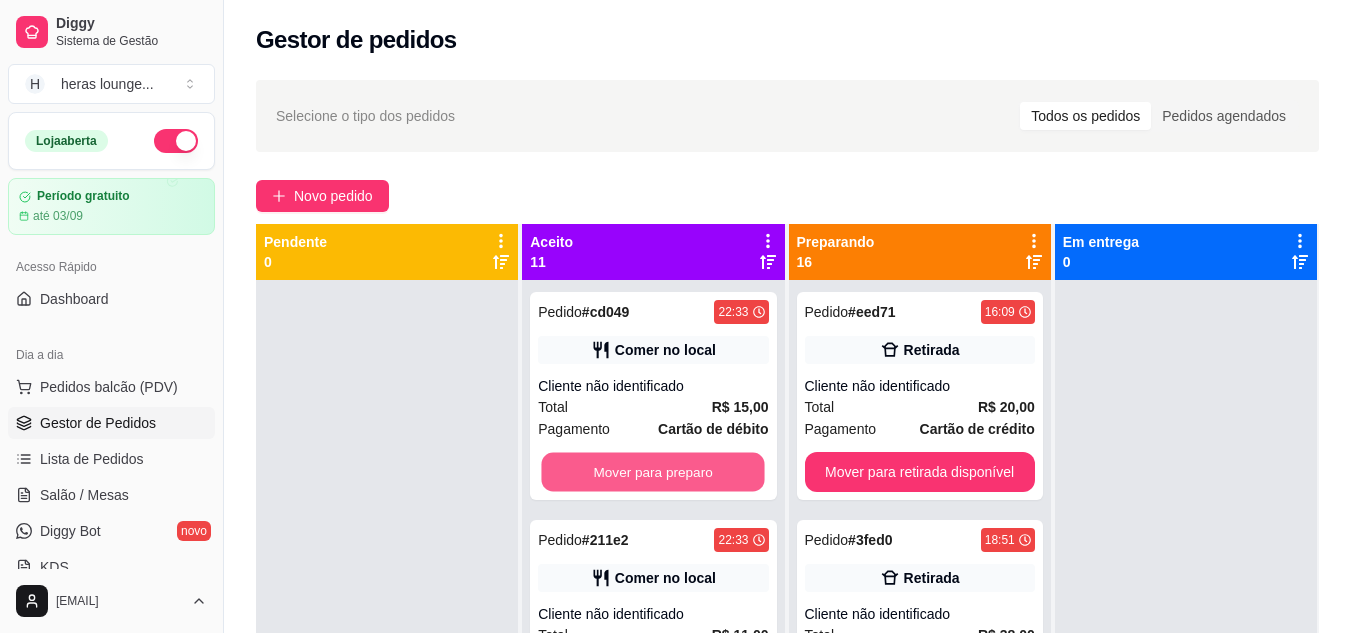 click on "Mover para preparo" at bounding box center [653, 472] 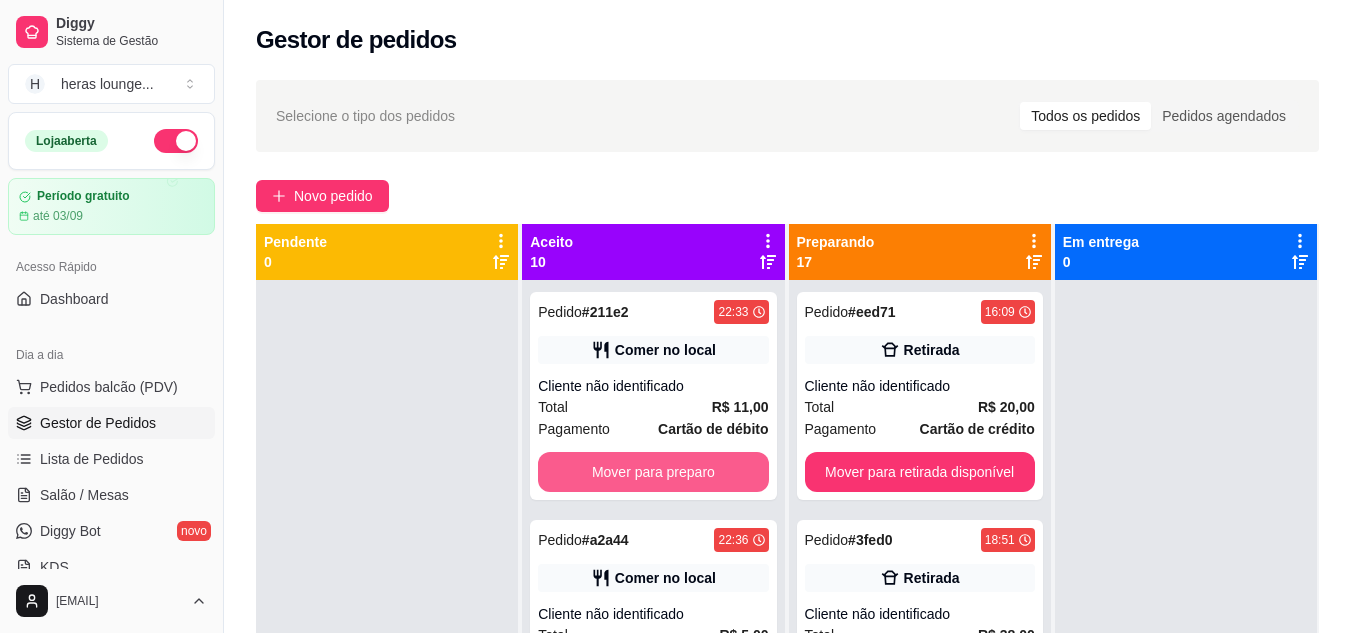 click on "Mover para preparo" at bounding box center (653, 472) 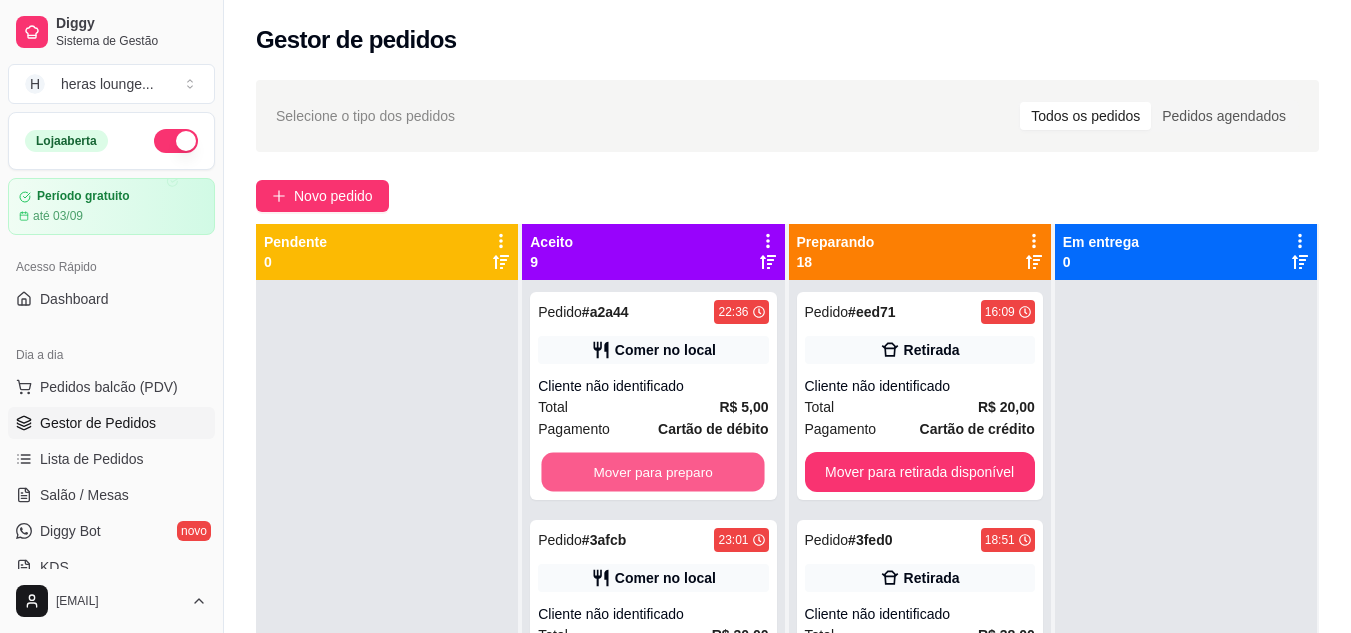 click on "Mover para preparo" at bounding box center [653, 472] 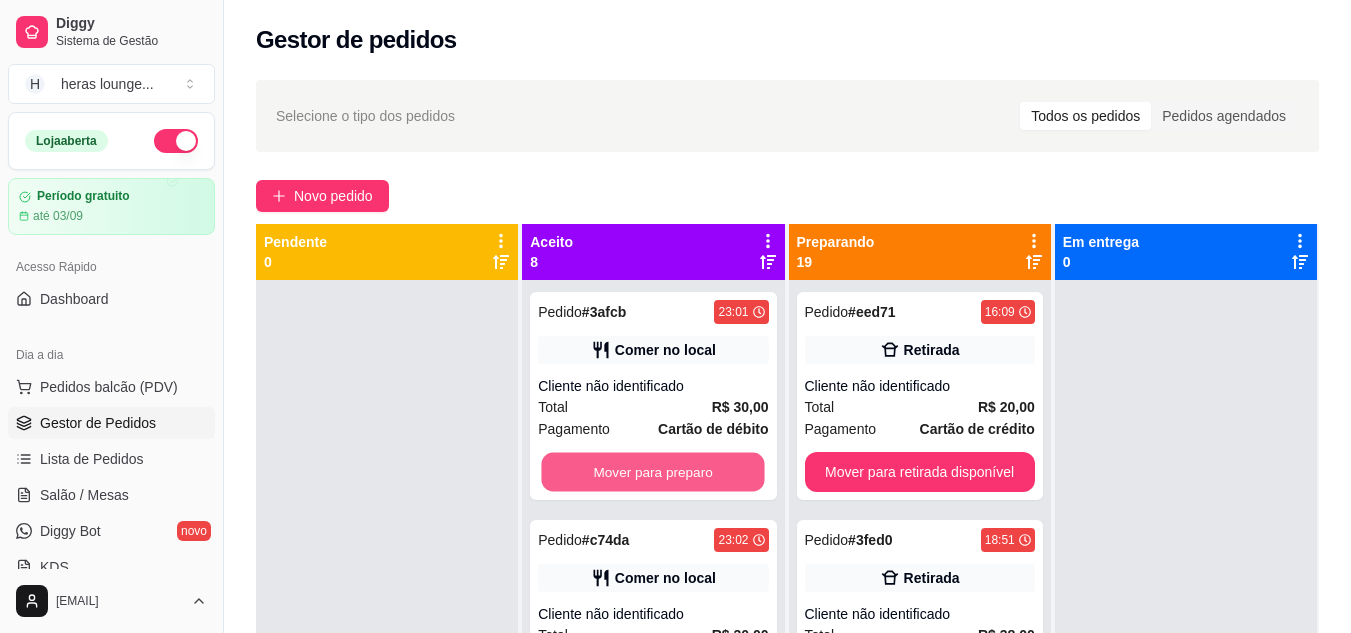 click on "Mover para preparo" at bounding box center (653, 472) 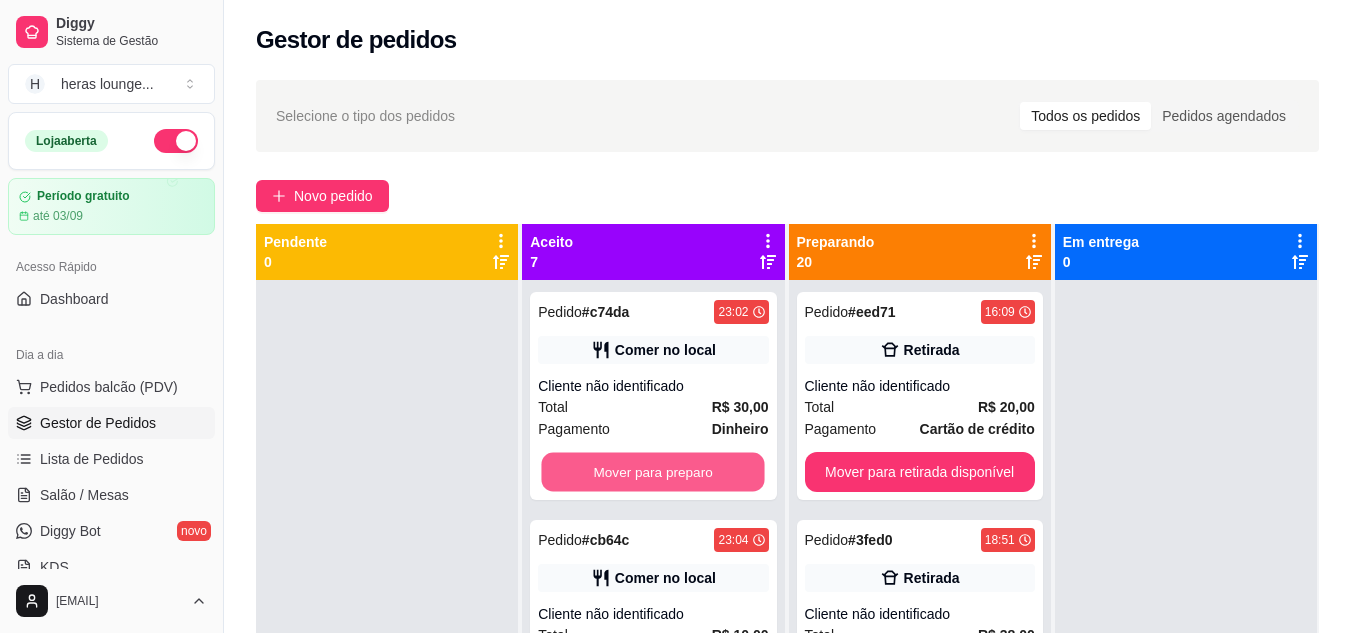 click on "Mover para preparo" at bounding box center [653, 472] 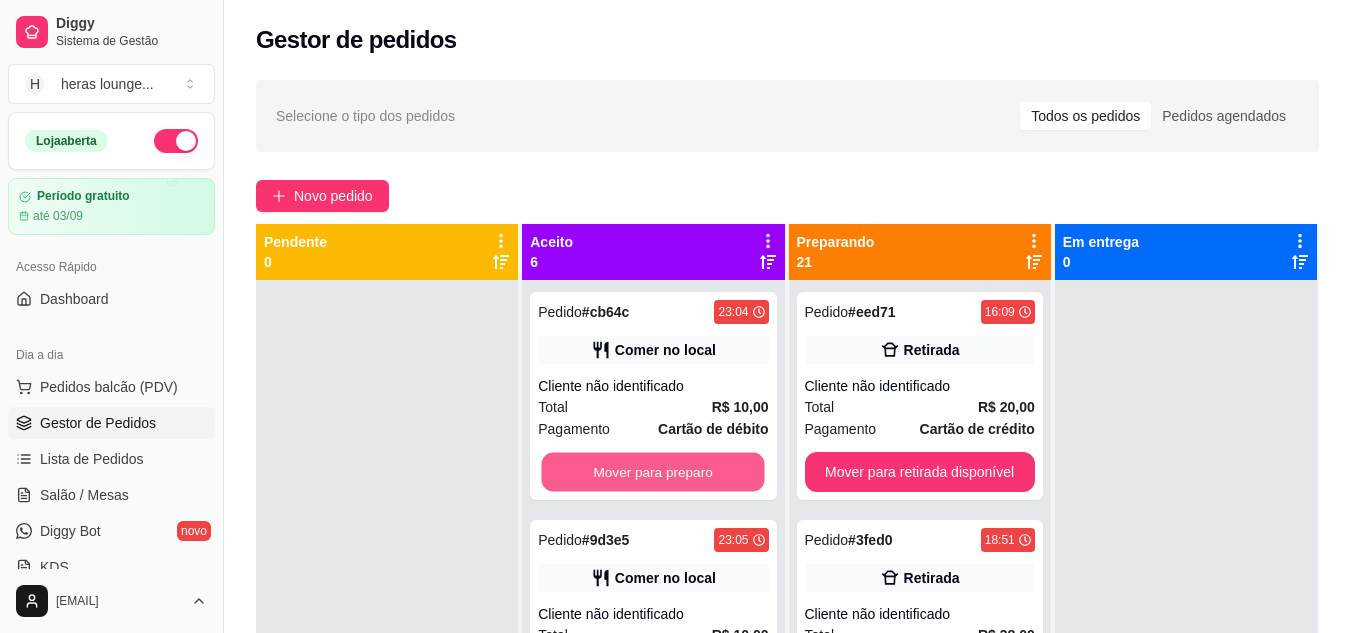 click on "Mover para preparo" at bounding box center (653, 472) 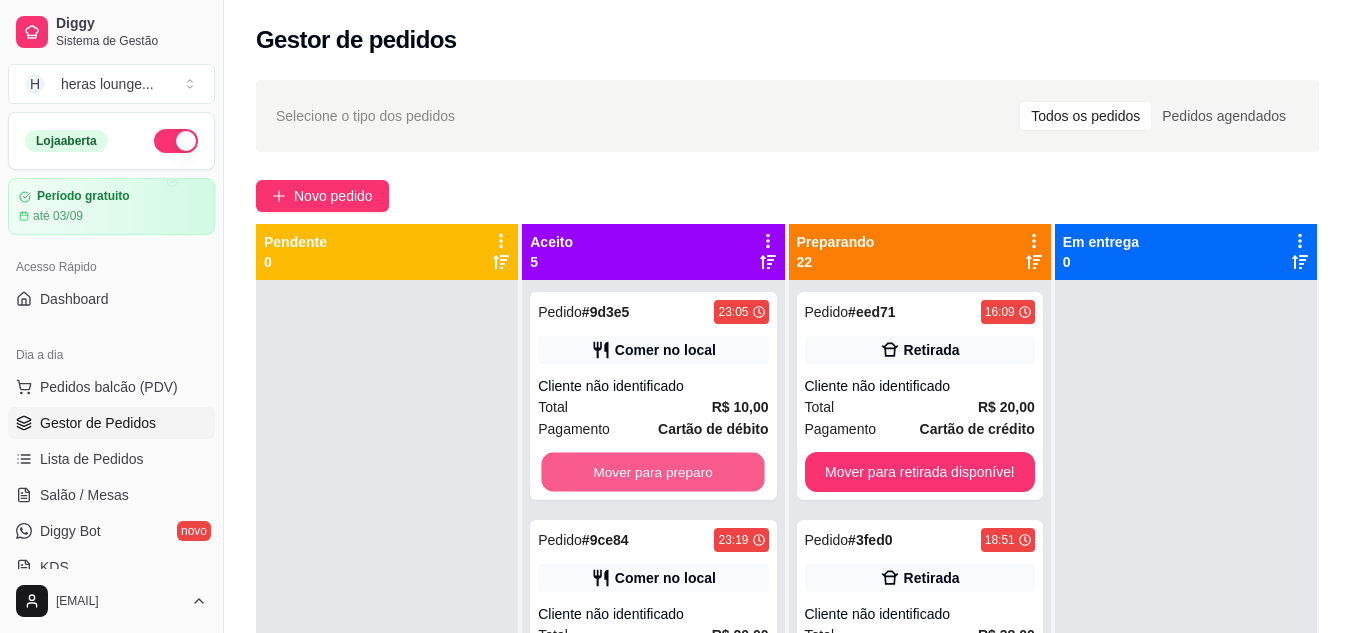click on "Mover para preparo" at bounding box center [653, 472] 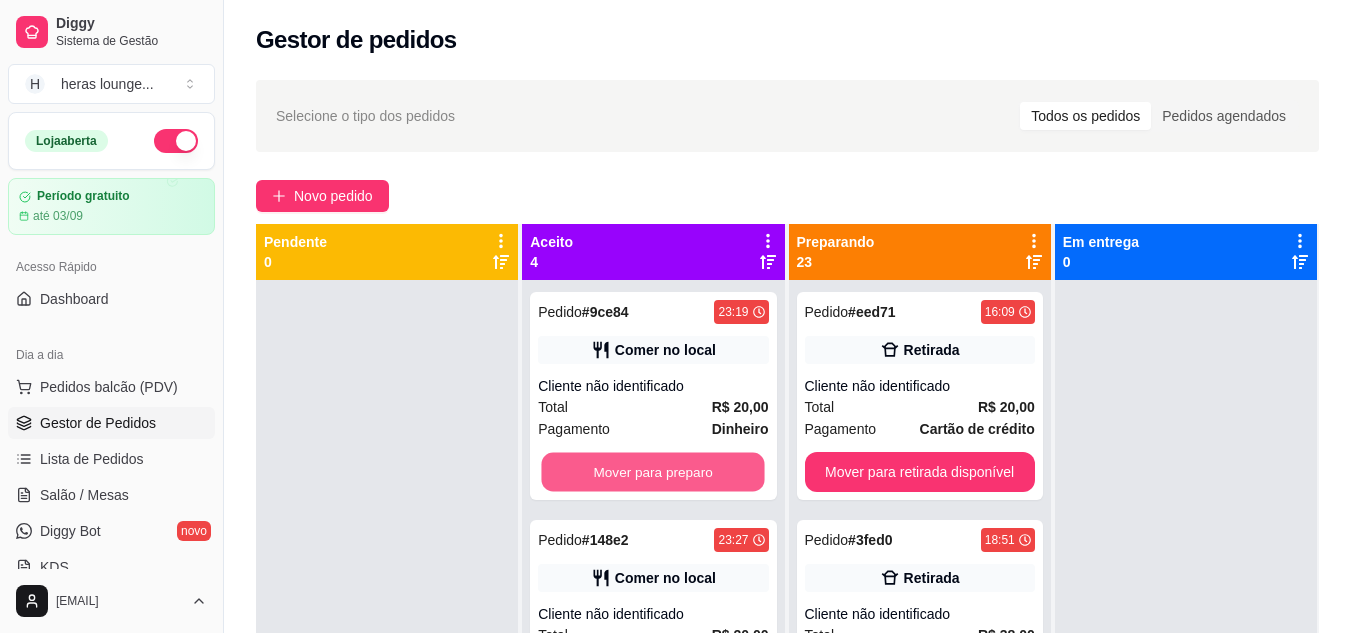 click on "Mover para preparo" at bounding box center [653, 472] 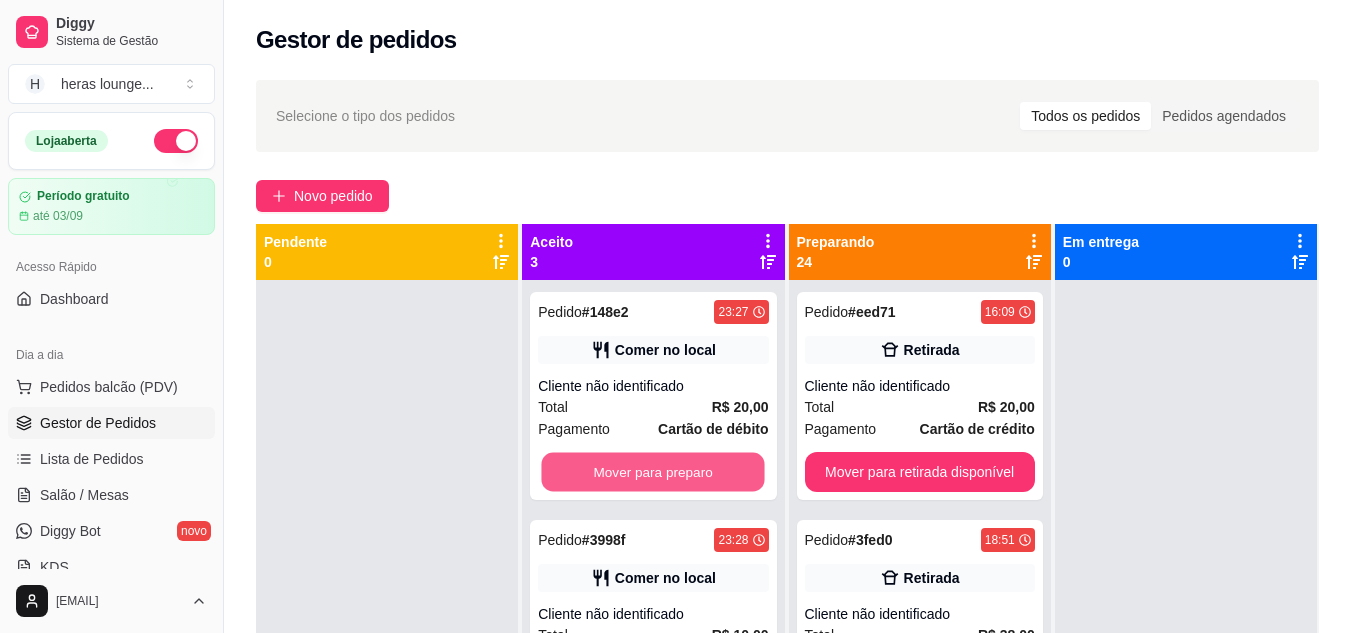click on "Mover para preparo" at bounding box center (653, 472) 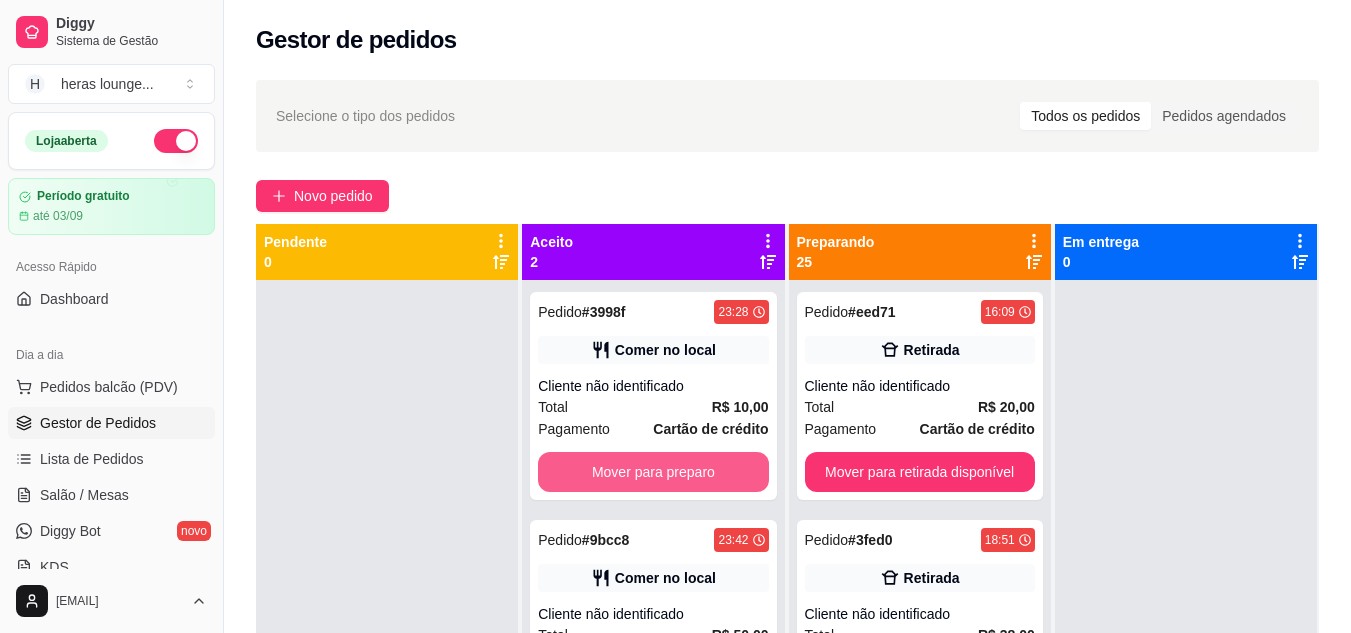 click on "Mover para preparo" at bounding box center [653, 472] 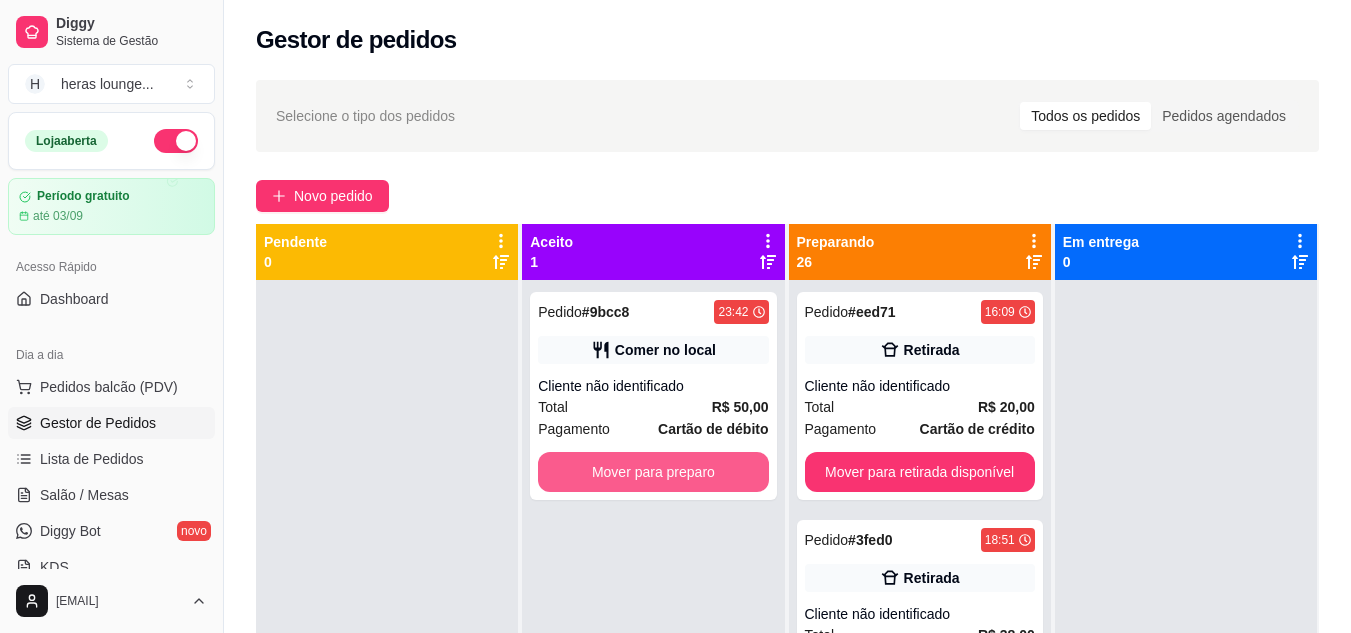 click on "Mover para preparo" at bounding box center [653, 472] 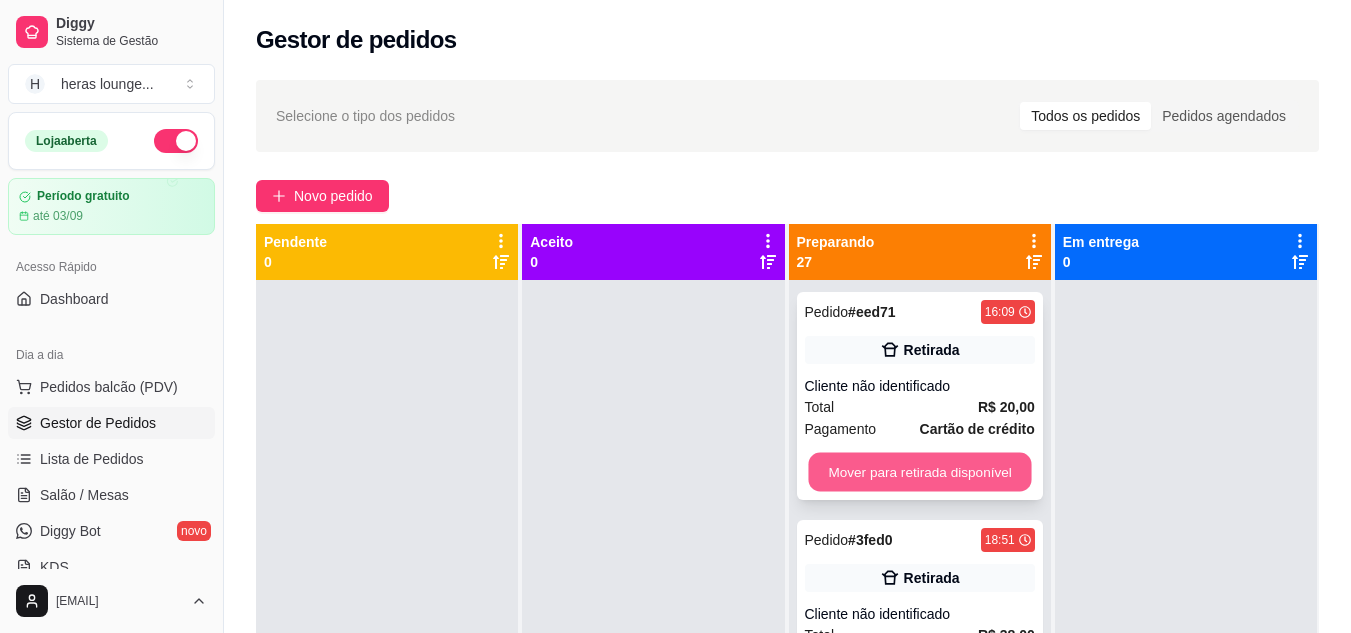 click on "Mover para retirada disponível" at bounding box center [919, 472] 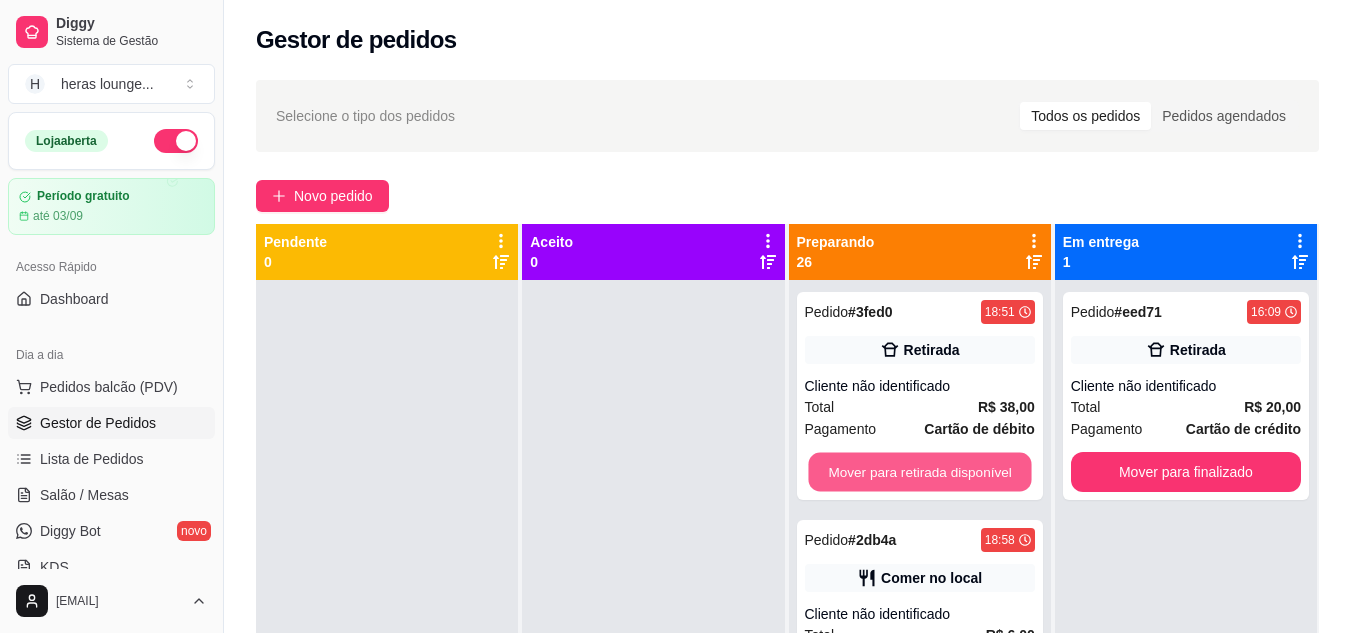 click on "Mover para retirada disponível" at bounding box center [919, 472] 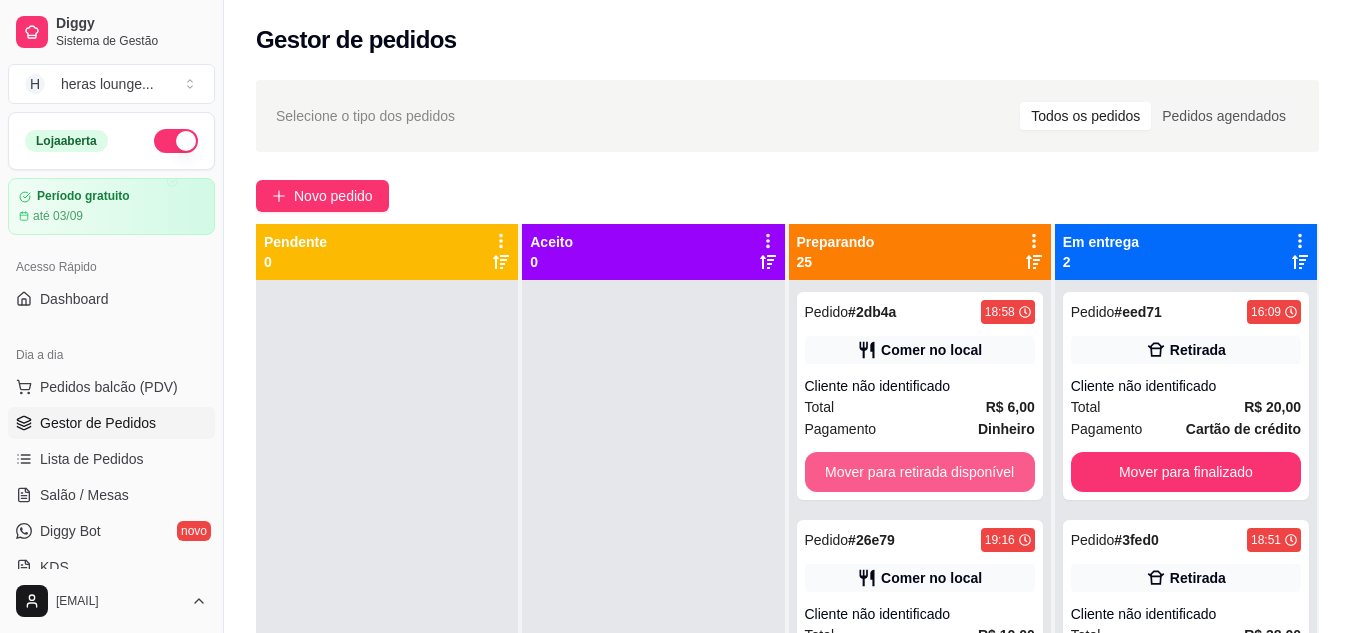 click on "Mover para retirada disponível" at bounding box center (920, 472) 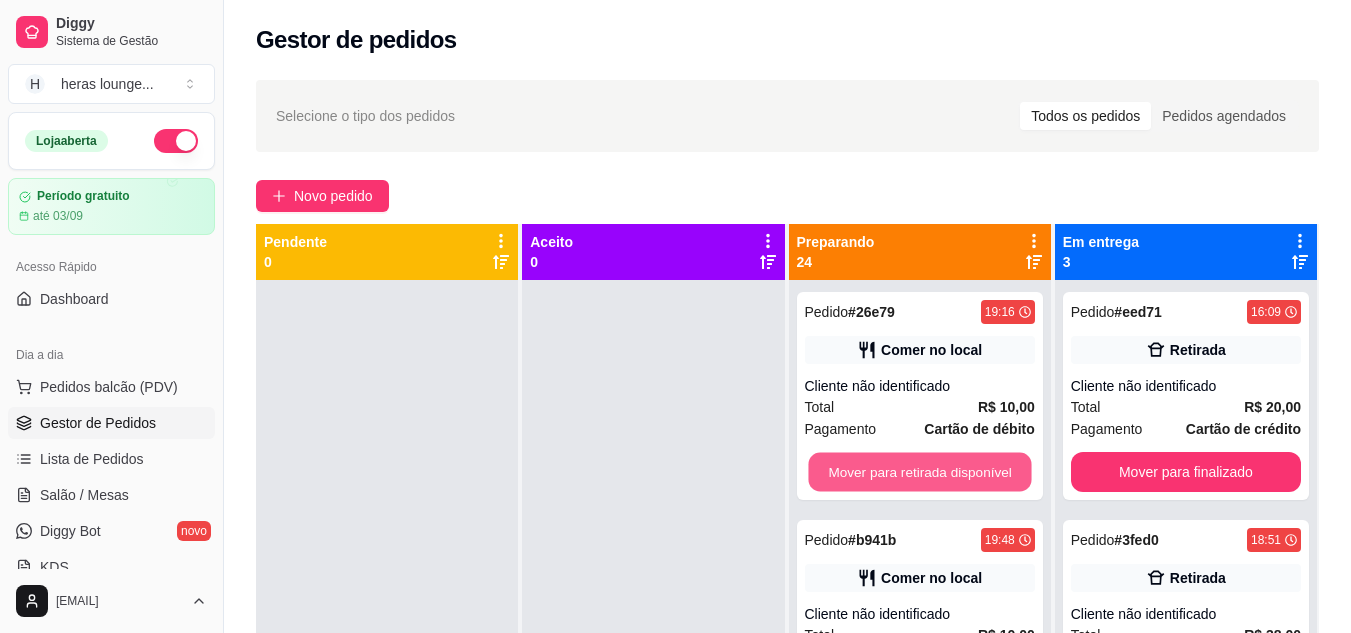 click on "Mover para retirada disponível" at bounding box center [919, 472] 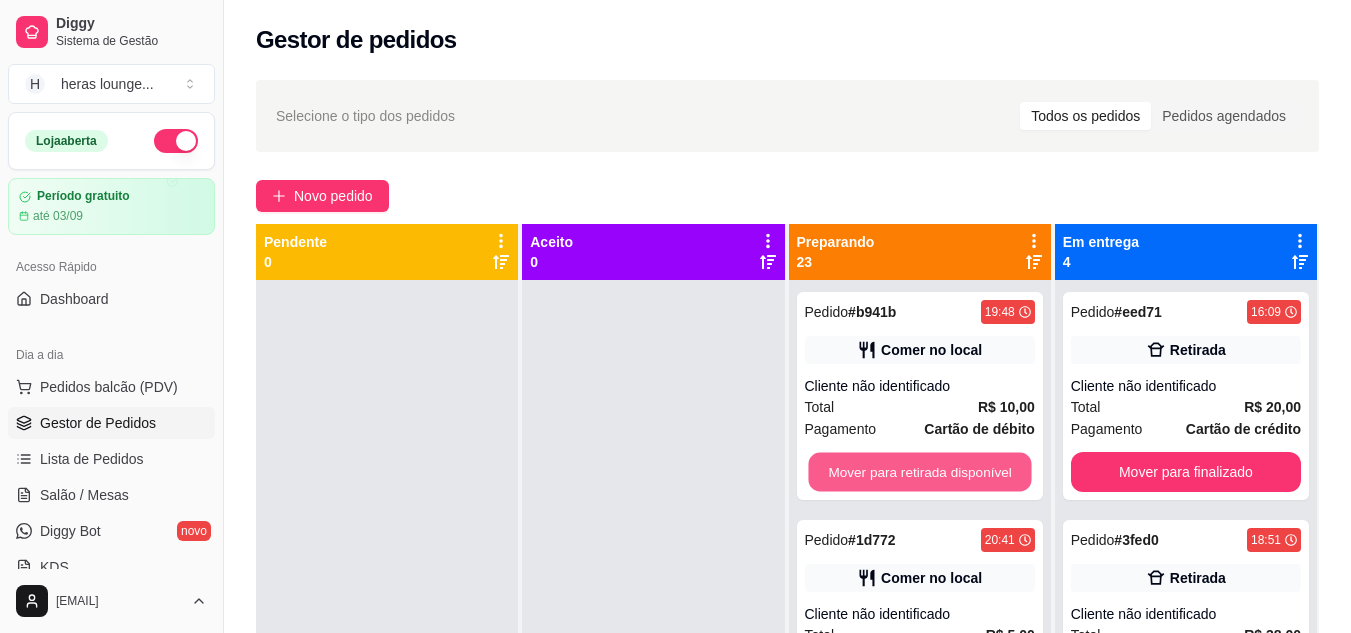 click on "Mover para retirada disponível" at bounding box center (919, 472) 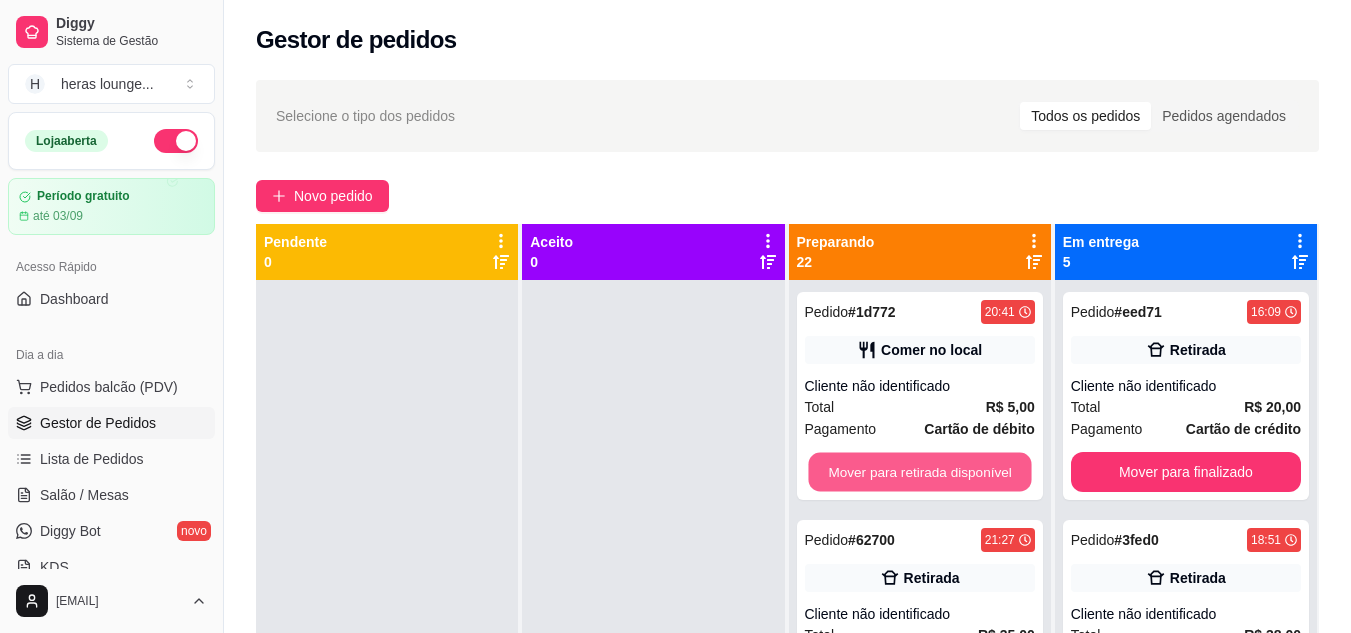 click on "Mover para retirada disponível" at bounding box center (919, 472) 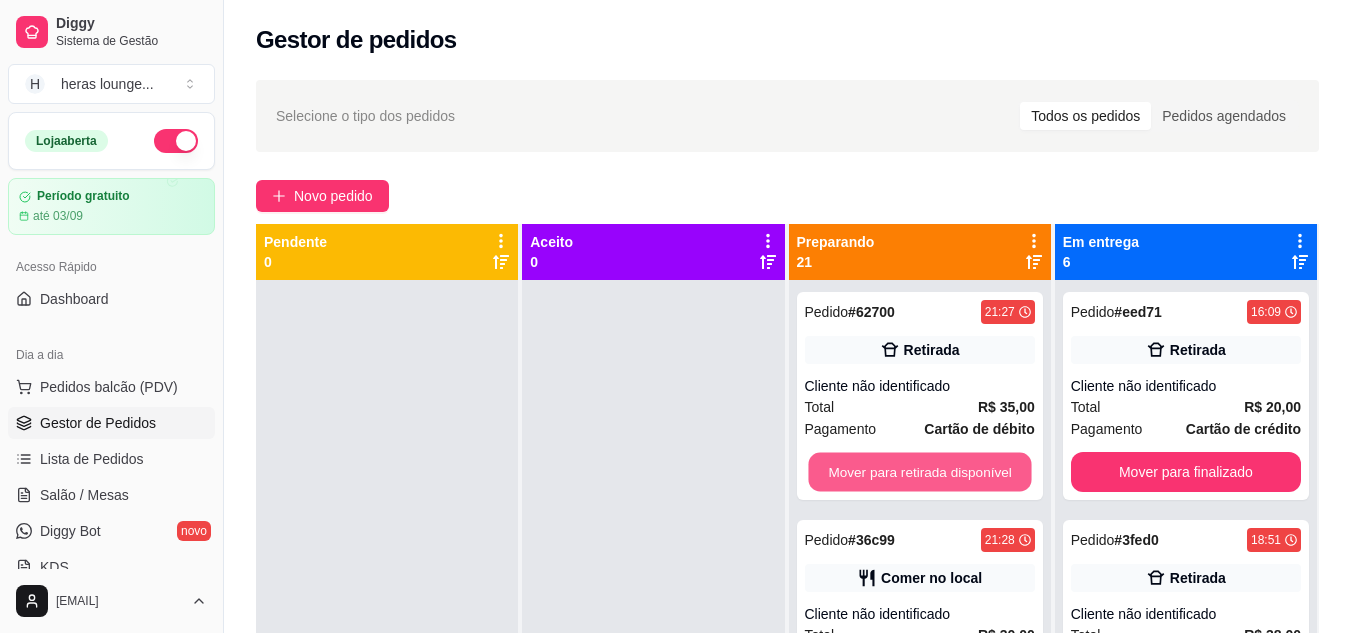 click on "Mover para retirada disponível" at bounding box center [919, 472] 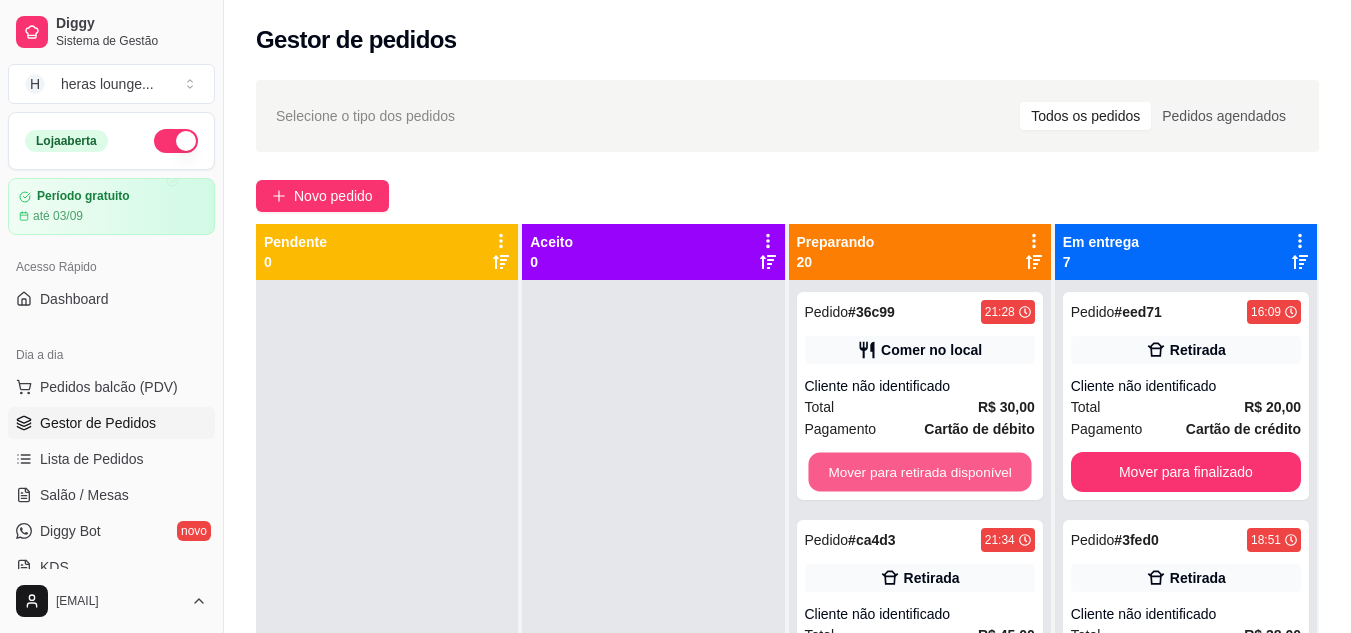 click on "Mover para retirada disponível" at bounding box center (919, 472) 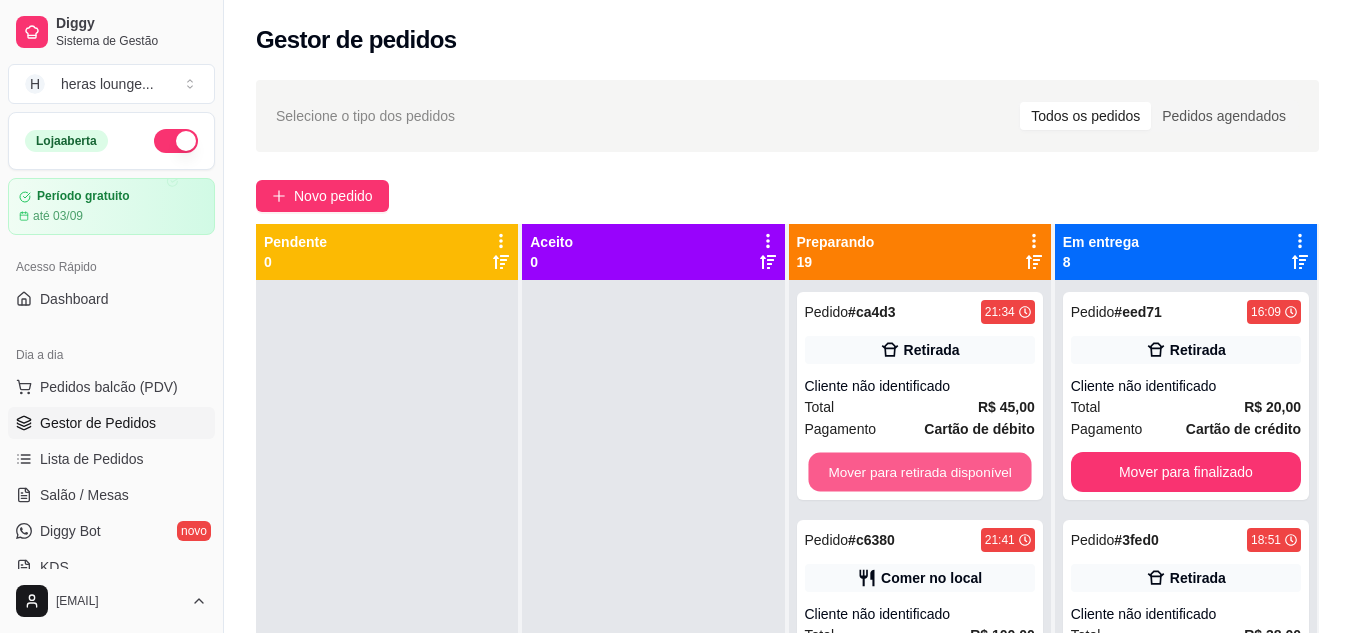 click on "Mover para retirada disponível" at bounding box center [919, 472] 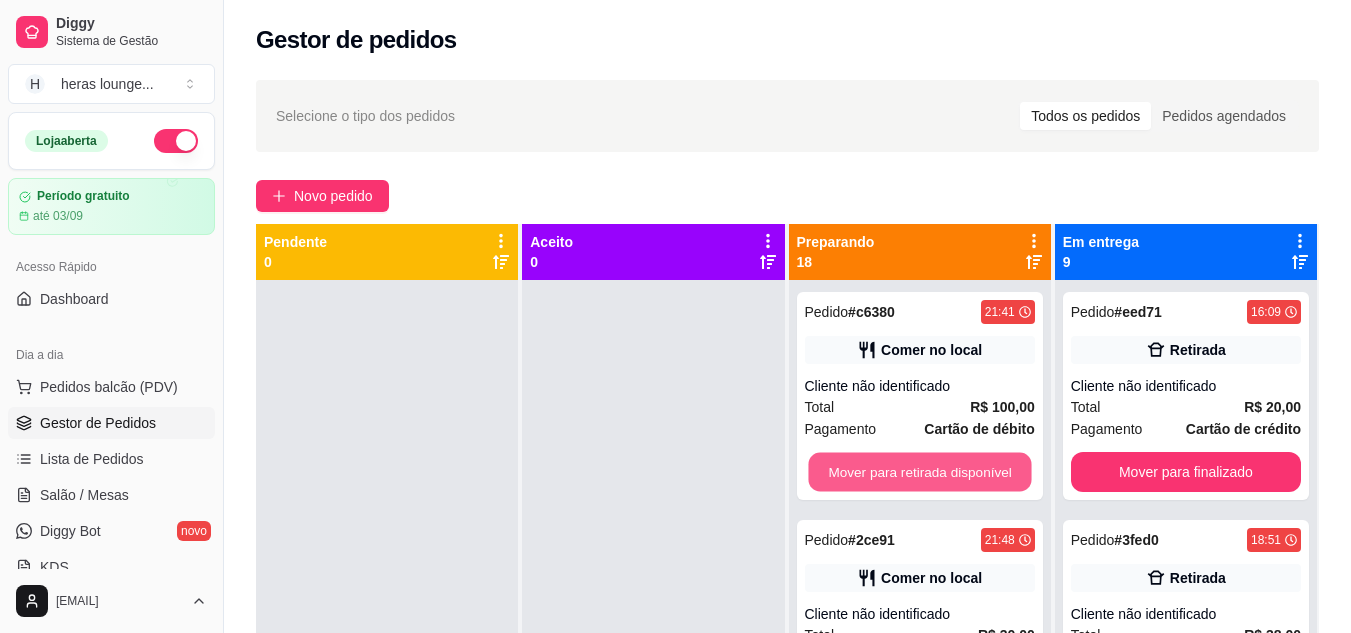 click on "Mover para retirada disponível" at bounding box center [919, 472] 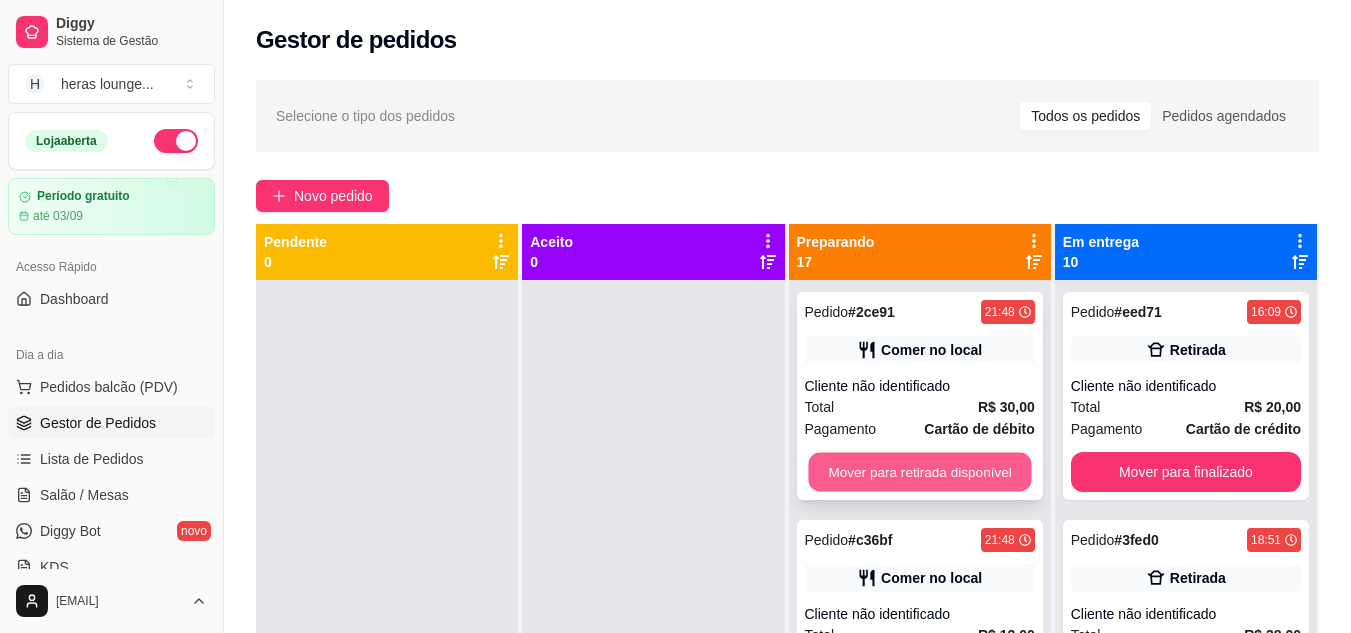 click on "Mover para retirada disponível" at bounding box center (919, 472) 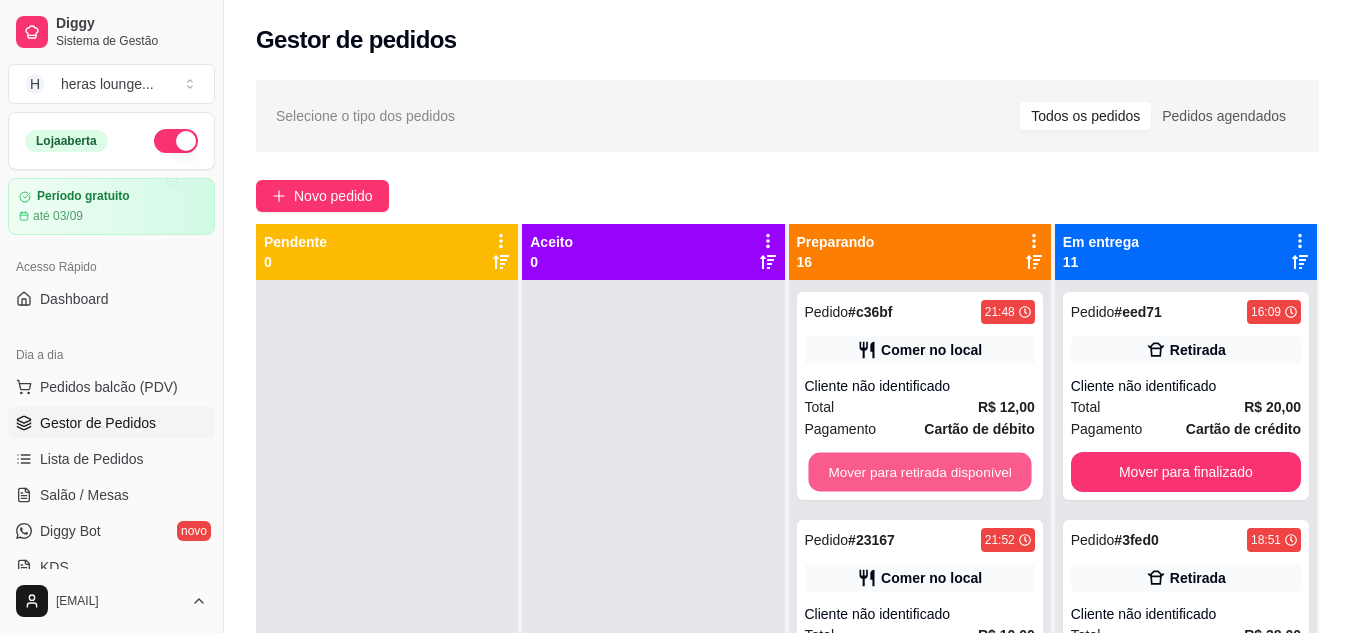 click on "Mover para retirada disponível" at bounding box center (919, 472) 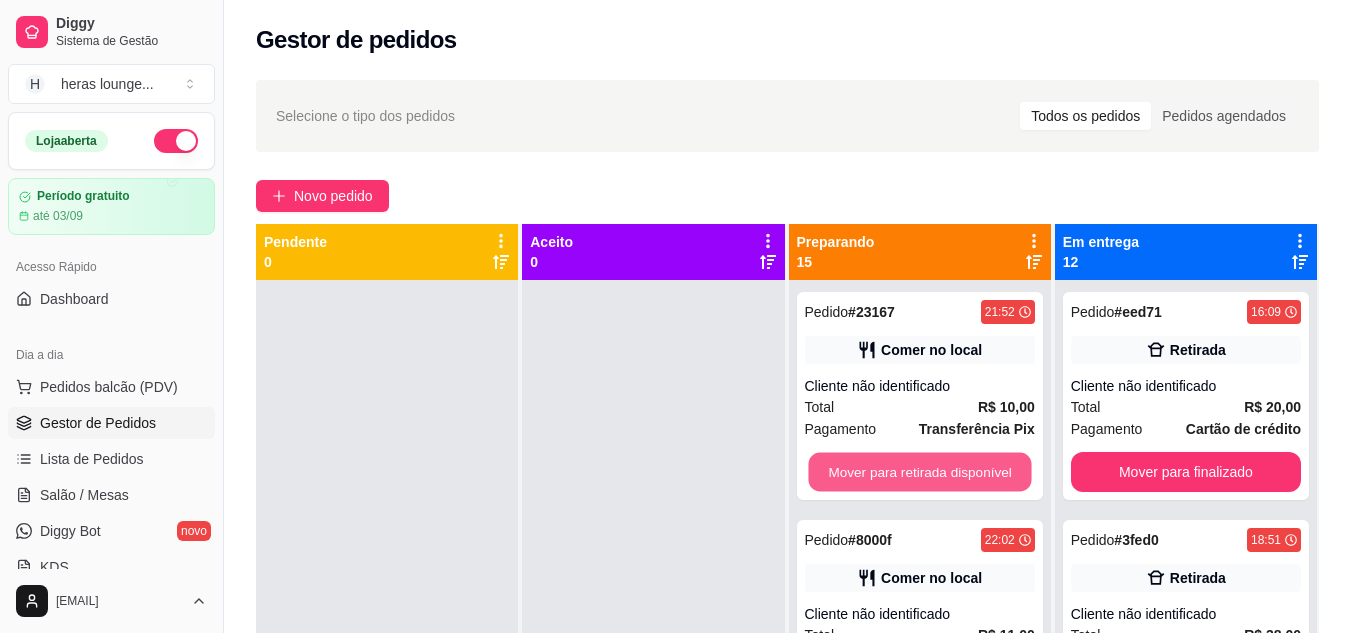 click on "Mover para retirada disponível" at bounding box center [919, 472] 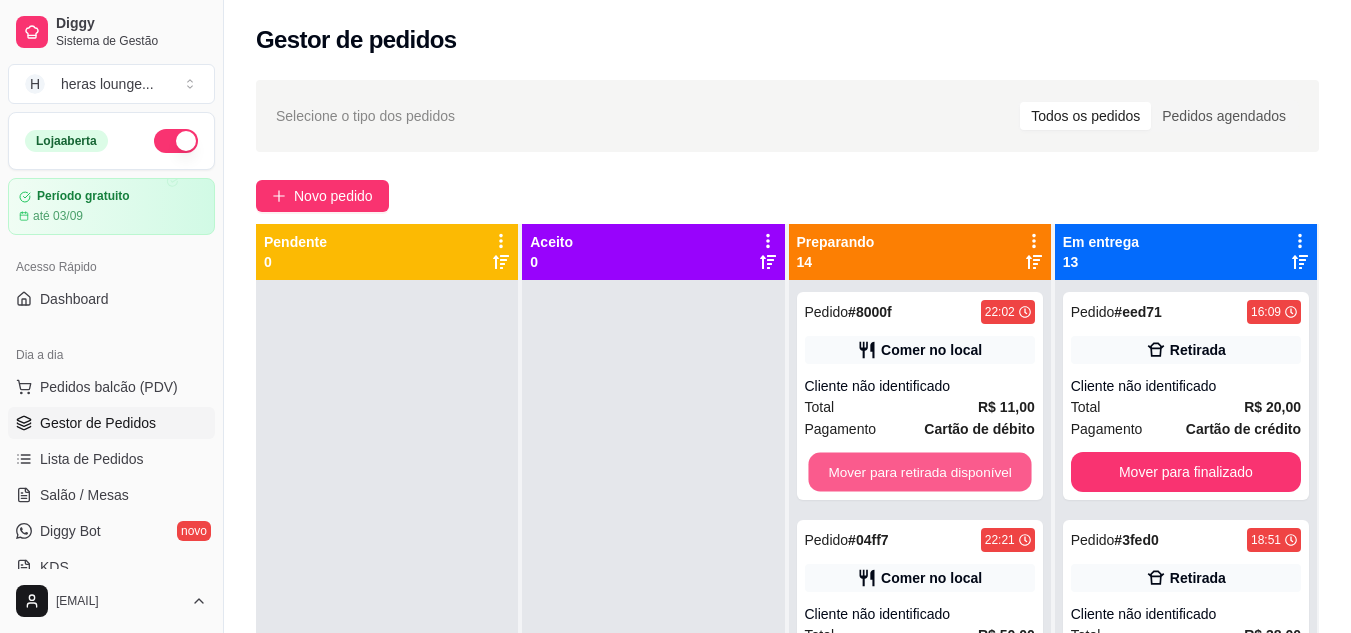 click on "Mover para retirada disponível" at bounding box center (919, 472) 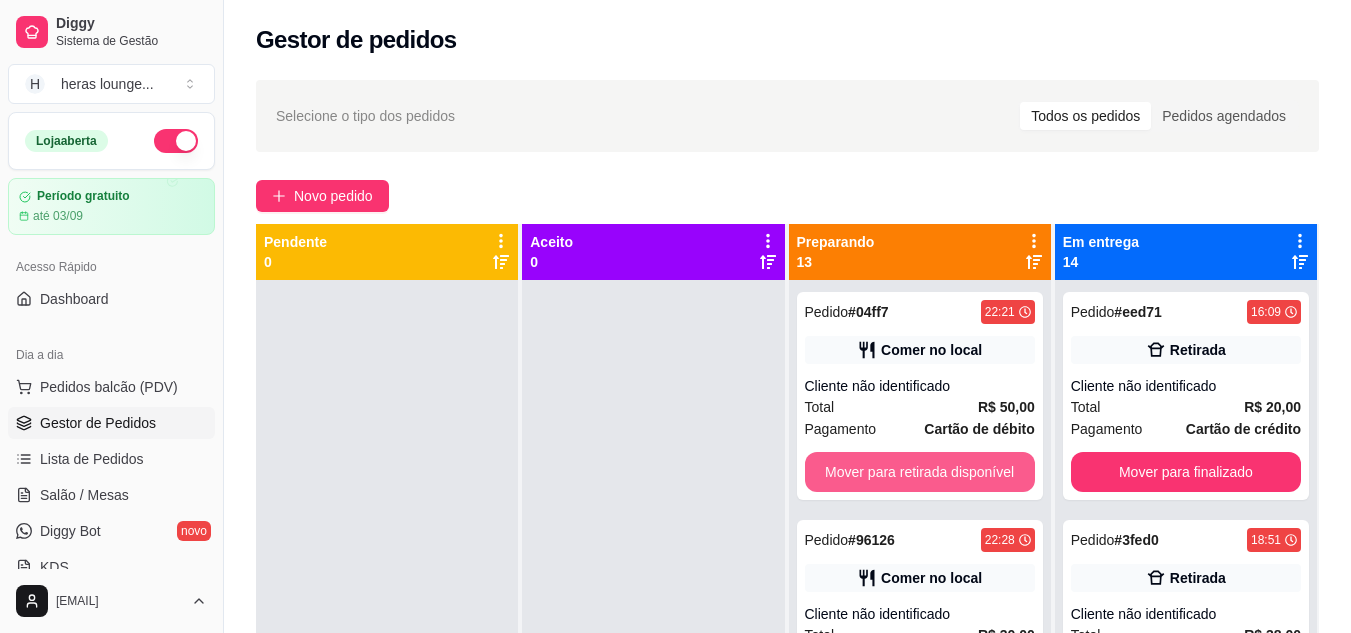 click on "Mover para retirada disponível" at bounding box center [920, 472] 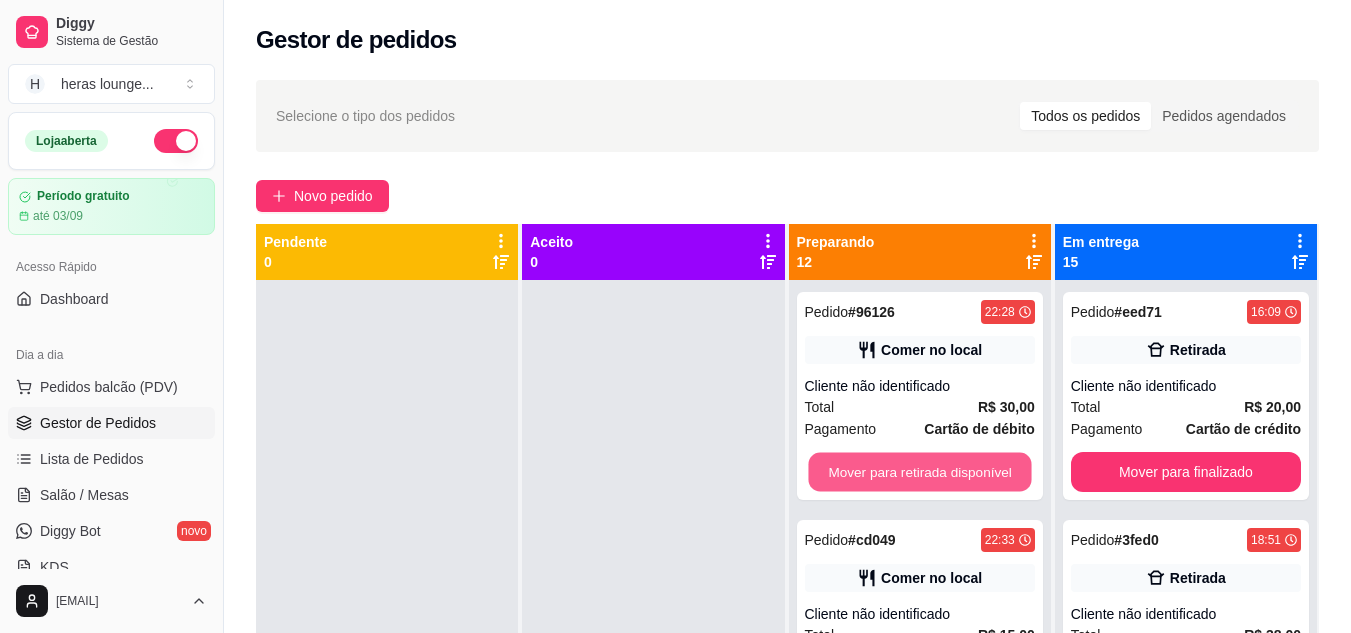 click on "Mover para retirada disponível" at bounding box center [919, 472] 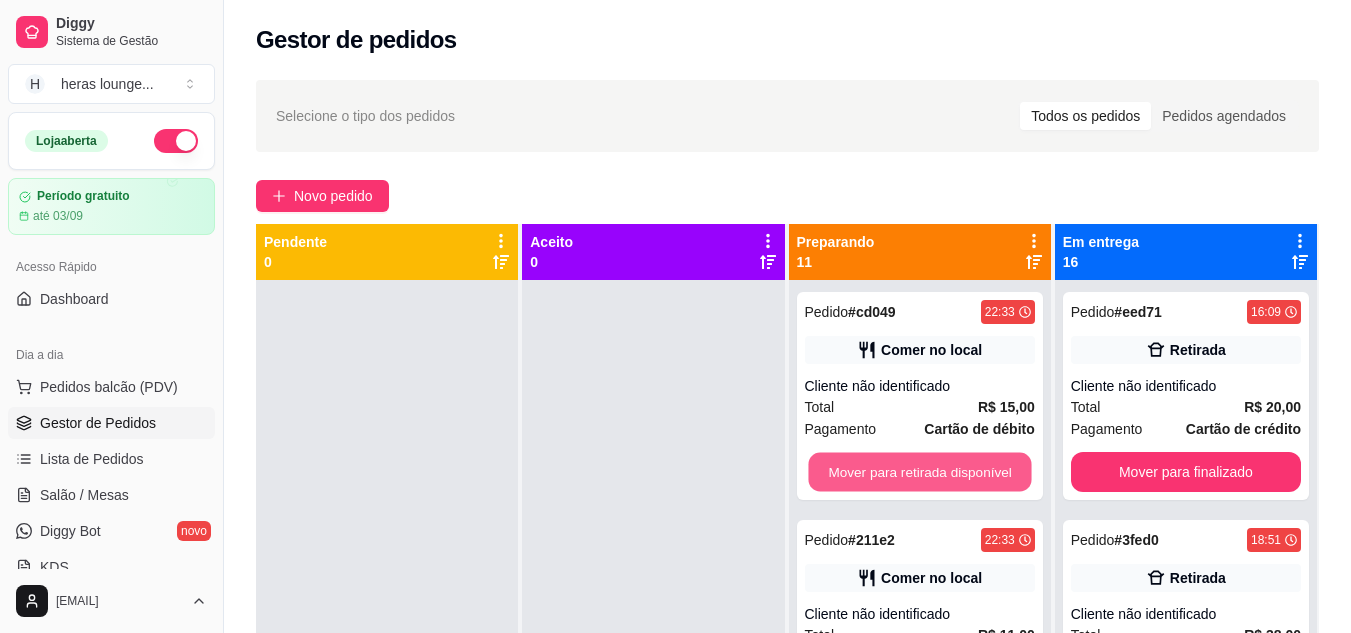 click on "Mover para retirada disponível" at bounding box center [919, 472] 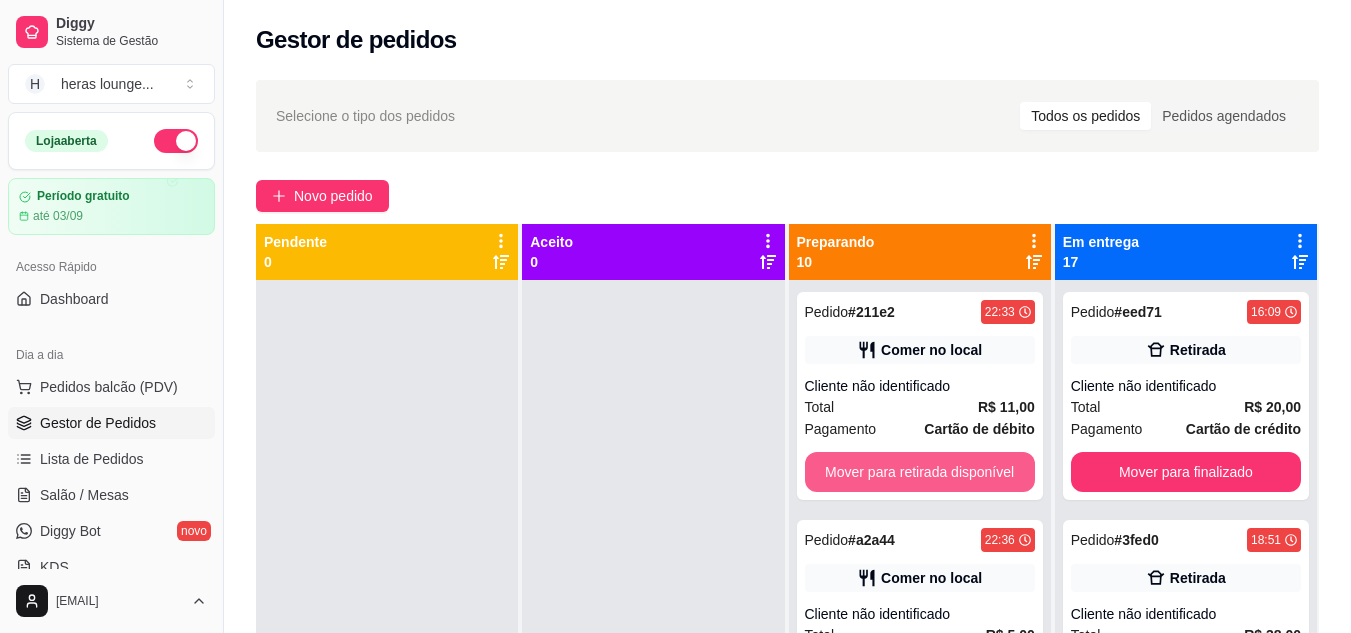 click on "Mover para retirada disponível" at bounding box center [920, 472] 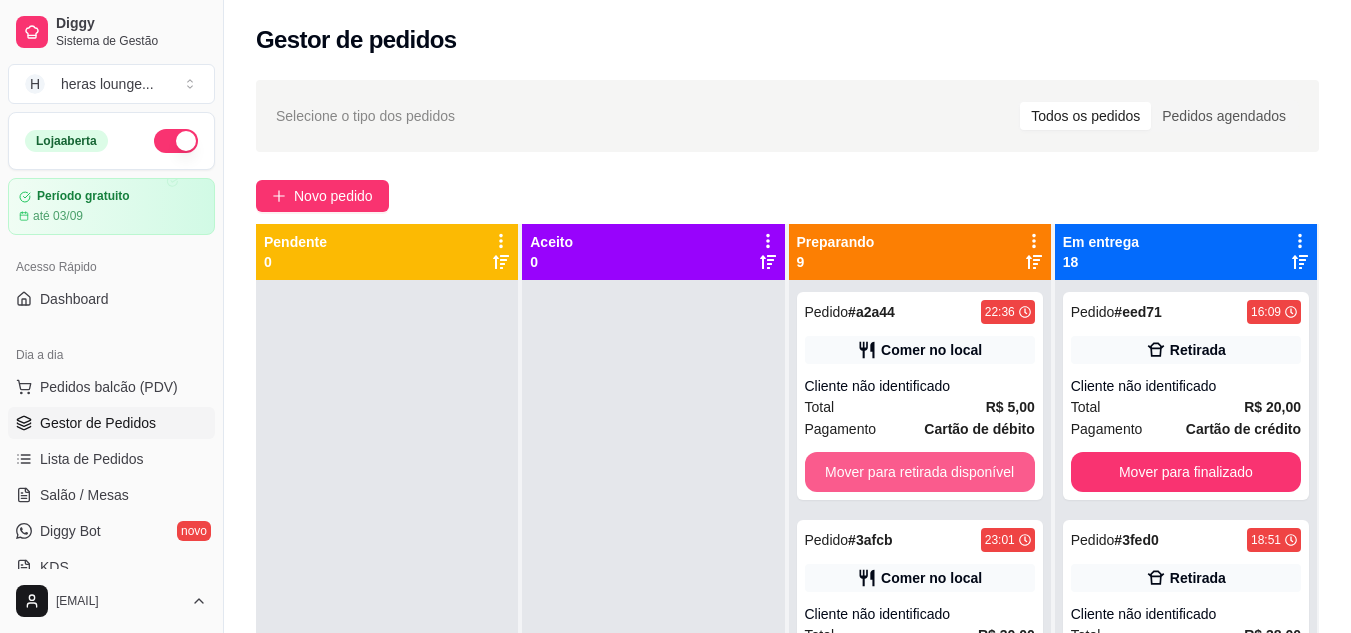 click on "Mover para retirada disponível" at bounding box center [920, 472] 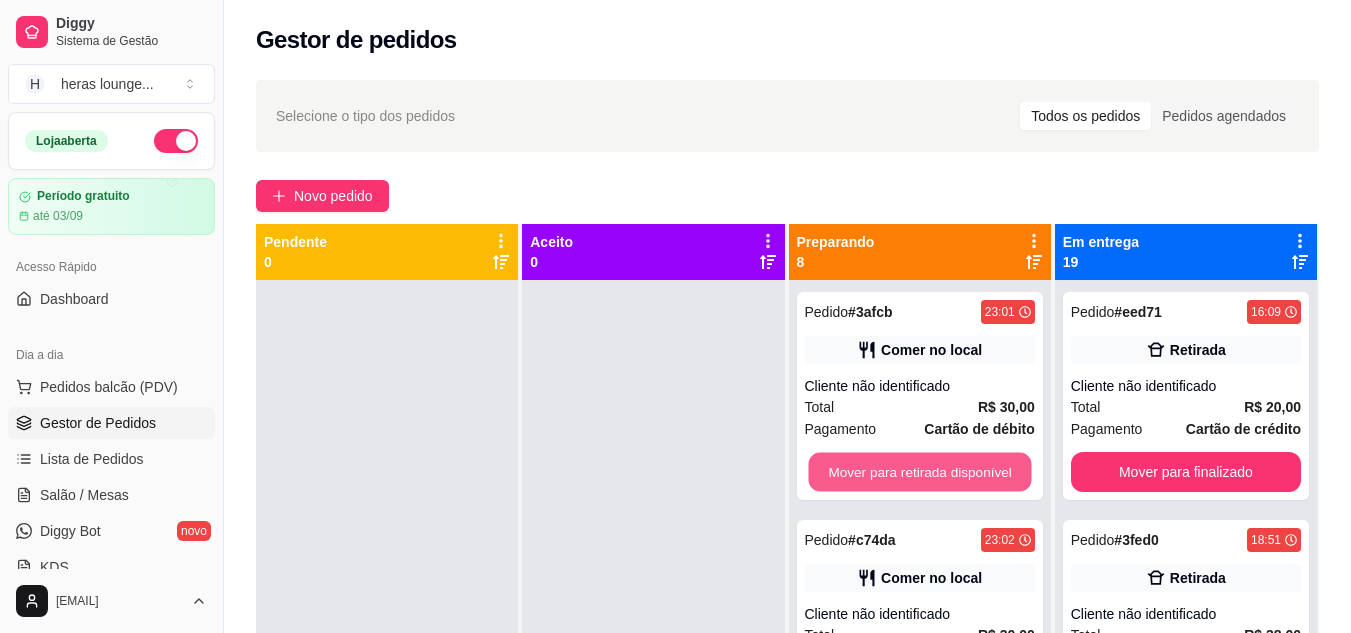 click on "Mover para retirada disponível" at bounding box center (919, 472) 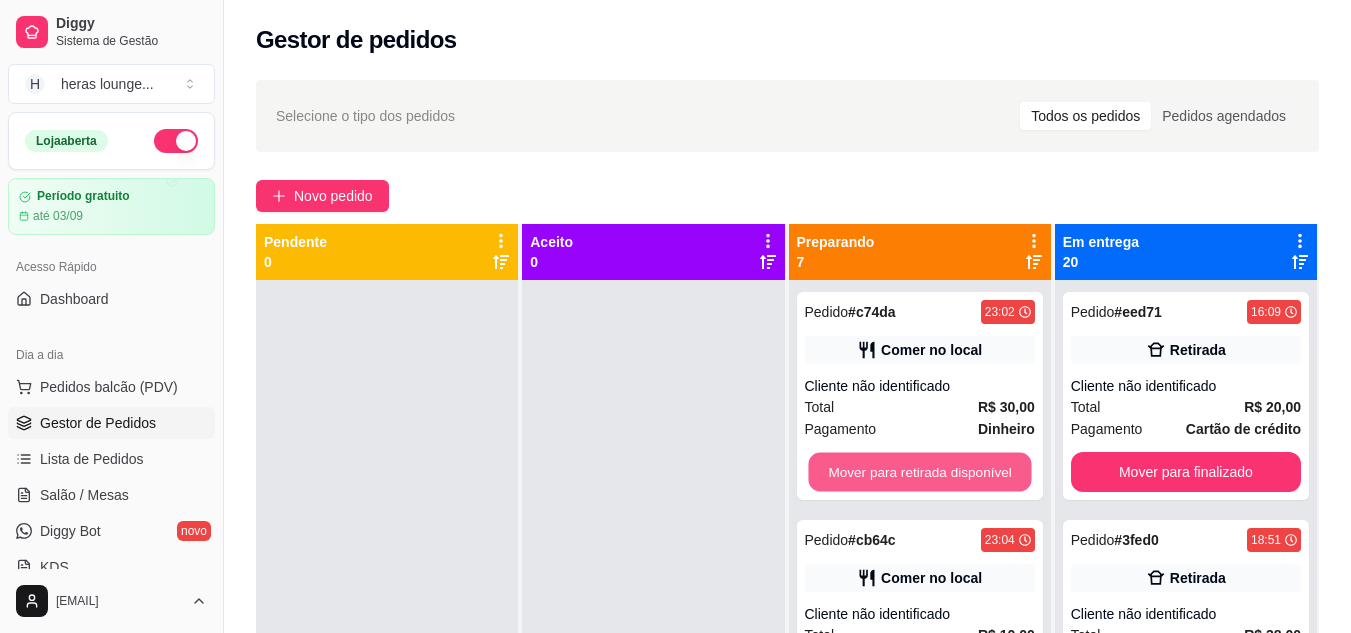click on "Mover para retirada disponível" at bounding box center [919, 472] 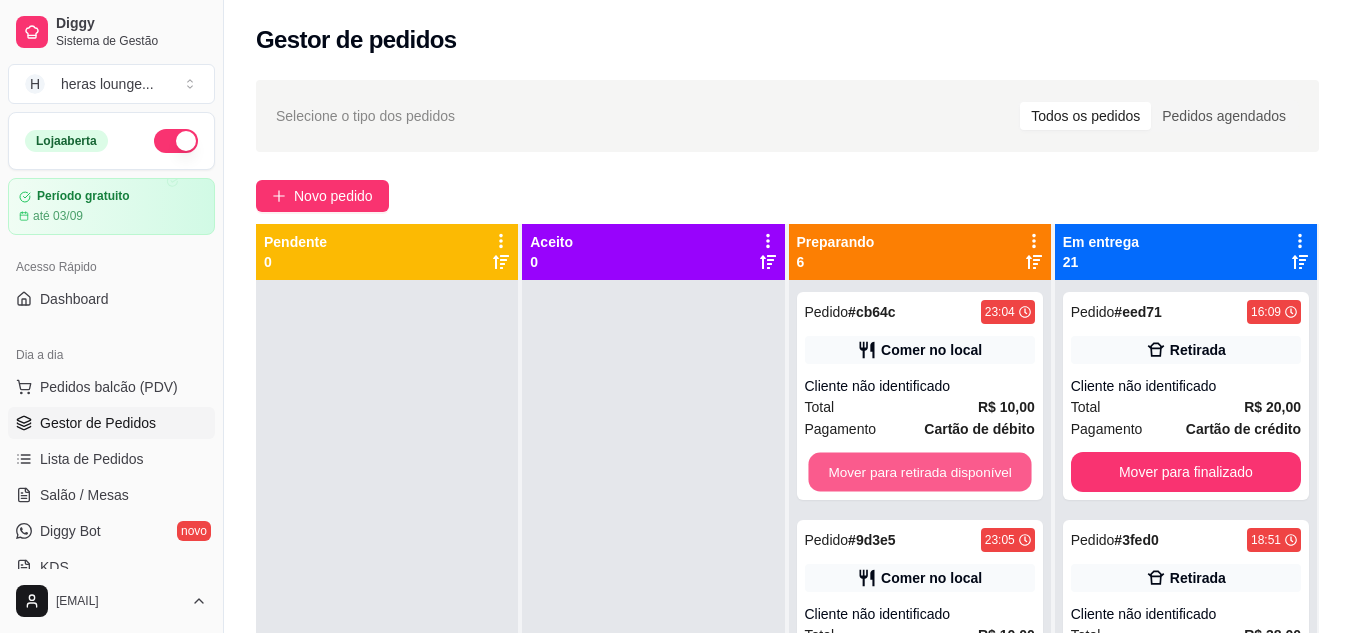 click on "Mover para retirada disponível" at bounding box center [919, 472] 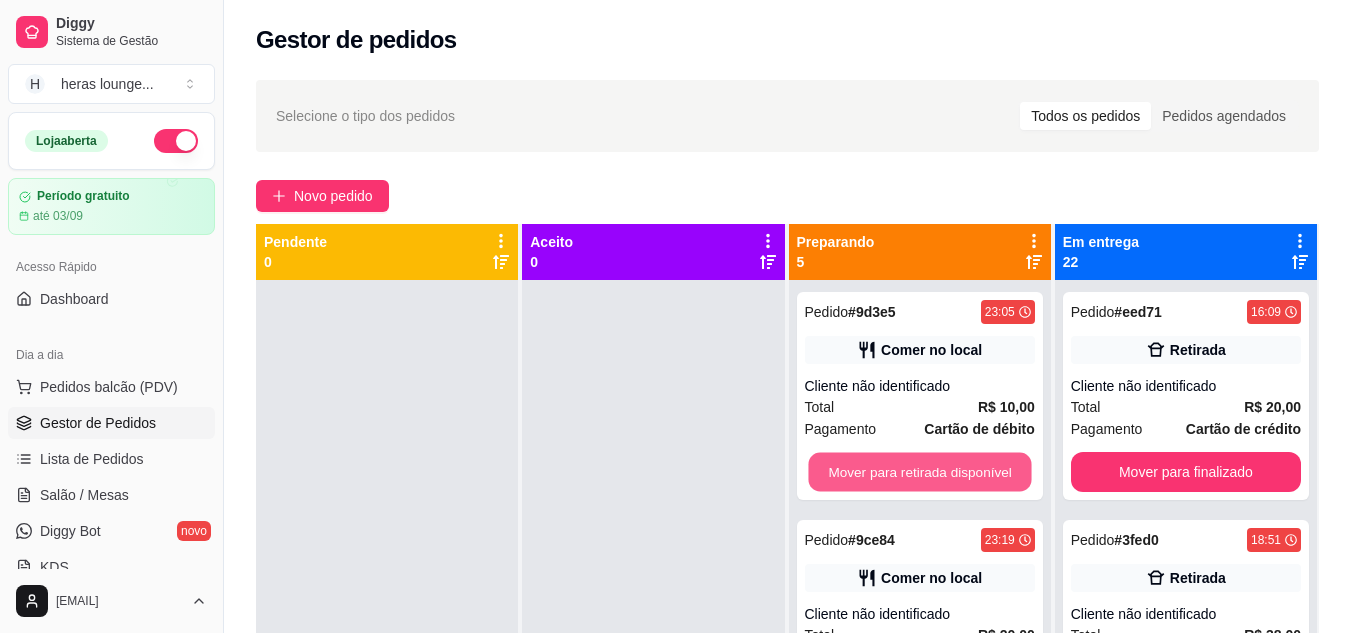 click on "Mover para retirada disponível" at bounding box center (919, 472) 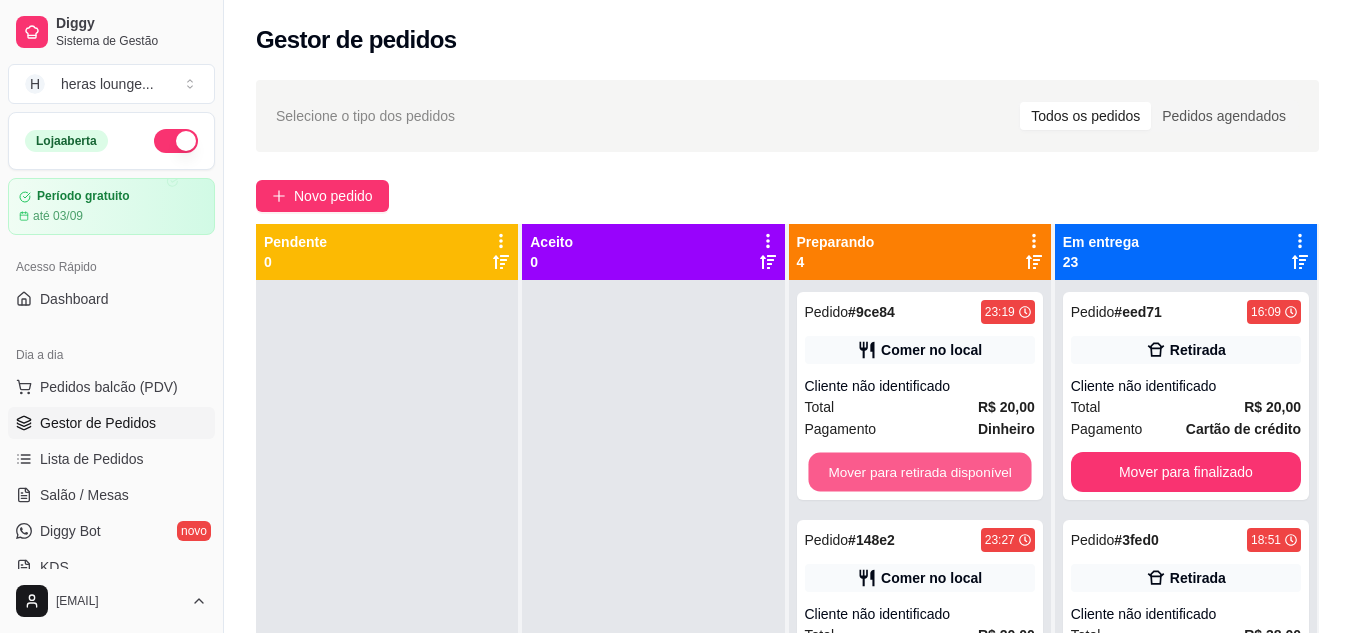 click on "Mover para retirada disponível" at bounding box center [919, 472] 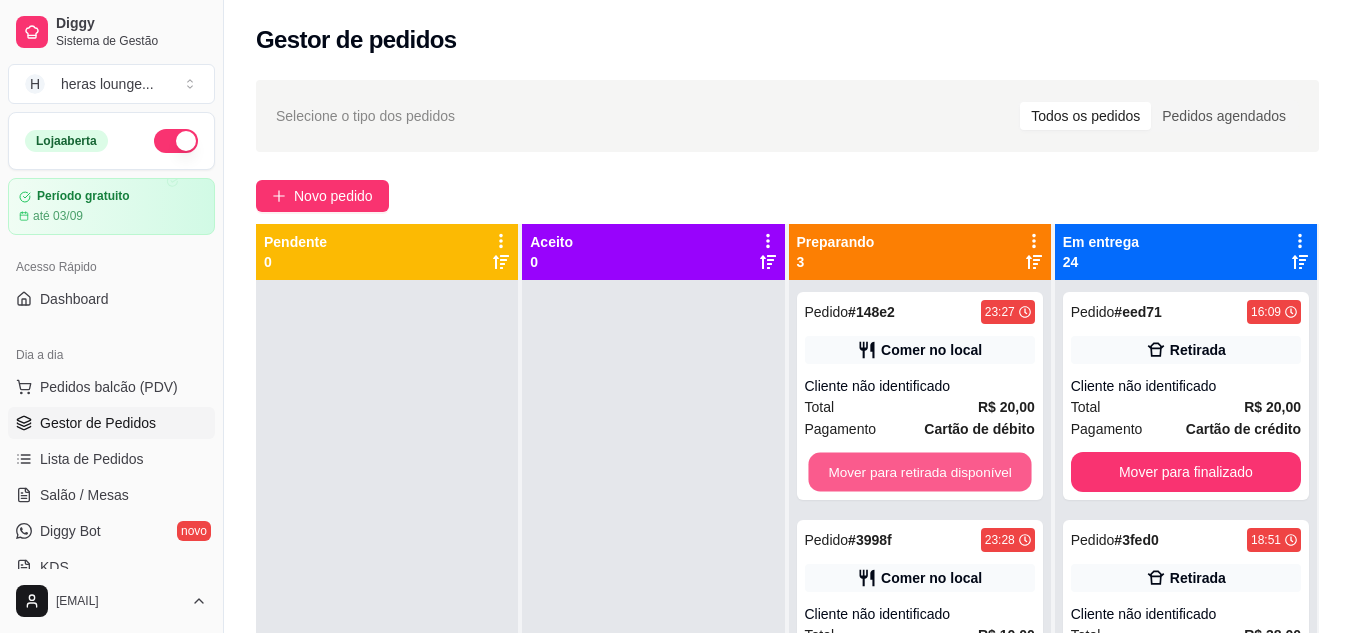 click on "Mover para retirada disponível" at bounding box center (919, 472) 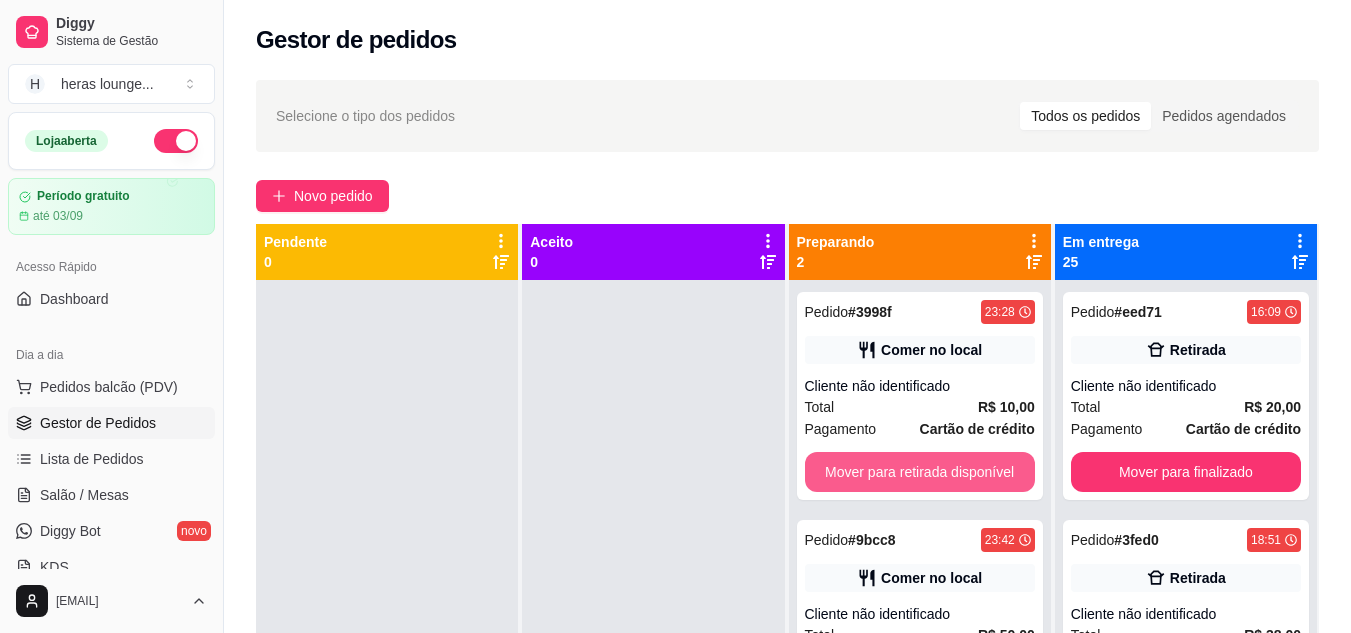 click on "Mover para retirada disponível" at bounding box center [920, 472] 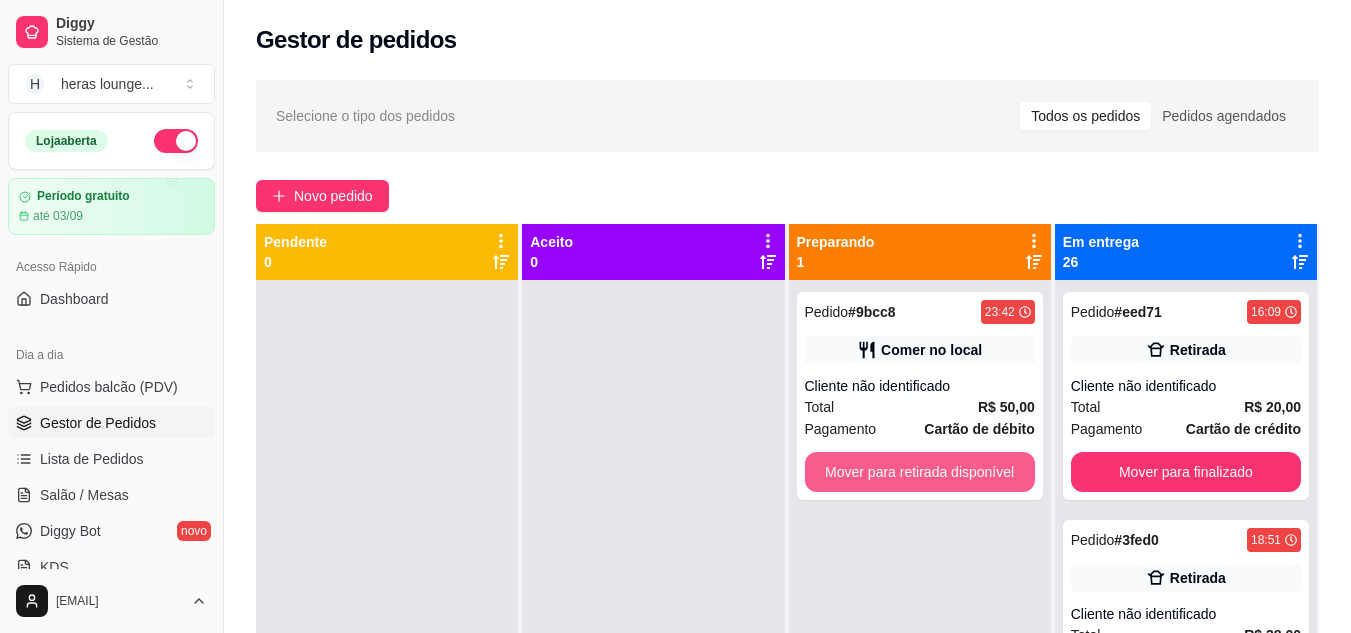 click on "Mover para retirada disponível" at bounding box center (920, 472) 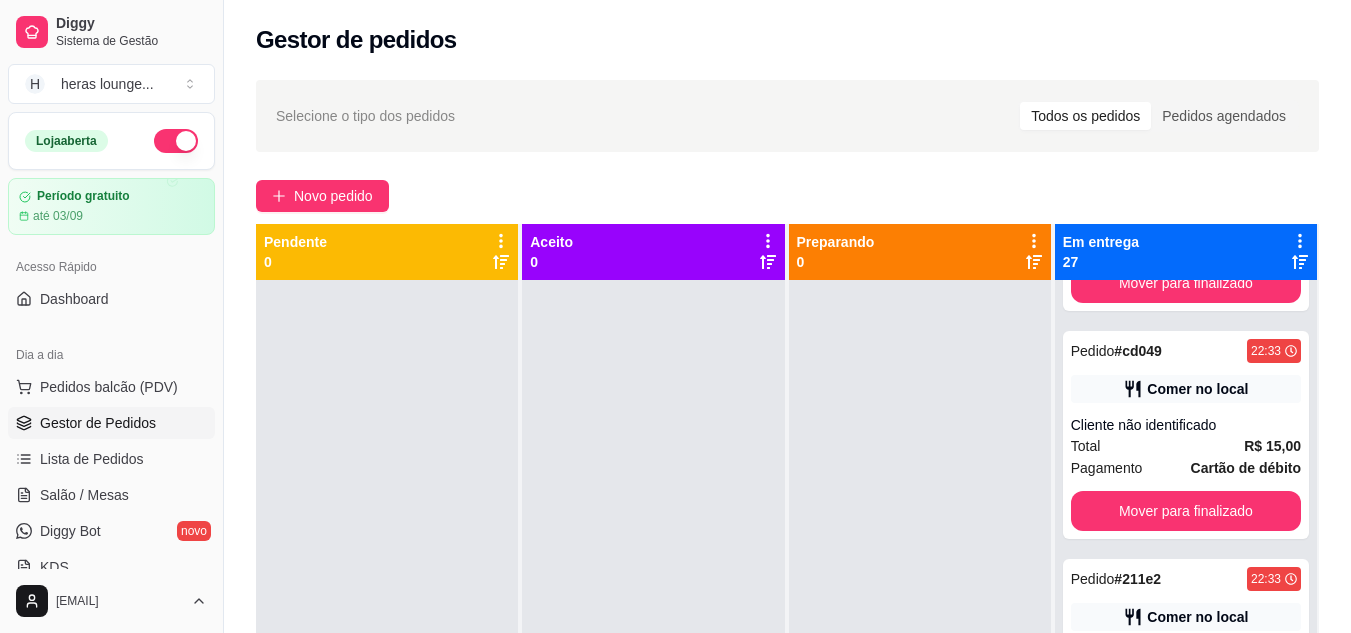 scroll, scrollTop: 3775, scrollLeft: 0, axis: vertical 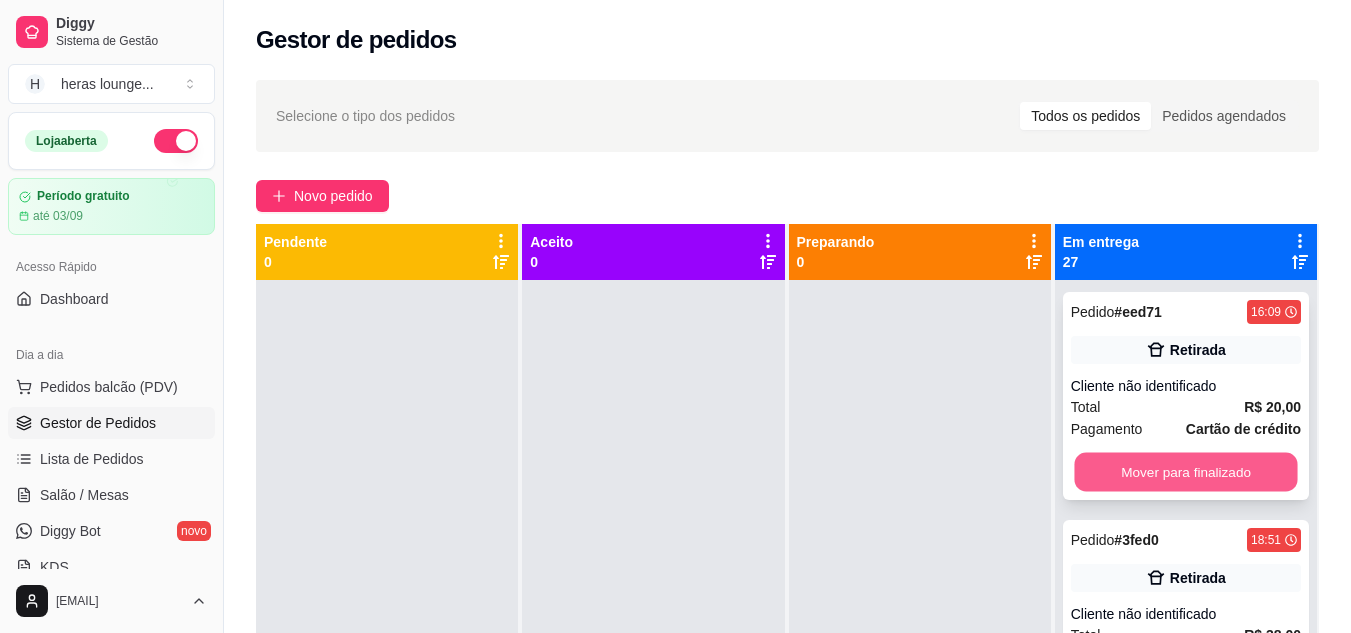 click on "Mover para finalizado" at bounding box center (1185, 472) 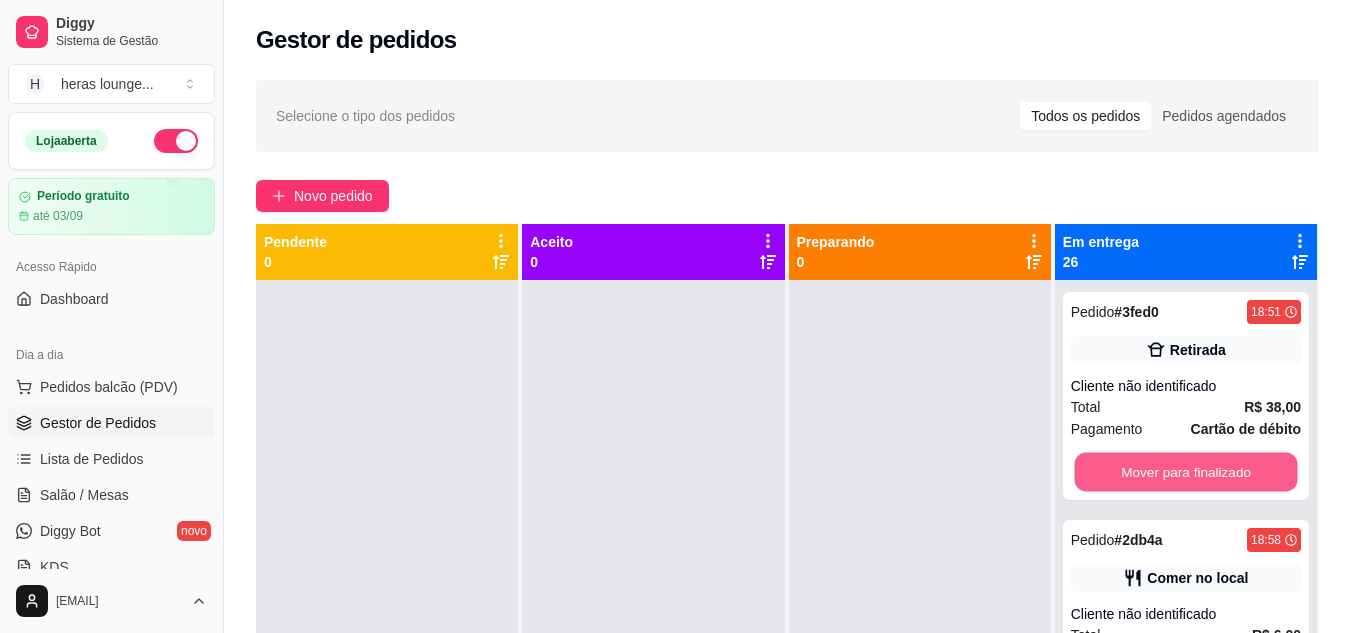 click on "Mover para finalizado" at bounding box center (1185, 472) 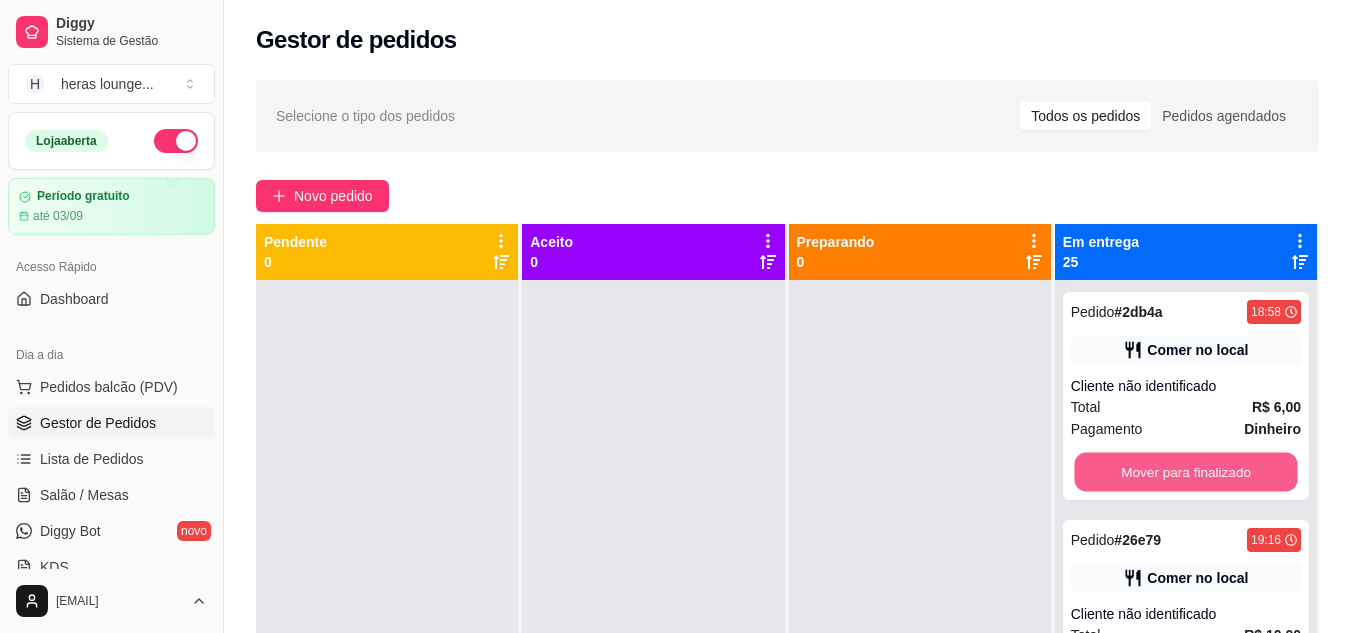 click on "Mover para finalizado" at bounding box center (1185, 472) 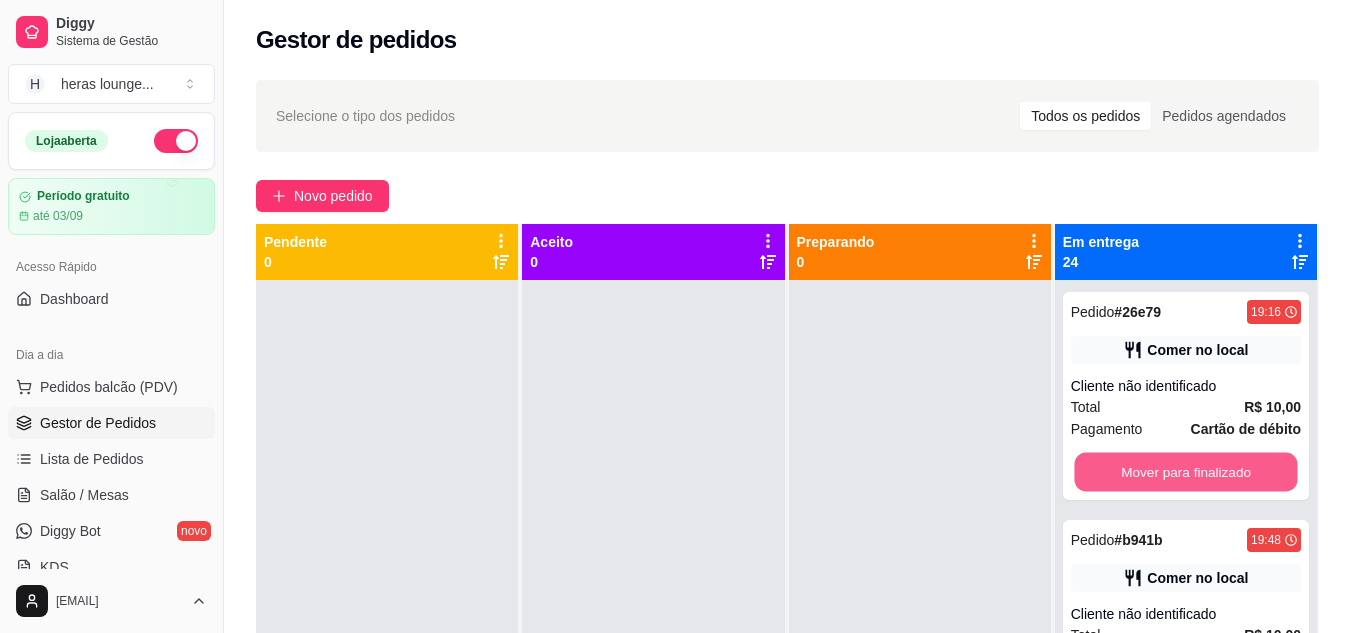 click on "Mover para finalizado" at bounding box center [1185, 472] 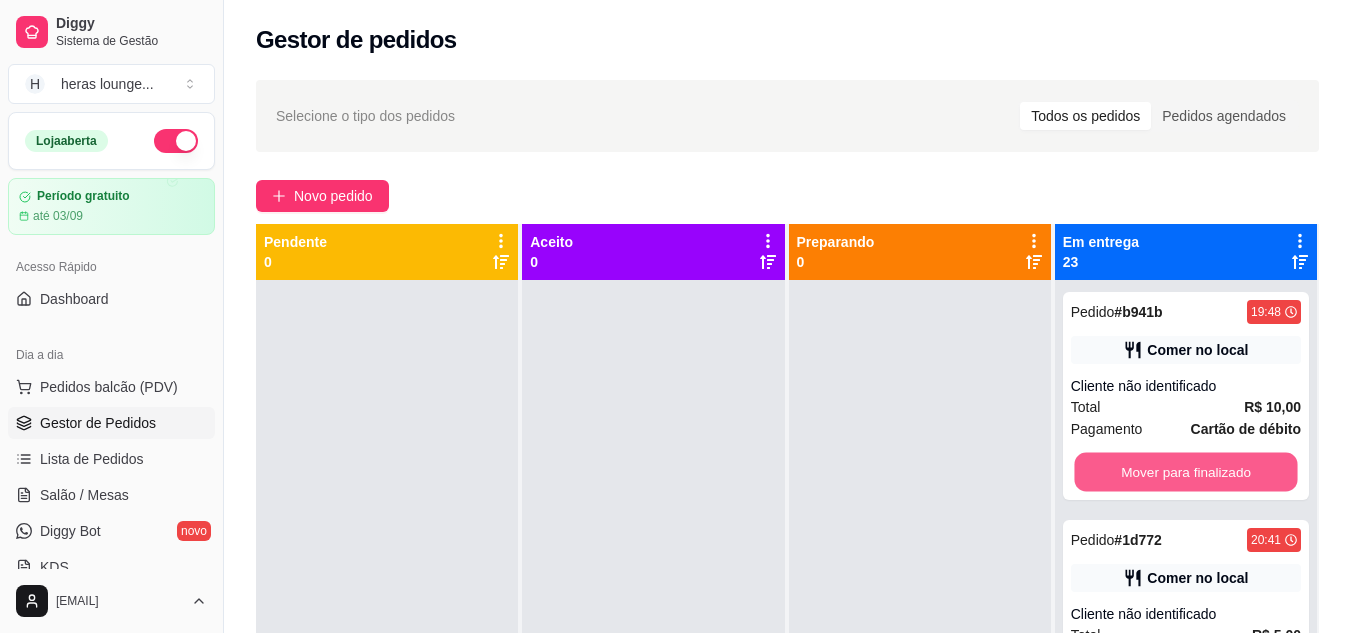 click on "Mover para finalizado" at bounding box center (1185, 472) 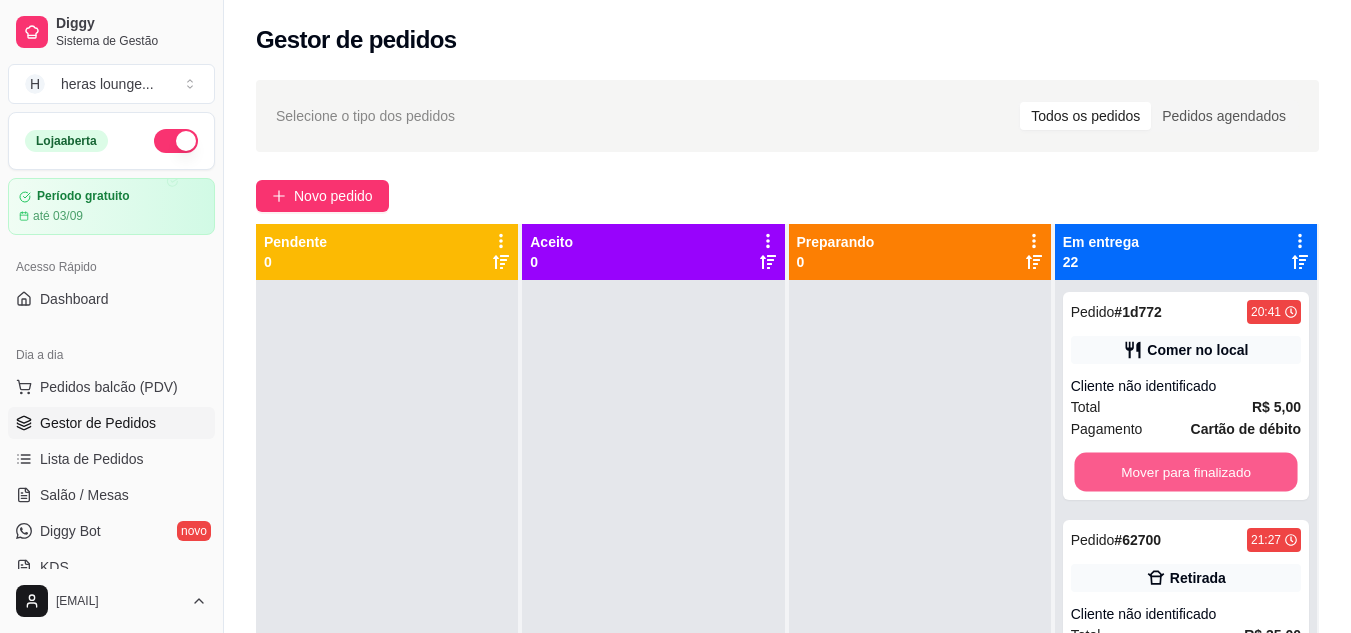 click on "Mover para finalizado" at bounding box center (1185, 472) 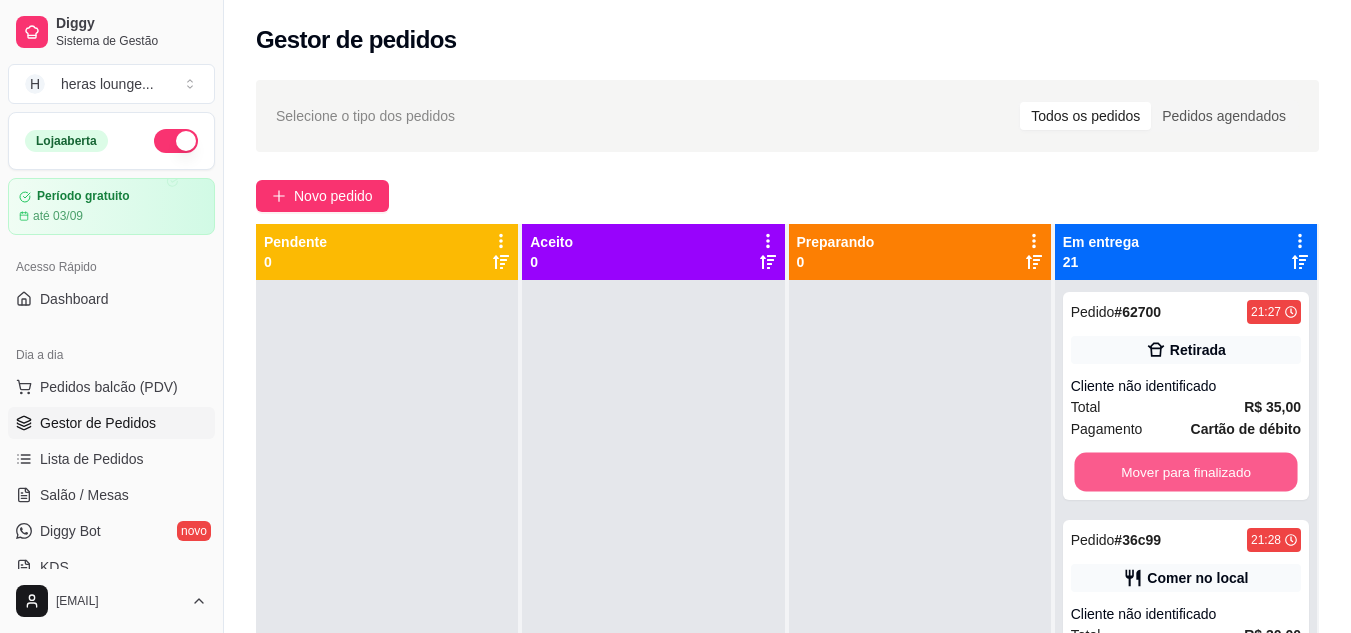 click on "Mover para finalizado" at bounding box center [1185, 472] 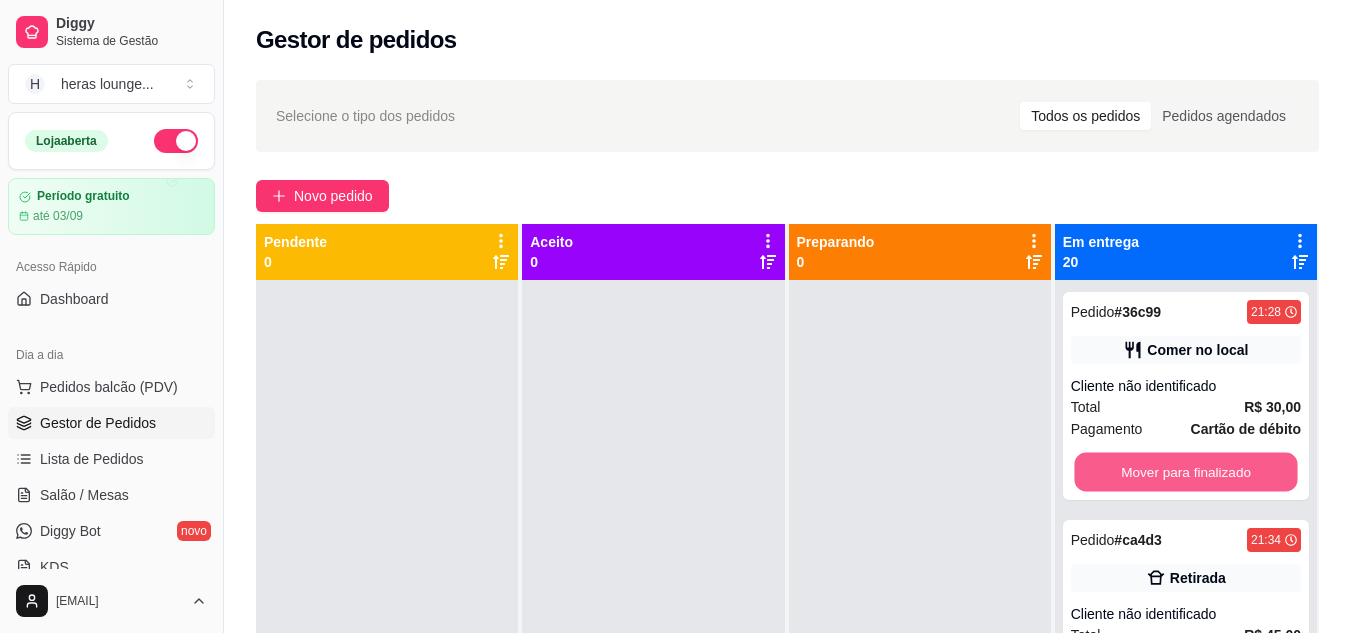 click on "Mover para finalizado" at bounding box center [1185, 472] 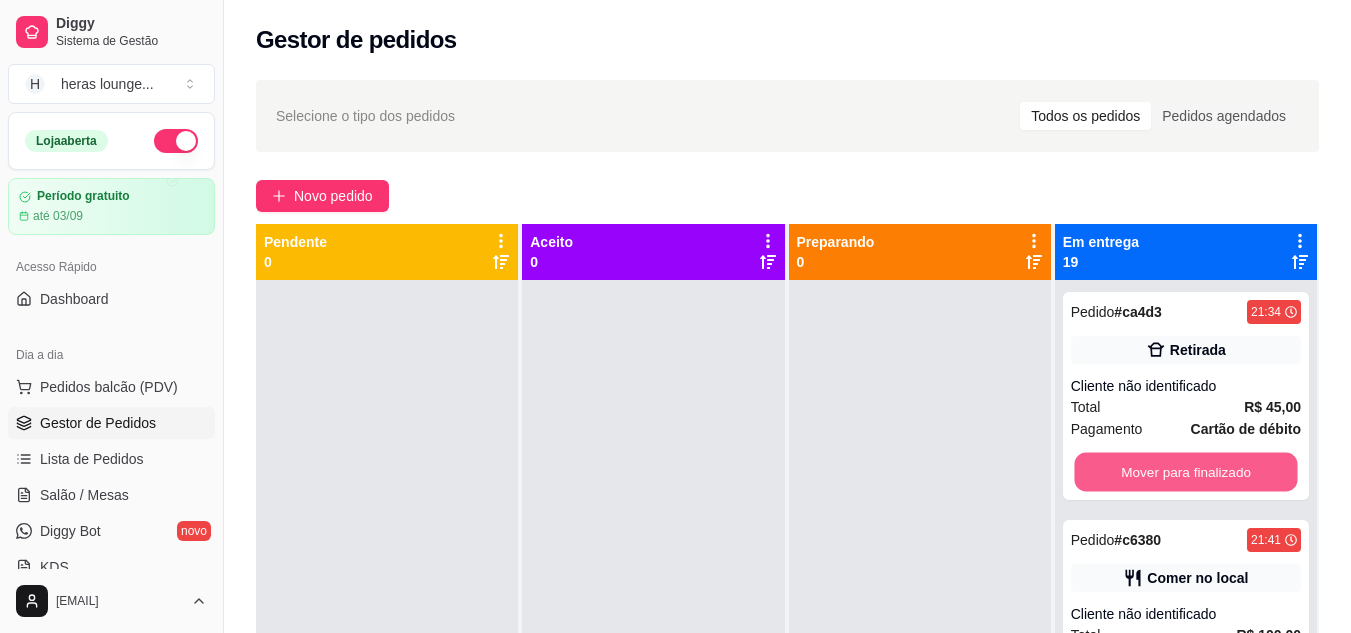 click on "Mover para finalizado" at bounding box center (1185, 472) 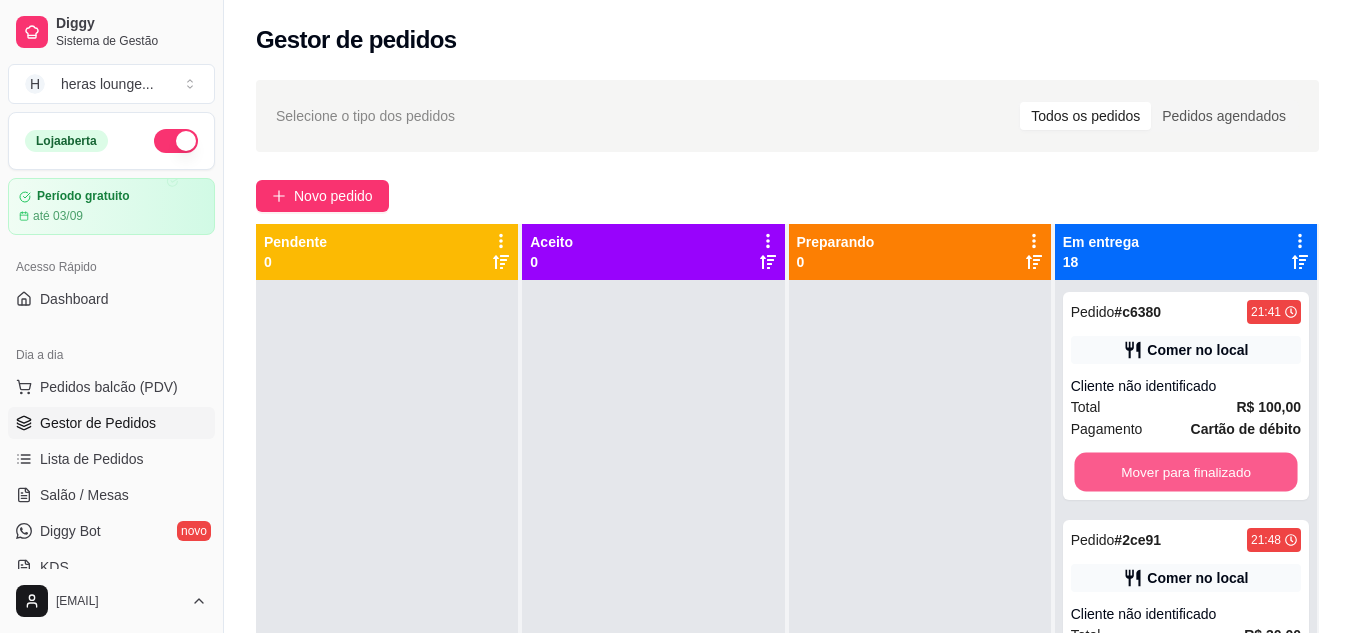 click on "Mover para finalizado" at bounding box center (1185, 472) 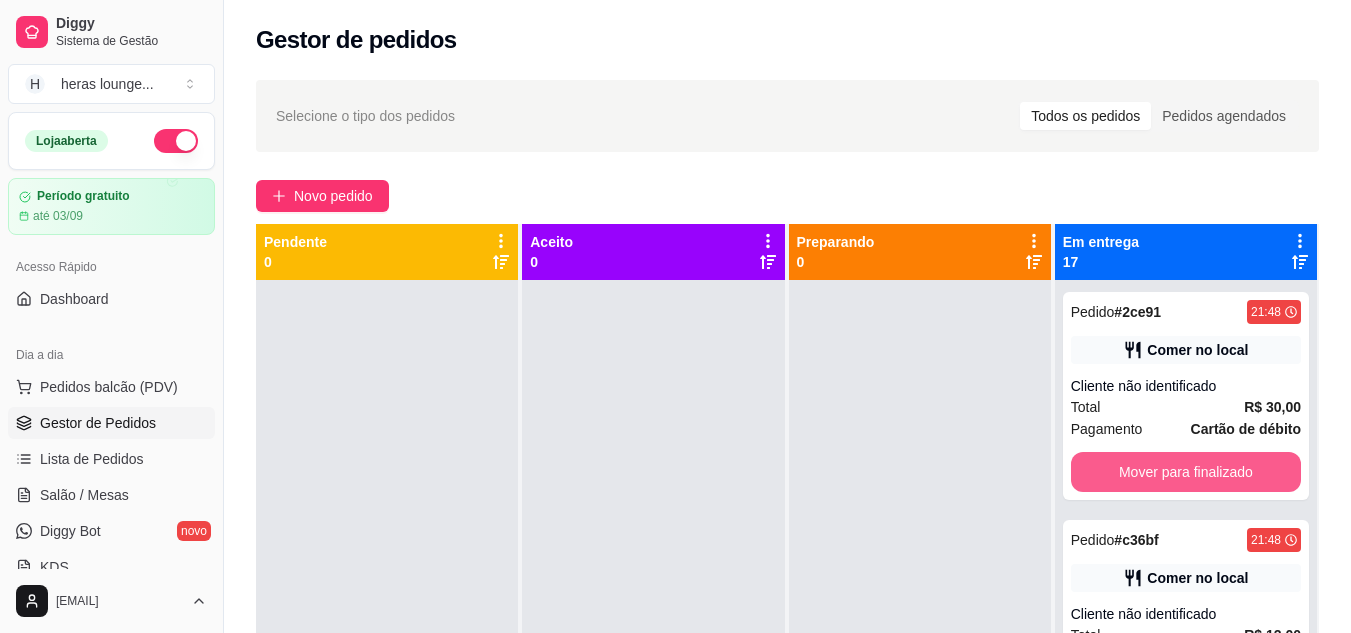 click on "Mover para finalizado" at bounding box center (1186, 472) 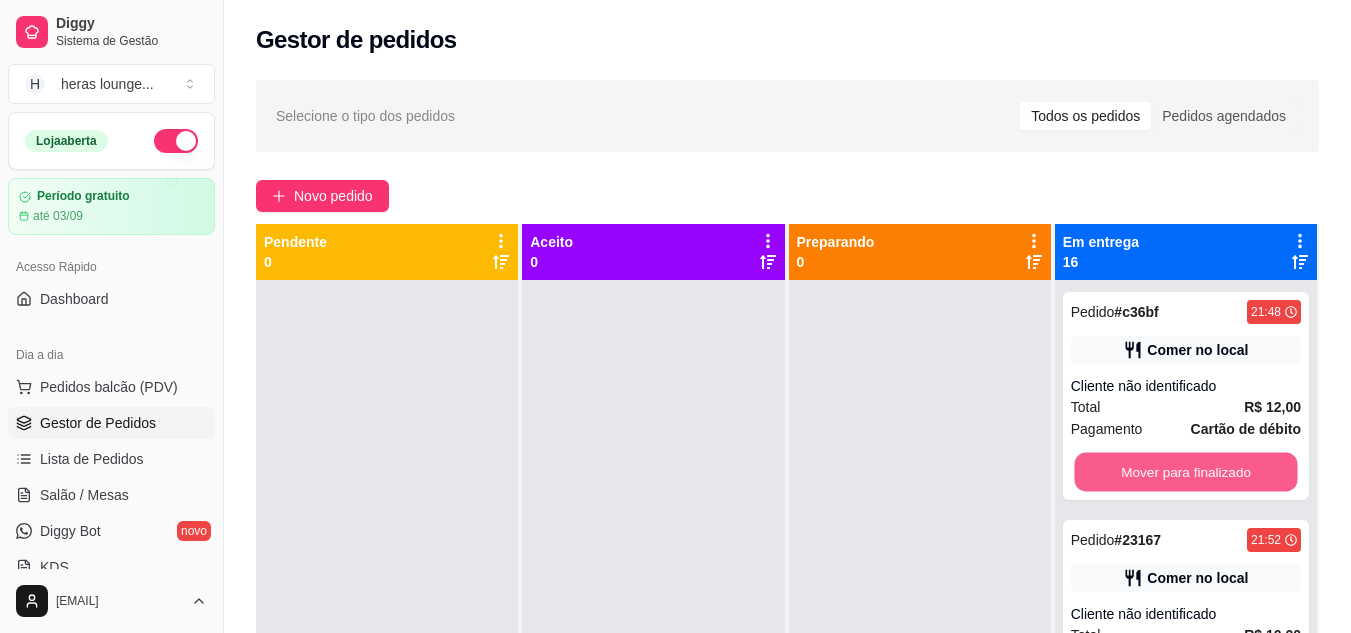 click on "Mover para finalizado" at bounding box center (1185, 472) 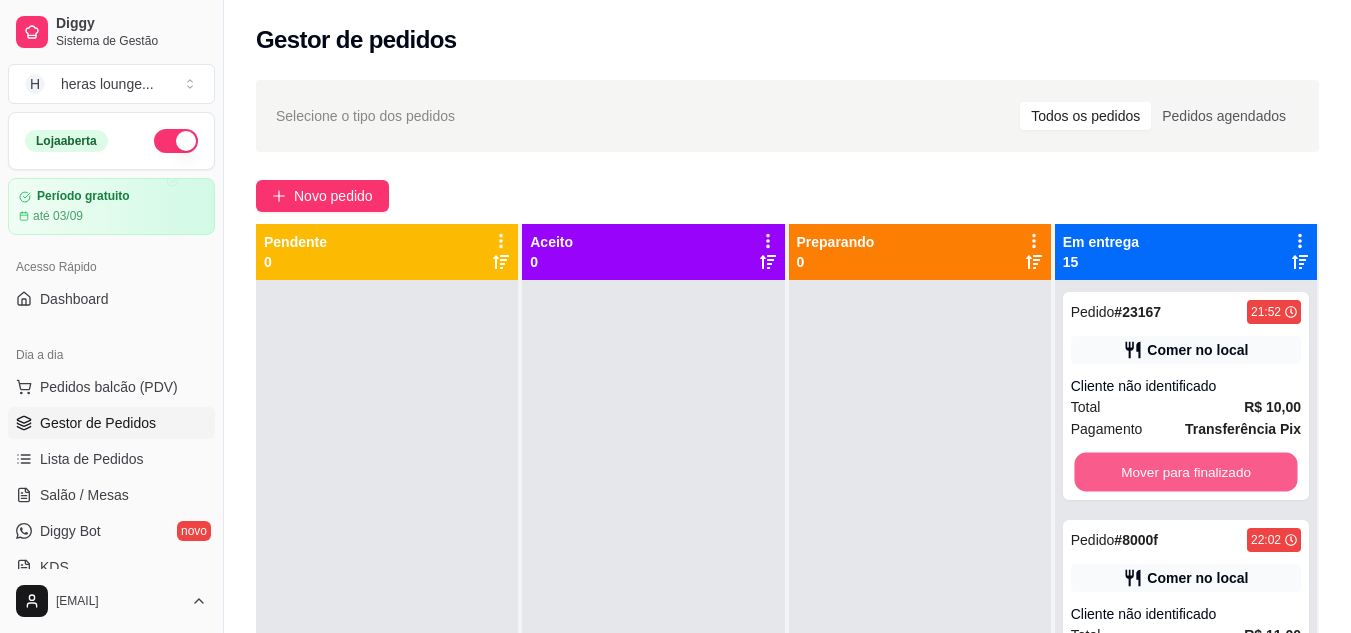 click on "Mover para finalizado" at bounding box center (1185, 472) 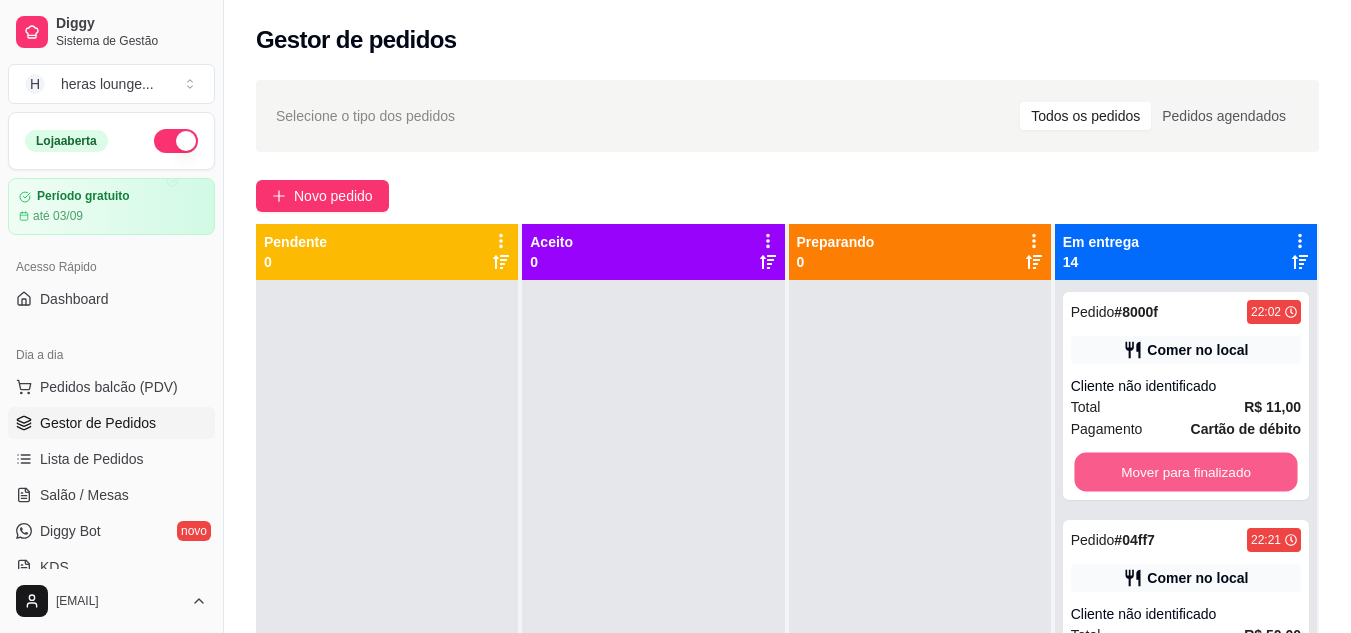 click on "Mover para finalizado" at bounding box center [1185, 472] 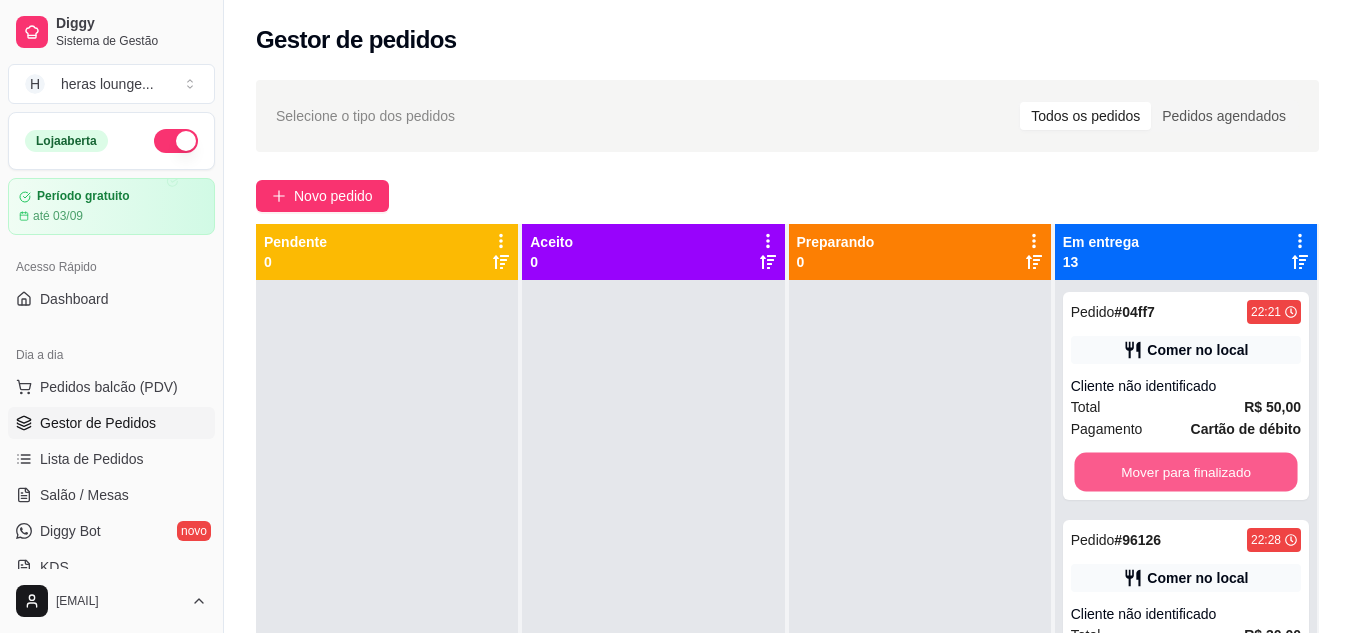 click on "Mover para finalizado" at bounding box center (1185, 472) 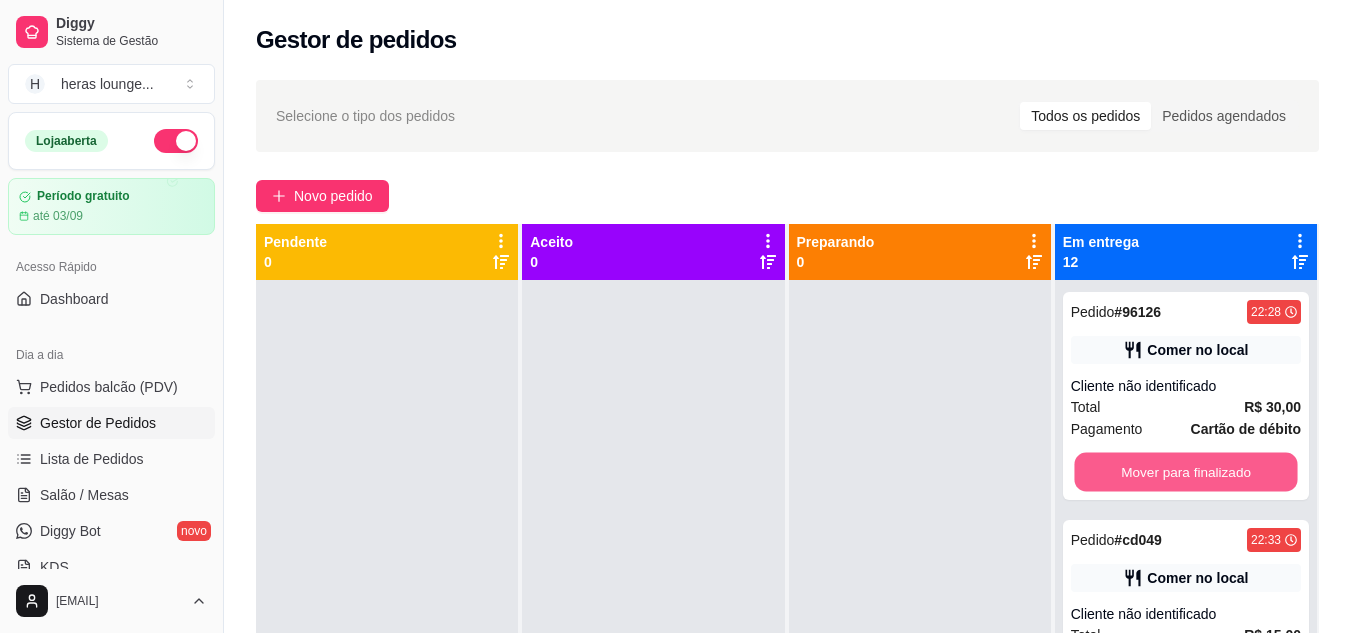 click on "Mover para finalizado" at bounding box center (1185, 472) 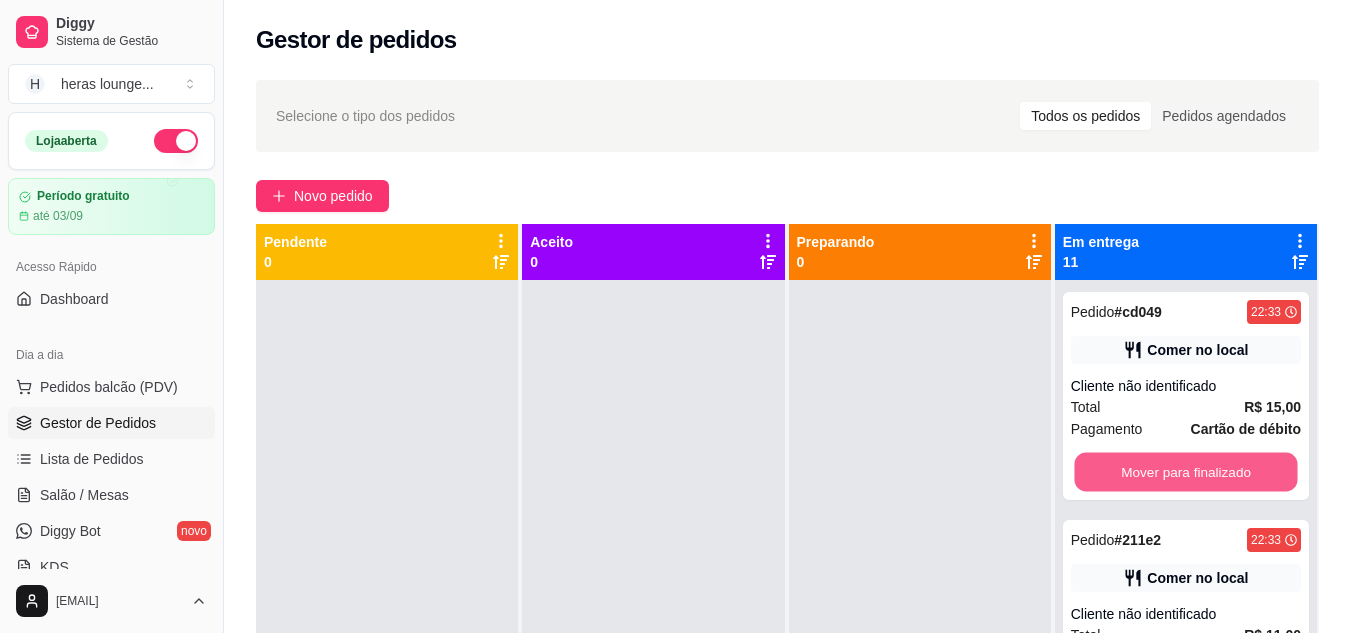 click on "Mover para finalizado" at bounding box center [1185, 472] 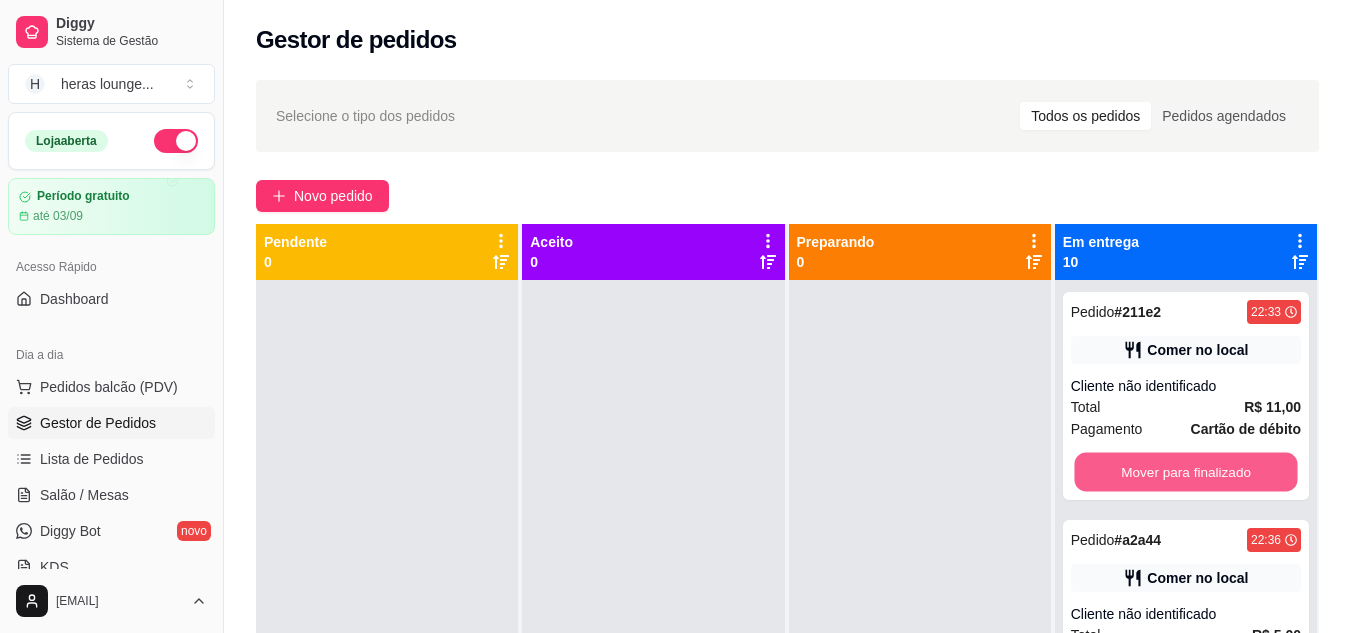 click on "Mover para finalizado" at bounding box center [1185, 472] 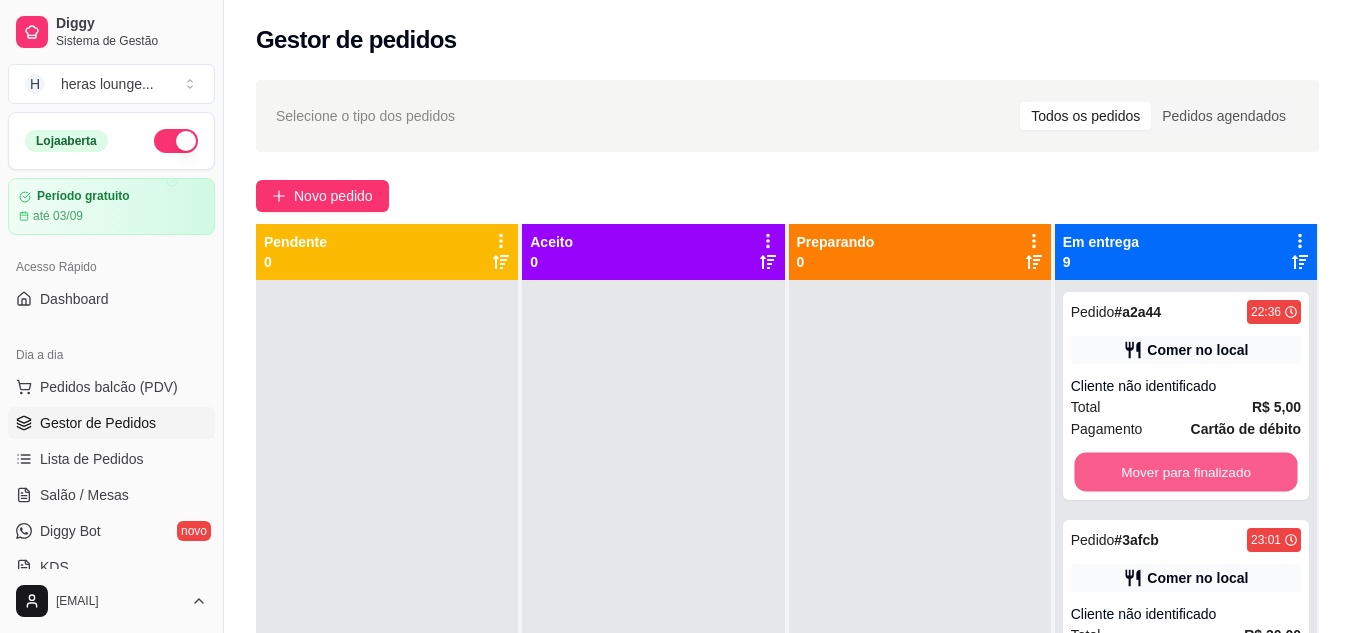 click on "Mover para finalizado" at bounding box center (1185, 472) 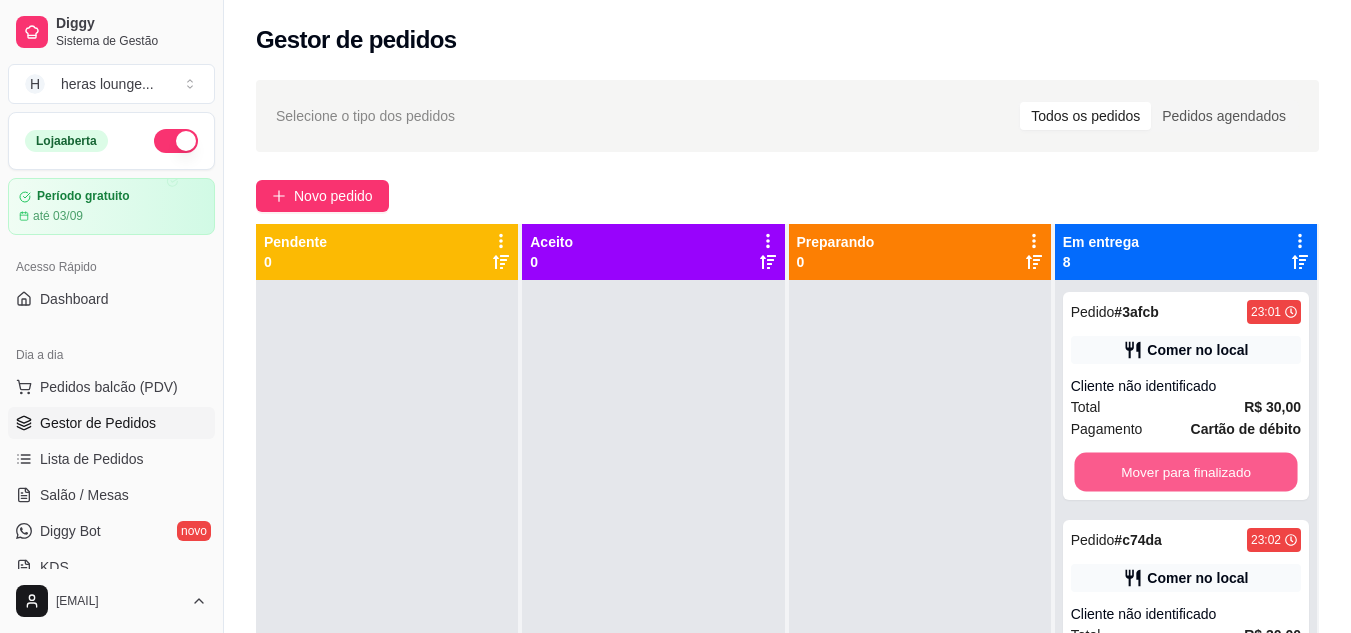 click on "Mover para finalizado" at bounding box center (1185, 472) 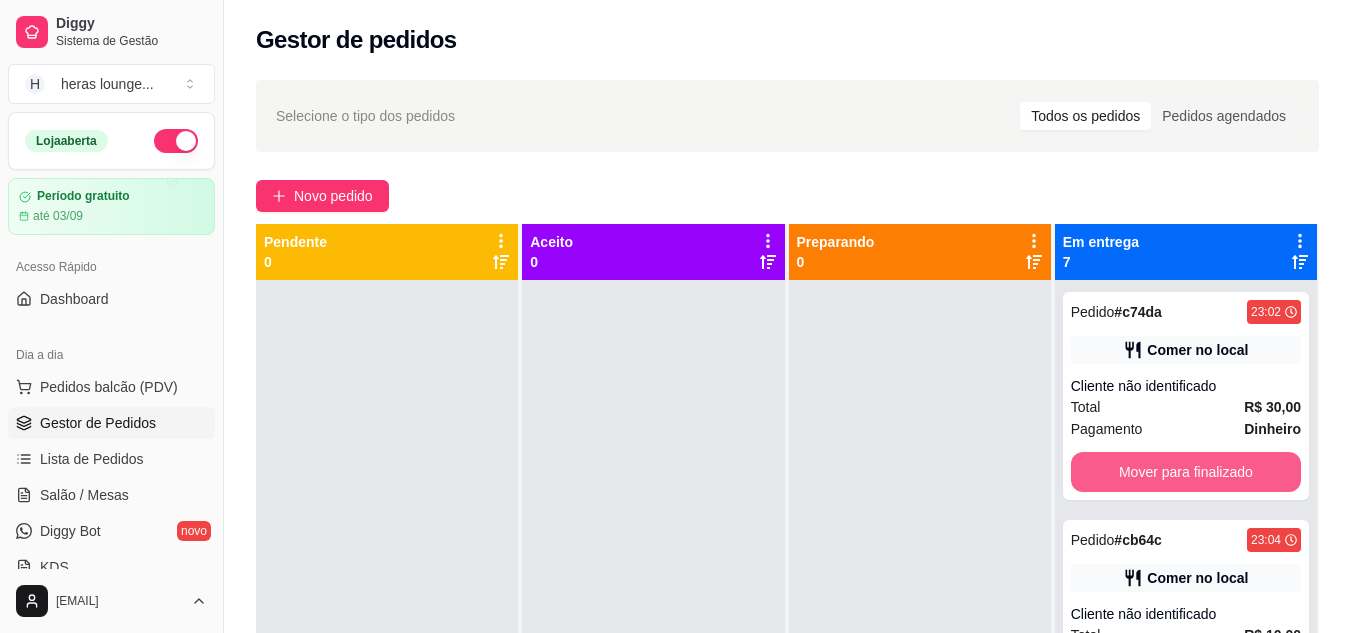 click on "Mover para finalizado" at bounding box center (1186, 472) 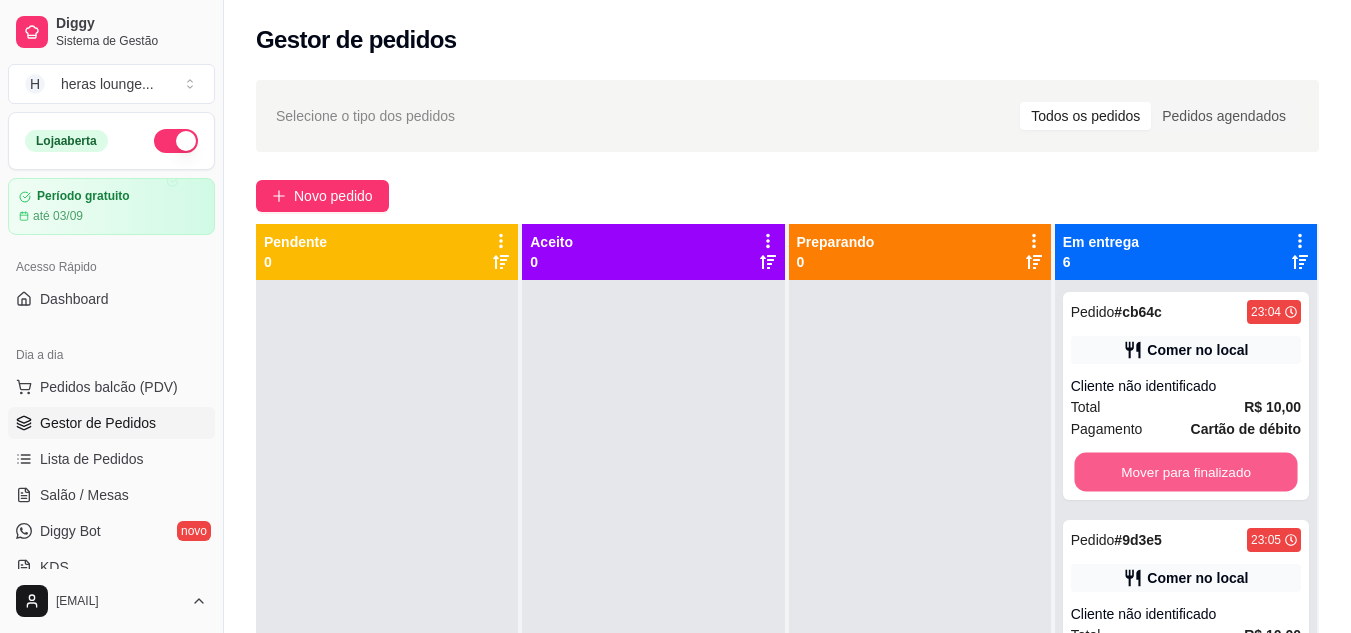 click on "Mover para finalizado" at bounding box center [1185, 472] 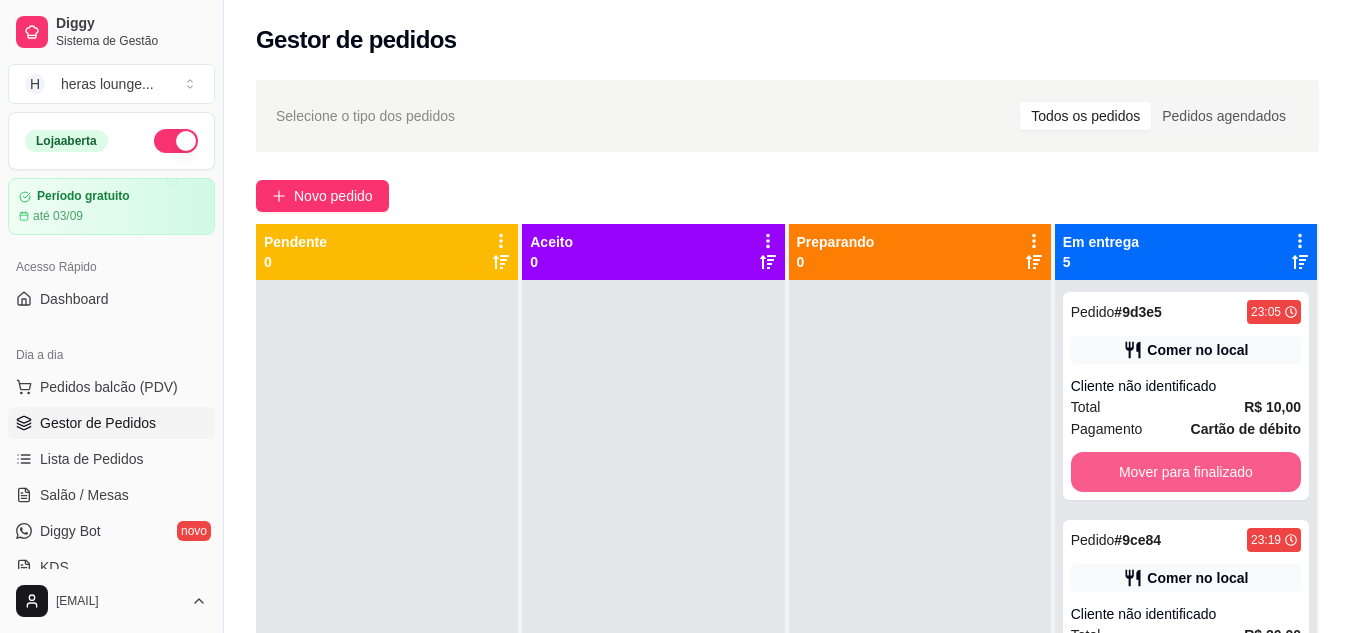 click on "Mover para finalizado" at bounding box center (1186, 472) 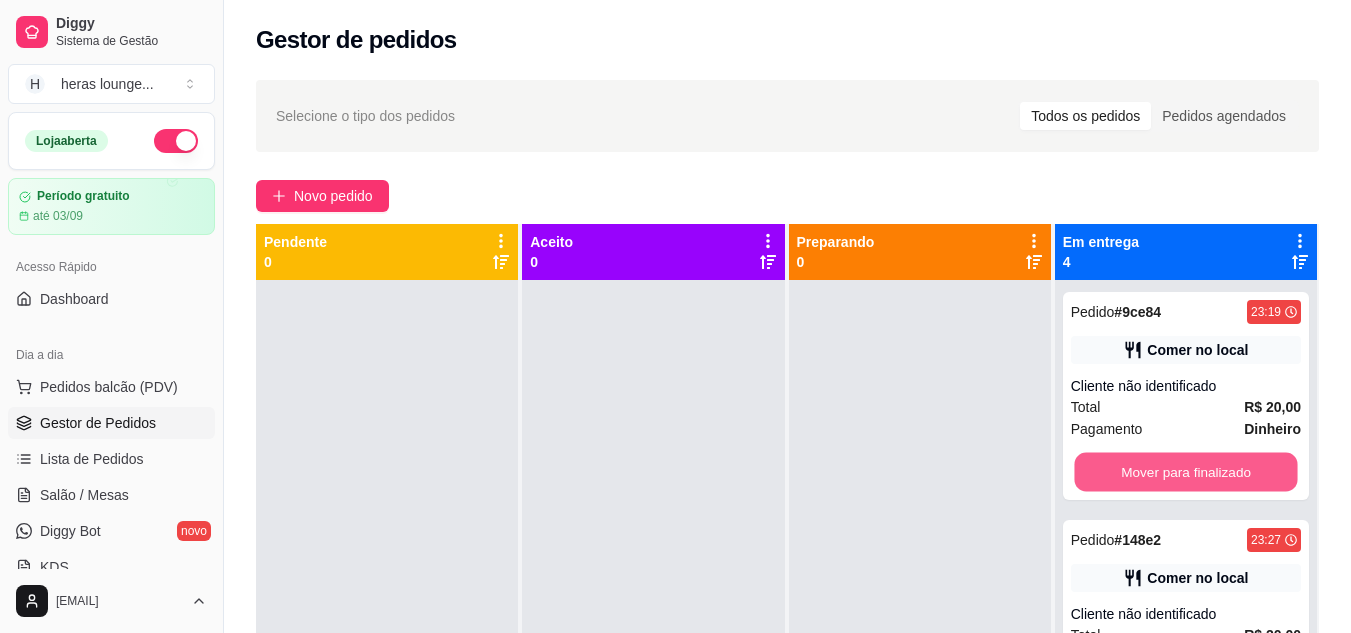 click on "Mover para finalizado" at bounding box center (1185, 472) 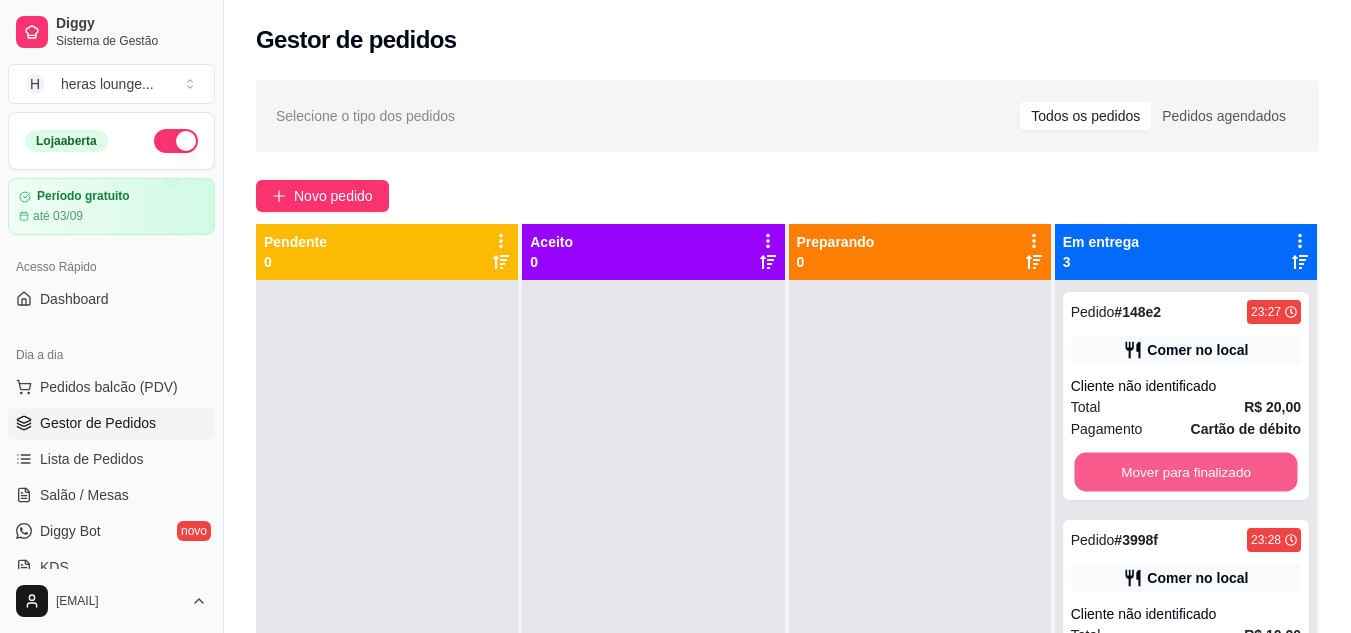 click on "Mover para finalizado" at bounding box center [1185, 472] 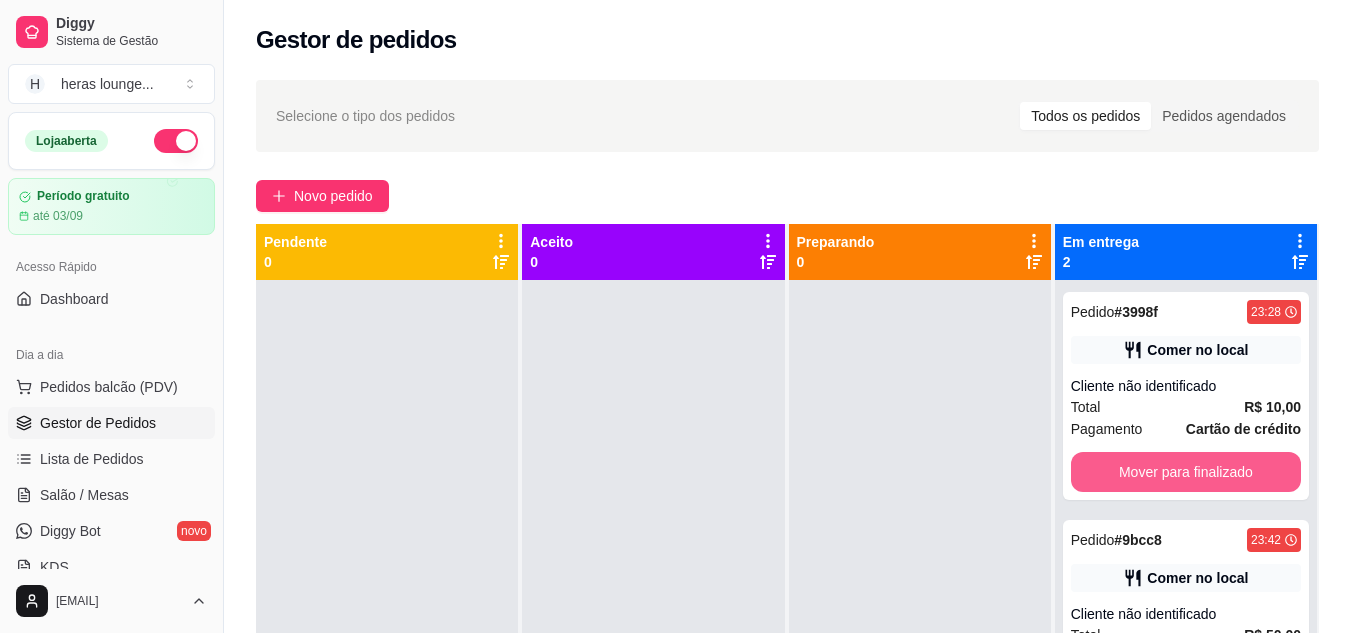 click on "Mover para finalizado" at bounding box center [1186, 472] 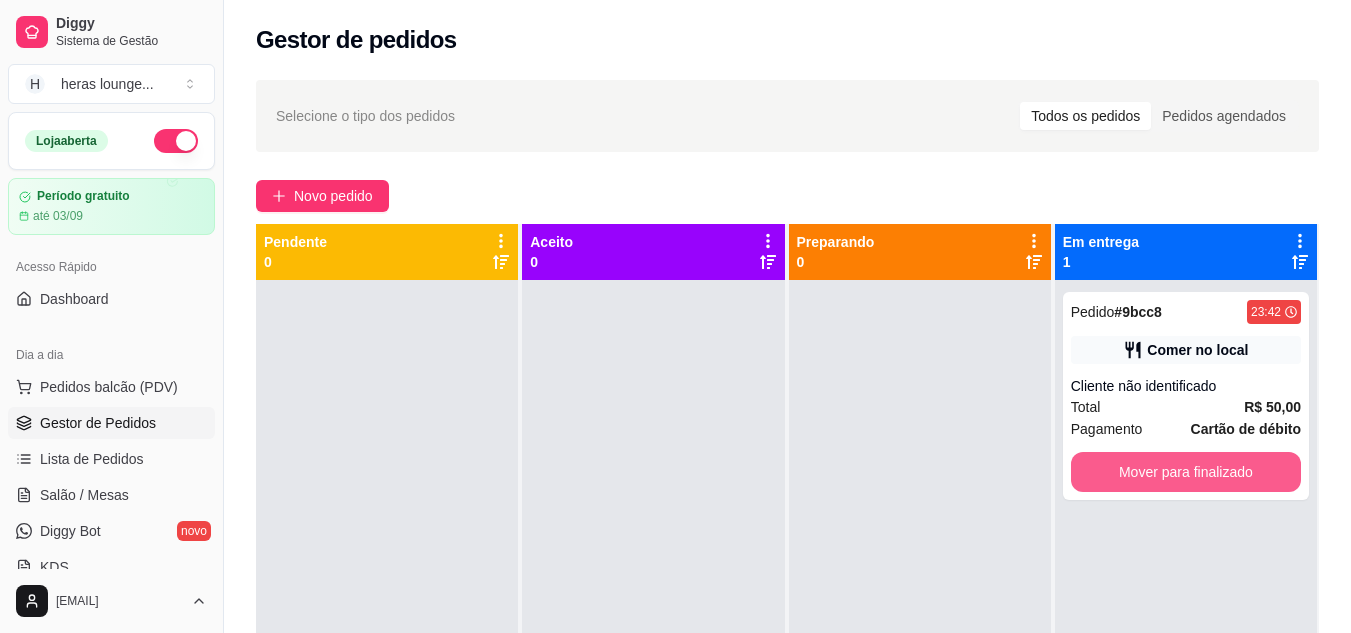 click on "Mover para finalizado" at bounding box center [1186, 472] 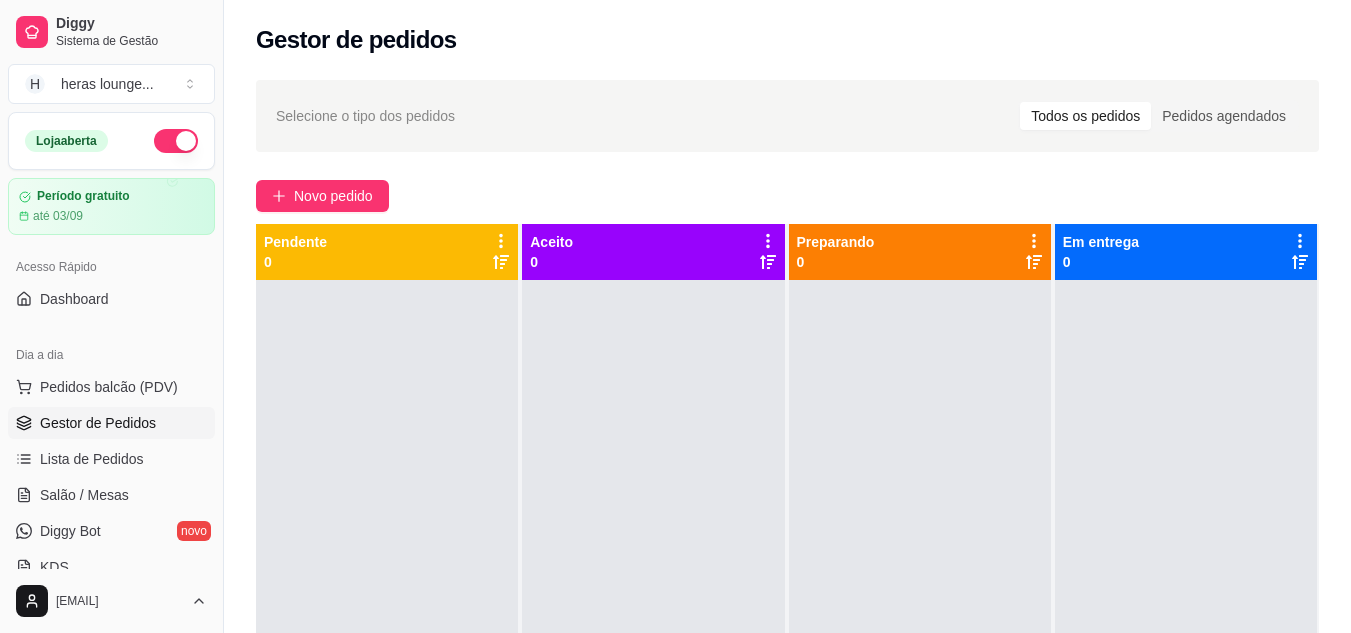 click on "Diggy Sistema de Gestão H heras lounge ... Loja  aberta Período gratuito até 03/09 Acesso Rápido Dashboard Dia a dia Pedidos balcão (PDV) Gestor de Pedidos Lista de Pedidos Salão / Mesas Diggy Bot novo KDS Catálogo Produtos Complementos Relatórios Relatórios de vendas Relatório de clientes Relatório de mesas Relatório de fidelidade novo Gerenciar Entregadores novo Nota Fiscal (NFC-e) Controle de caixa Controle de fiado Cupons Clientes Estoque Configurações Diggy Planos Precisa de ajuda? pl886392@gmail.com" at bounding box center [111, 316] 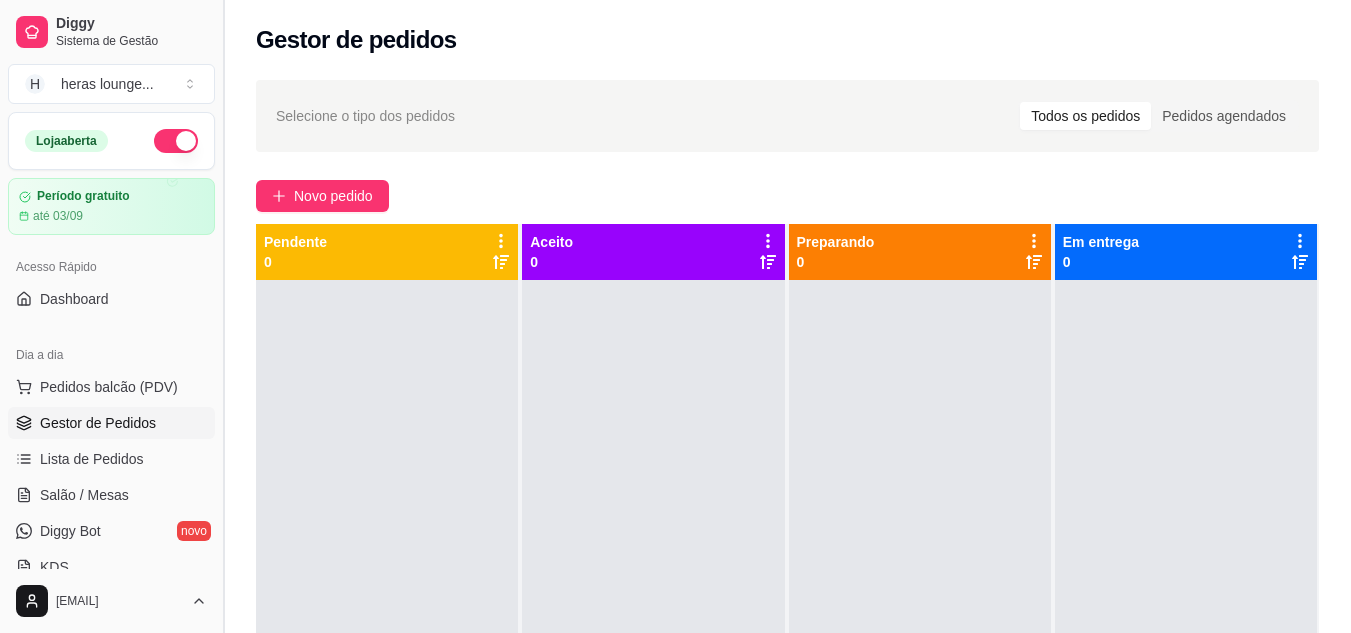 click at bounding box center (223, 316) 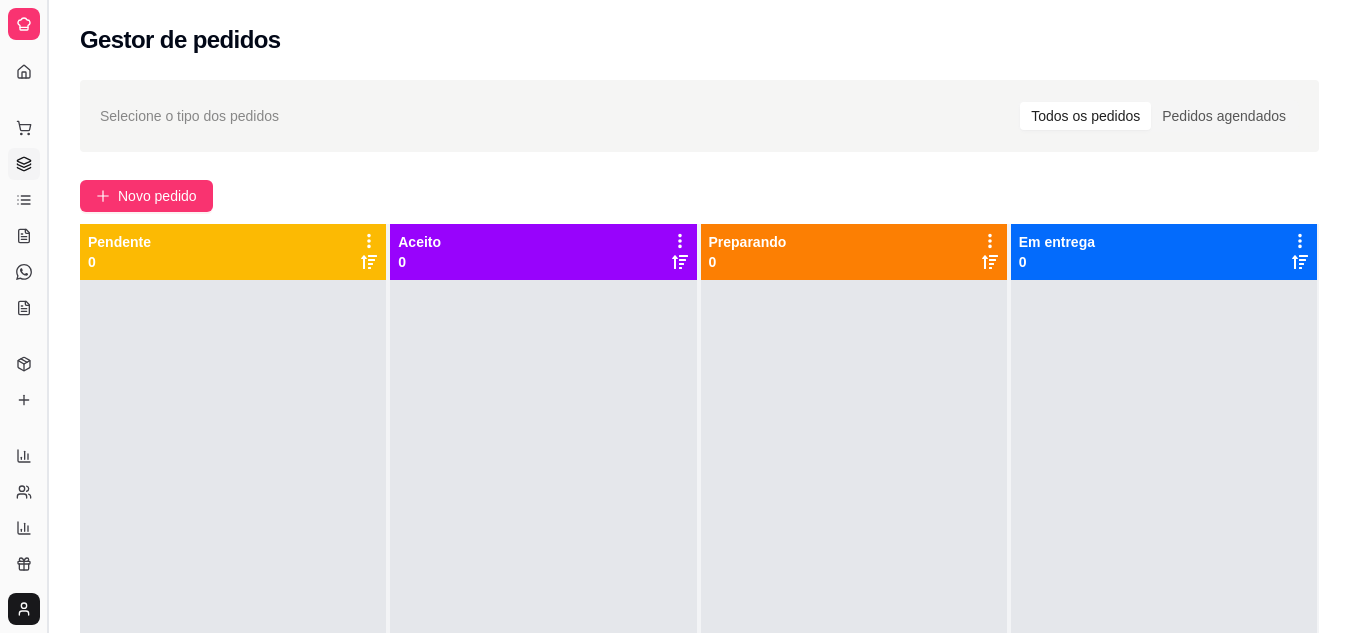 click at bounding box center [47, 316] 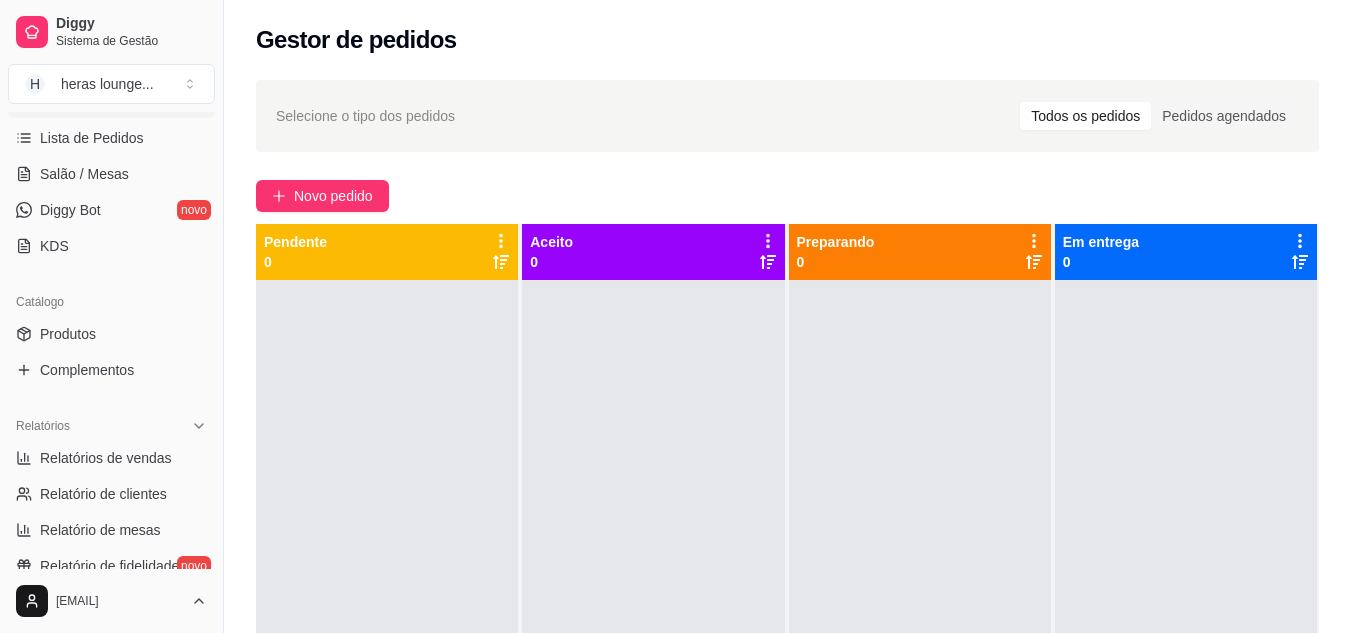 scroll, scrollTop: 327, scrollLeft: 0, axis: vertical 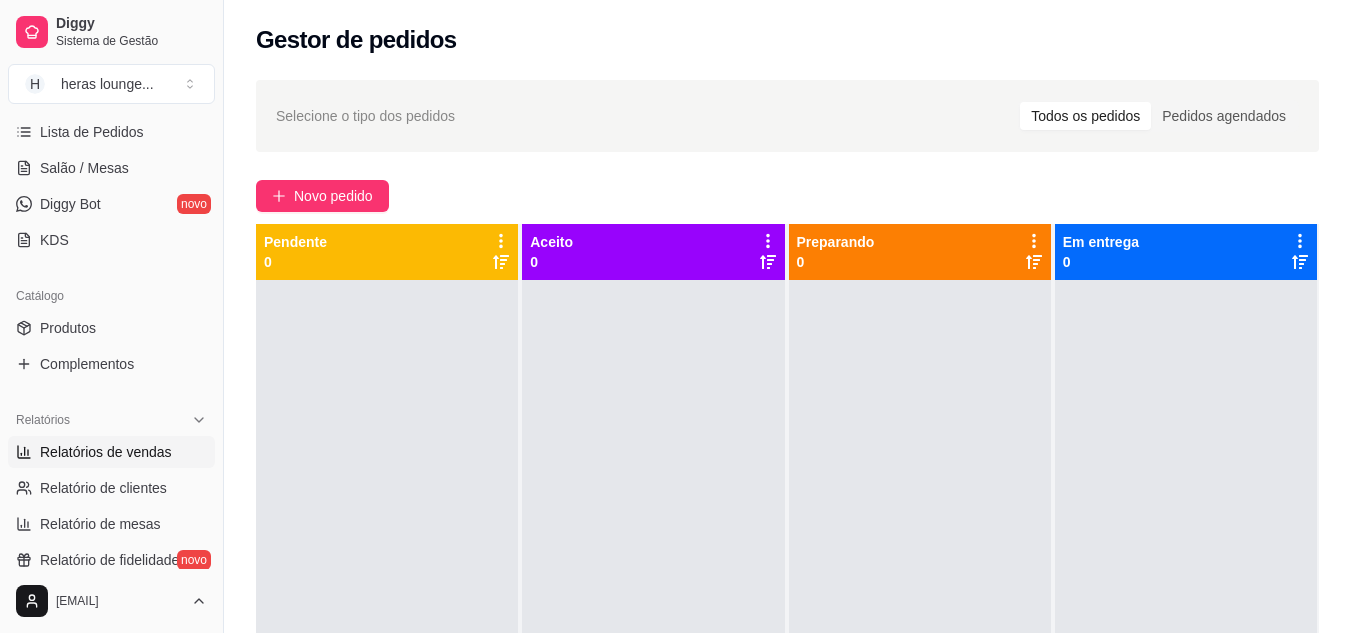 click on "Relatórios de vendas" at bounding box center [106, 452] 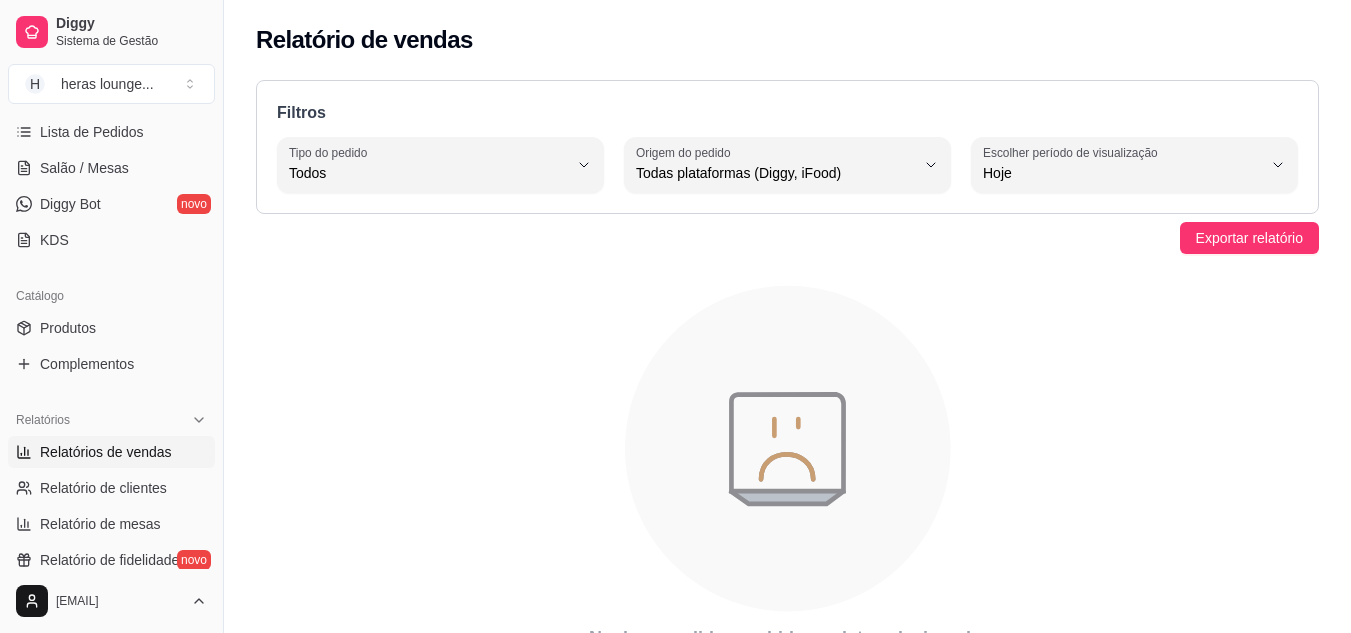 scroll, scrollTop: 367, scrollLeft: 0, axis: vertical 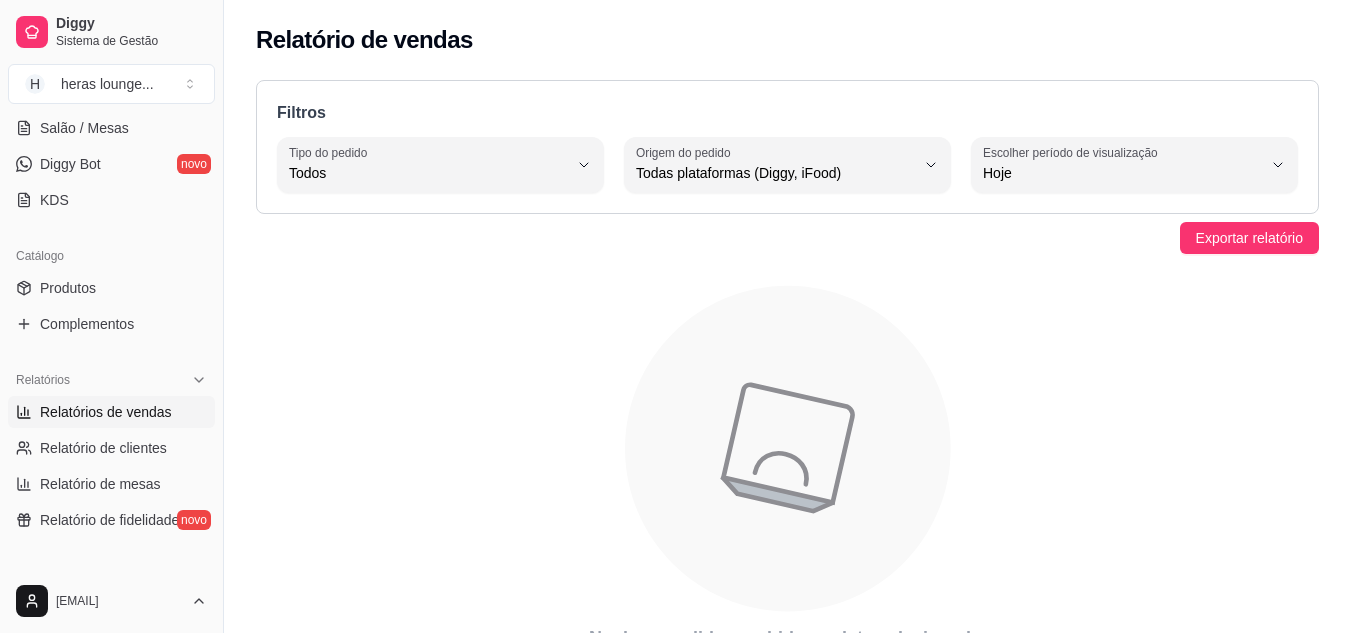 click 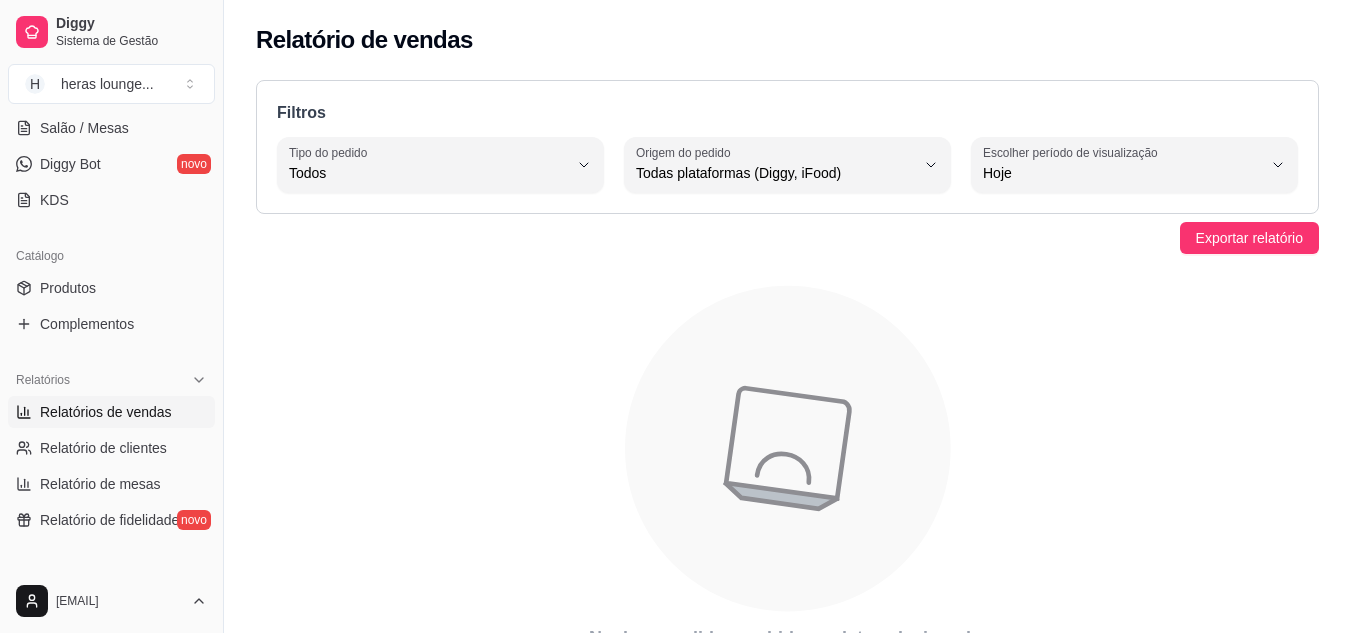 scroll, scrollTop: 40, scrollLeft: 0, axis: vertical 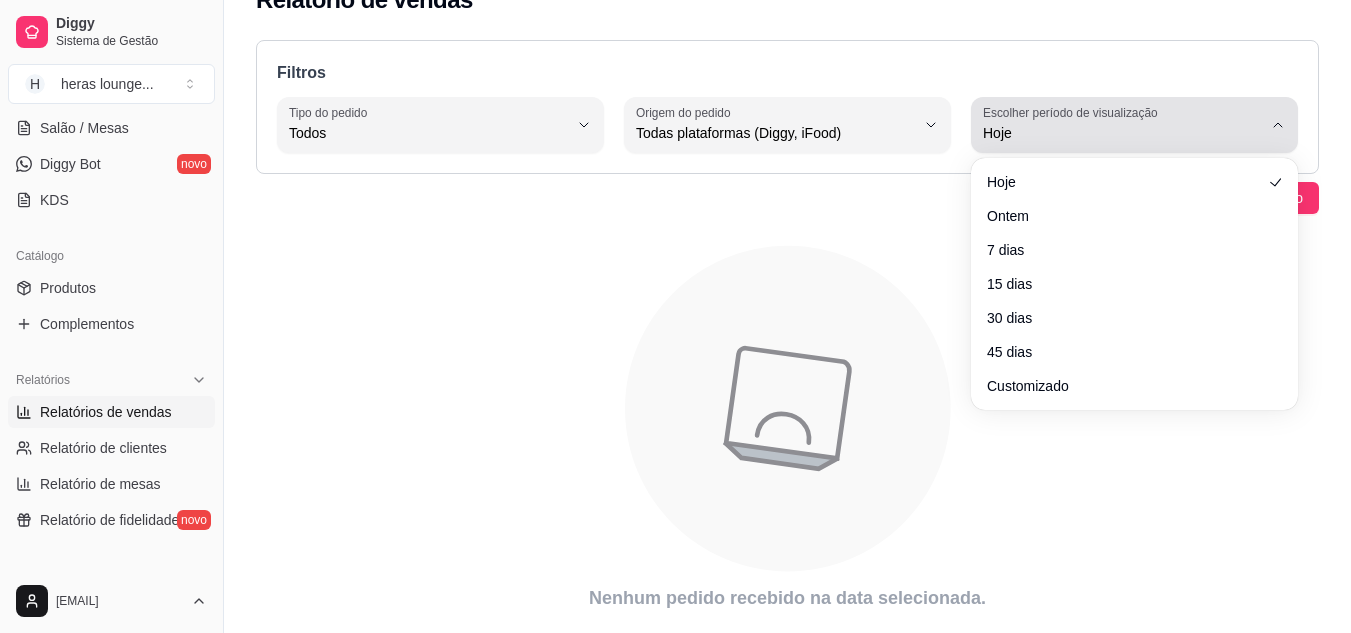 click on "Escolher período de visualização Hoje" at bounding box center (1134, 125) 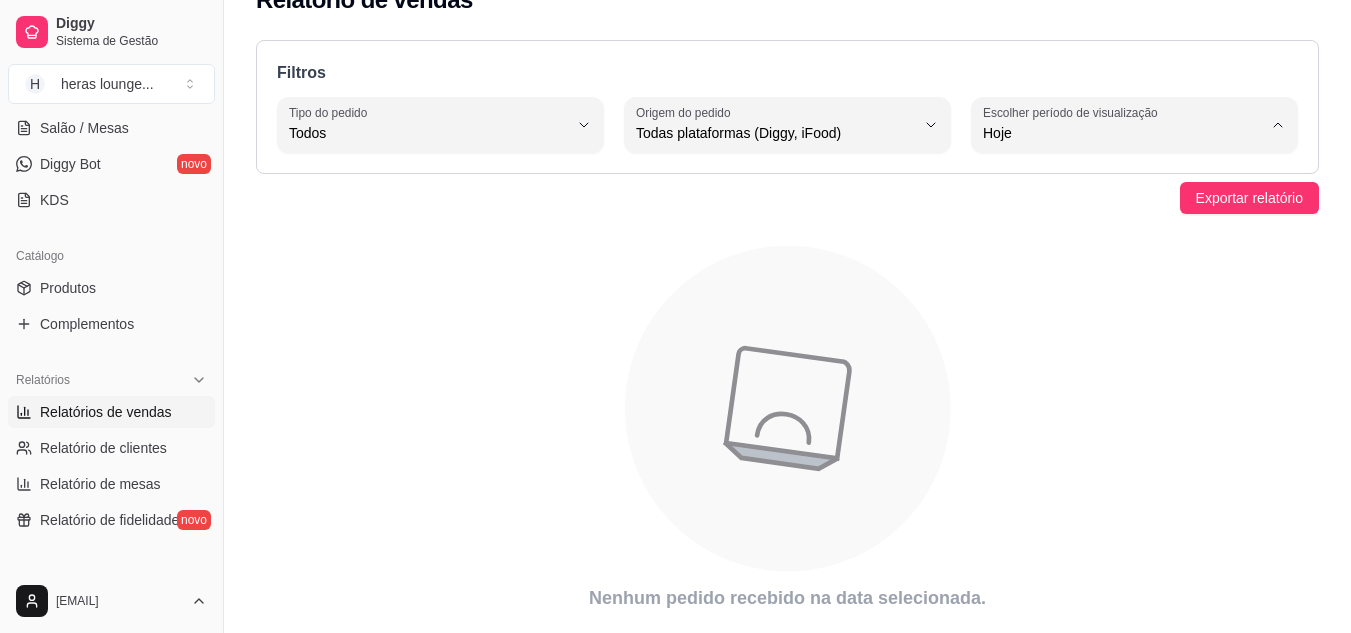 click on "Ontem" at bounding box center (1125, 213) 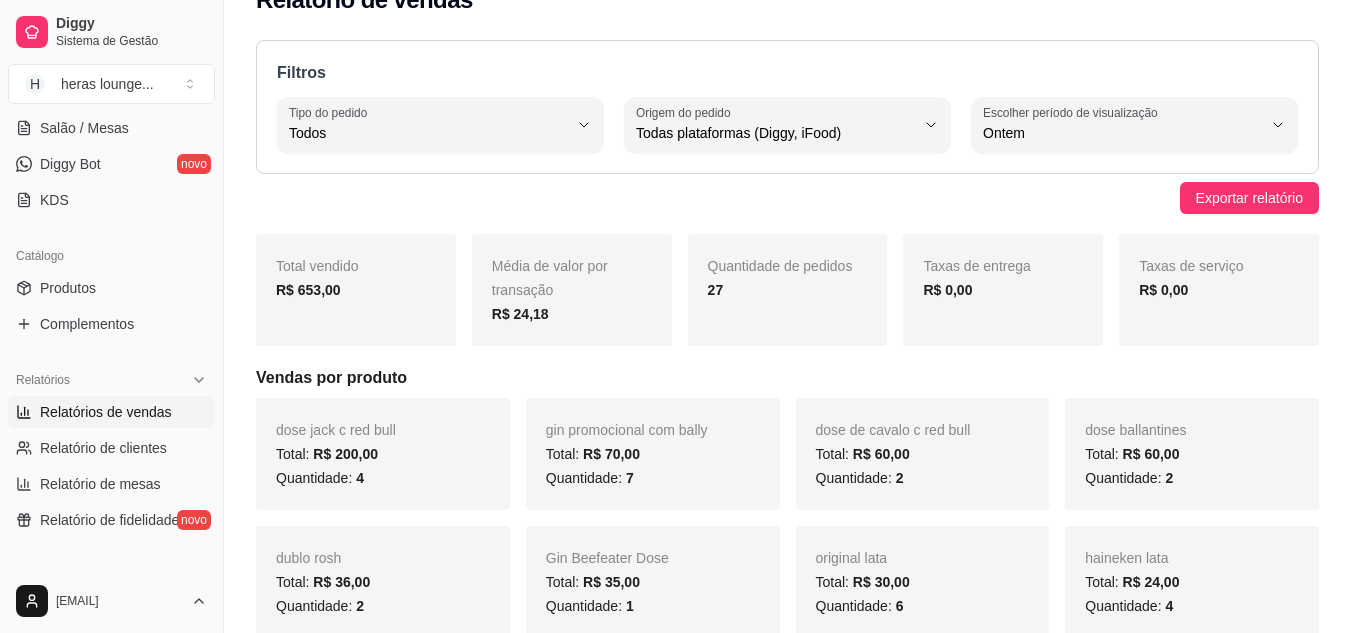 click on "Vendas por produto" at bounding box center [787, 378] 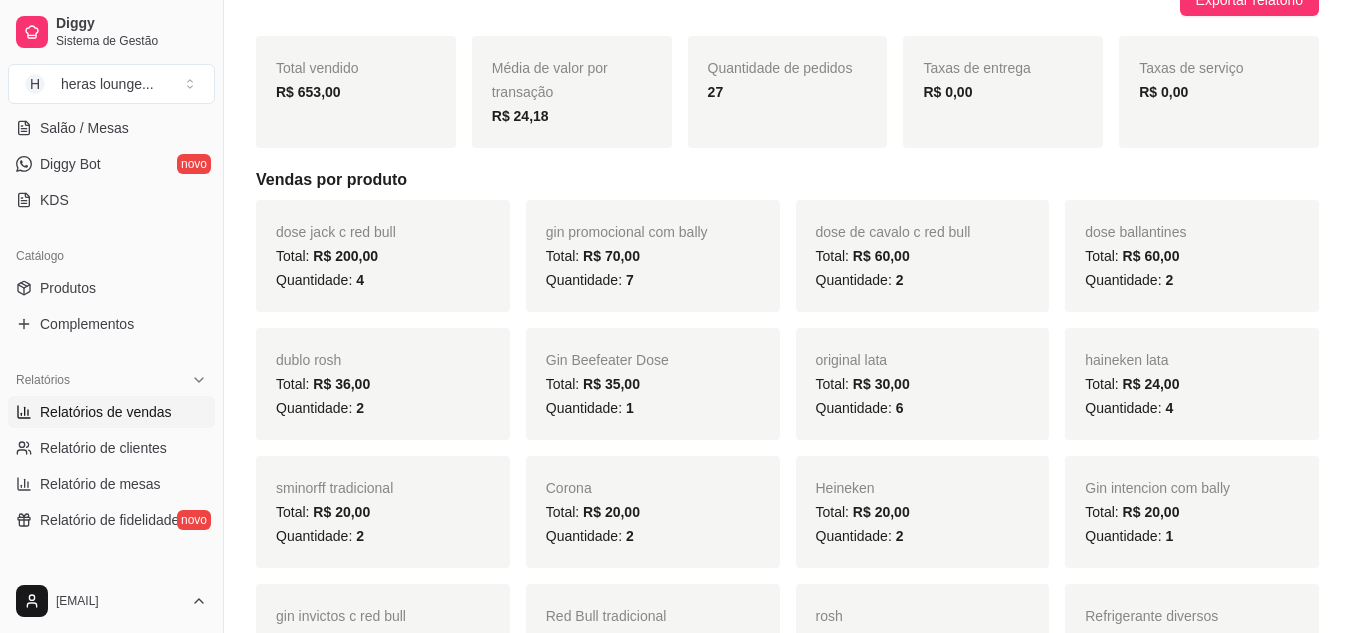 scroll, scrollTop: 240, scrollLeft: 0, axis: vertical 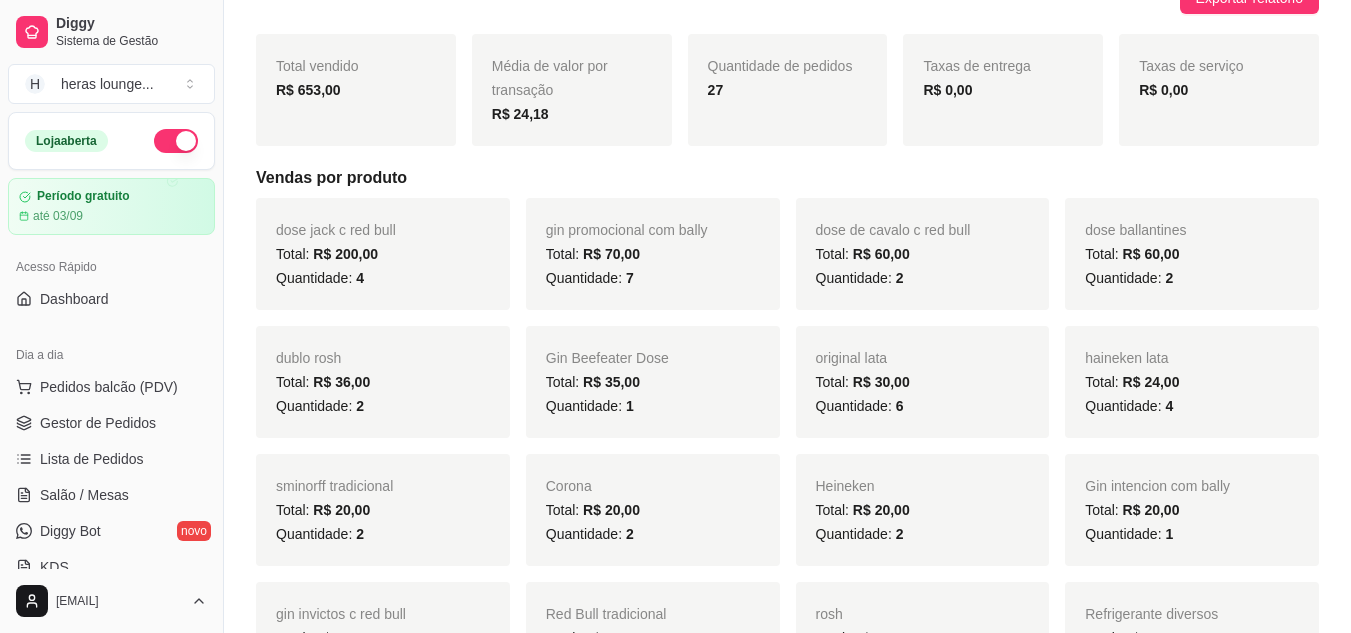 click at bounding box center (176, 141) 